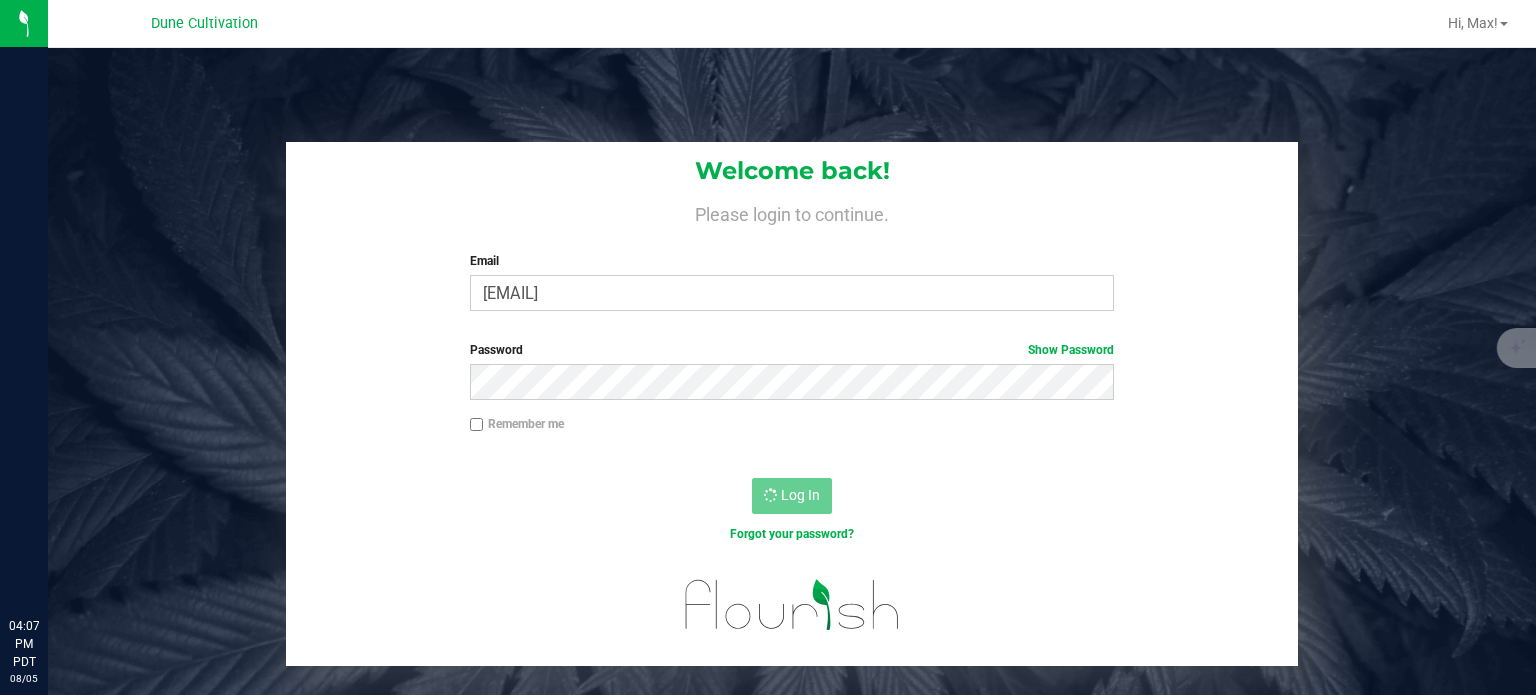 scroll, scrollTop: 0, scrollLeft: 0, axis: both 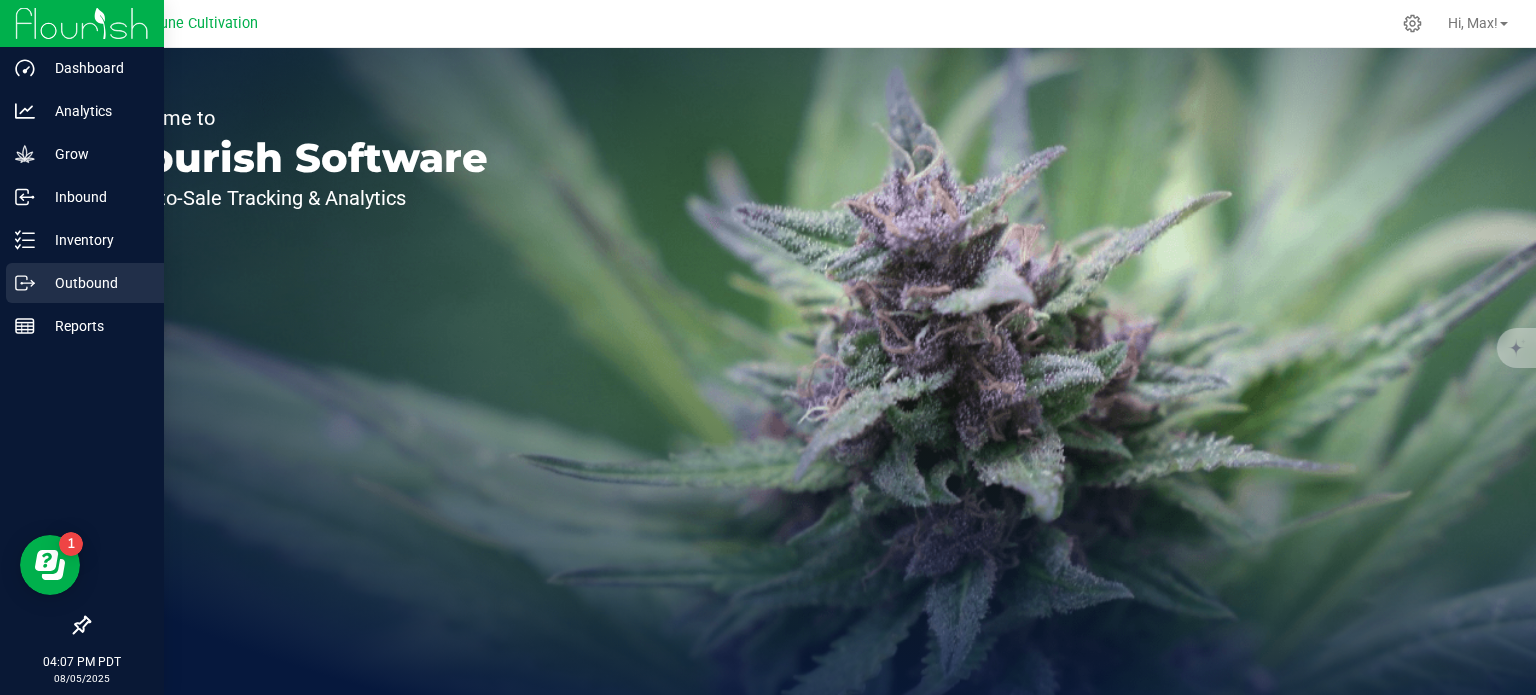 click 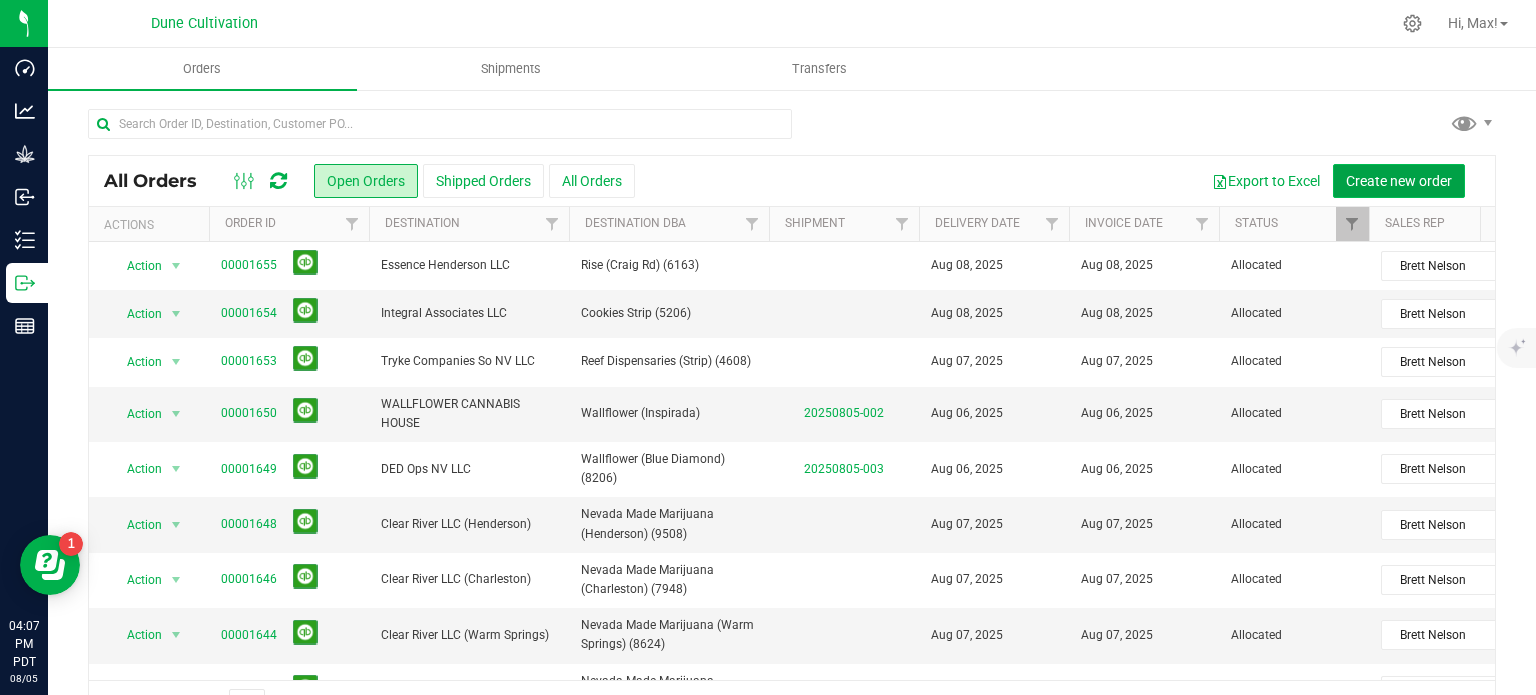 click on "Create new order" at bounding box center (1399, 181) 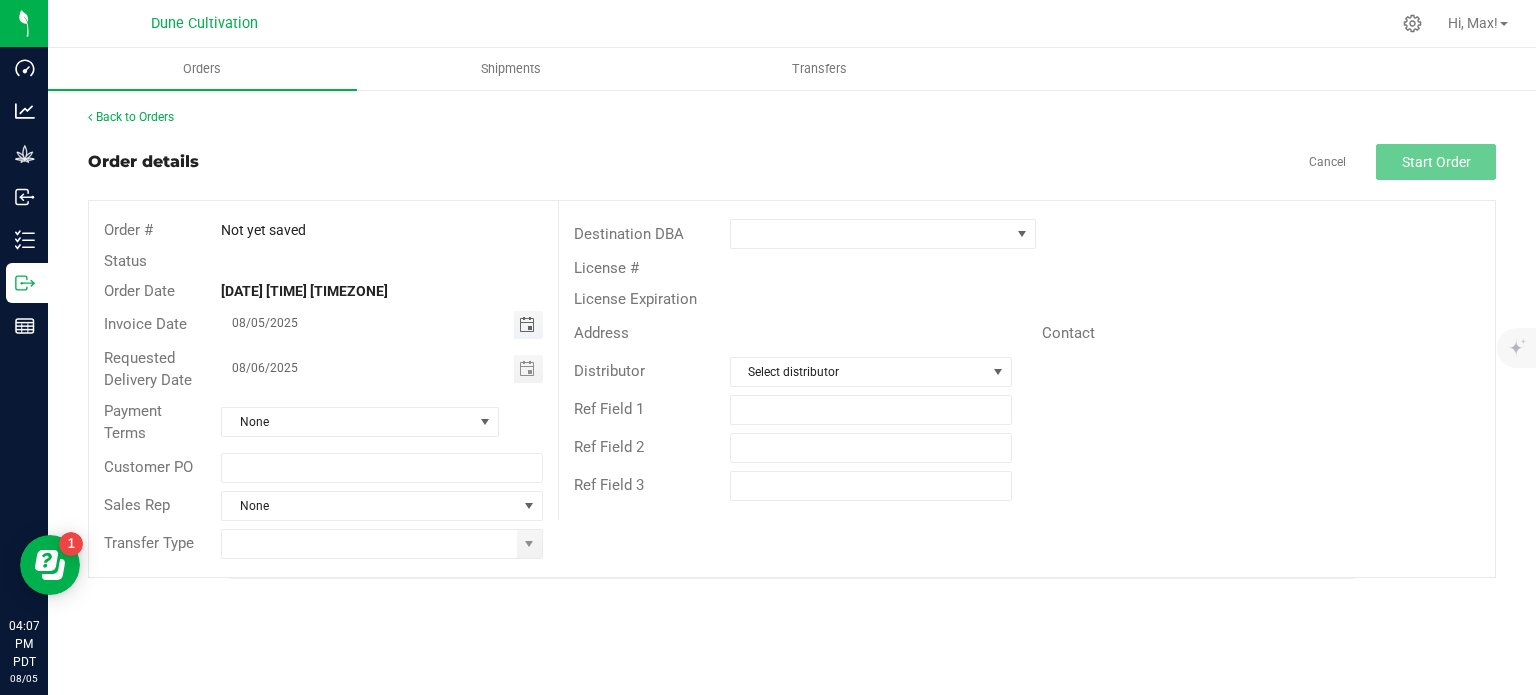 click at bounding box center [527, 325] 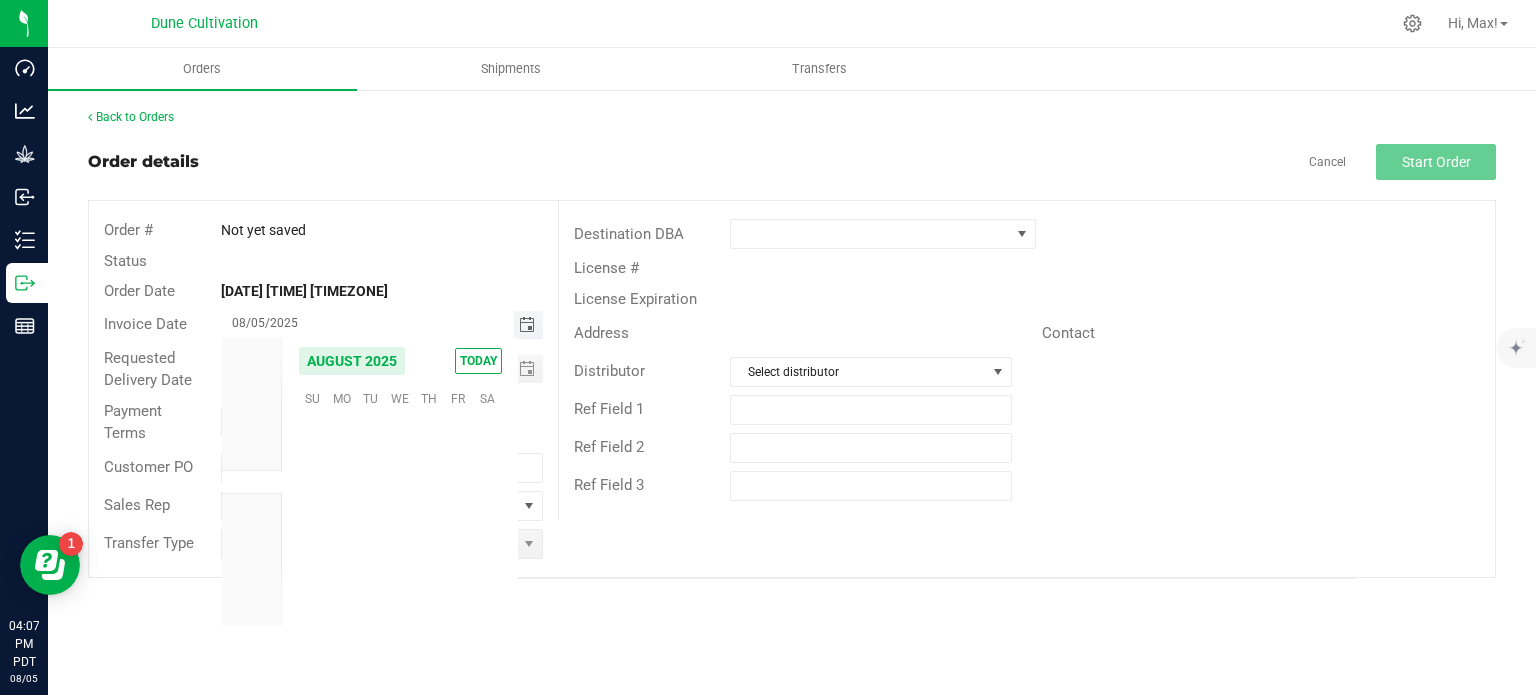 scroll, scrollTop: 36168, scrollLeft: 0, axis: vertical 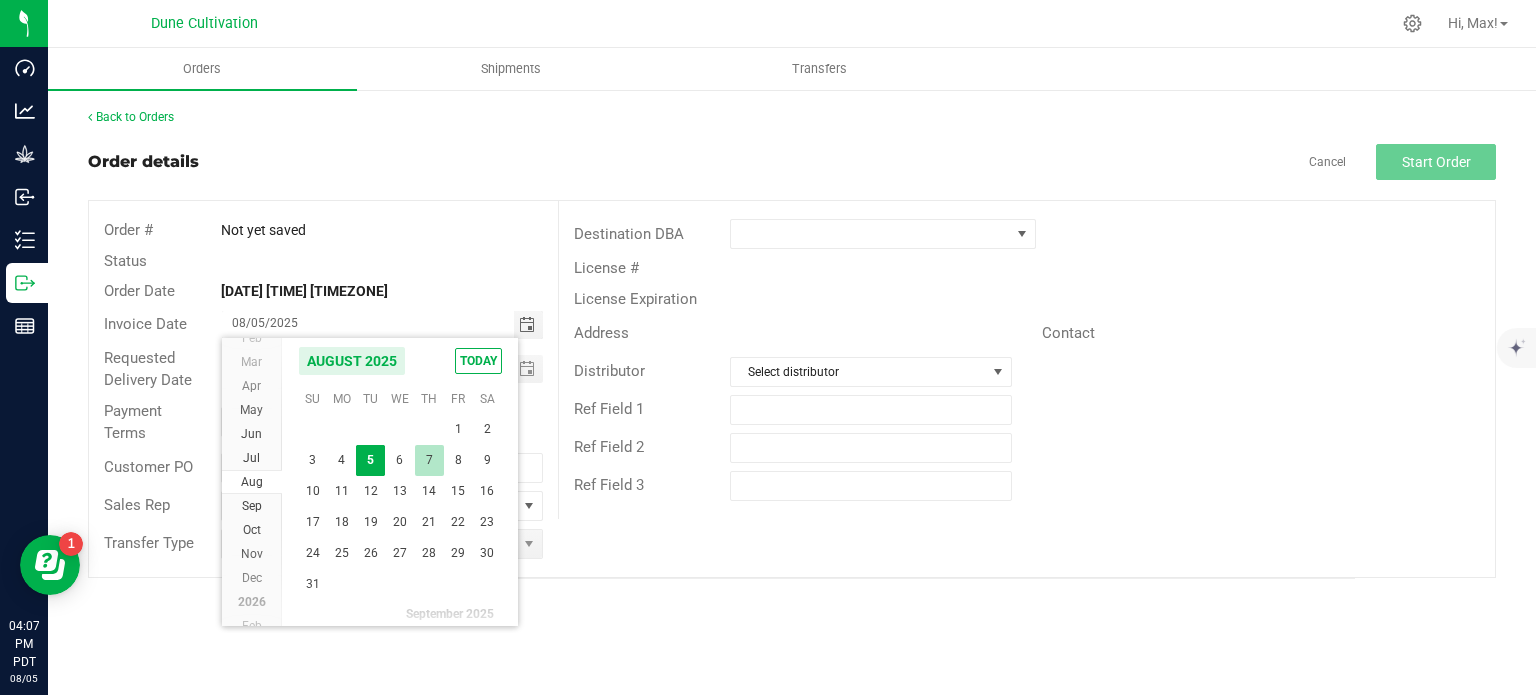 click on "7" at bounding box center (429, 460) 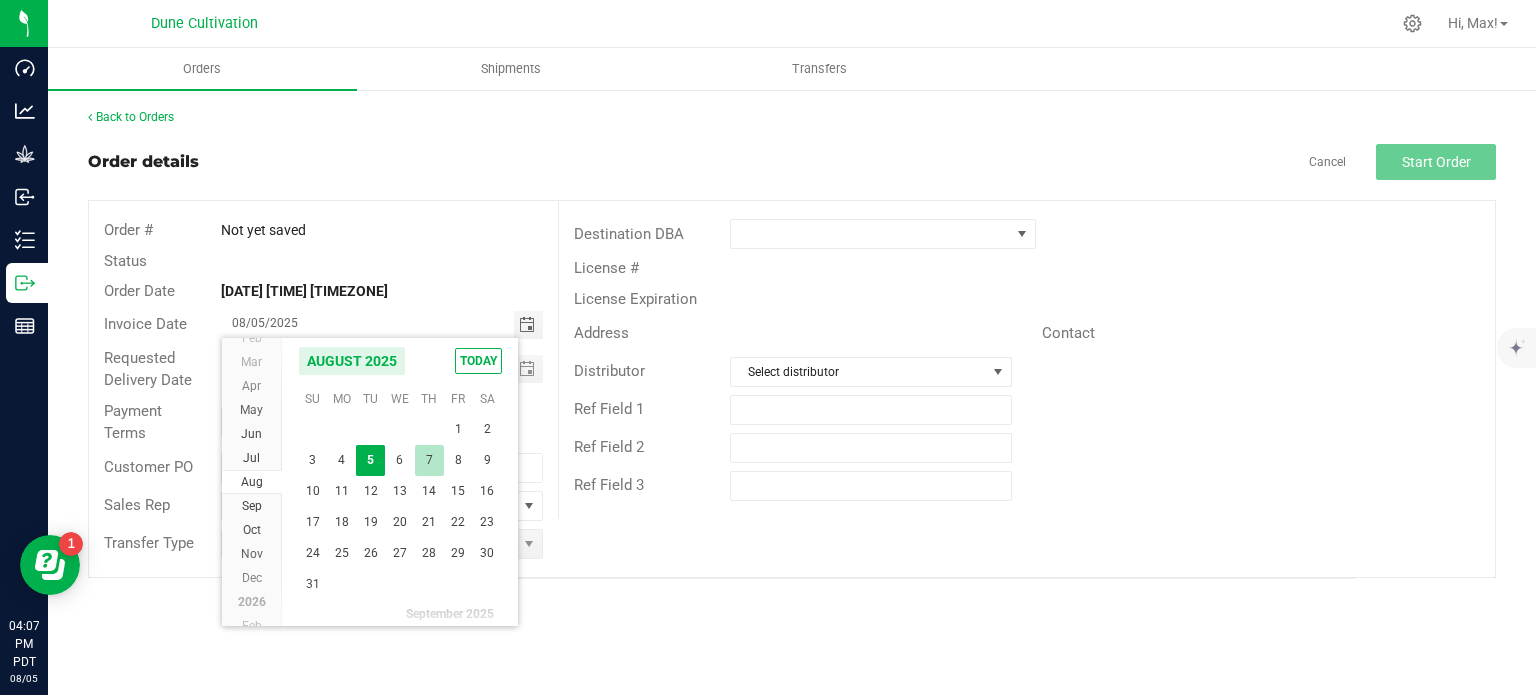 type on "08/07/2025" 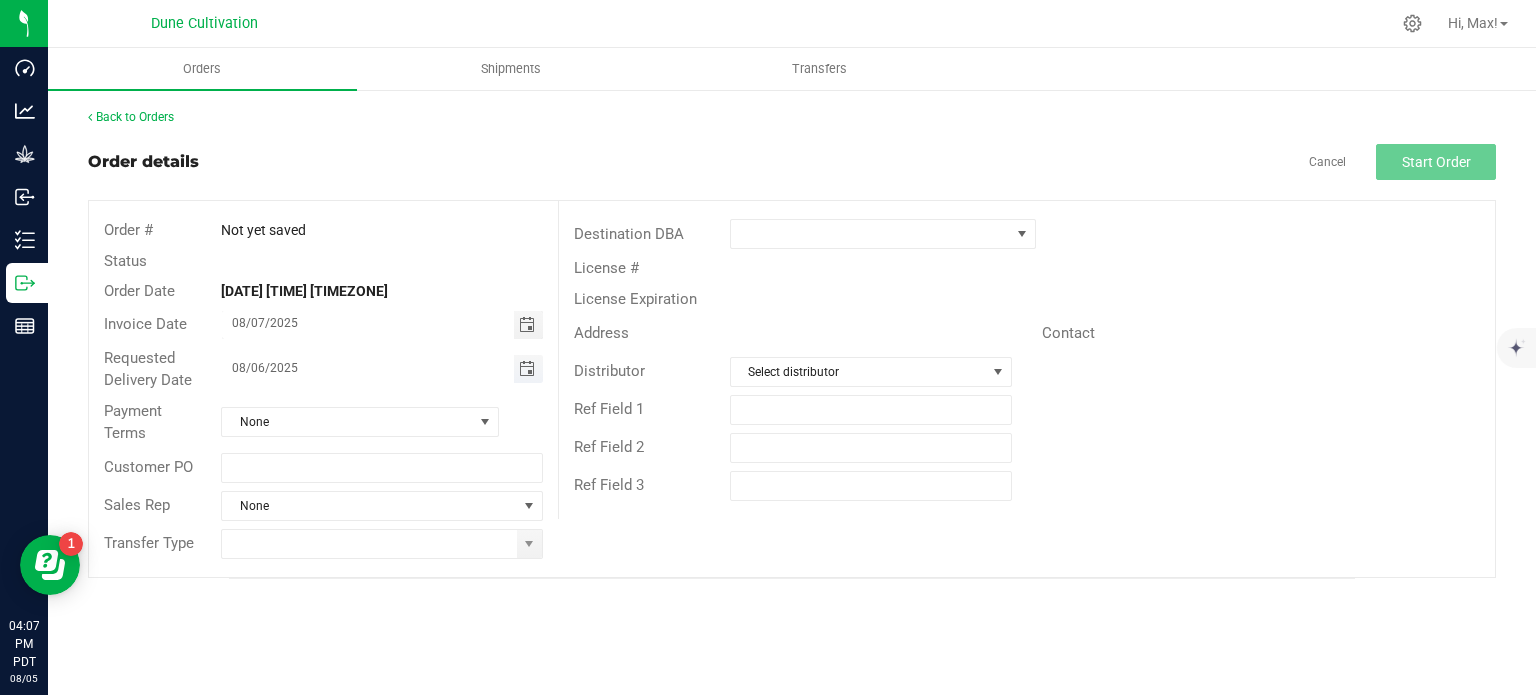 click at bounding box center [527, 369] 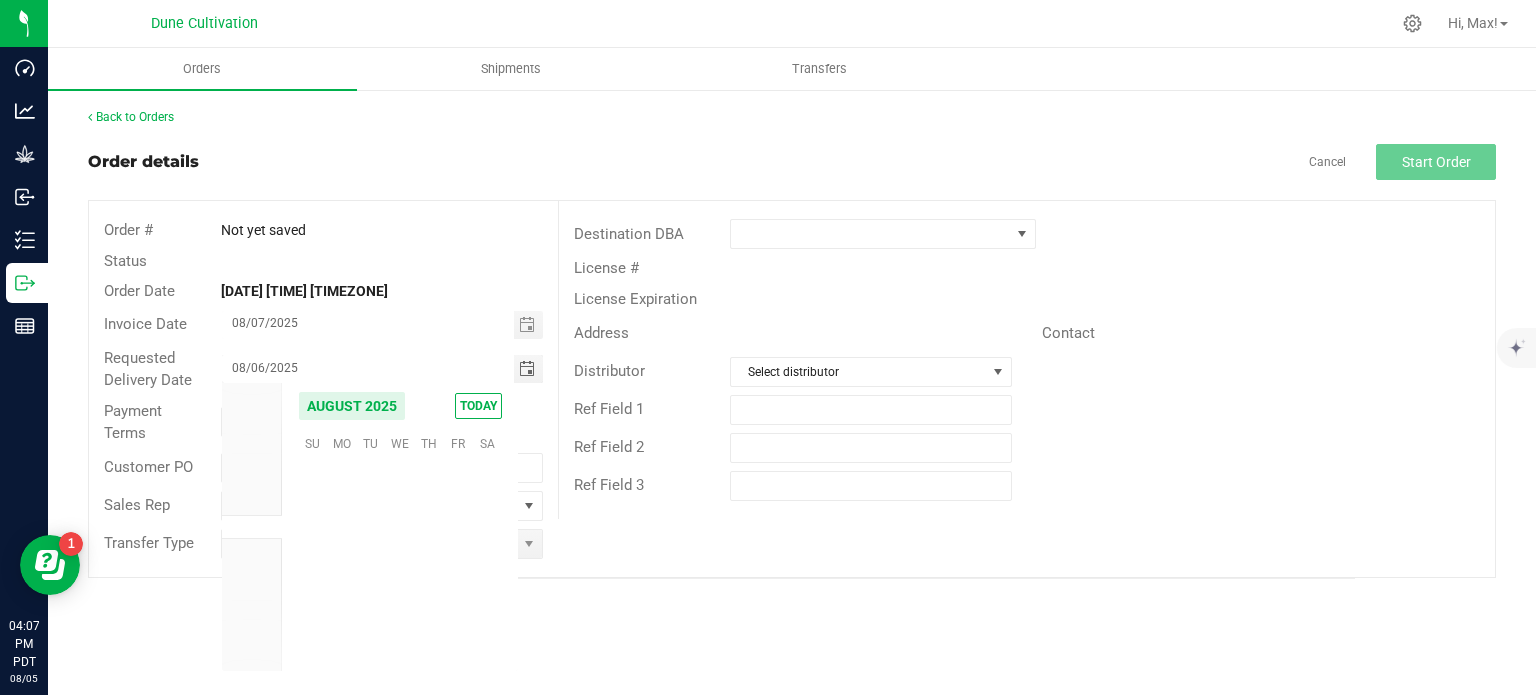 scroll, scrollTop: 36168, scrollLeft: 0, axis: vertical 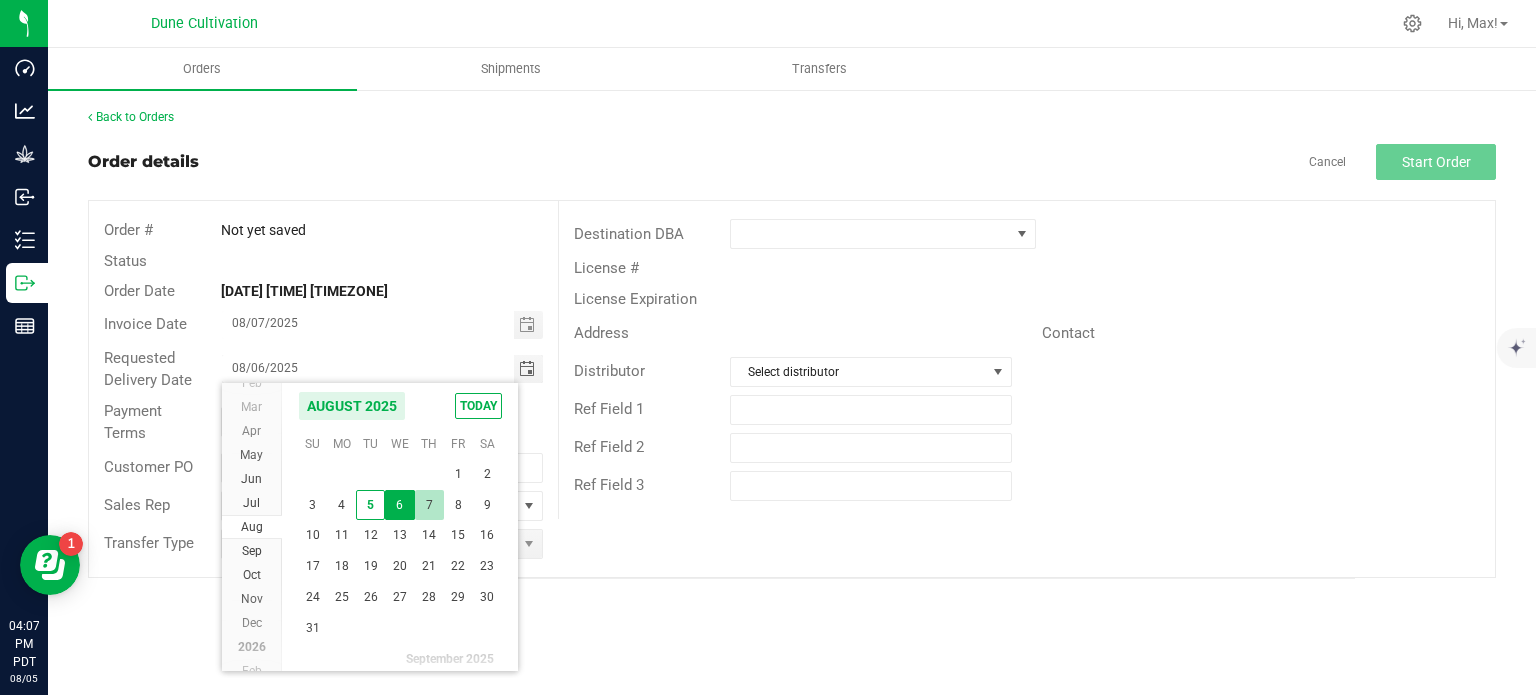 click on "7" at bounding box center [429, 505] 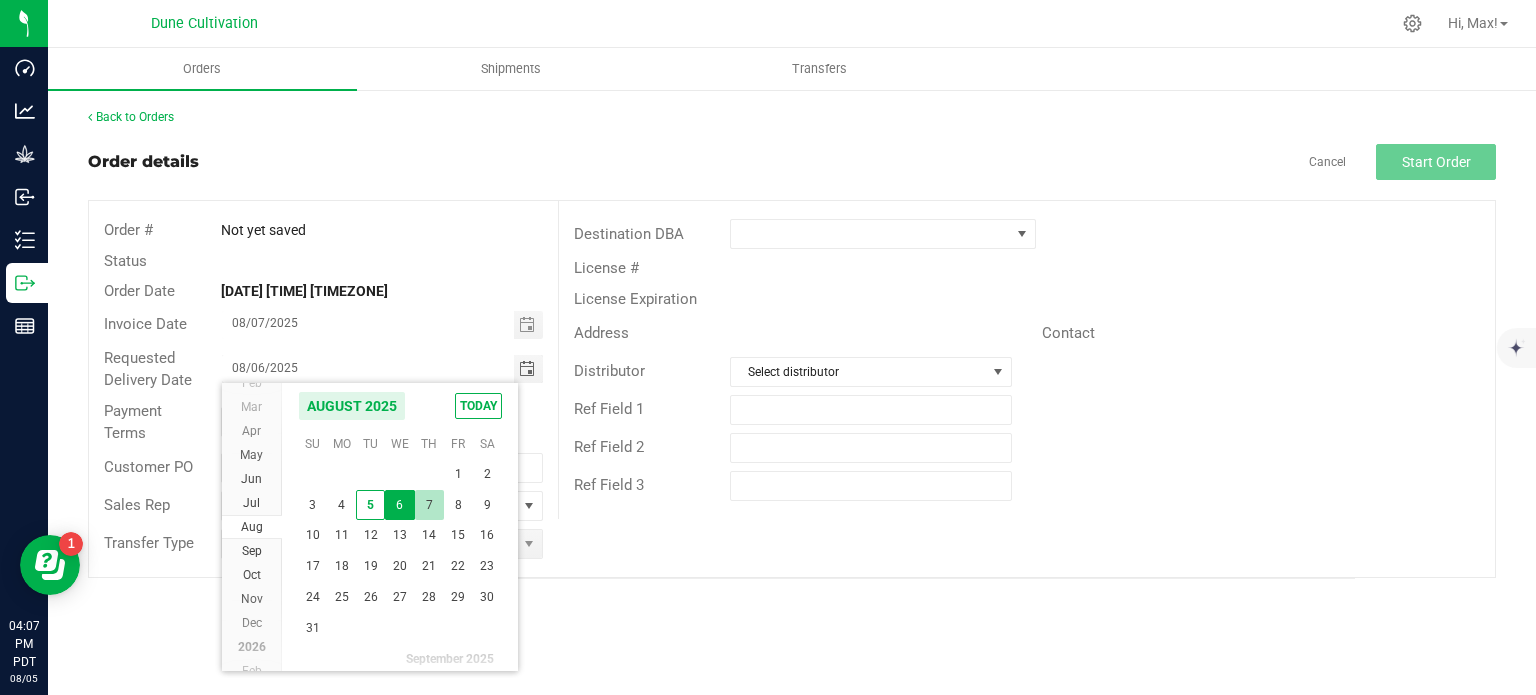 type on "08/07/2025" 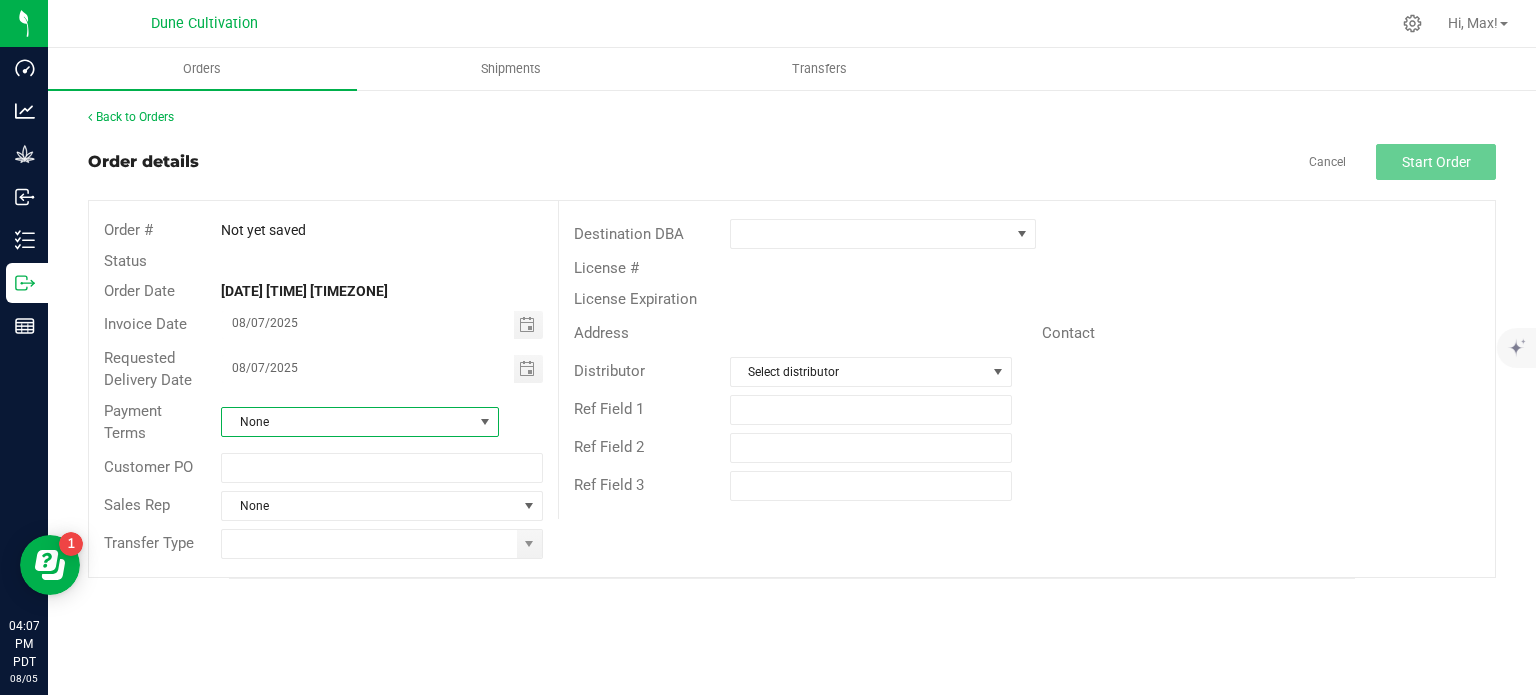 click at bounding box center (485, 422) 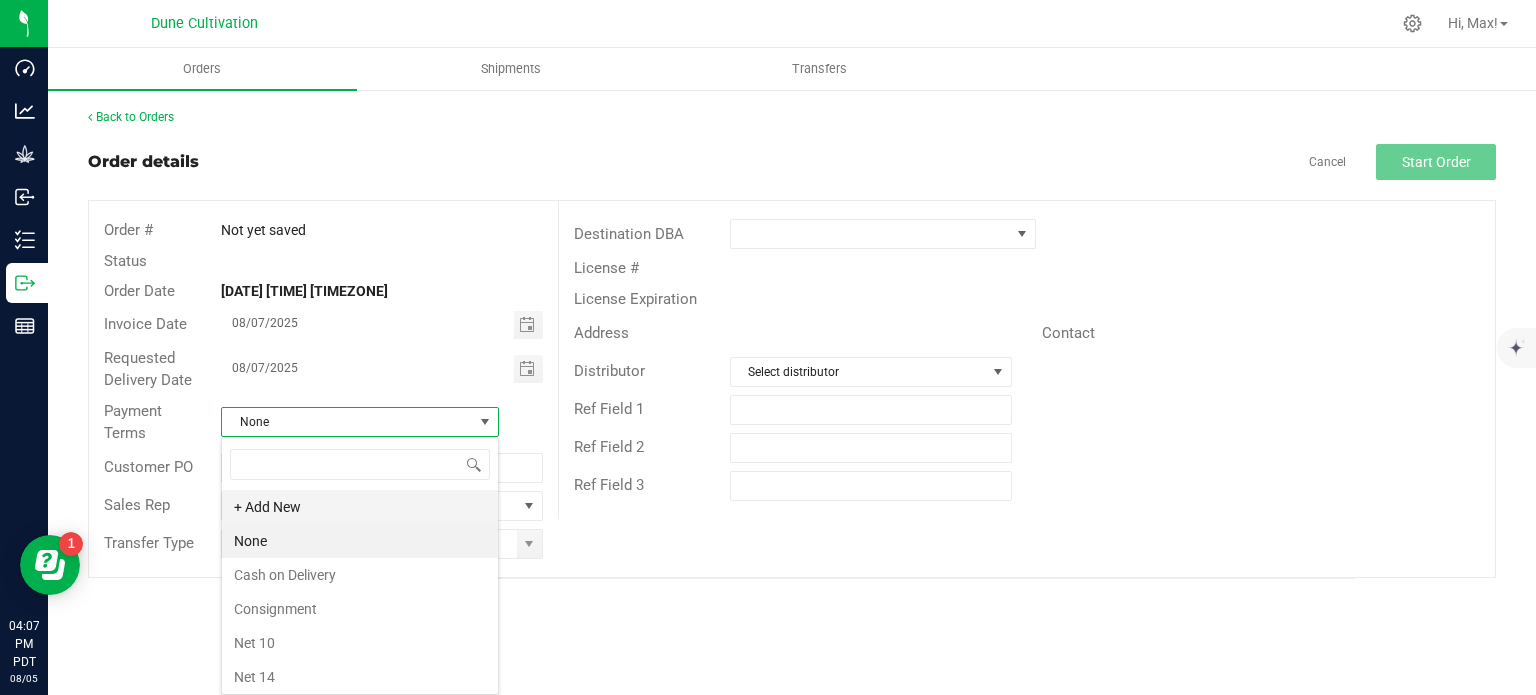scroll, scrollTop: 99970, scrollLeft: 99722, axis: both 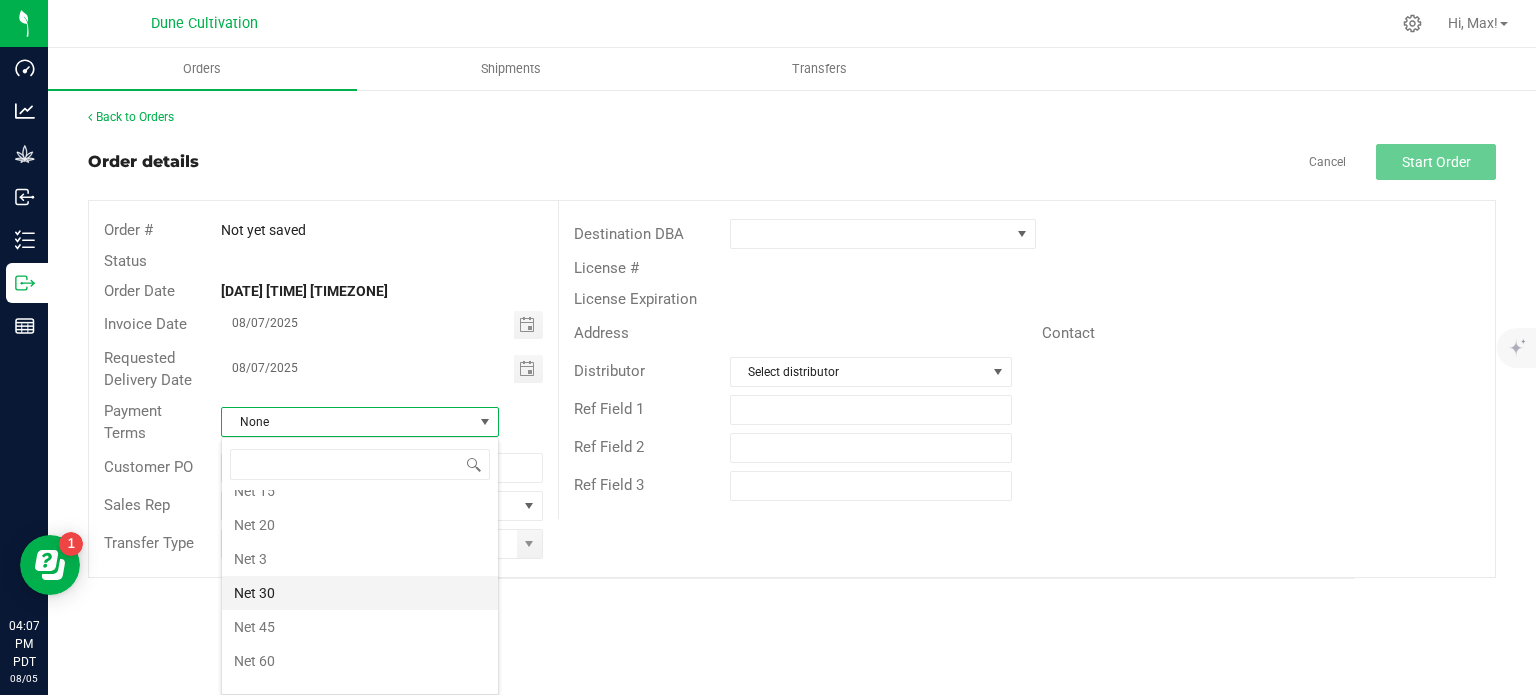 click on "Net 30" at bounding box center (360, 593) 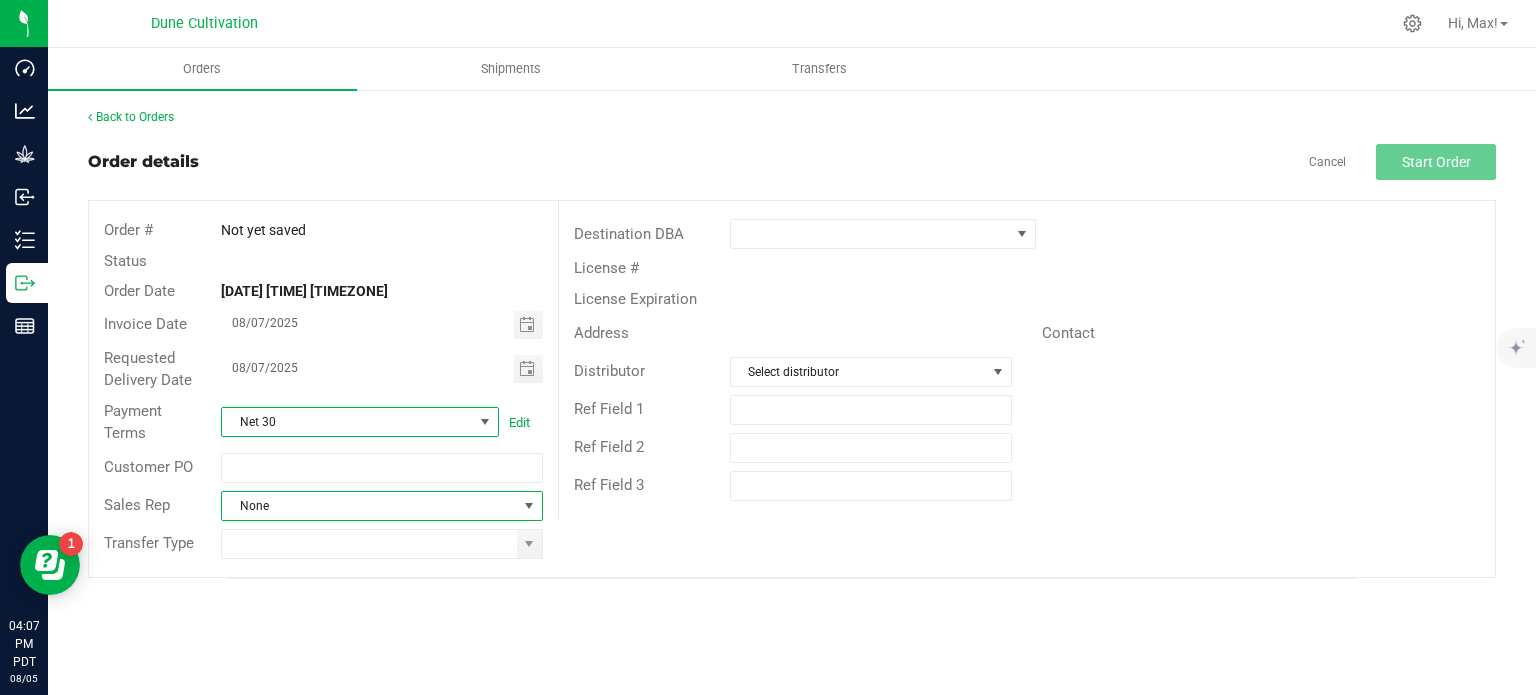 click at bounding box center (529, 506) 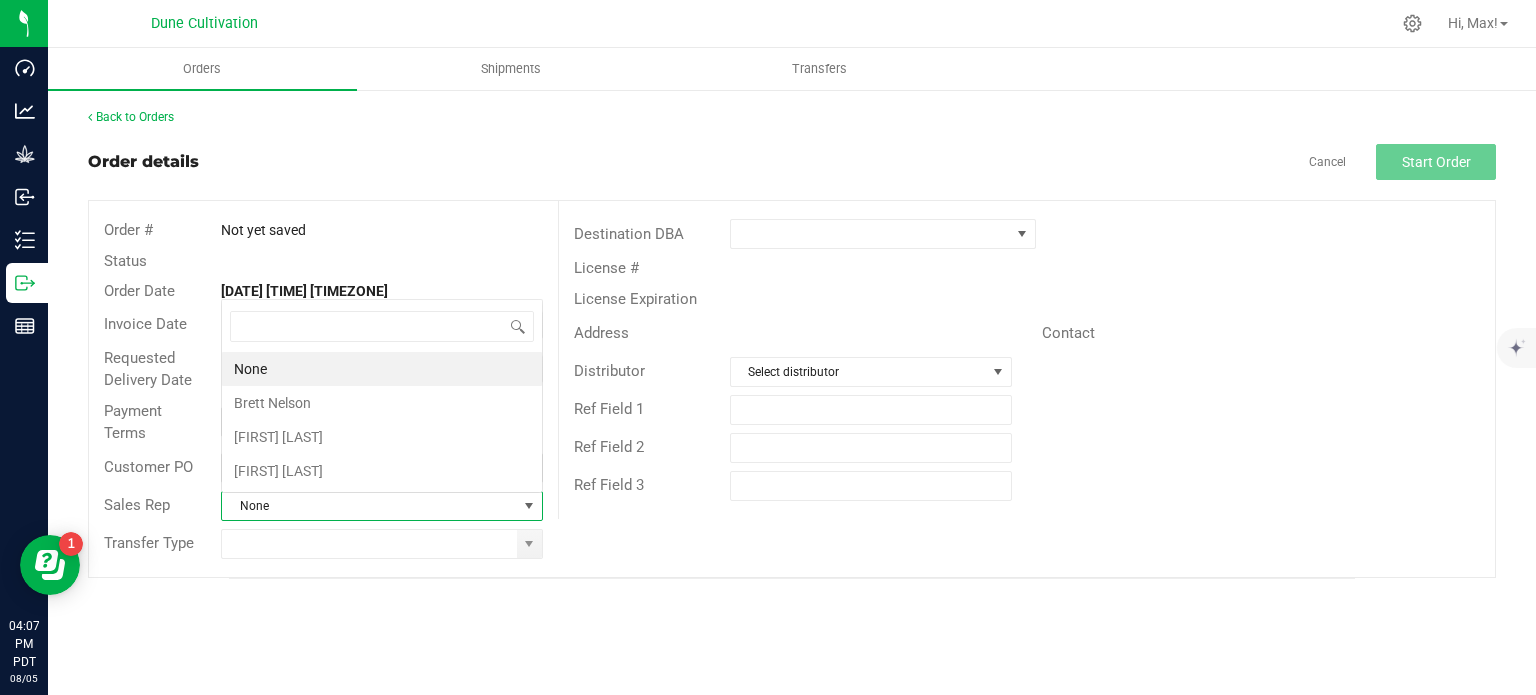 scroll, scrollTop: 0, scrollLeft: 0, axis: both 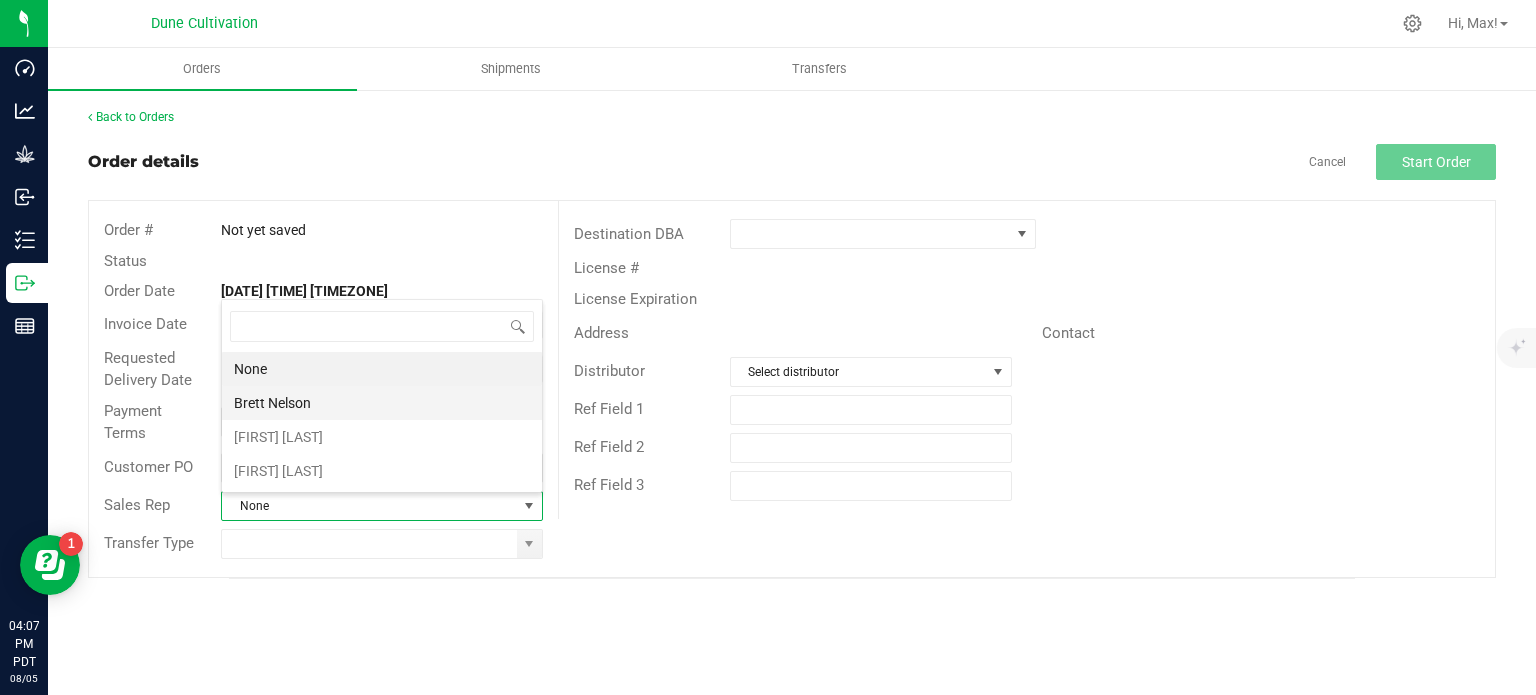 click on "Brett Nelson" at bounding box center (382, 403) 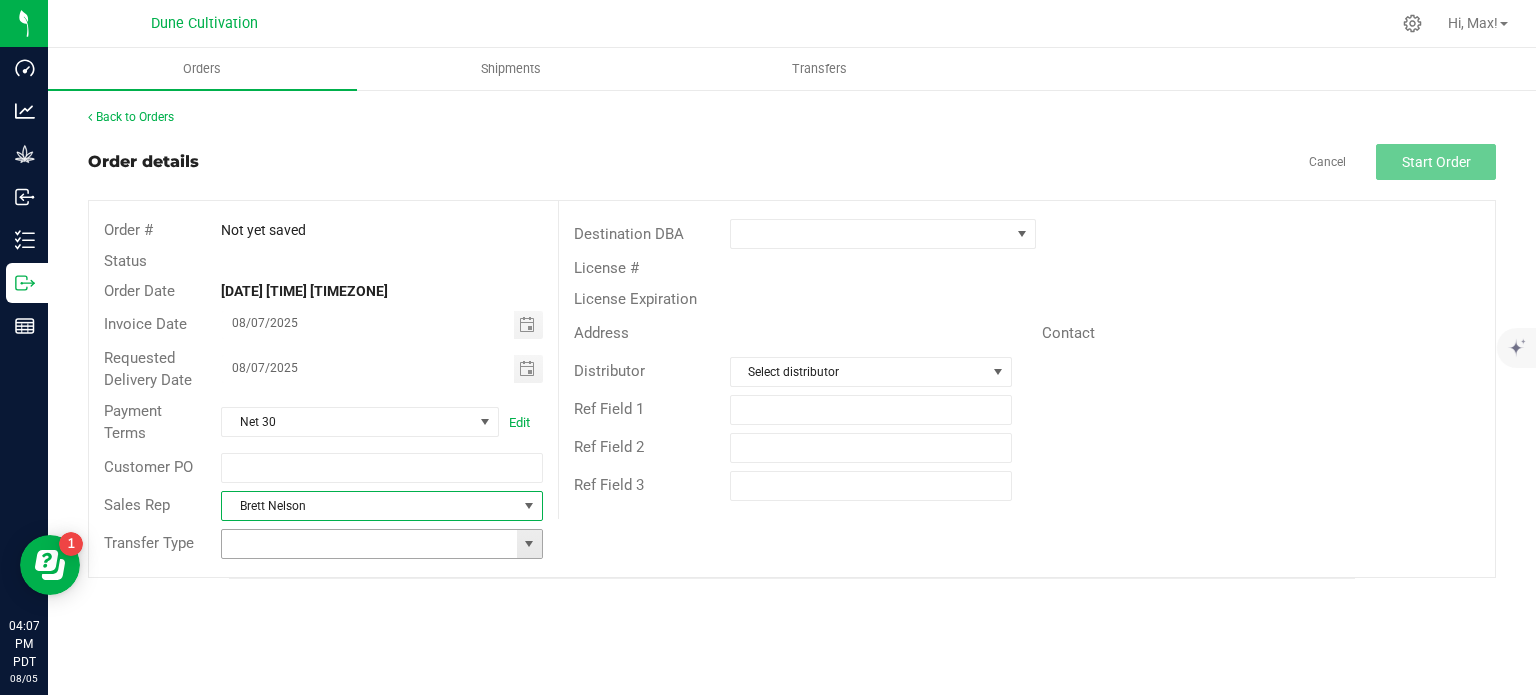 click at bounding box center [529, 544] 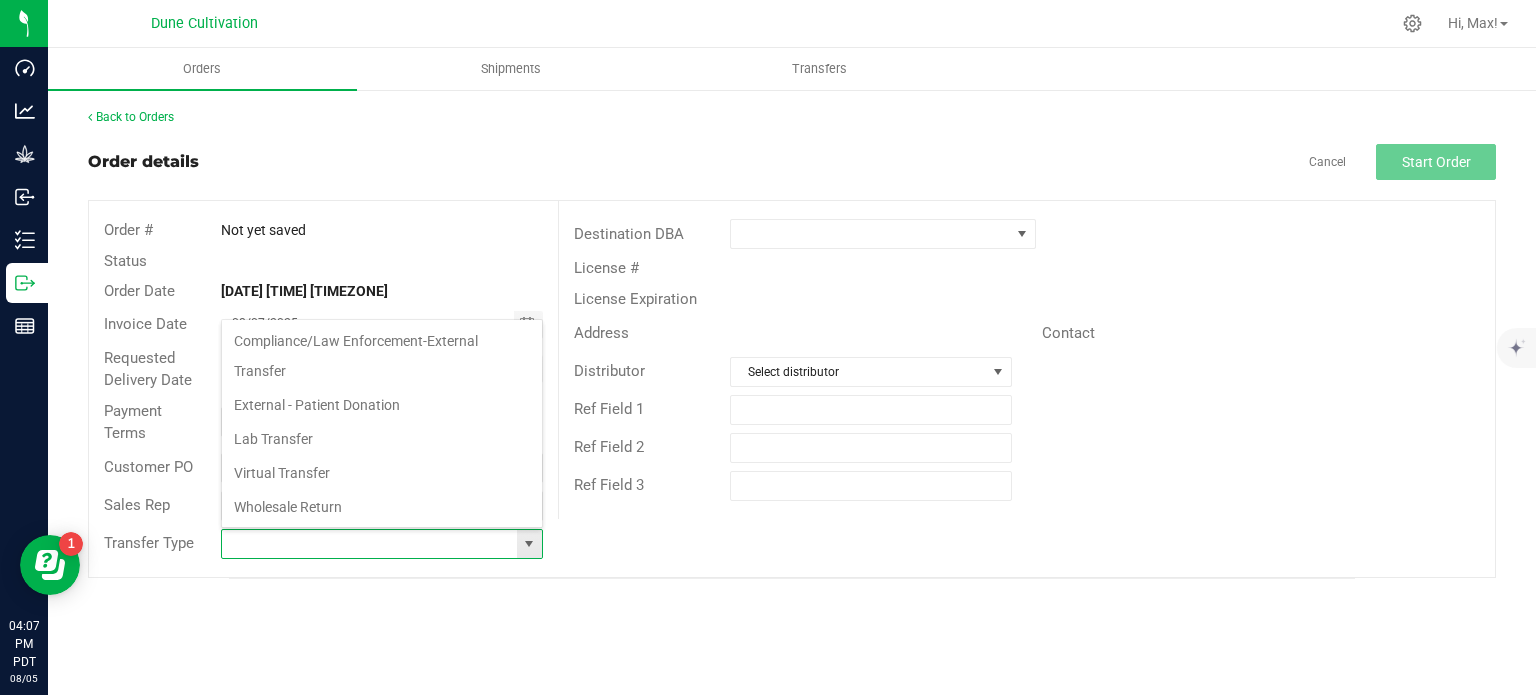 scroll, scrollTop: 99970, scrollLeft: 99678, axis: both 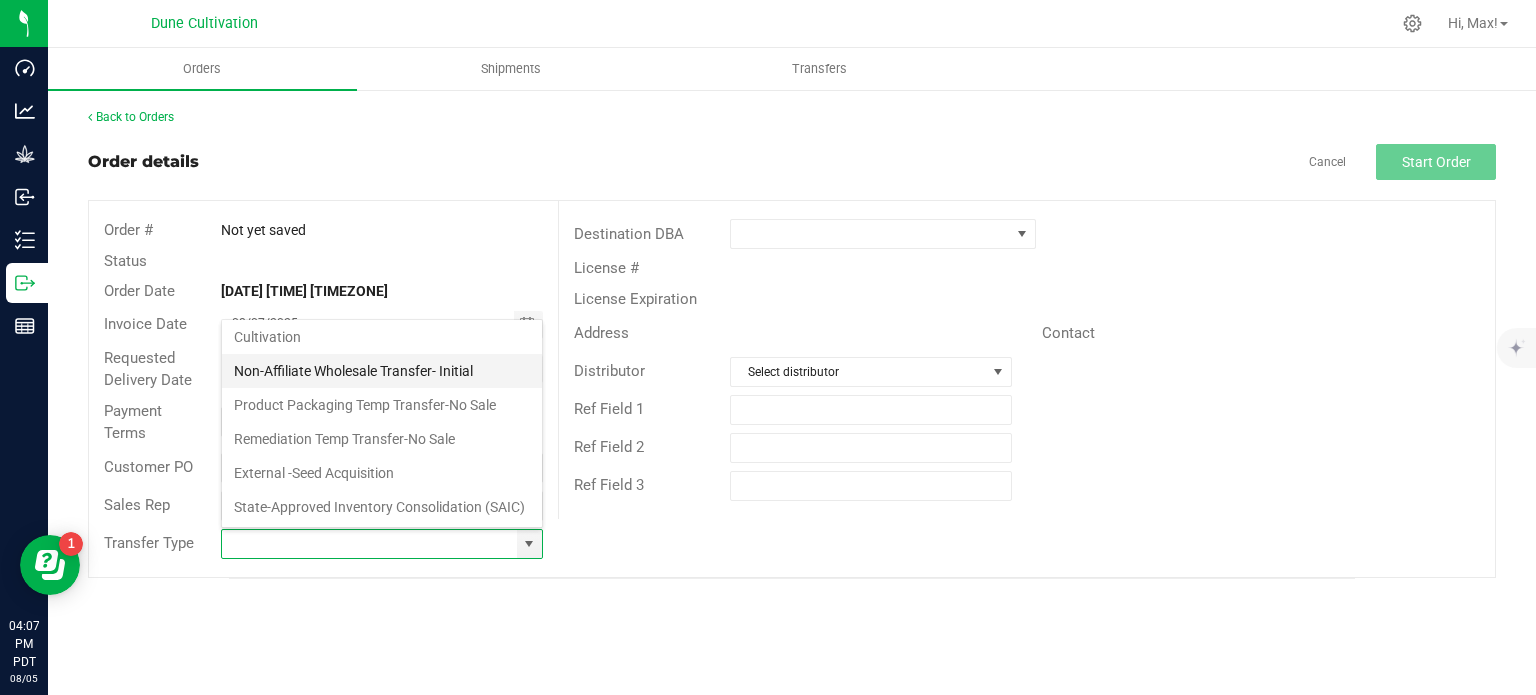 click on "Non-Affiliate Wholesale Transfer- Initial" at bounding box center [382, 371] 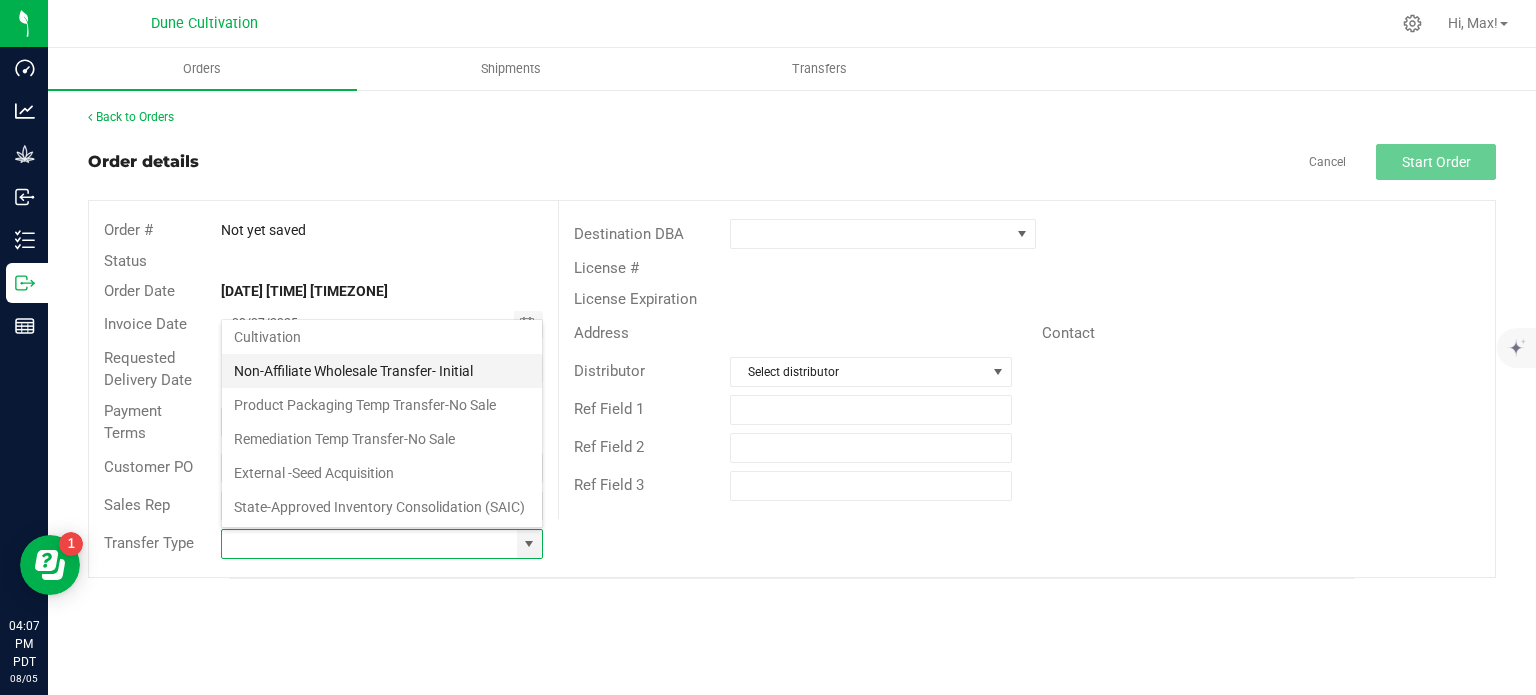 type on "Non-Affiliate Wholesale Transfer- Initial" 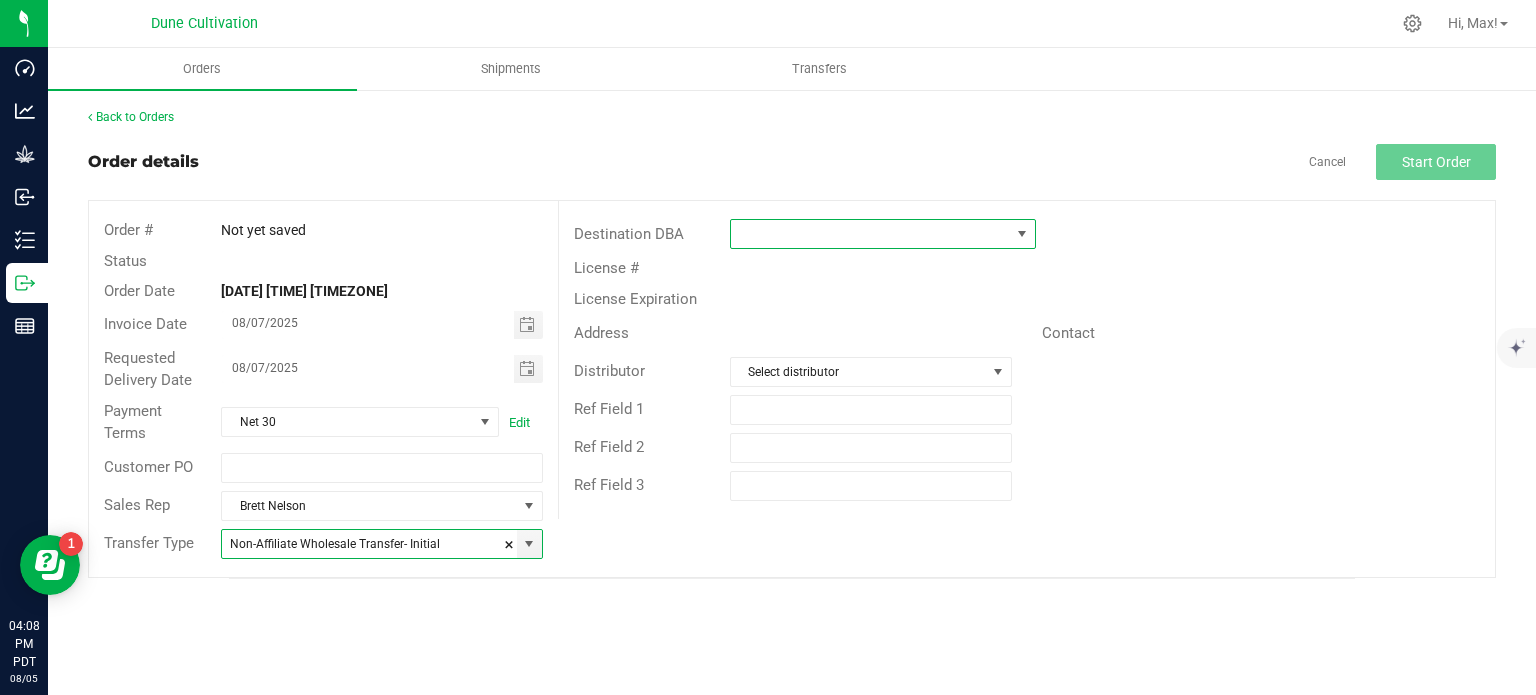 click at bounding box center (1022, 234) 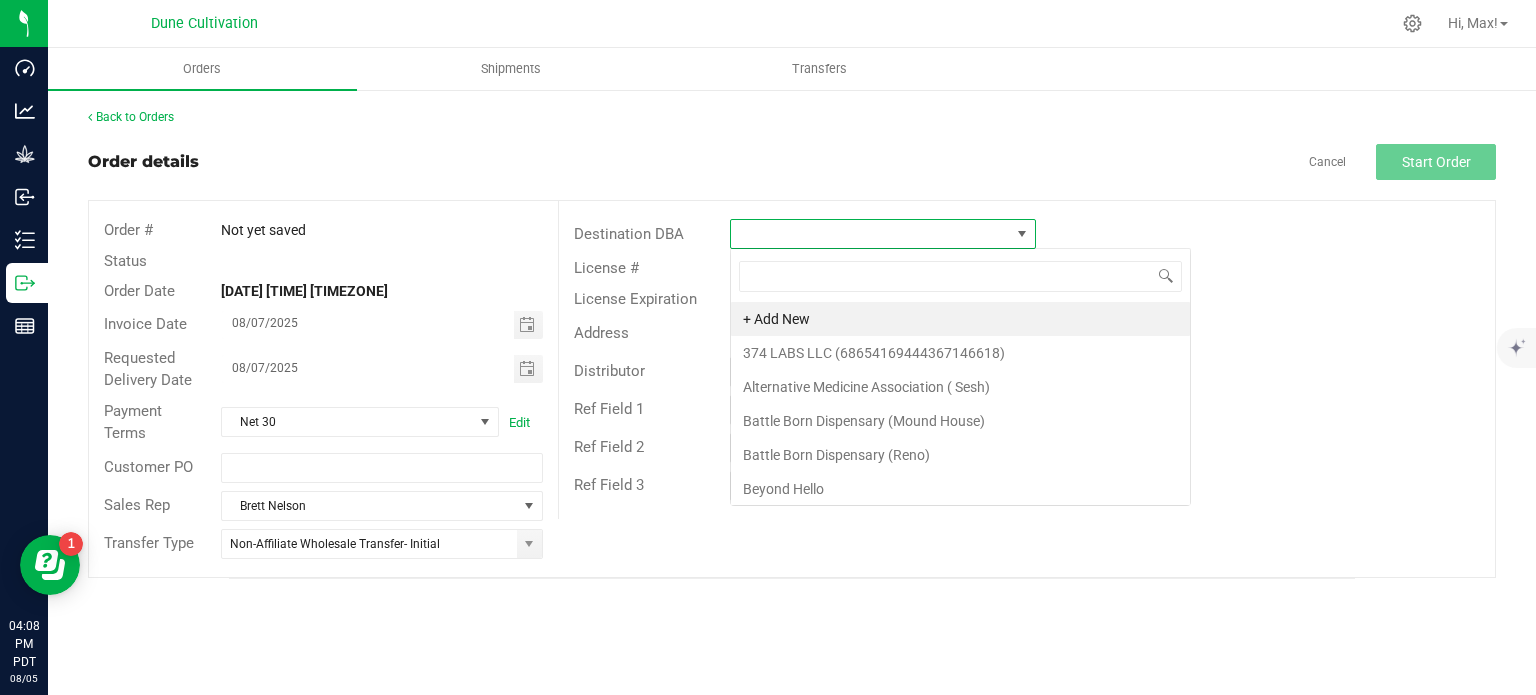 scroll, scrollTop: 99970, scrollLeft: 99693, axis: both 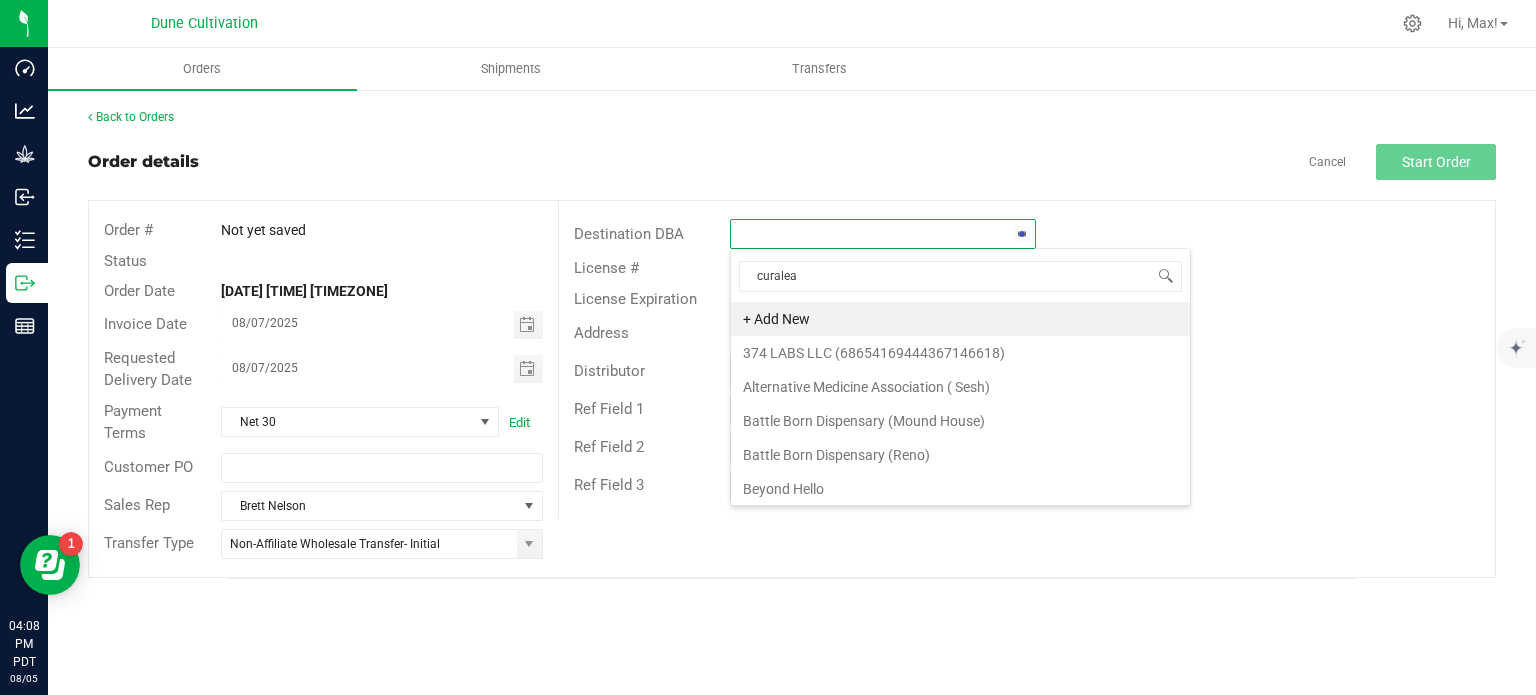 type on "curaleaf" 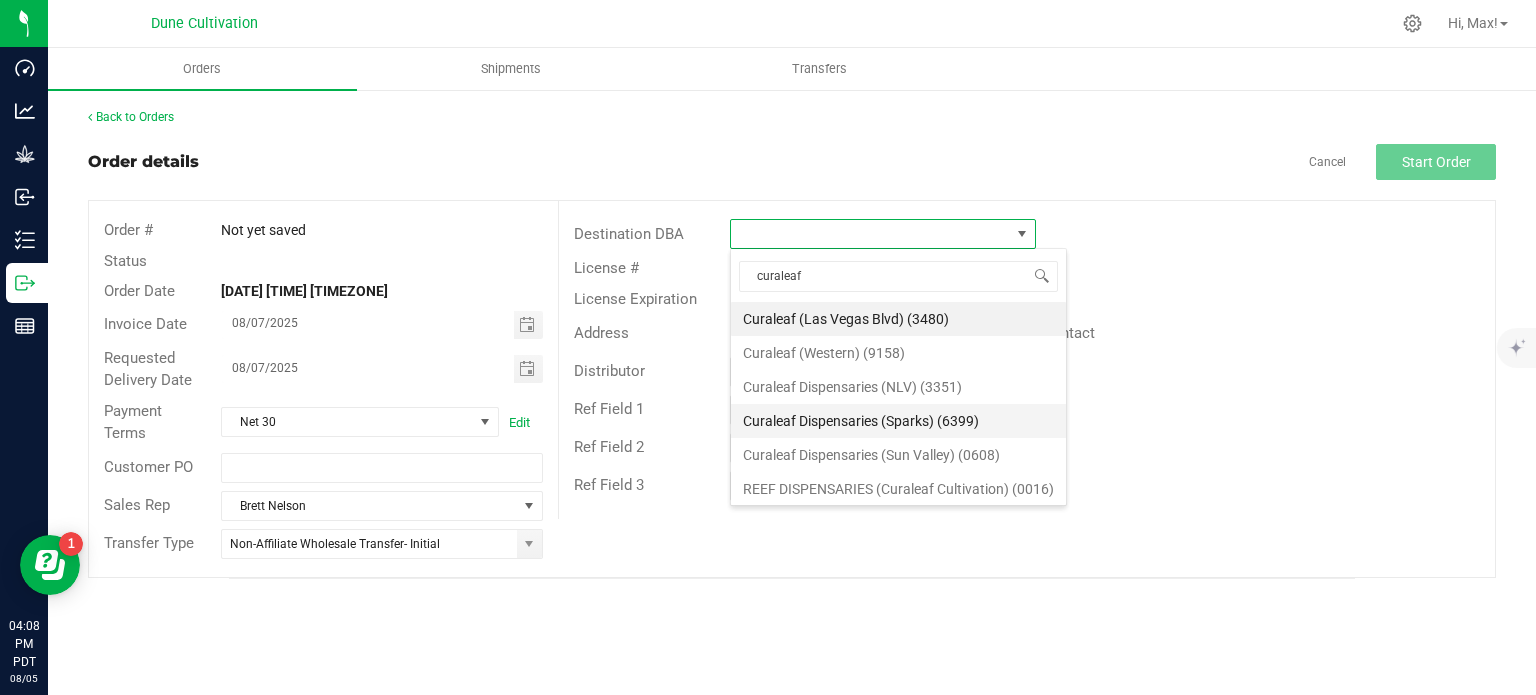 scroll, scrollTop: 1, scrollLeft: 0, axis: vertical 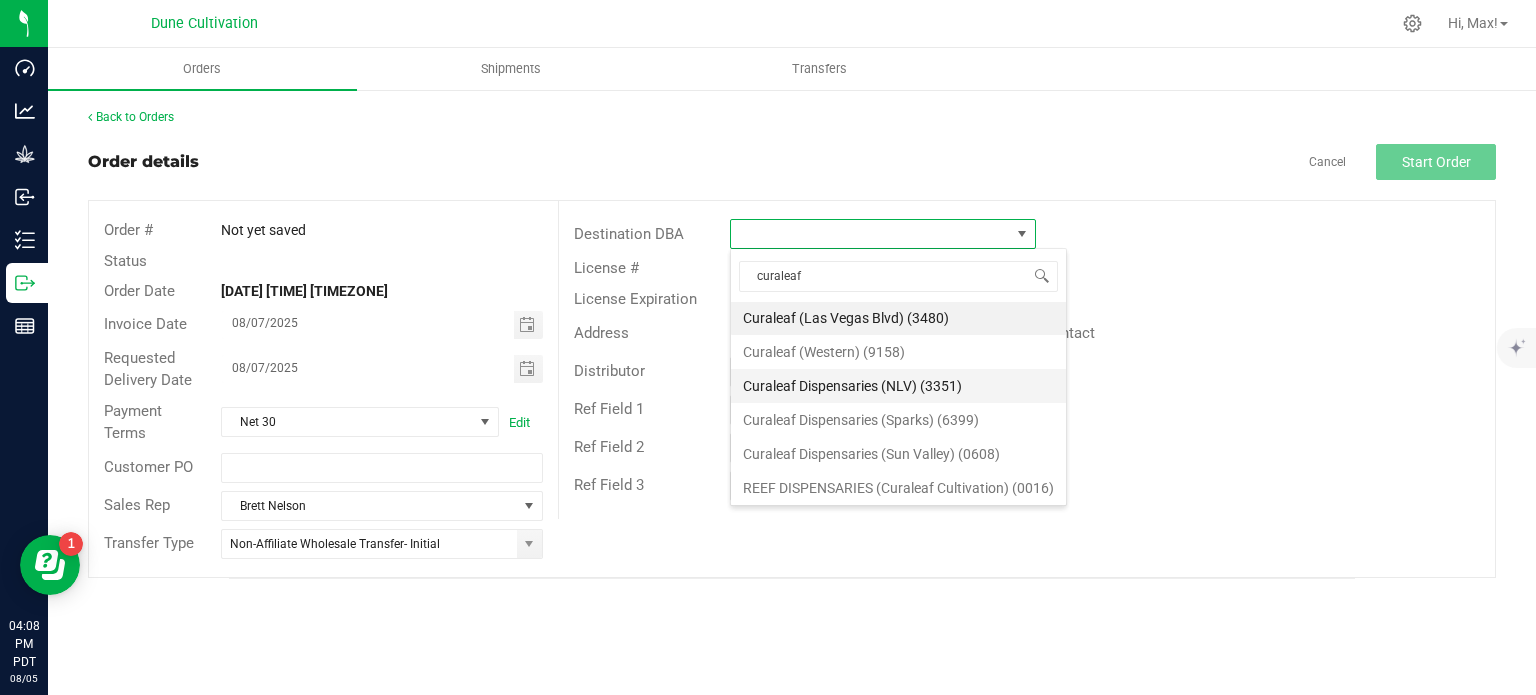 click on "Curaleaf Dispensaries (NLV) (3351)" at bounding box center (898, 386) 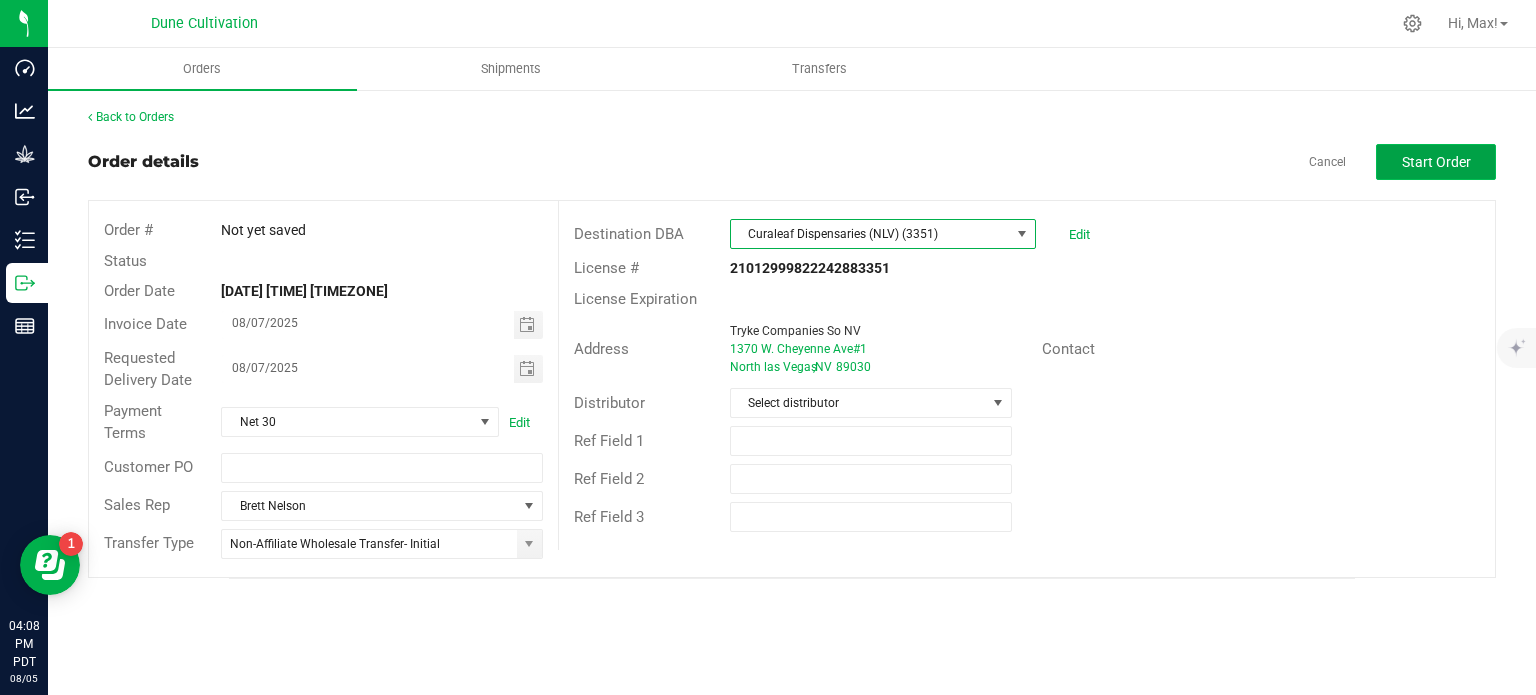 click on "Start Order" at bounding box center [1436, 162] 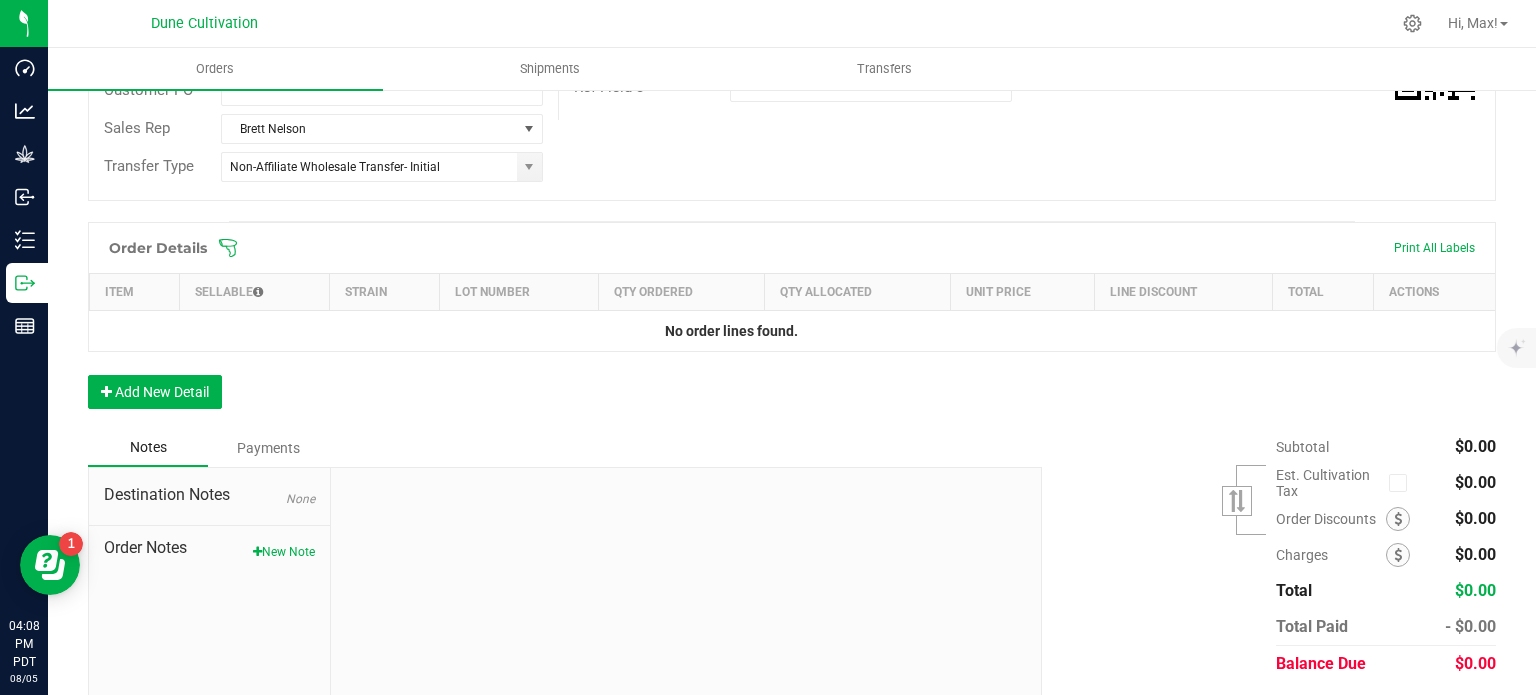 scroll, scrollTop: 488, scrollLeft: 0, axis: vertical 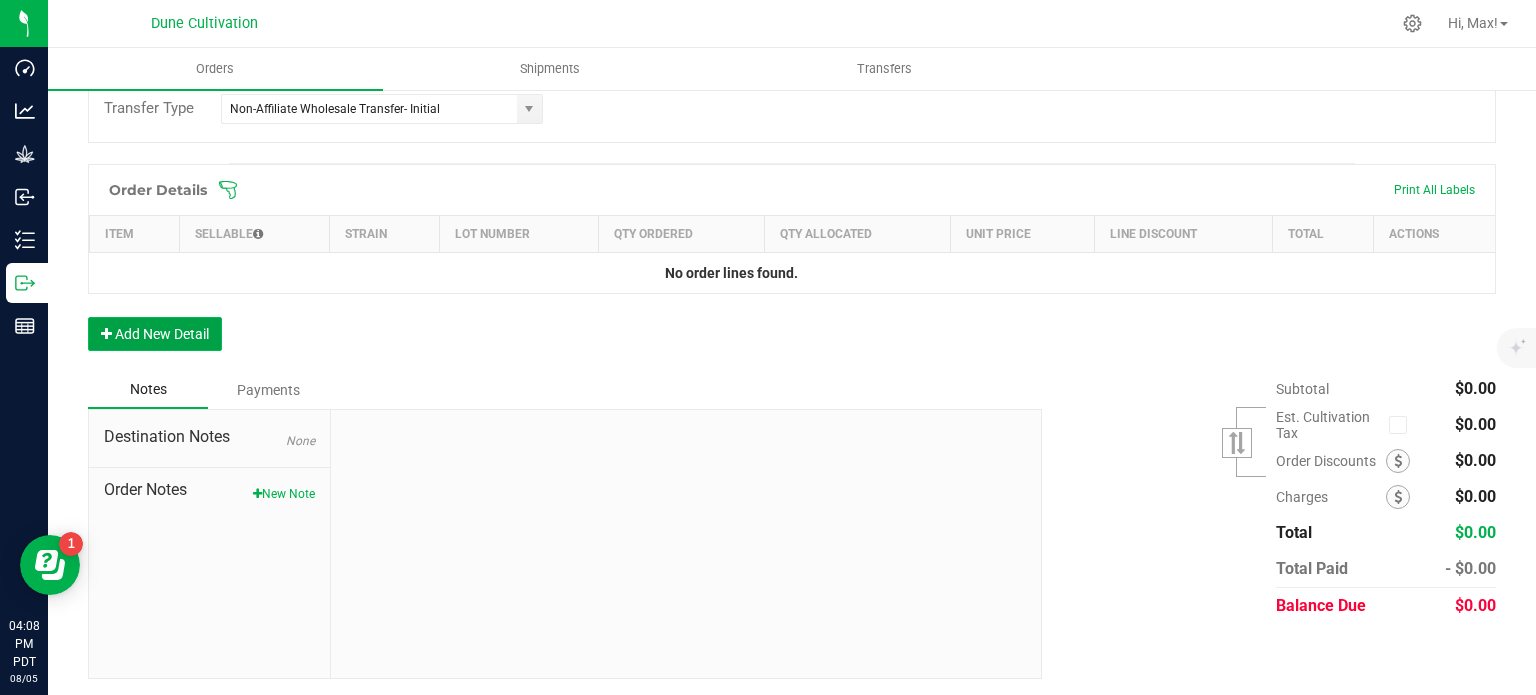 click on "Add New Detail" at bounding box center [155, 334] 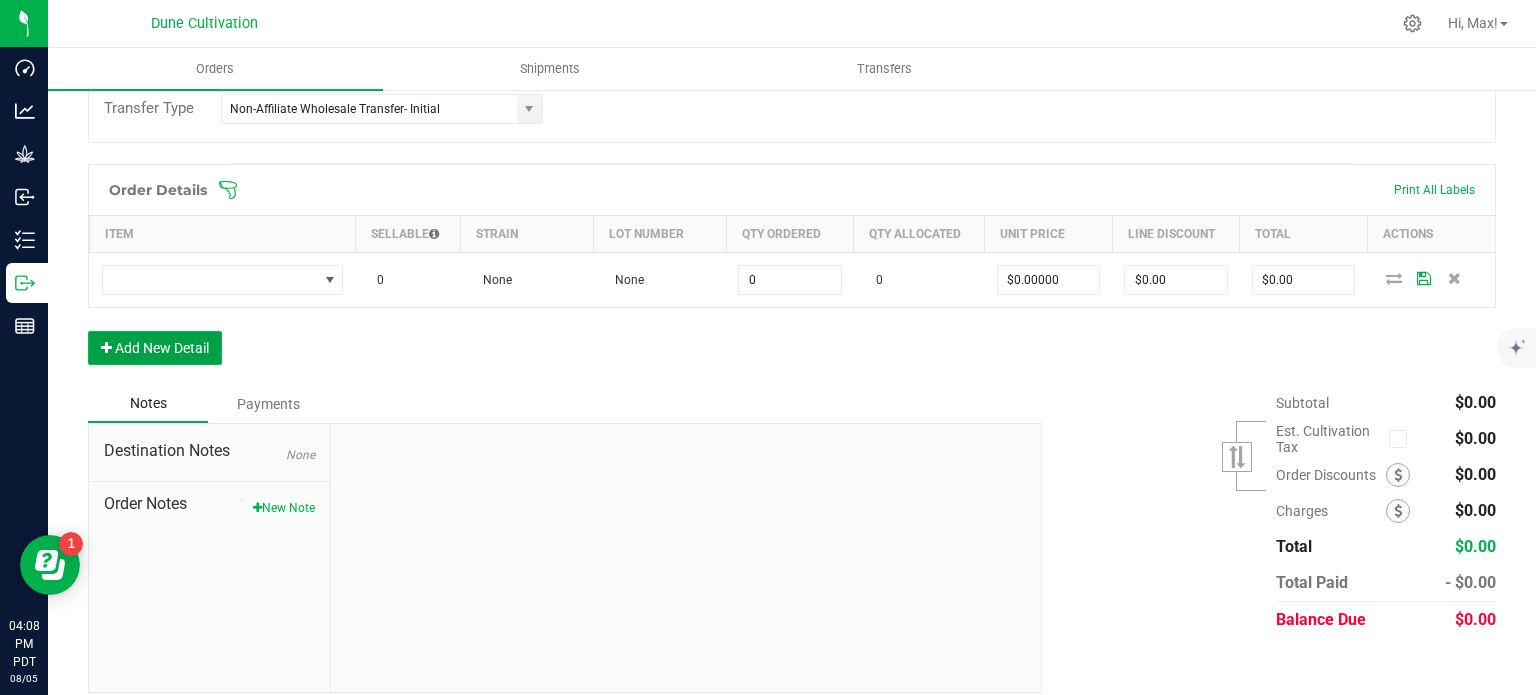 click on "Add New Detail" at bounding box center (155, 348) 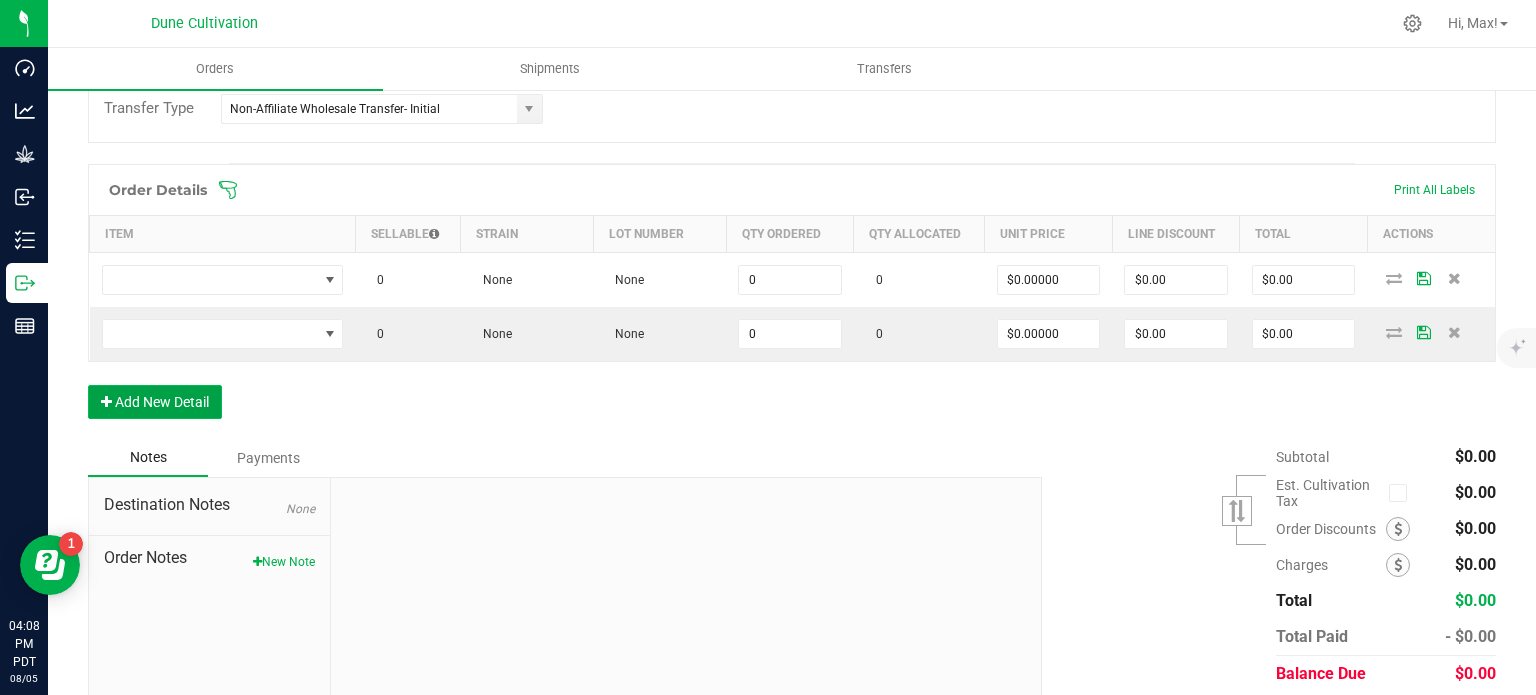 click on "Add New Detail" at bounding box center (155, 402) 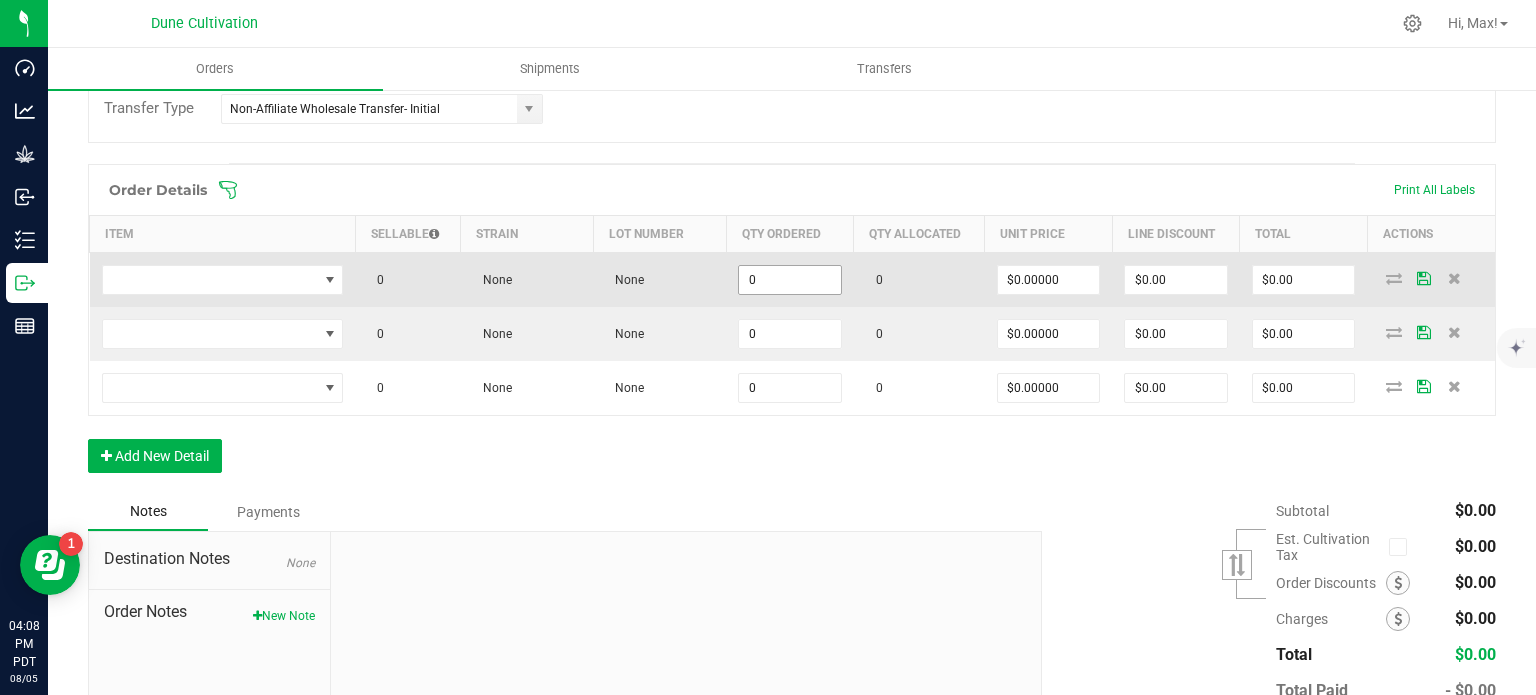 click on "0" at bounding box center [790, 280] 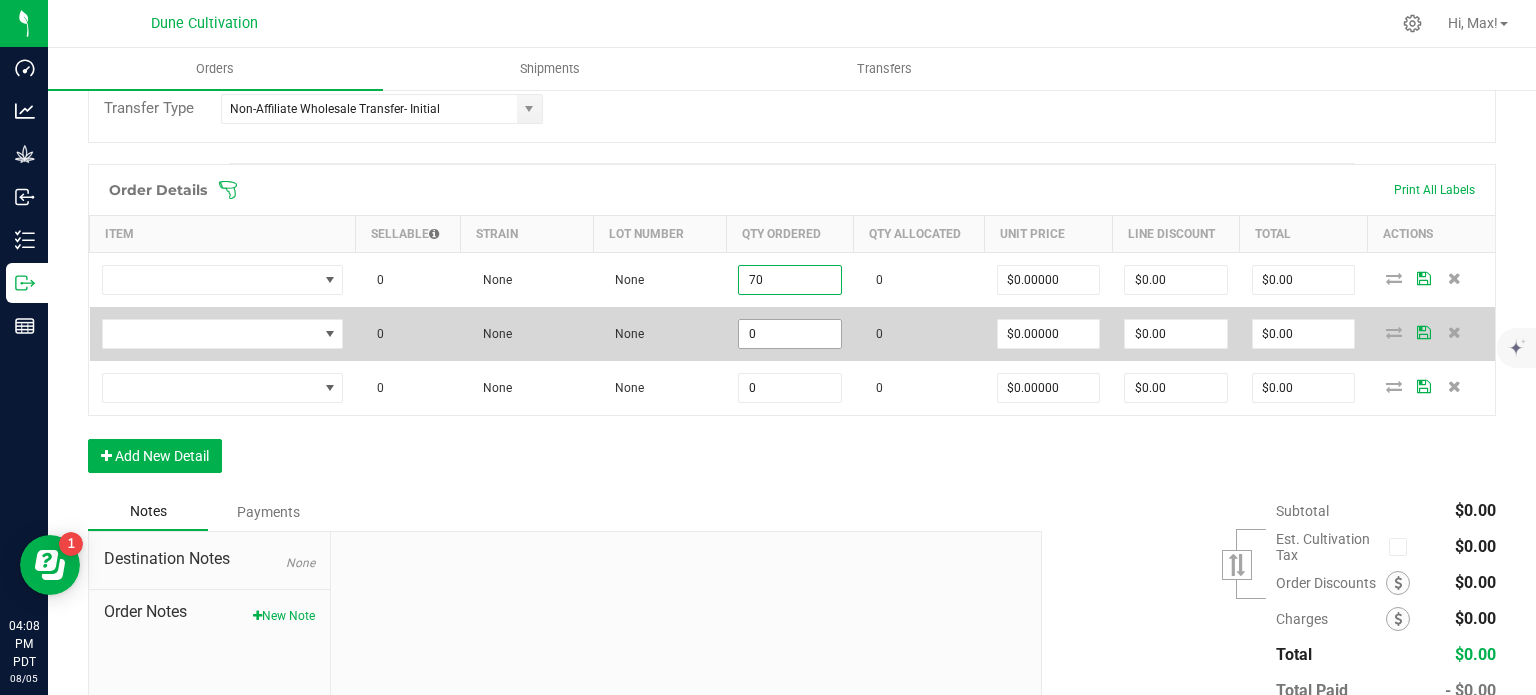 type on "70" 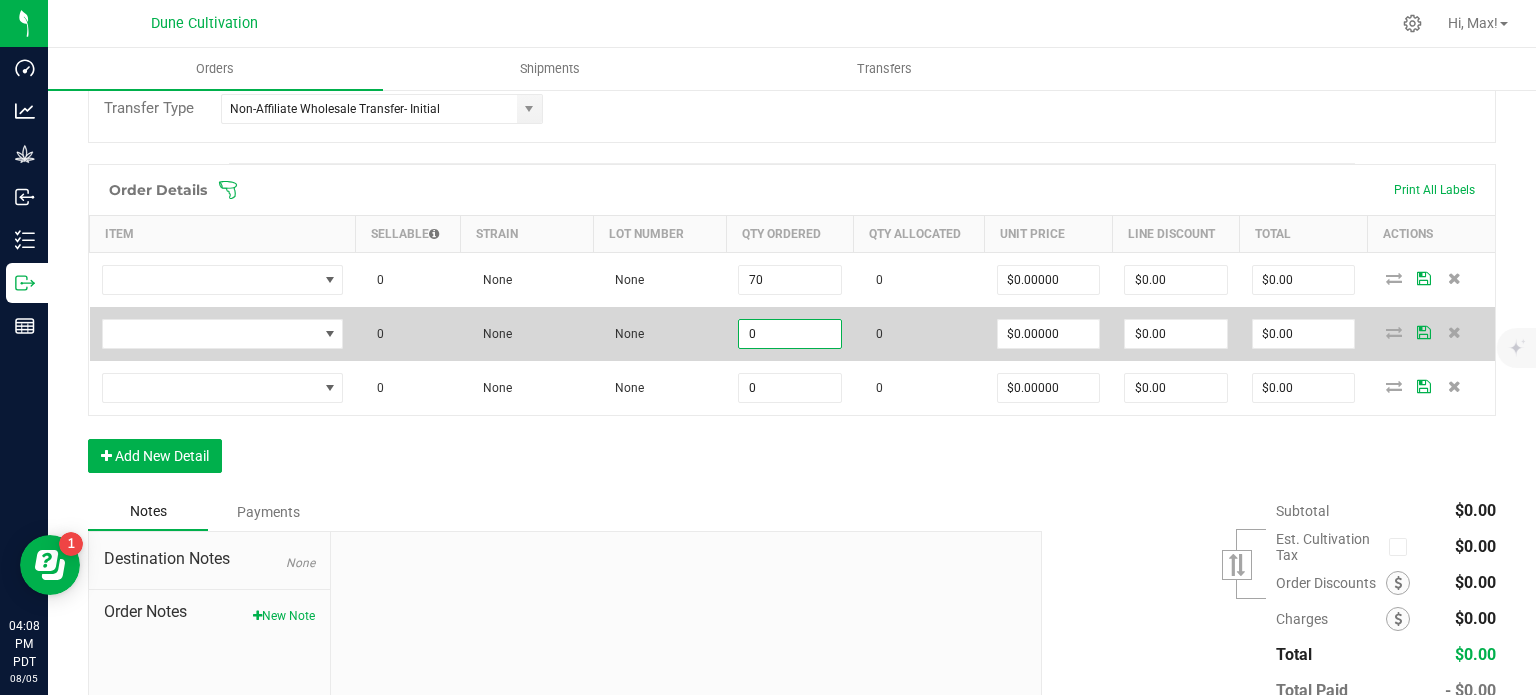click on "0" at bounding box center [790, 334] 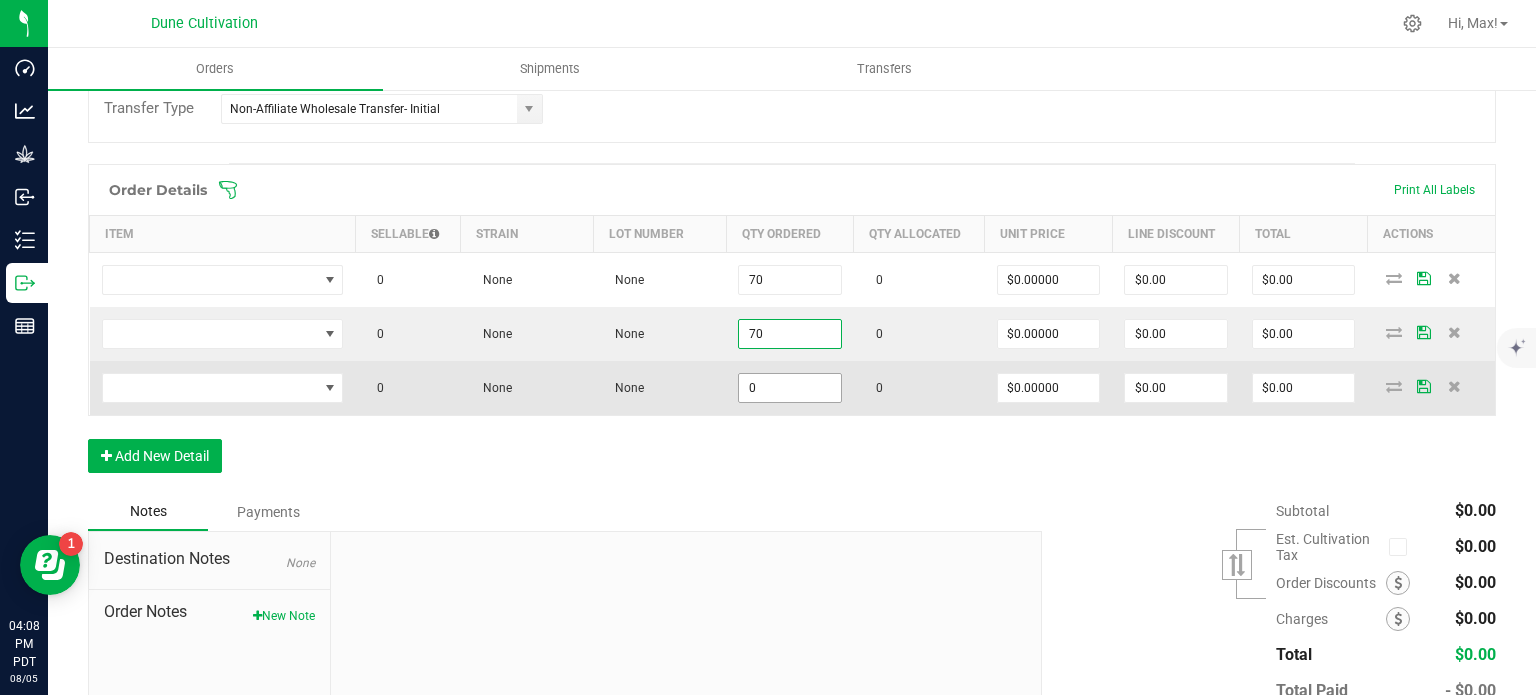 type on "70" 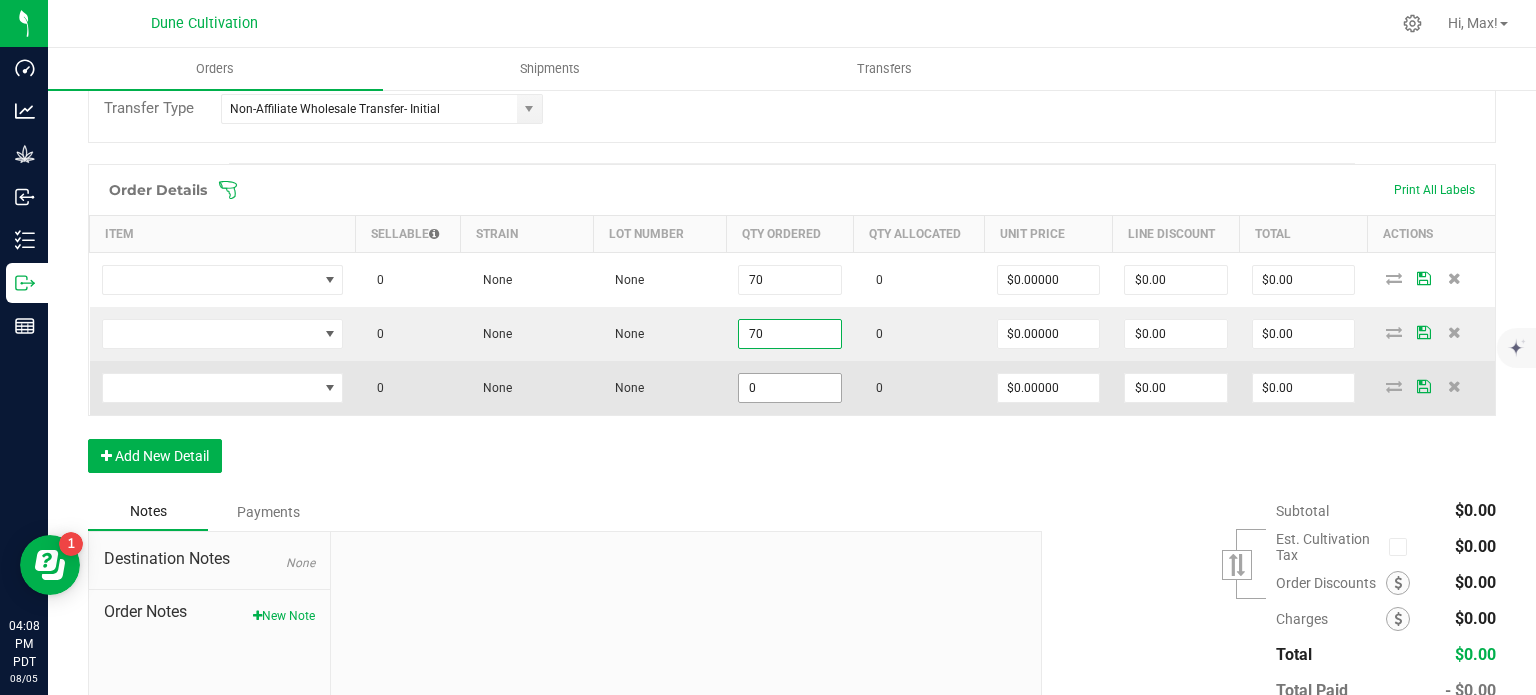 click on "0" at bounding box center [790, 388] 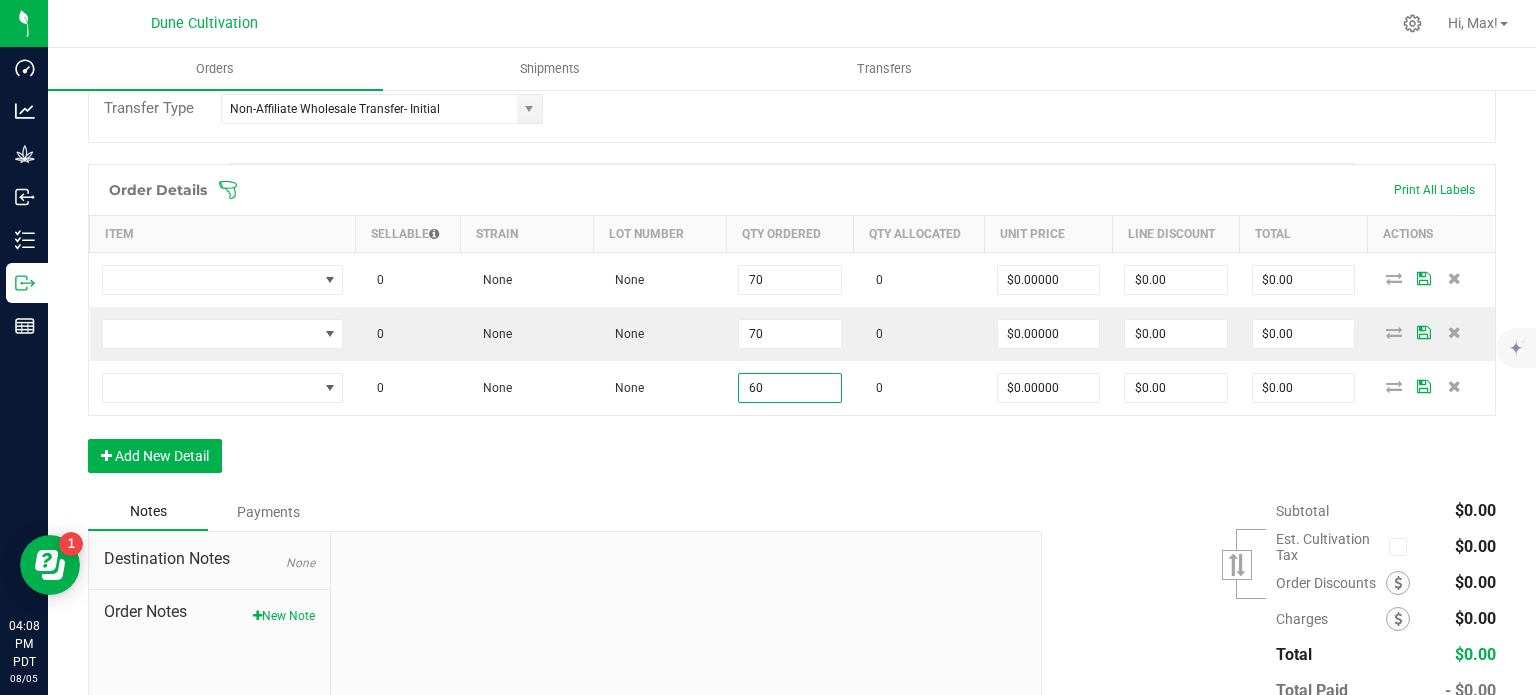 type on "60" 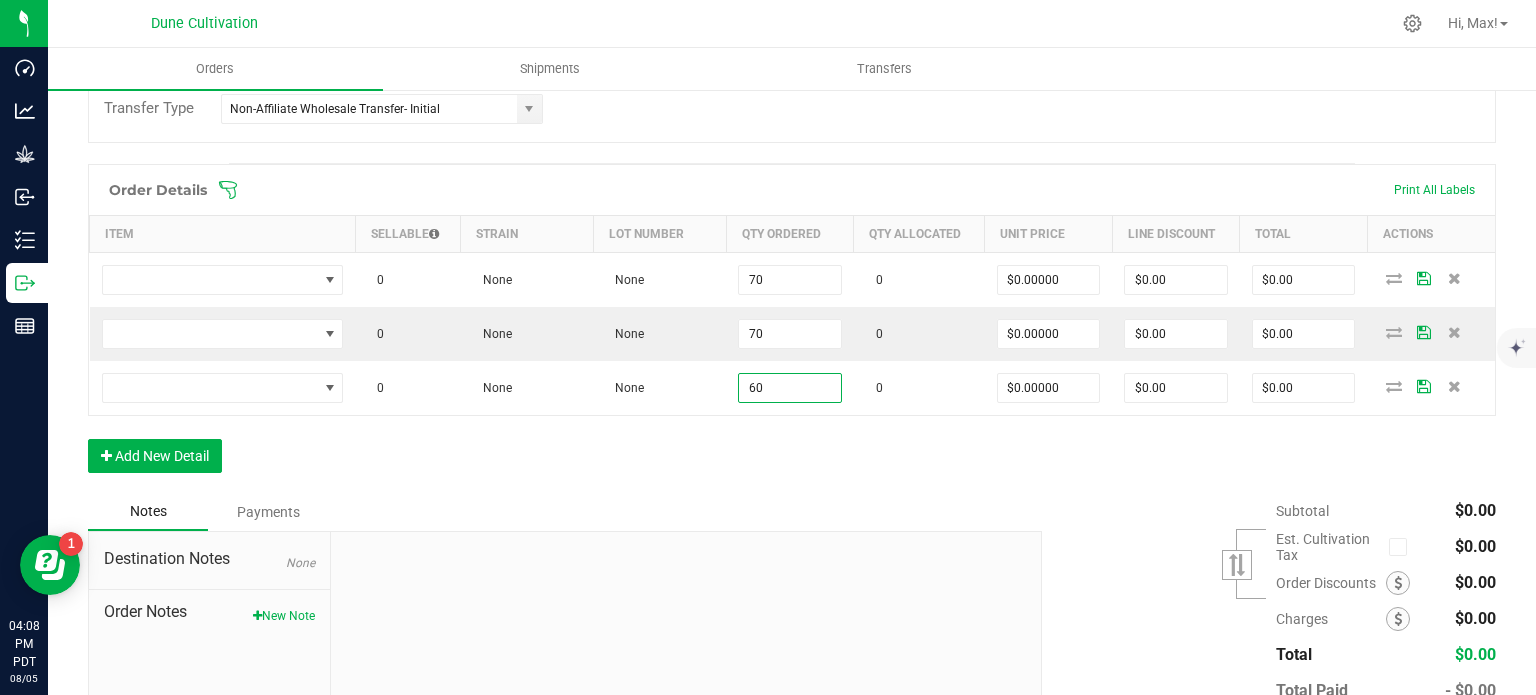 click on "Order Details Print All Labels Item  Sellable  Strain  Lot Number  Qty Ordered Qty Allocated Unit Price Line Discount Total Actions  0    None   None  70  0   $0.00000 $0.00 $0.00  0    None   None  70  0   $0.00000 $0.00 $0.00  0    None   None  60  0   $0.00000 $0.00 $0.00
Add New Detail" at bounding box center [792, 328] 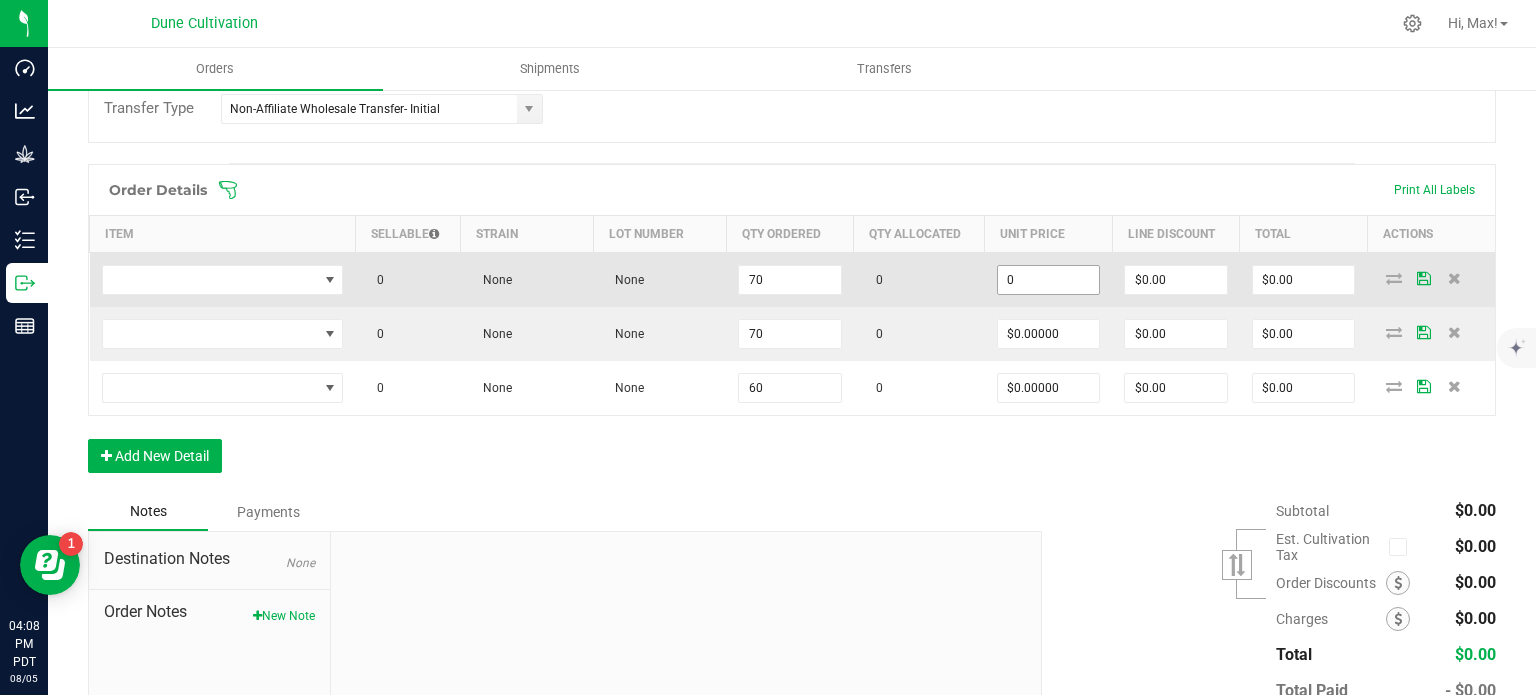 click on "0" at bounding box center (1049, 280) 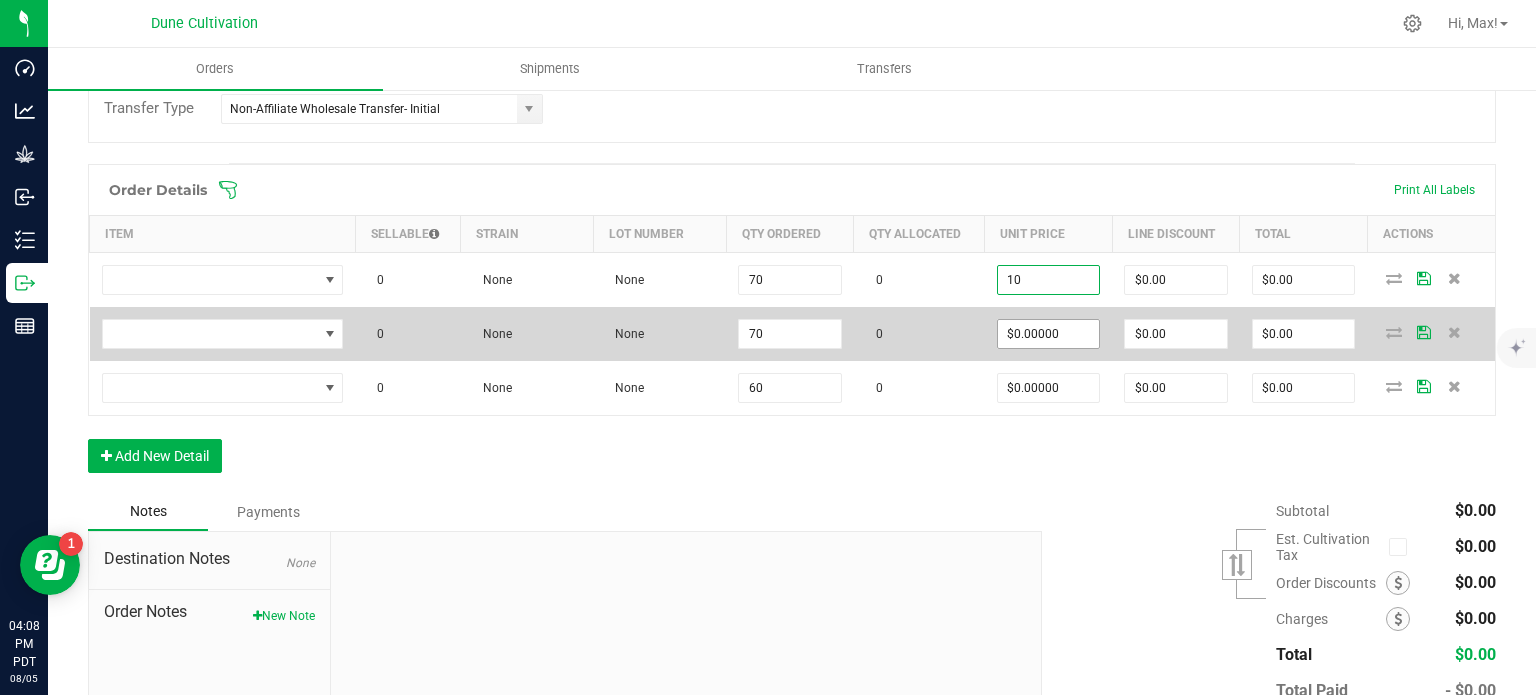 type on "$10.00000" 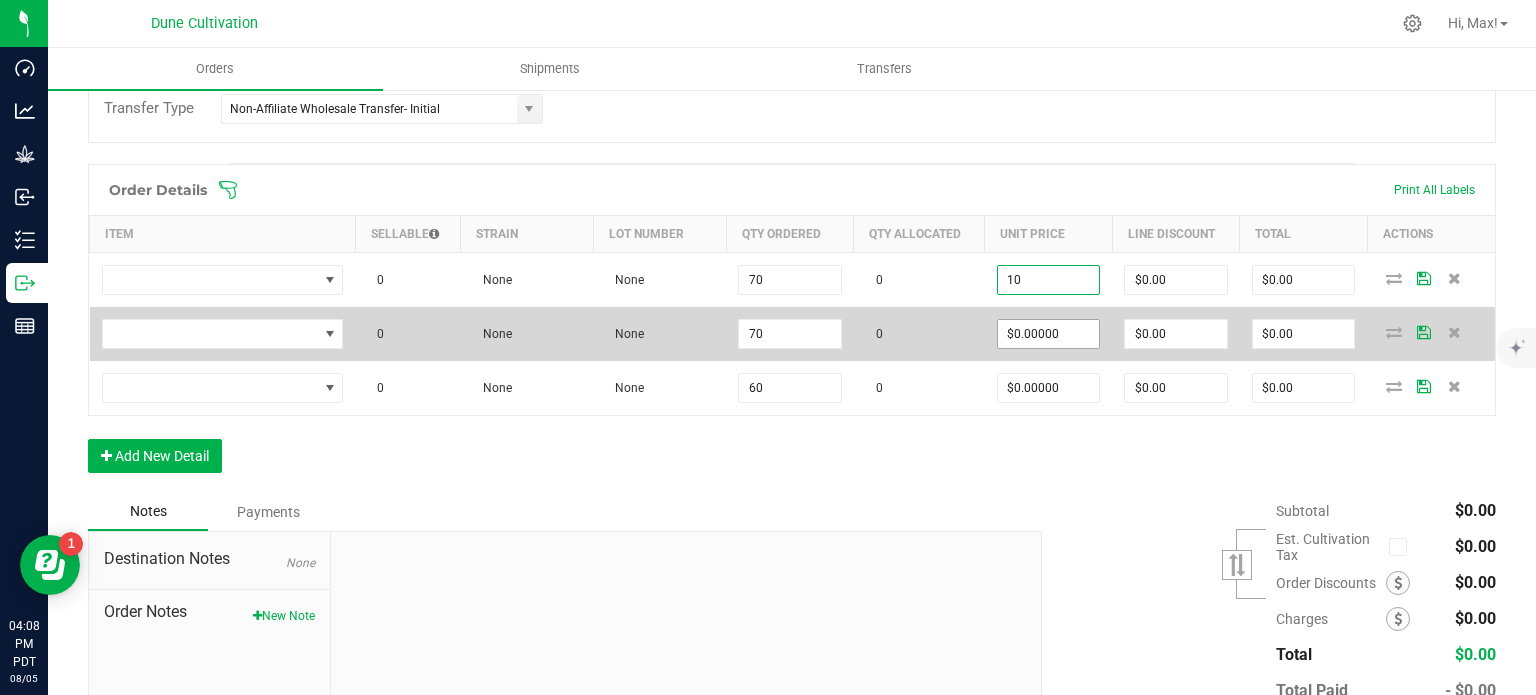 type on "$700.00" 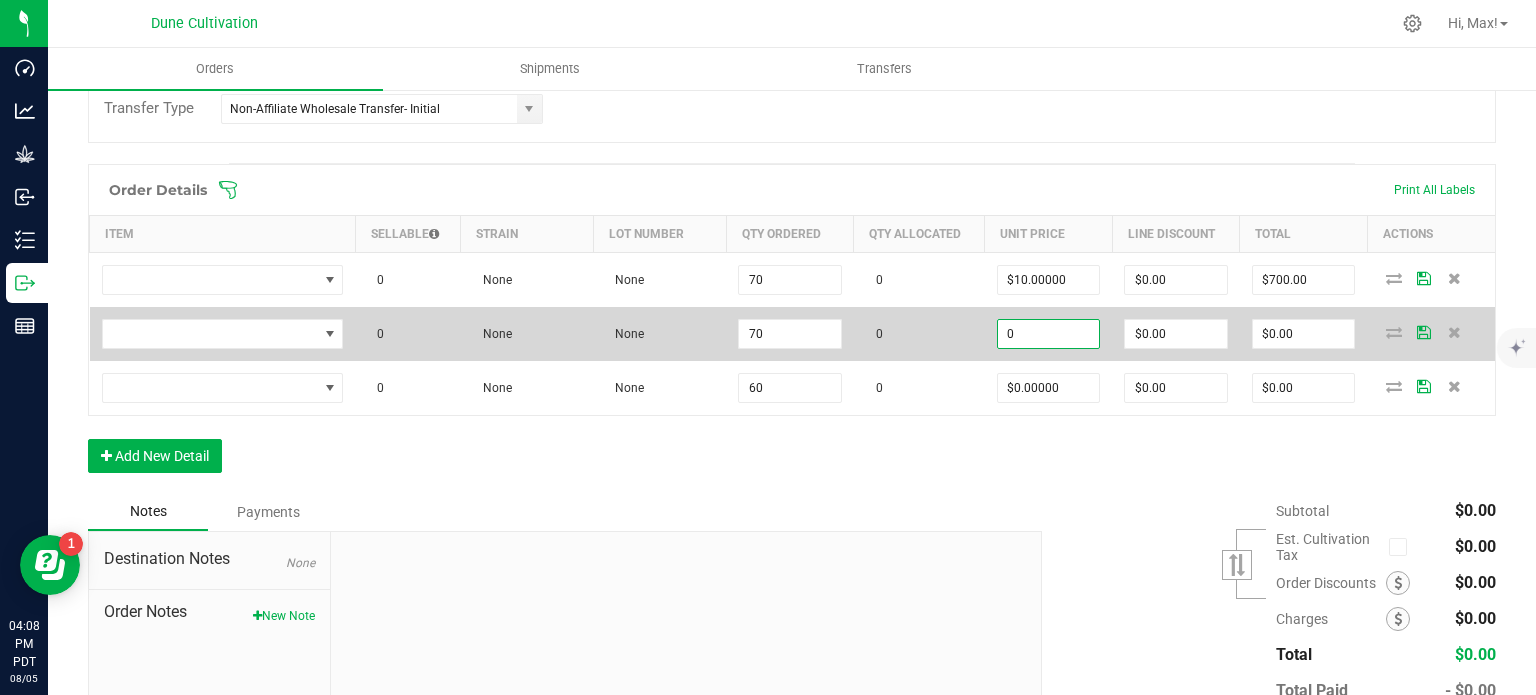 click on "0" at bounding box center [1049, 334] 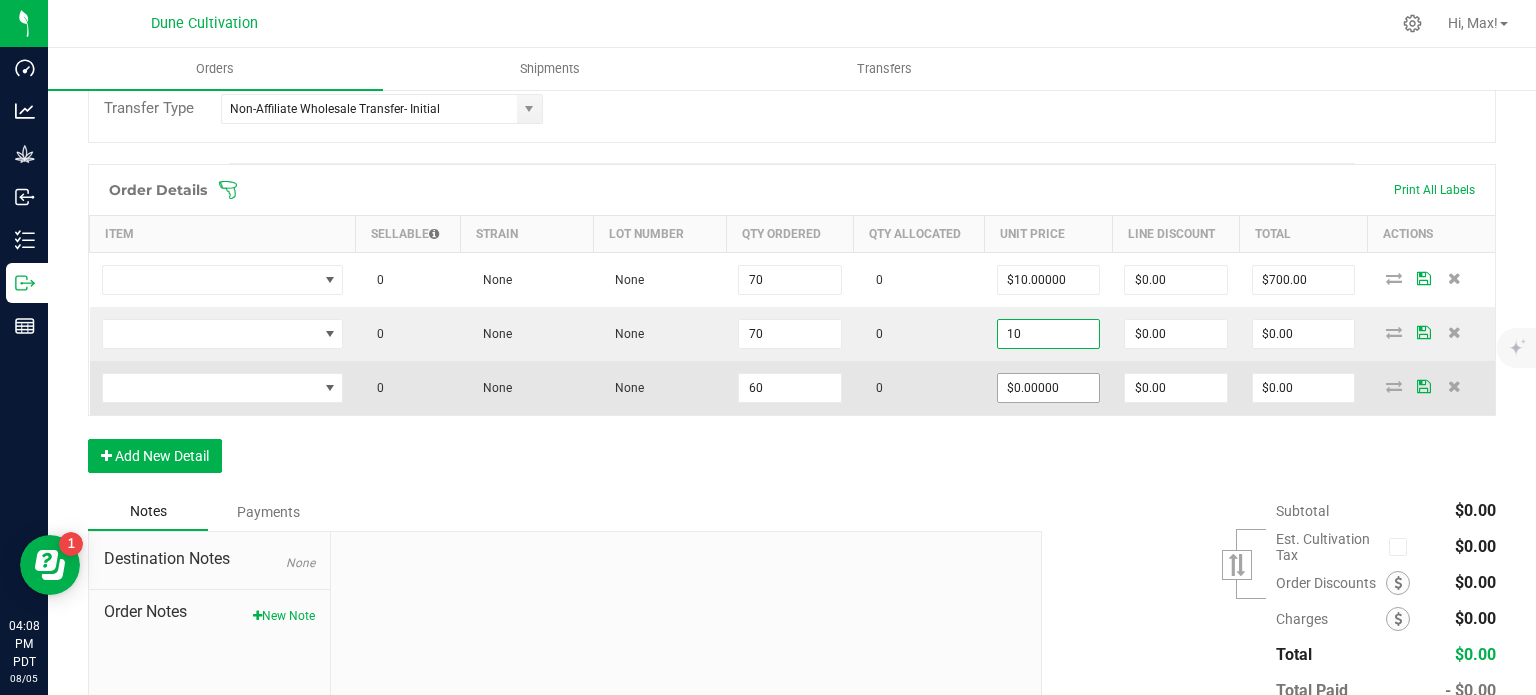 type on "$10.00000" 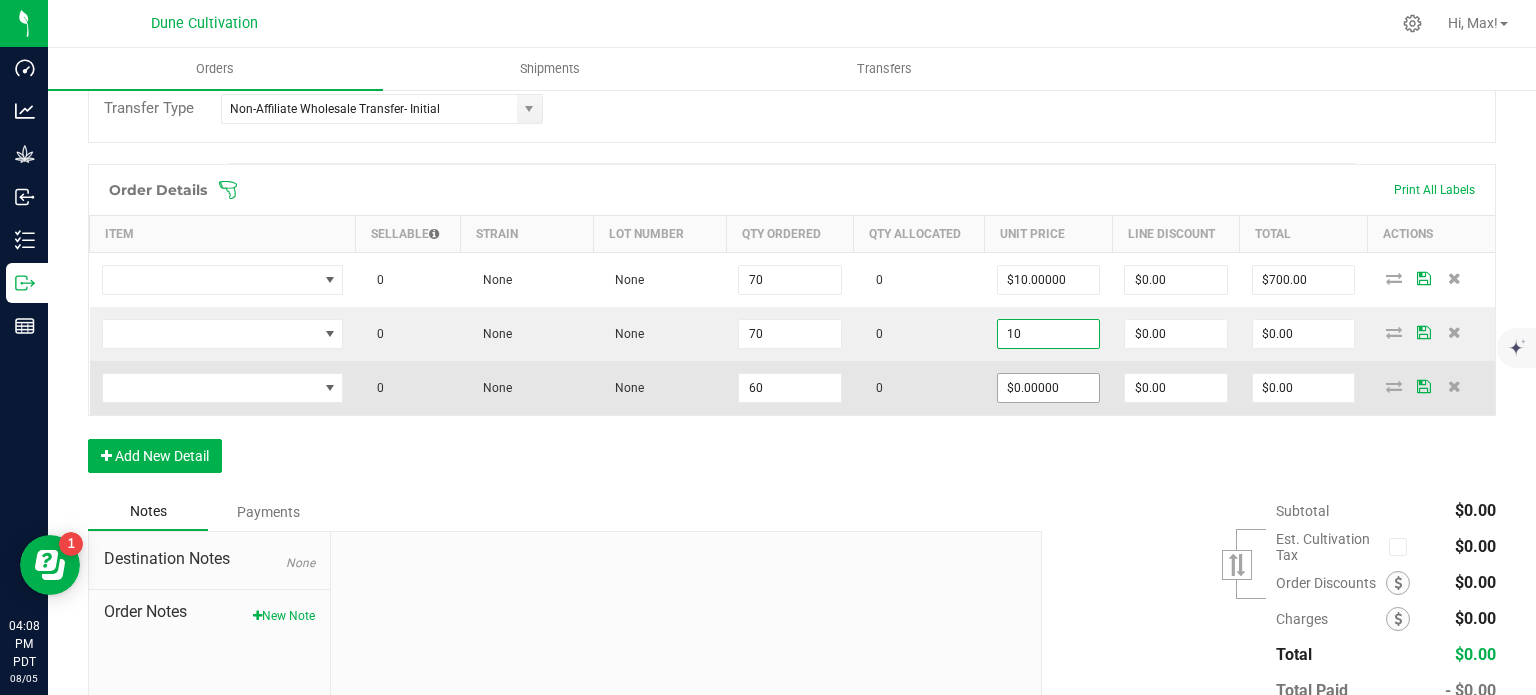 type on "$700.00" 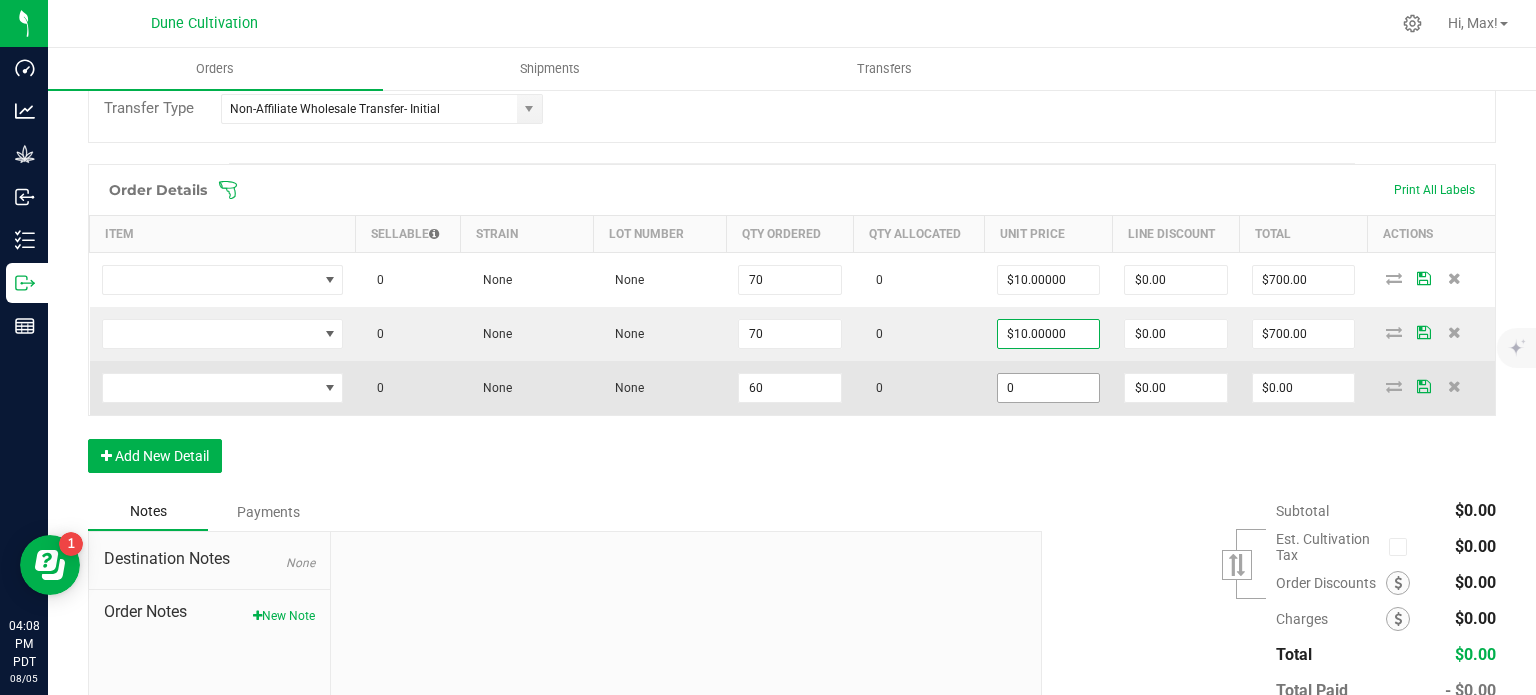 click on "0" at bounding box center [1049, 388] 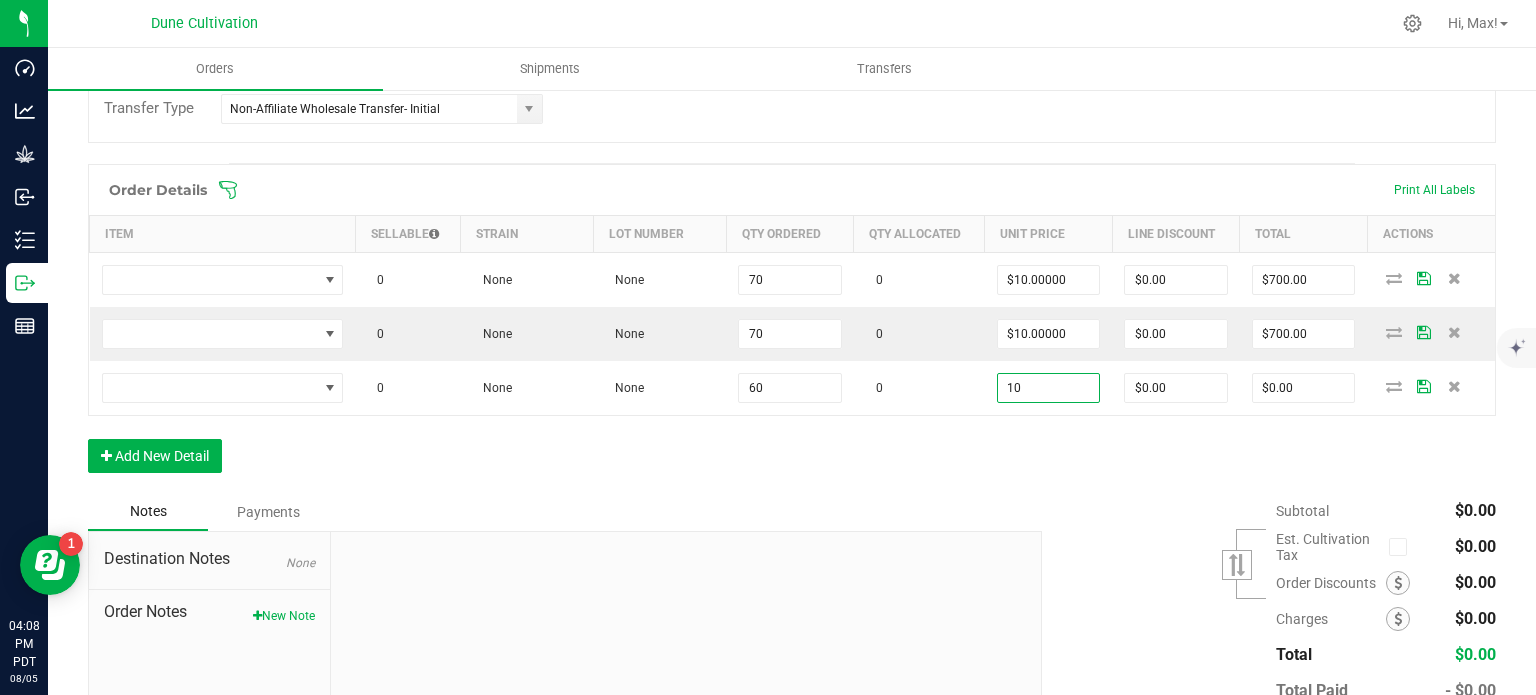type on "$10.00000" 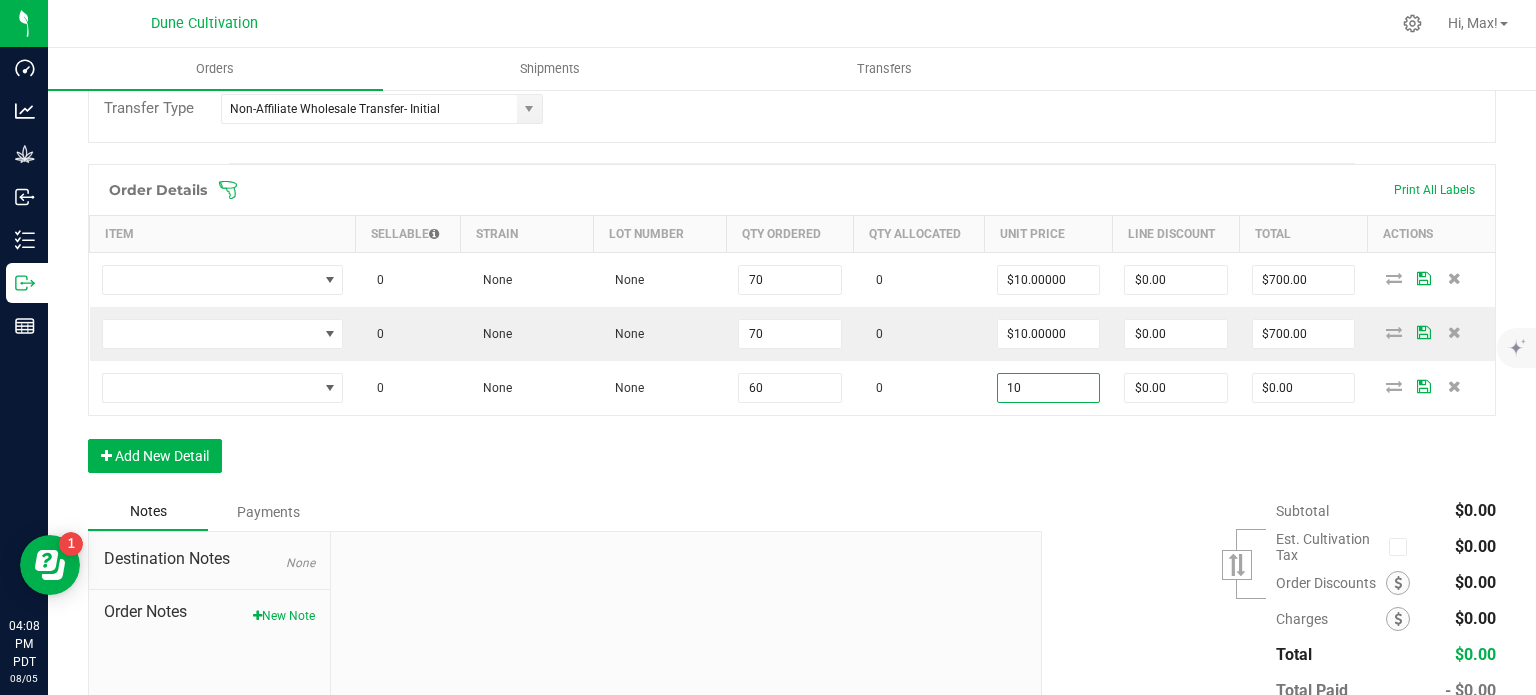 type on "$600.00" 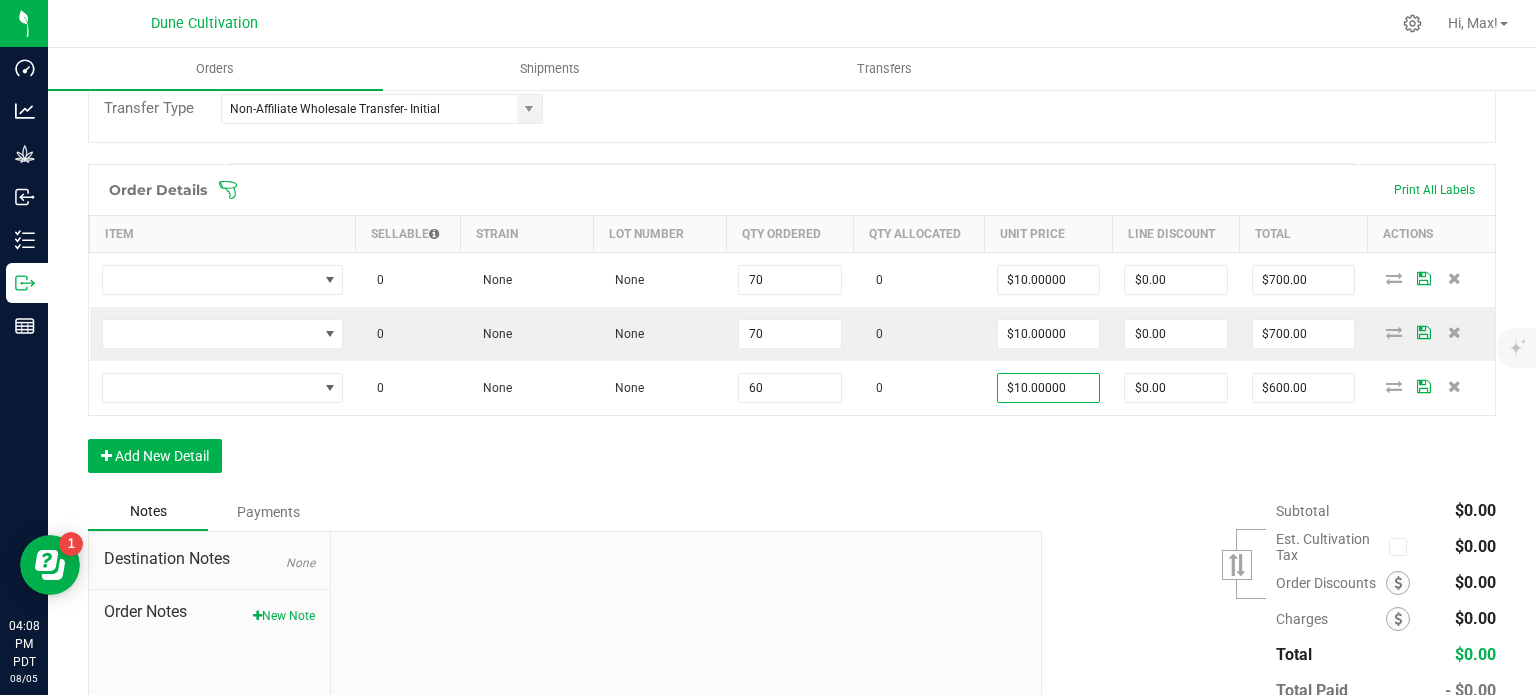 click on "Order Details Print All Labels Item  Sellable  Strain  Lot Number  Qty Ordered Qty Allocated Unit Price Line Discount Total Actions  0    None   None  70  0   $10.00000 $0.00 $700.00  0    None   None  70  0   $10.00000 $0.00 $700.00  0    None   None  60  0   $10.00000 $0.00 $600.00
Add New Detail" at bounding box center (792, 328) 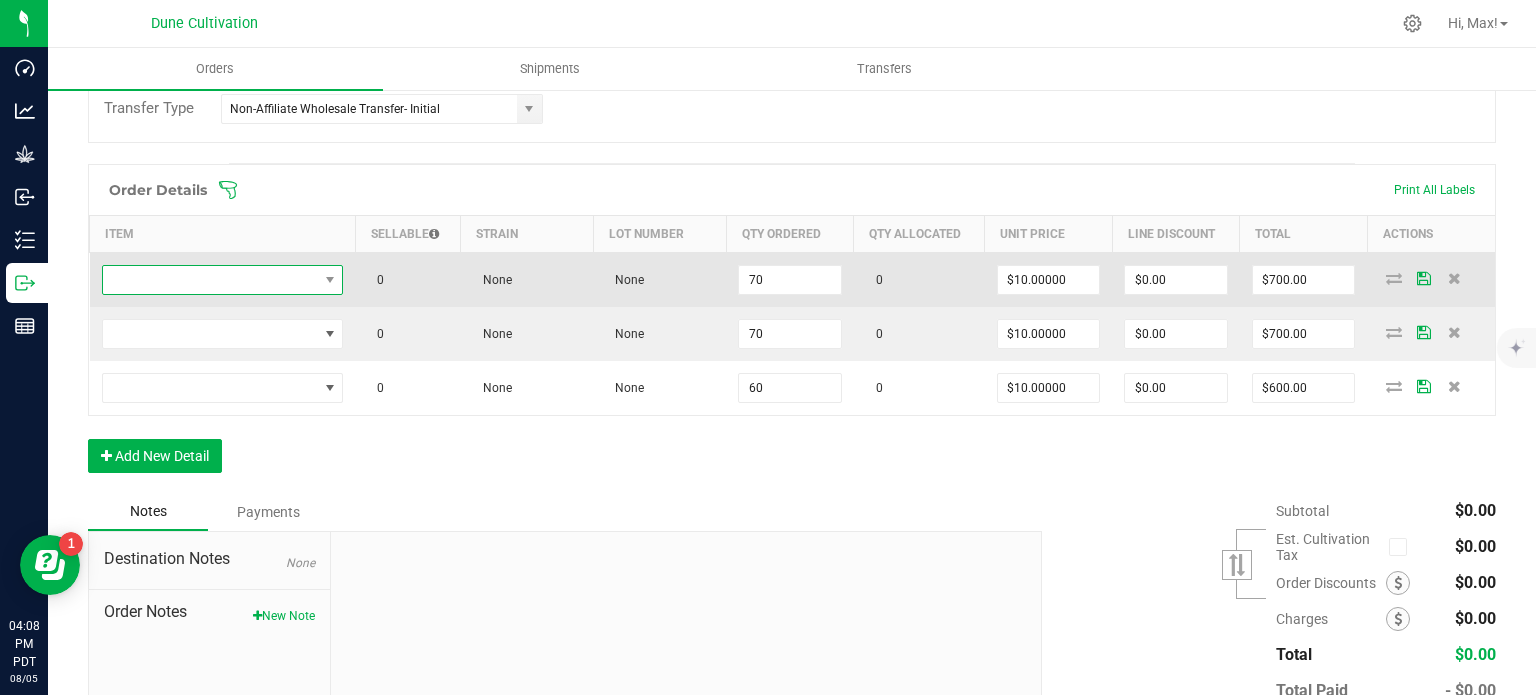 click at bounding box center (210, 280) 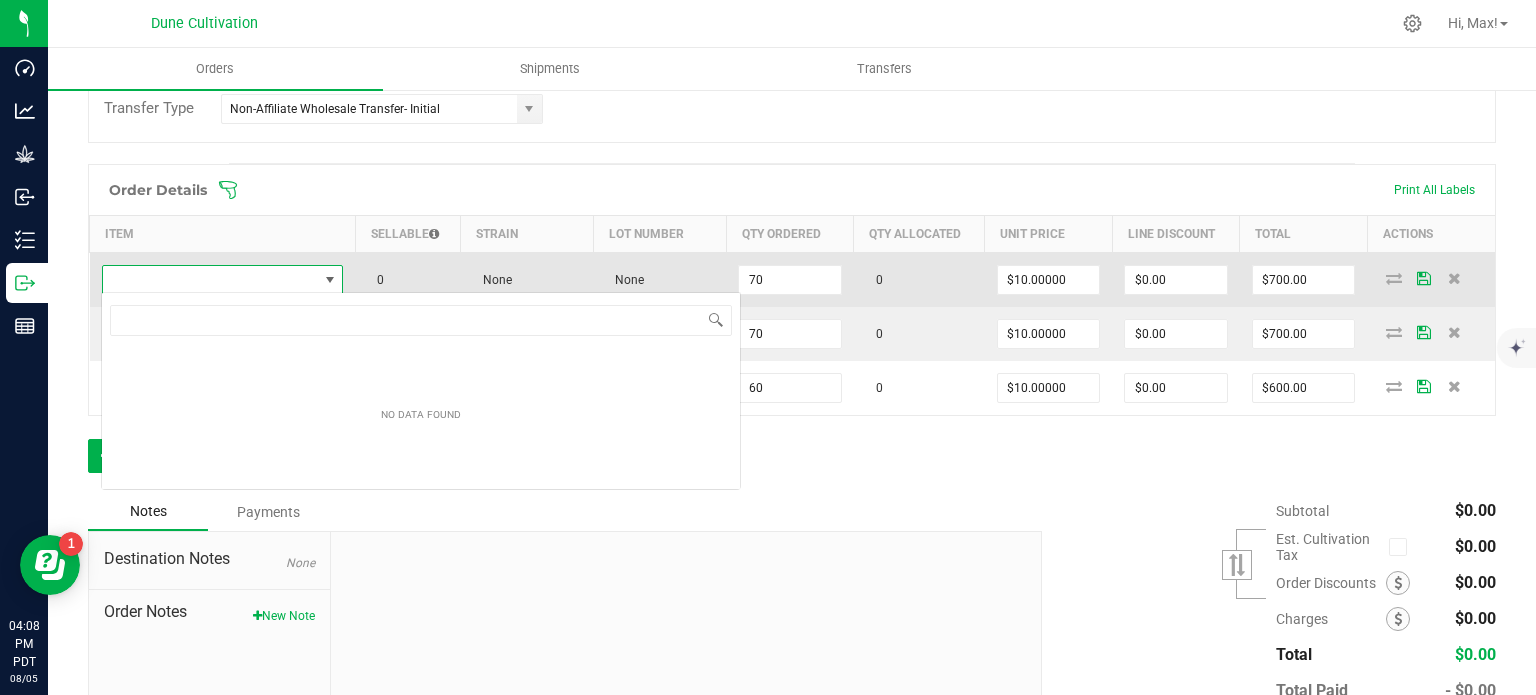 type on "HUST-Flower-Trainwreck-3.5g" 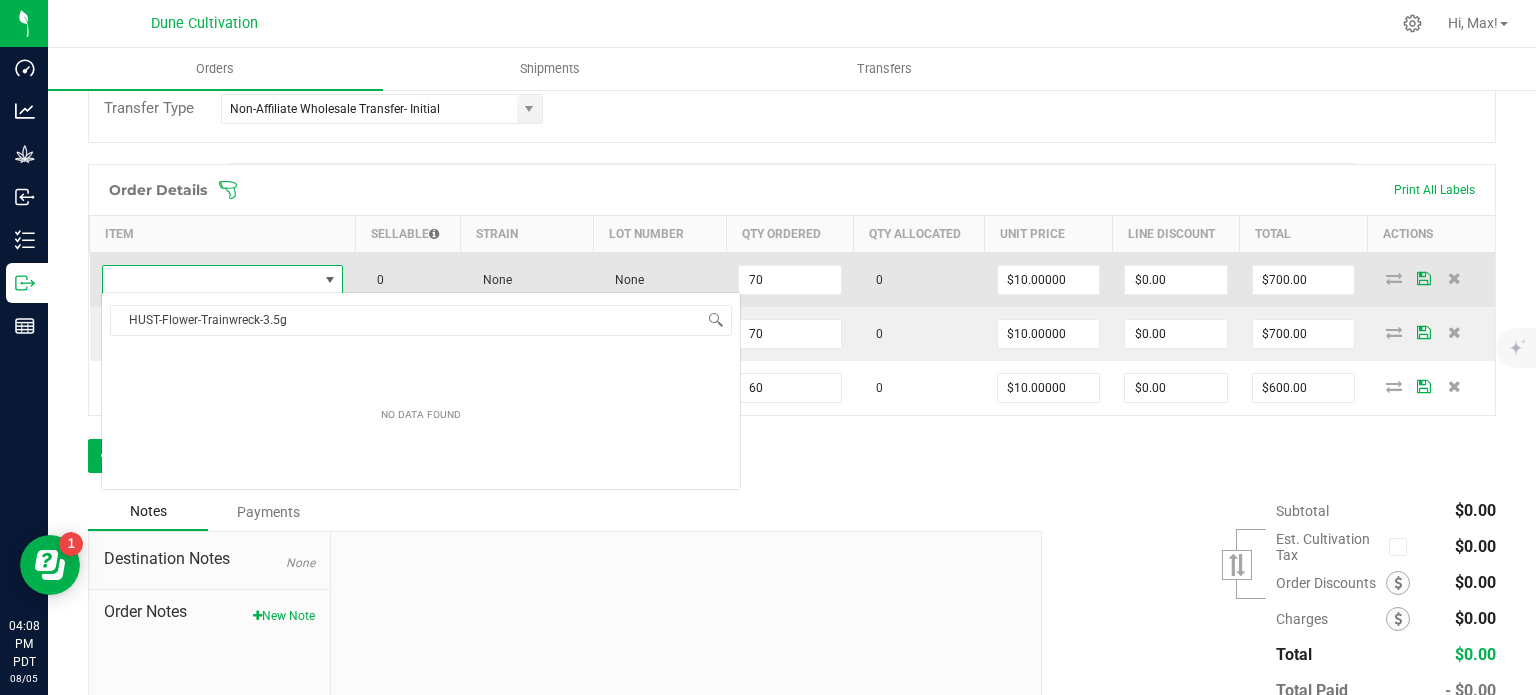 scroll, scrollTop: 99970, scrollLeft: 99761, axis: both 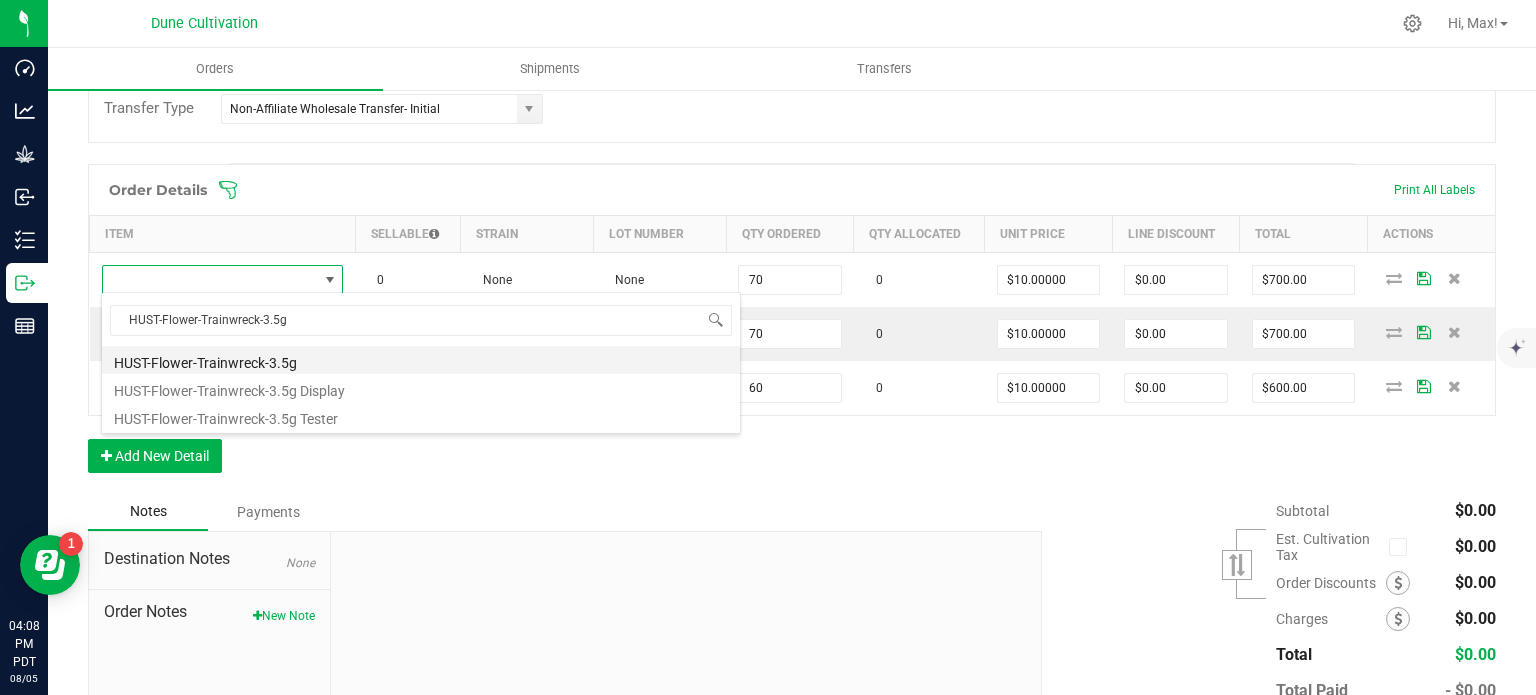 click on "HUST-Flower-Trainwreck-3.5g" at bounding box center [421, 360] 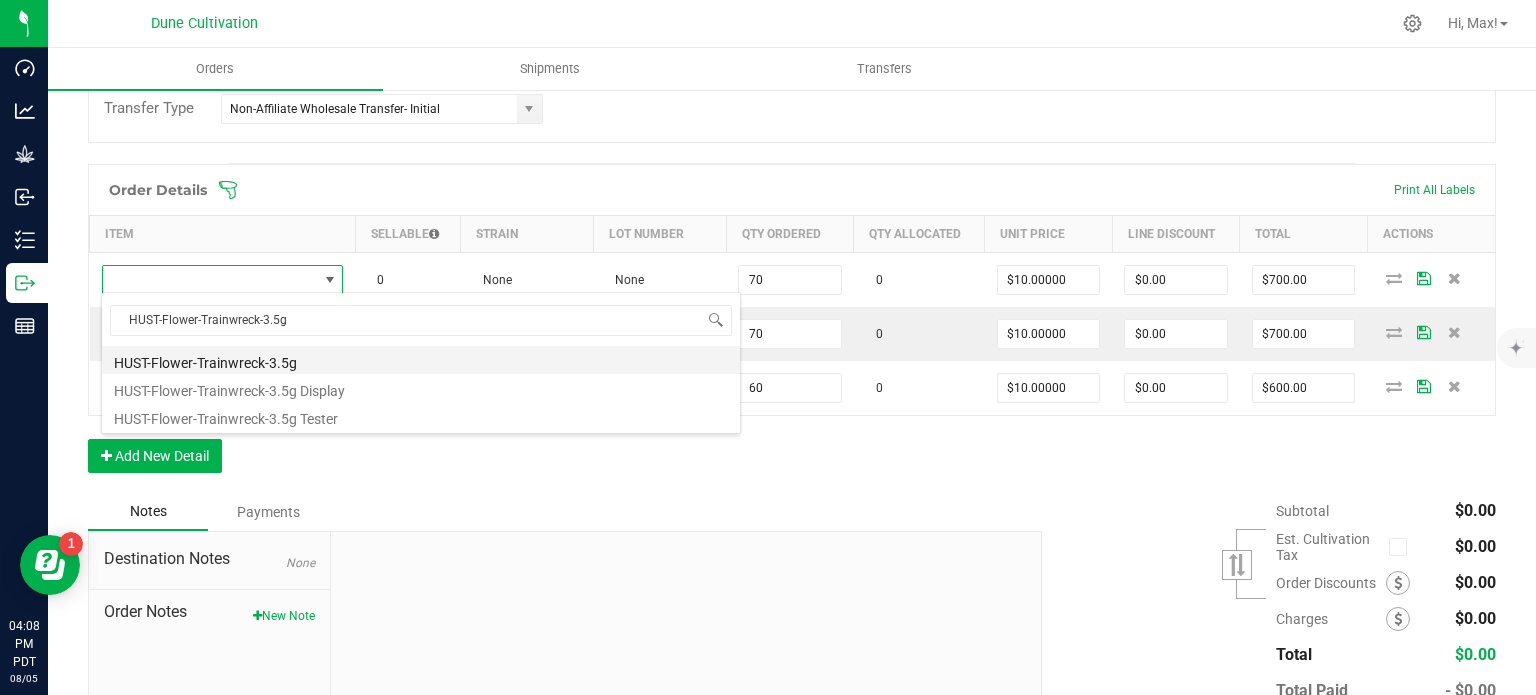 type on "70 ea" 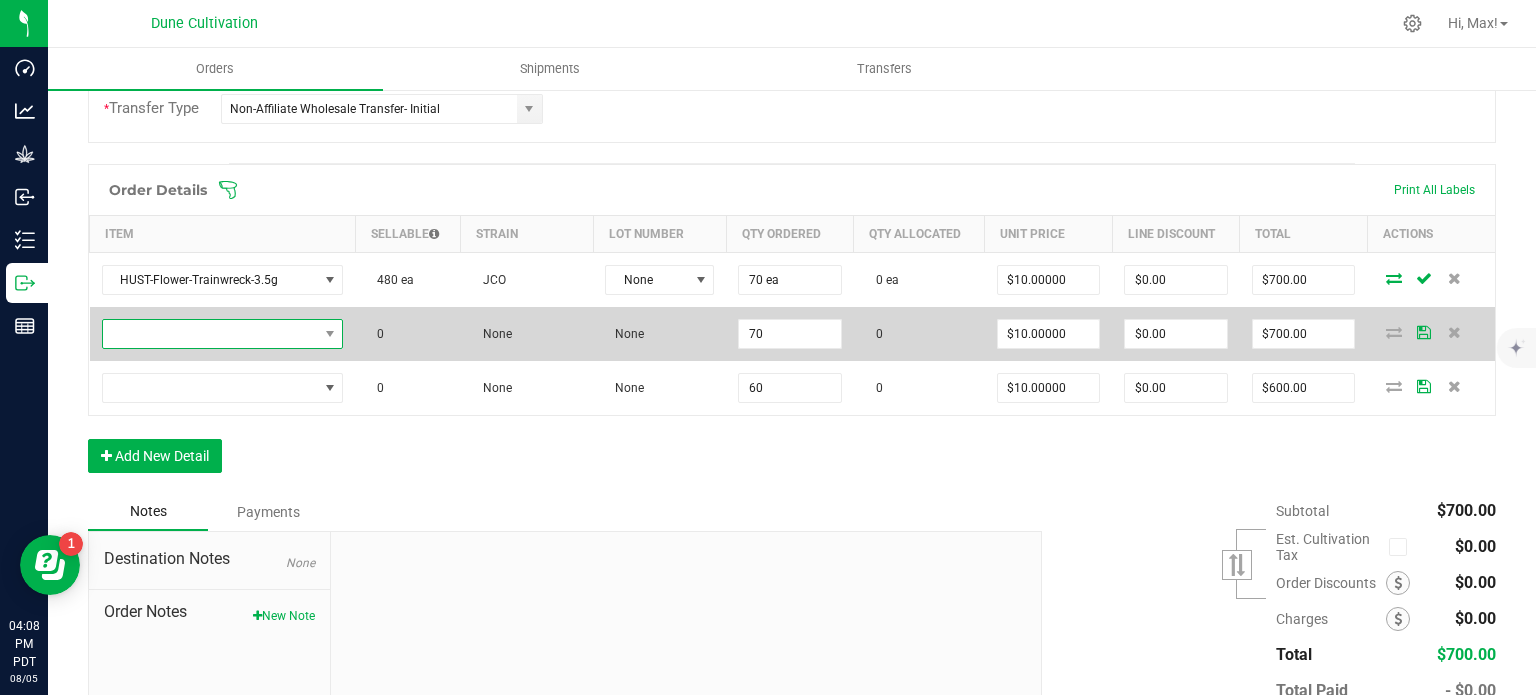 click at bounding box center [210, 334] 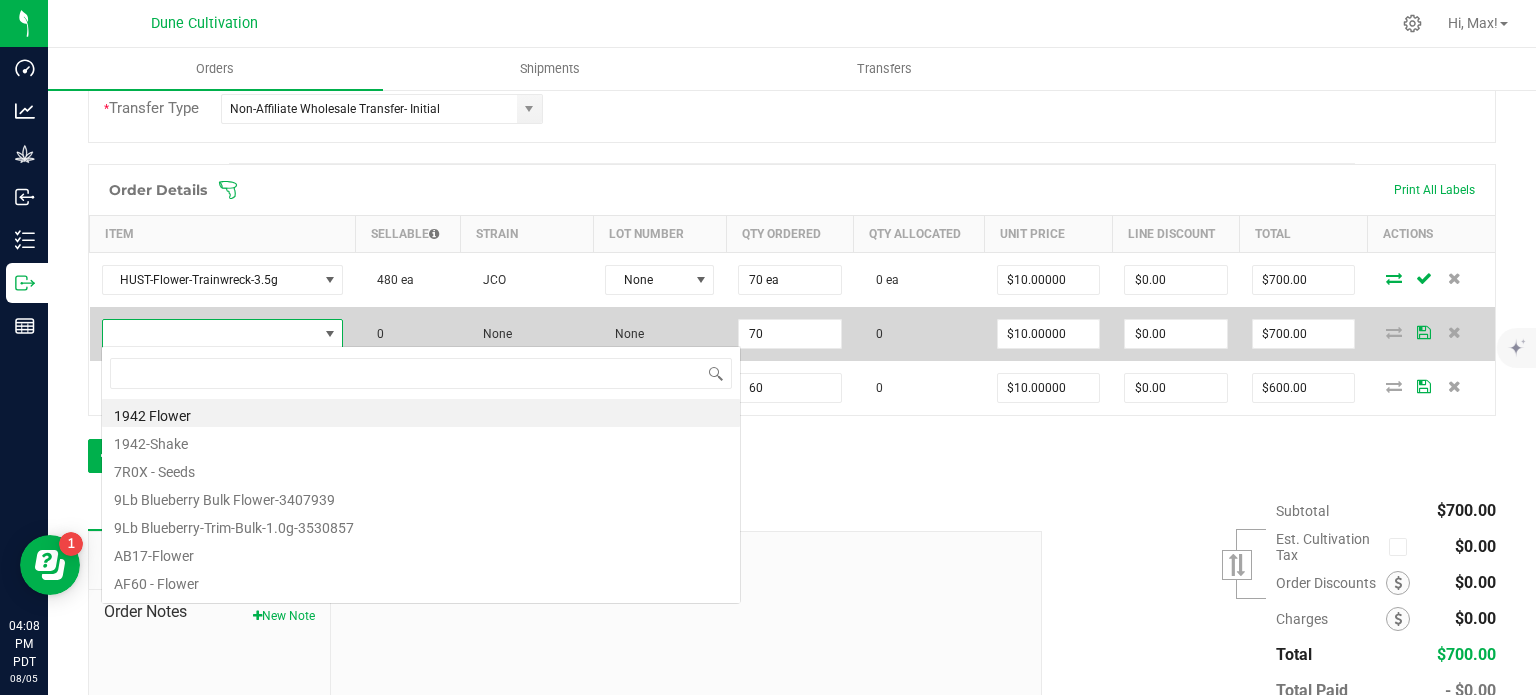 type on "Hustler's Ambition-Flower-Sticky Fingers-3.5g" 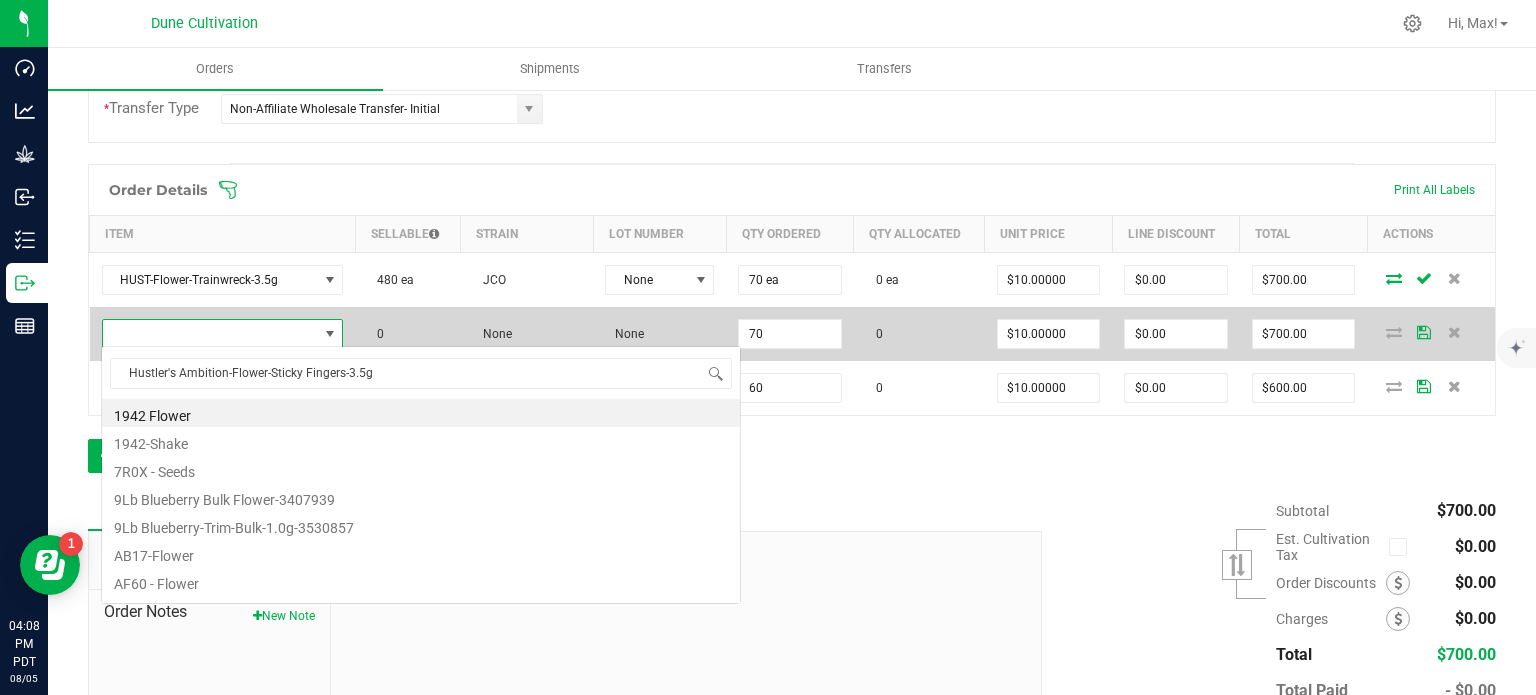 scroll, scrollTop: 99970, scrollLeft: 99761, axis: both 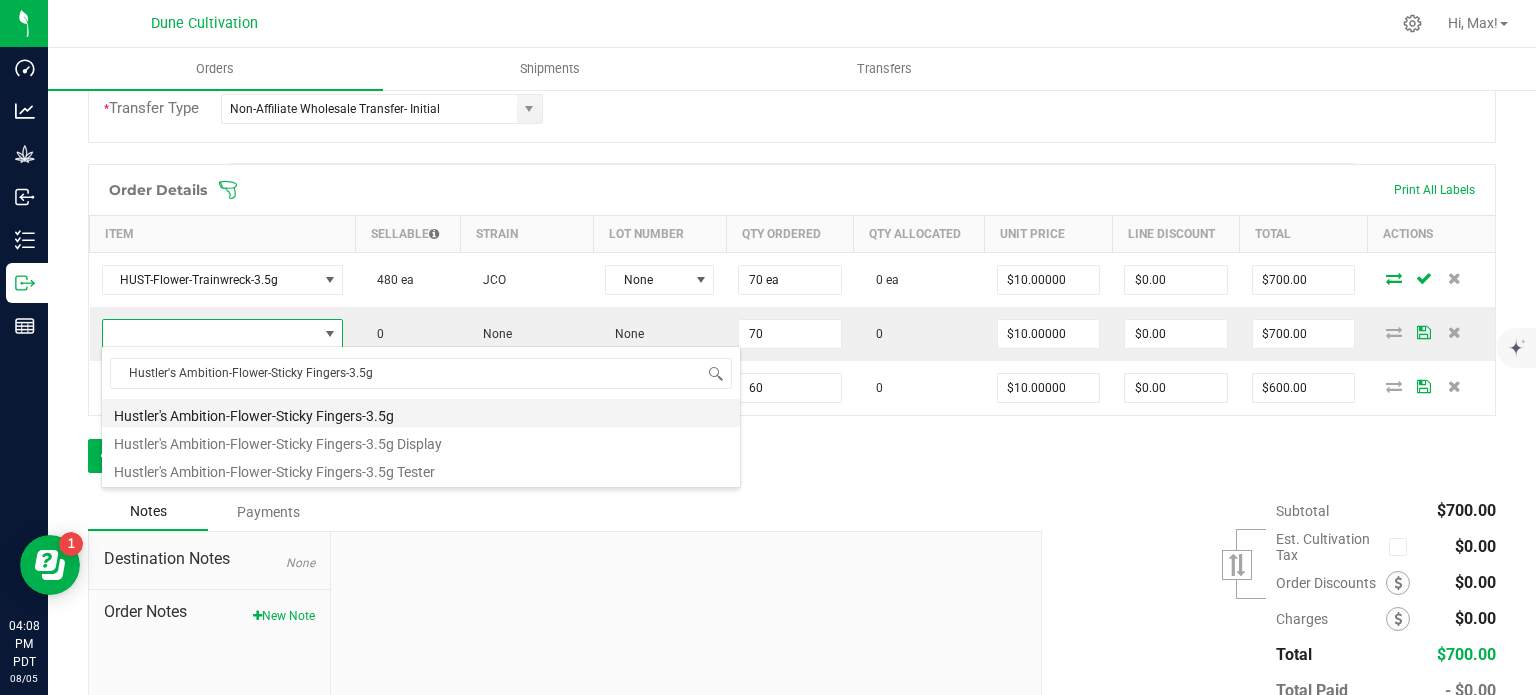 click on "Hustler's Ambition-Flower-Sticky Fingers-3.5g" at bounding box center (421, 413) 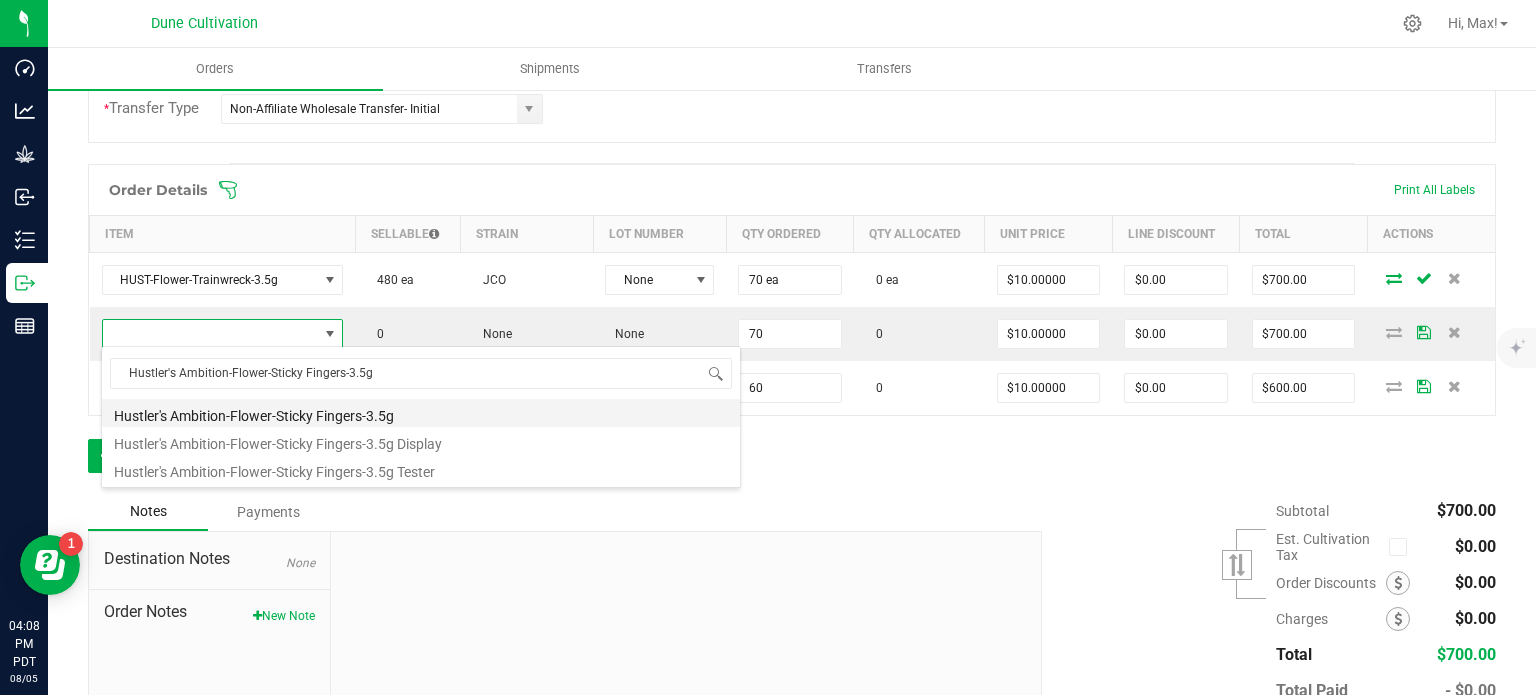 type on "70 ea" 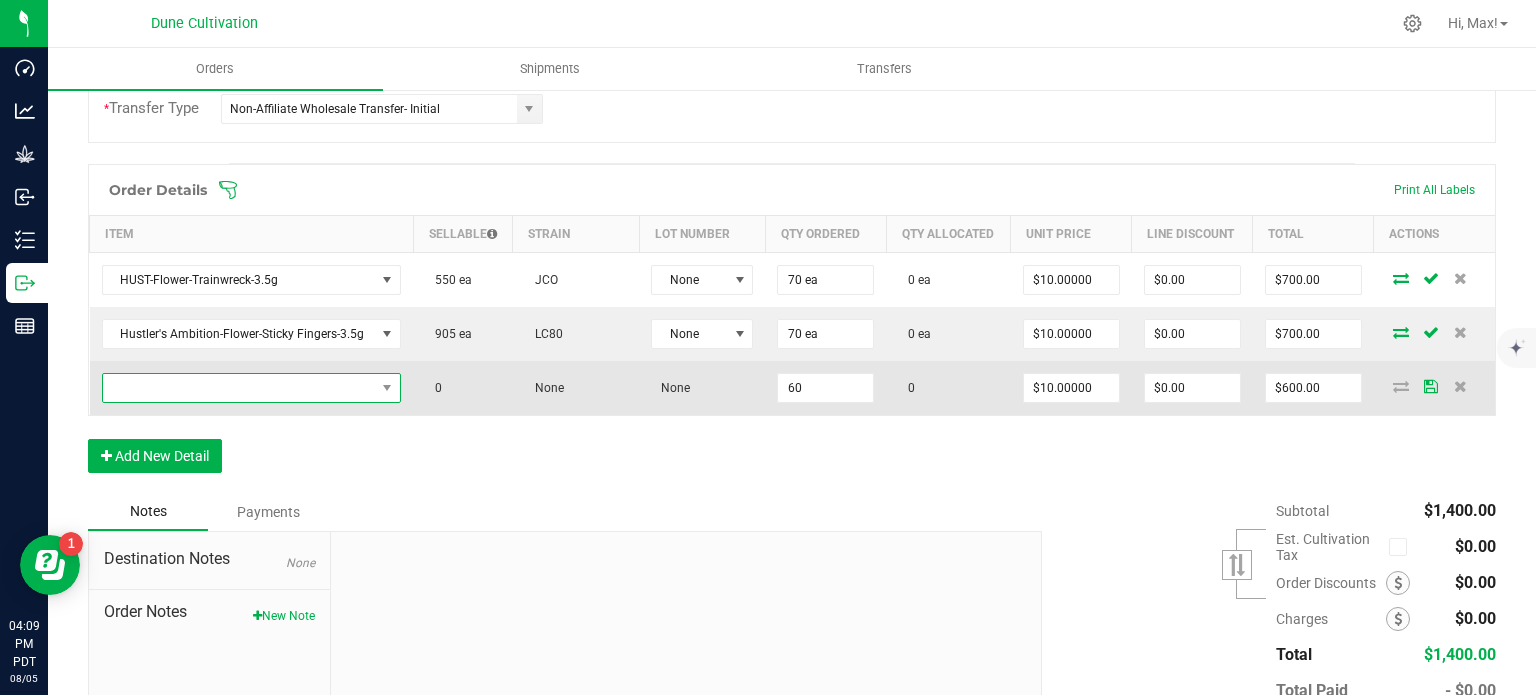click at bounding box center (239, 388) 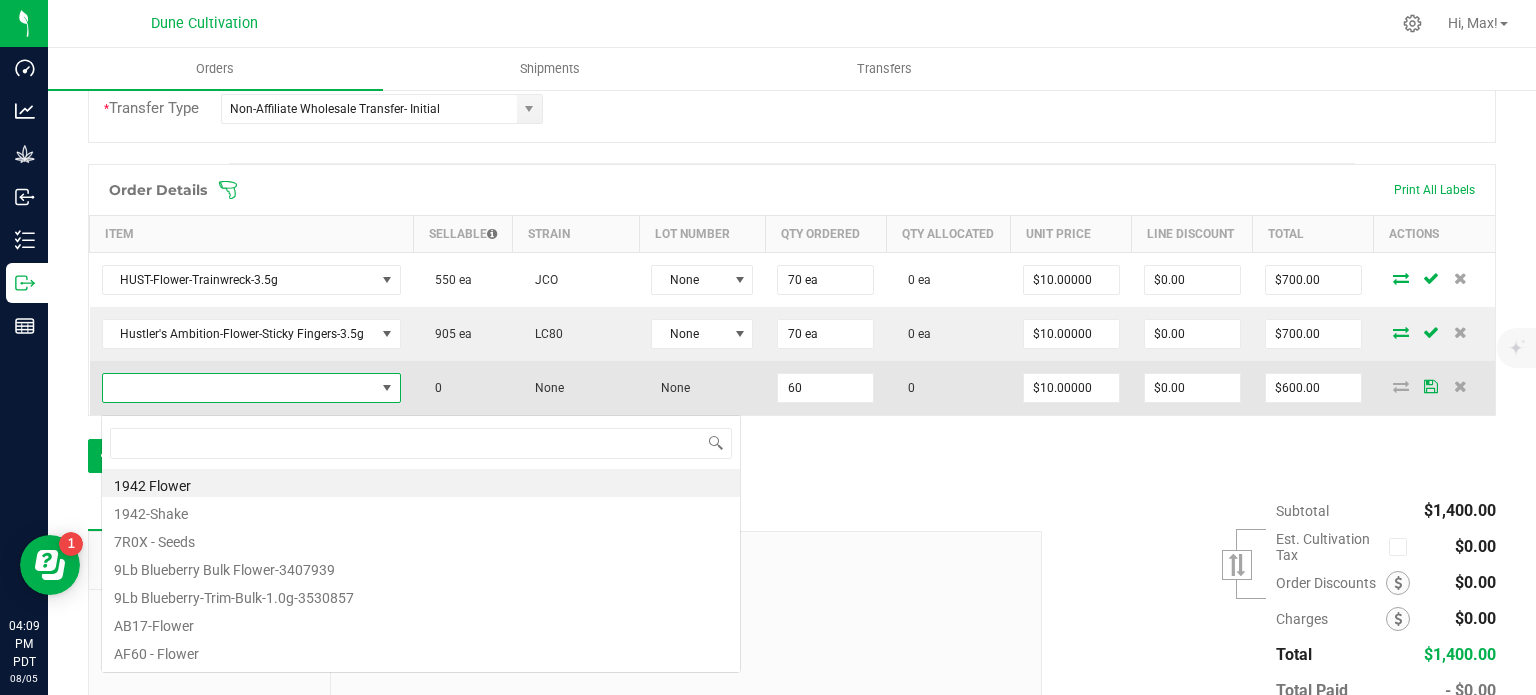 scroll, scrollTop: 99970, scrollLeft: 99706, axis: both 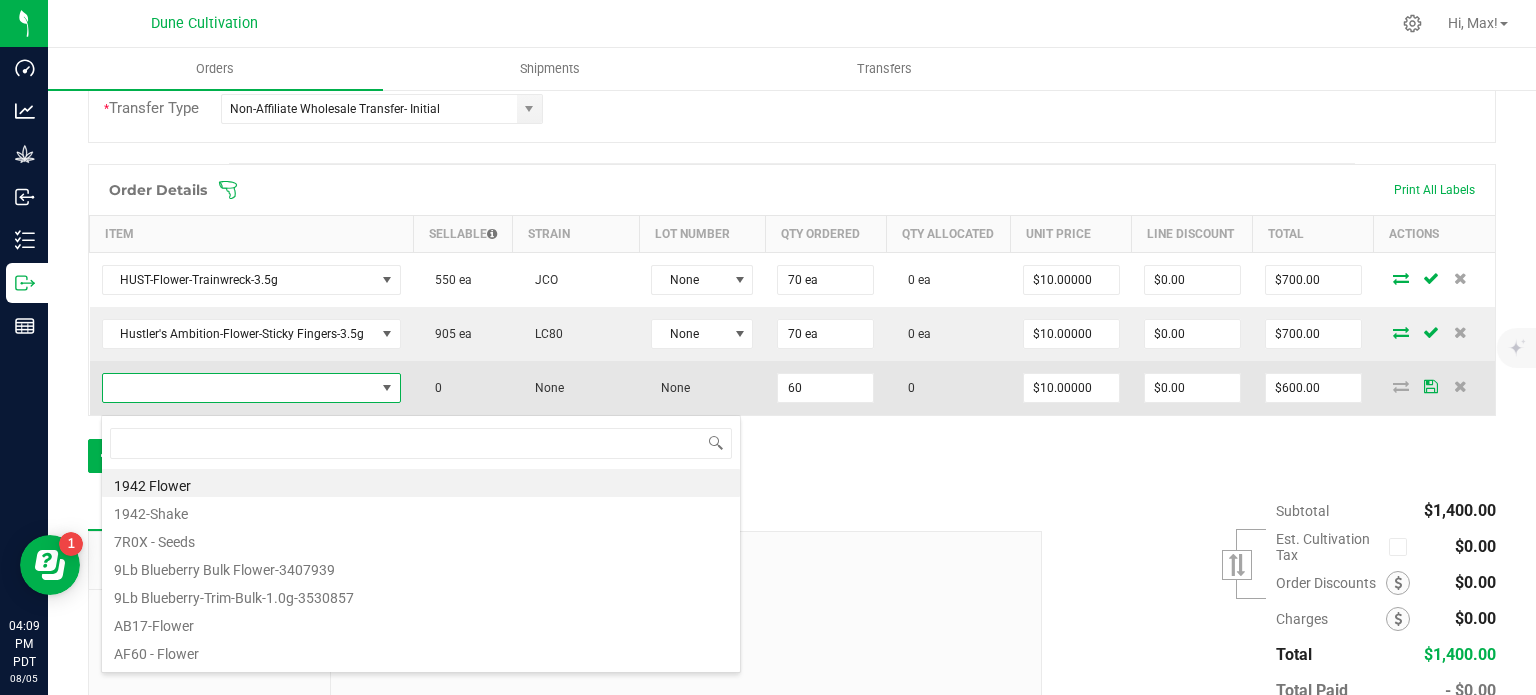 type on "Hustler_s Ambition-Flower-Papaya Master-3.5g" 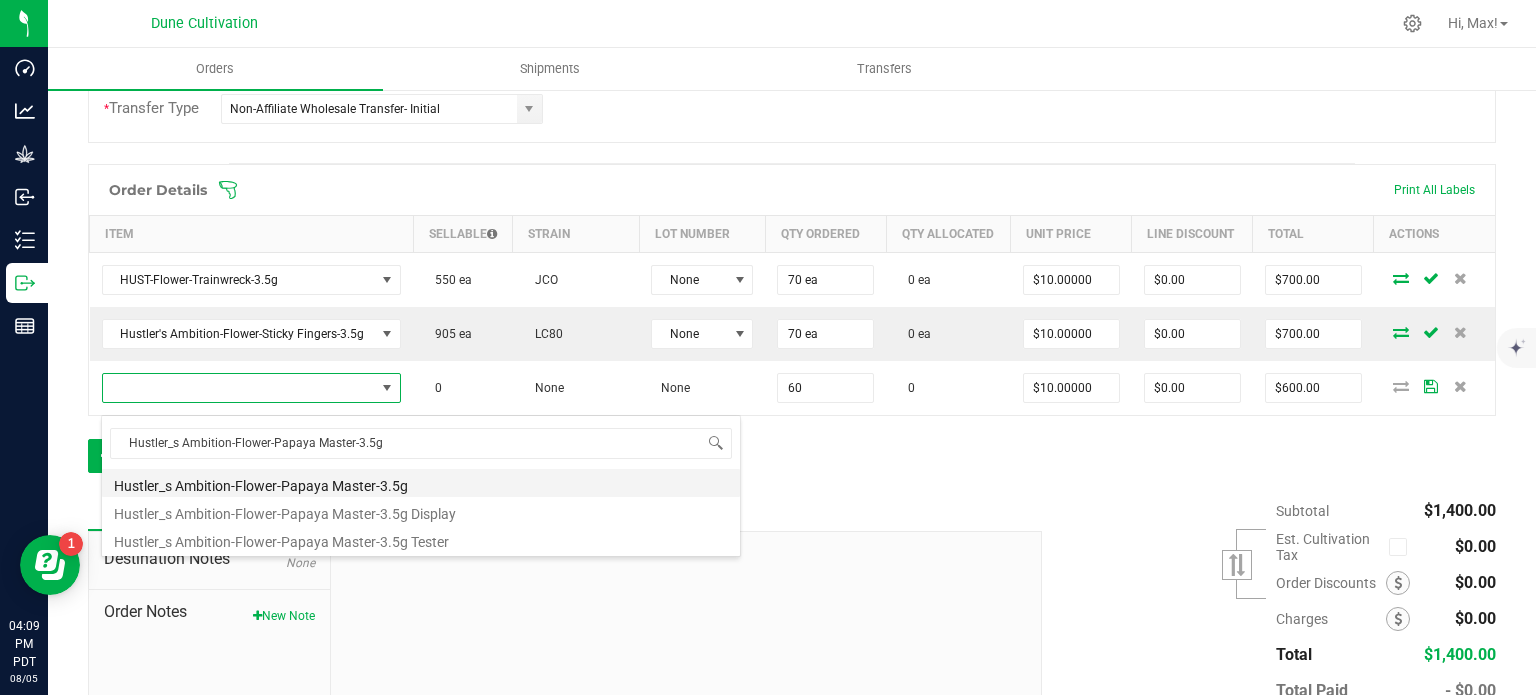 click on "Hustler_s Ambition-Flower-Papaya Master-3.5g" at bounding box center [421, 483] 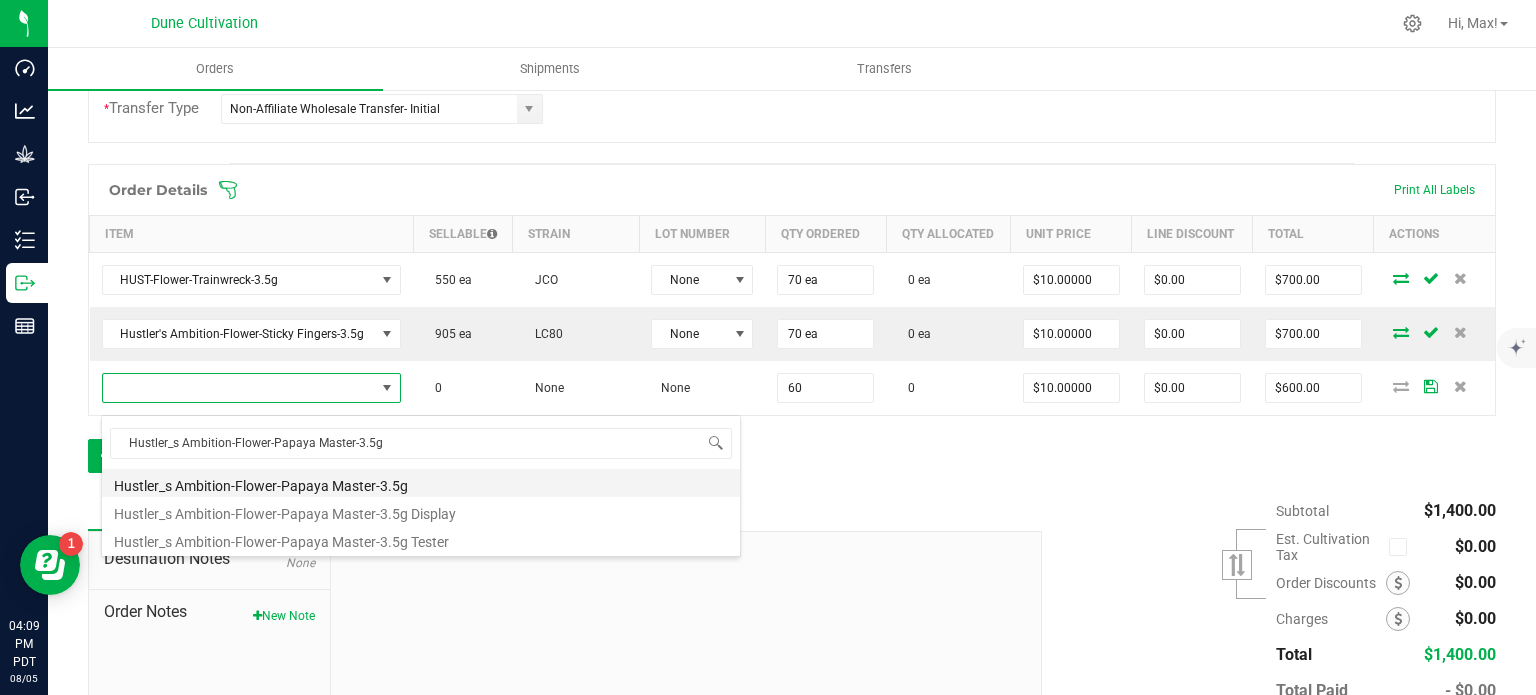 type on "60 ea" 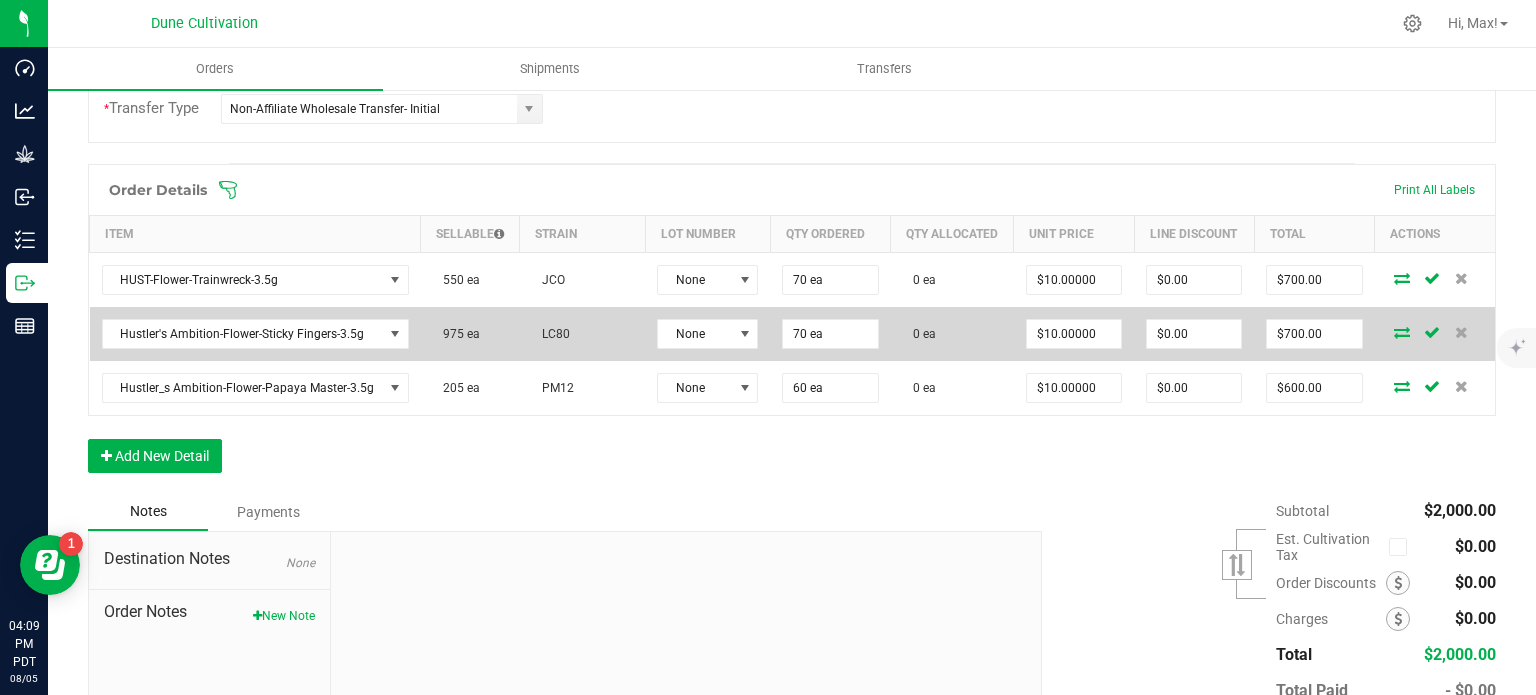 scroll, scrollTop: 624, scrollLeft: 0, axis: vertical 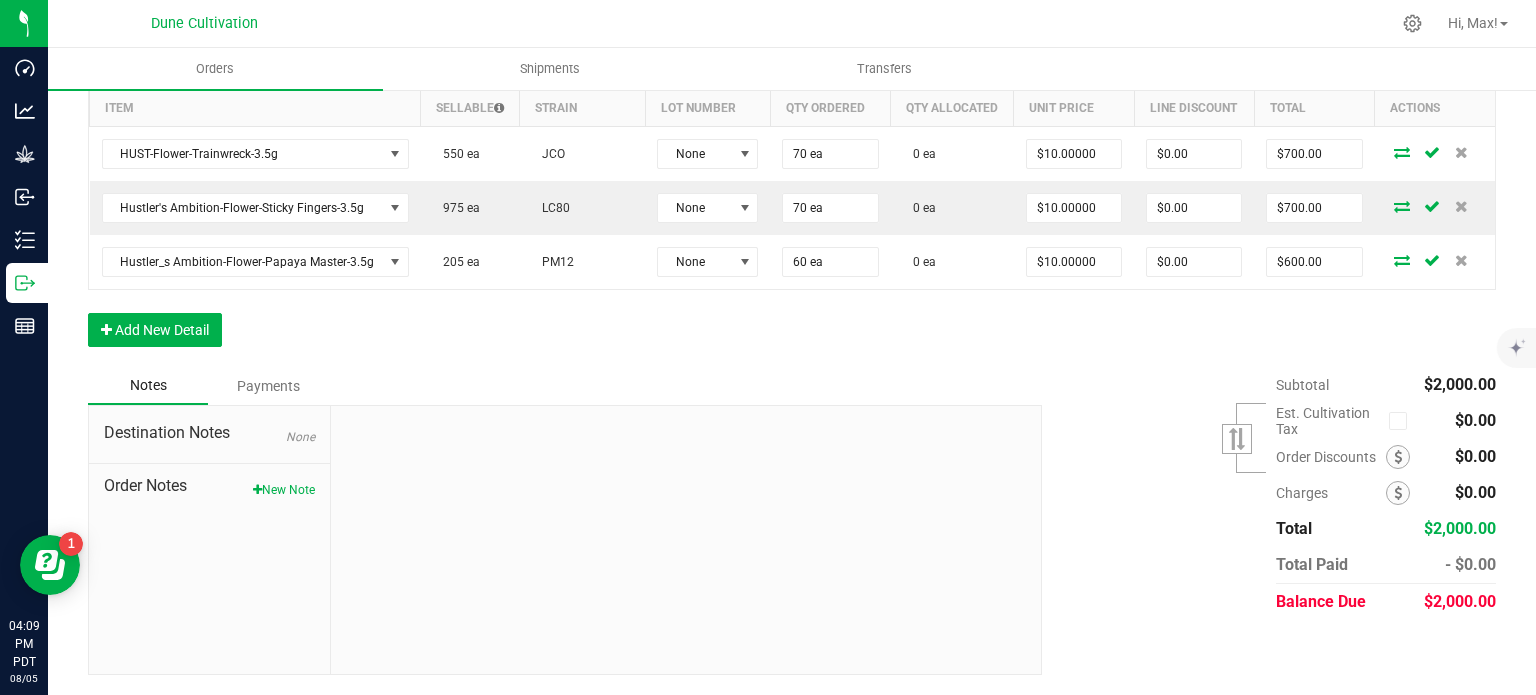 click on "Order Details Print All Labels Item  Sellable  Strain  Lot Number  Qty Ordered Qty Allocated Unit Price Line Discount Total Actions HUST-Flower-Trainwreck-3.5g  550 ea   JCO  None 70 ea  0 ea  $10.00000 $0.00 $700.00 Hustler's Ambition-Flower-Sticky Fingers-3.5g  975 ea   LC80  None 70 ea  0 ea  $10.00000 $0.00 $700.00 Hustler_s Ambition-Flower-Papaya Master-3.5g  205 ea   PM12  None 60 ea  0 ea  $10.00000 $0.00 $600.00
Add New Detail" at bounding box center (792, 202) 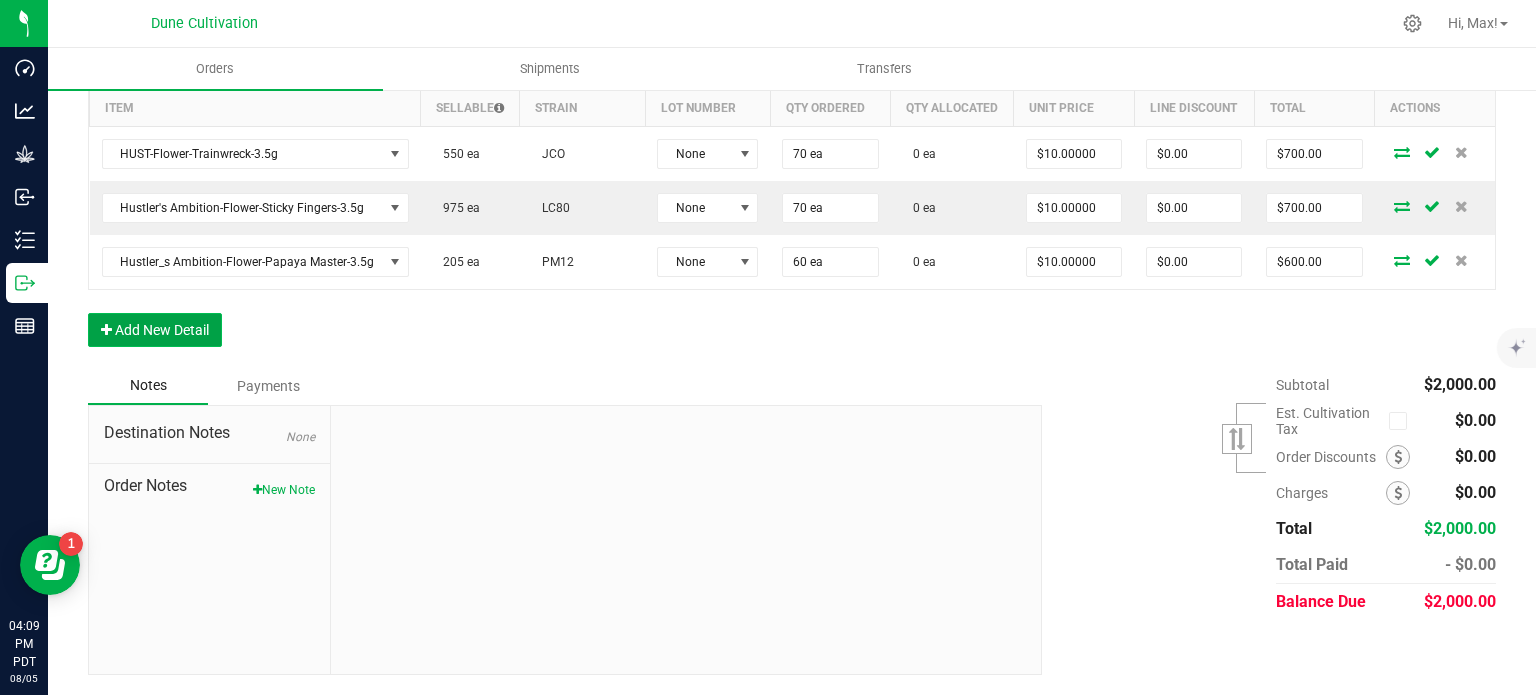 click on "Add New Detail" at bounding box center [155, 330] 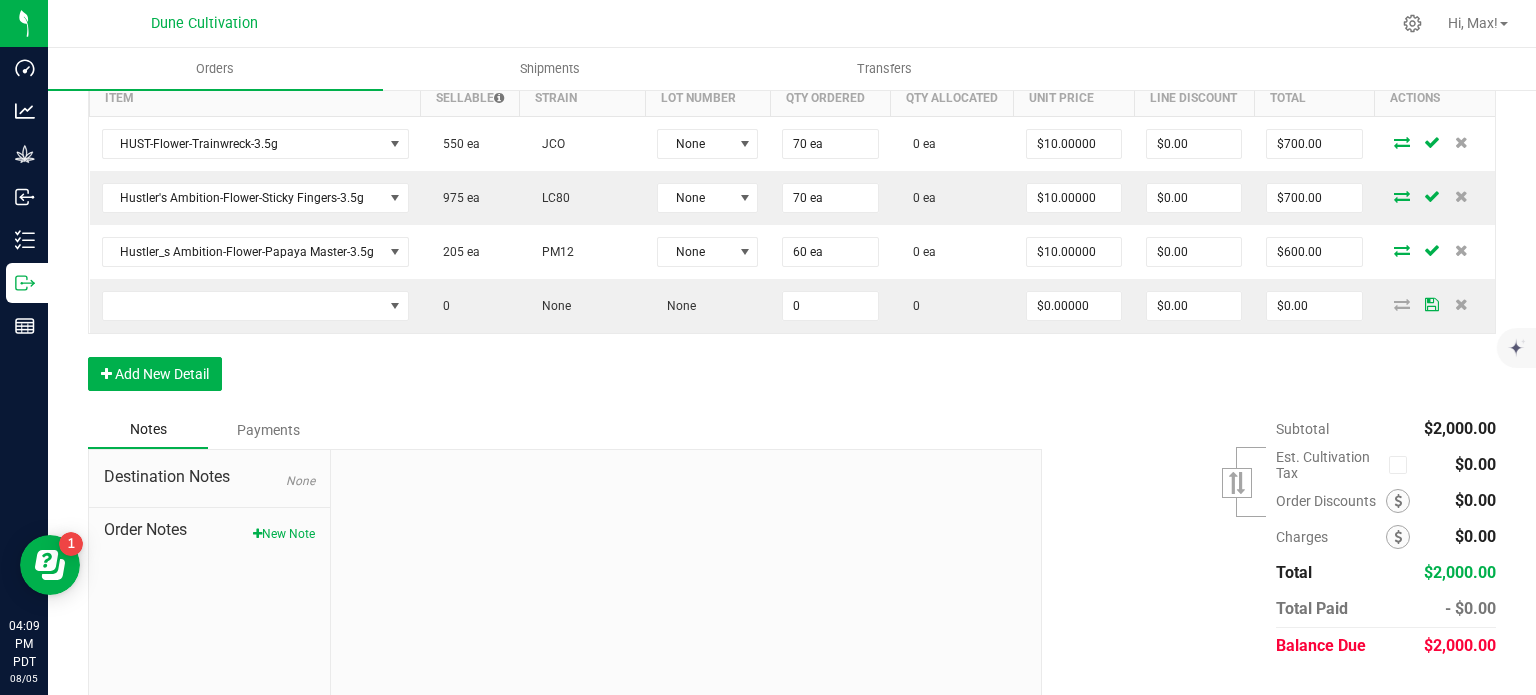 click on "Order Details Print All Labels Item  Sellable  Strain  Lot Number  Qty Ordered Qty Allocated Unit Price Line Discount Total Actions HUST-Flower-Trainwreck-3.5g  550 ea   JCO  None 70 ea  0 ea  $10.00000 $0.00 $700.00 Hustler's Ambition-Flower-Sticky Fingers-3.5g  975 ea   LC80  None 70 ea  0 ea  $10.00000 $0.00 $700.00 Hustler_s Ambition-Flower-Papaya Master-3.5g  205 ea   PM12  None 60 ea  0 ea  $10.00000 $0.00 $600.00  0    None   None  0  0   $0.00000 $0.00 $0.00
Add New Detail" at bounding box center (792, 219) 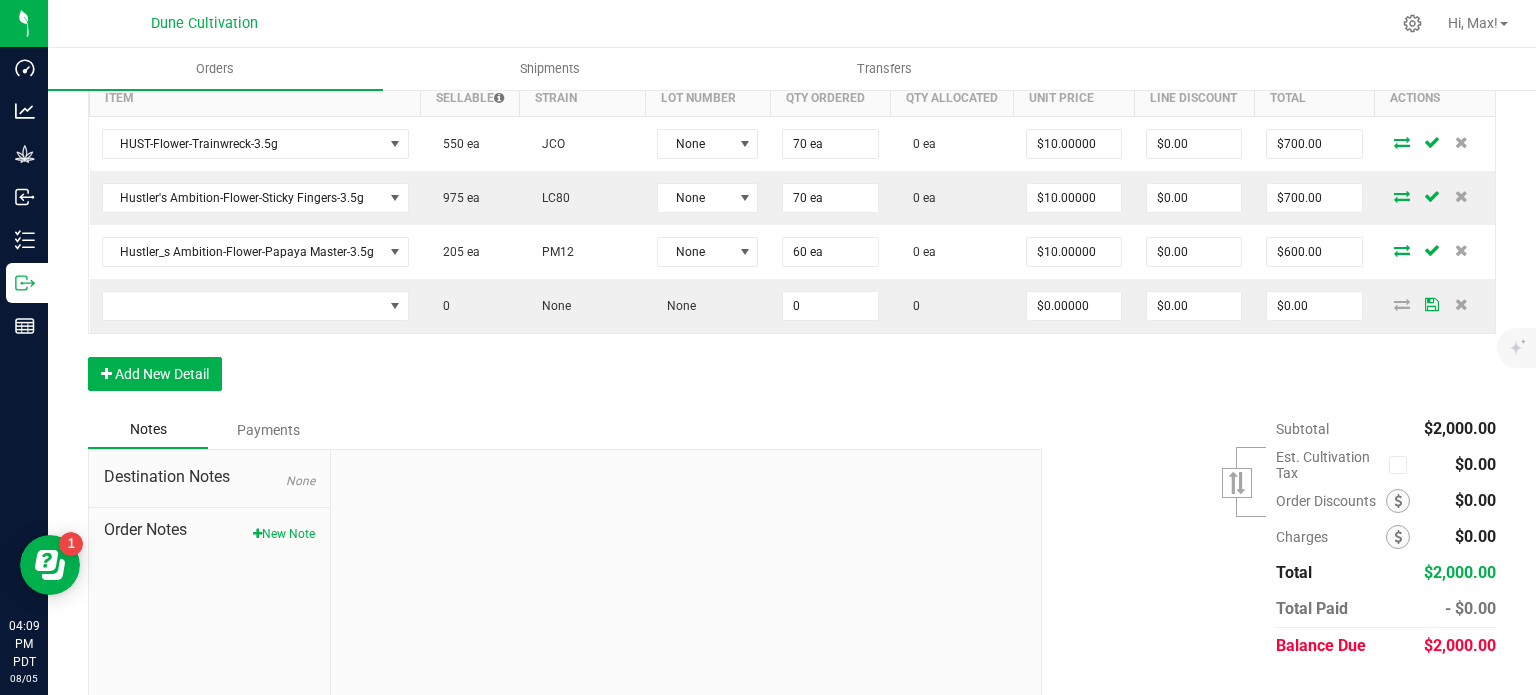 click on "Order Details Print All Labels Item  Sellable  Strain  Lot Number  Qty Ordered Qty Allocated Unit Price Line Discount Total Actions HUST-Flower-Trainwreck-3.5g  550 ea   JCO  None 70 ea  0 ea  $10.00000 $0.00 $700.00 Hustler's Ambition-Flower-Sticky Fingers-3.5g  975 ea   LC80  None 70 ea  0 ea  $10.00000 $0.00 $700.00 Hustler_s Ambition-Flower-Papaya Master-3.5g  205 ea   PM12  None 60 ea  0 ea  $10.00000 $0.00 $600.00  0    None   None  0  0   $0.00000 $0.00 $0.00
Add New Detail" at bounding box center [792, 219] 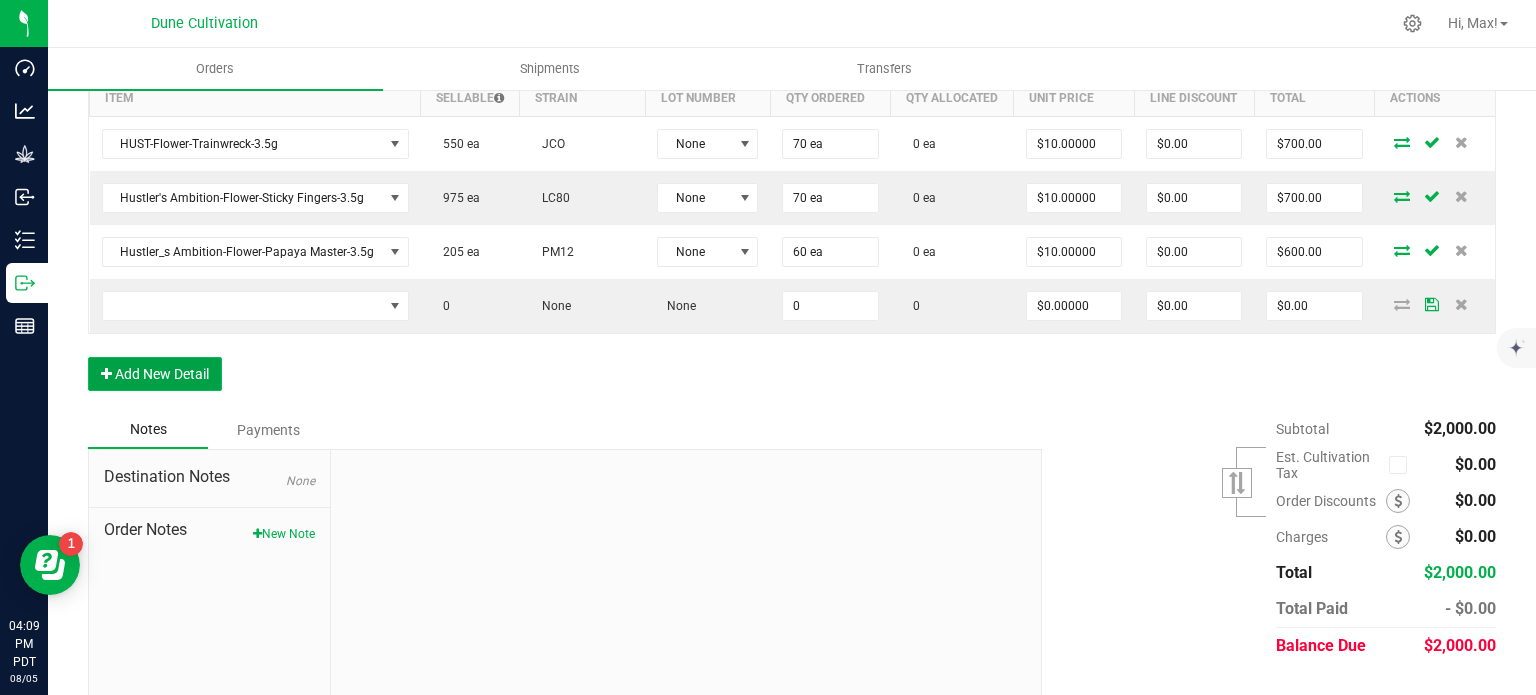 click on "Add New Detail" at bounding box center (155, 374) 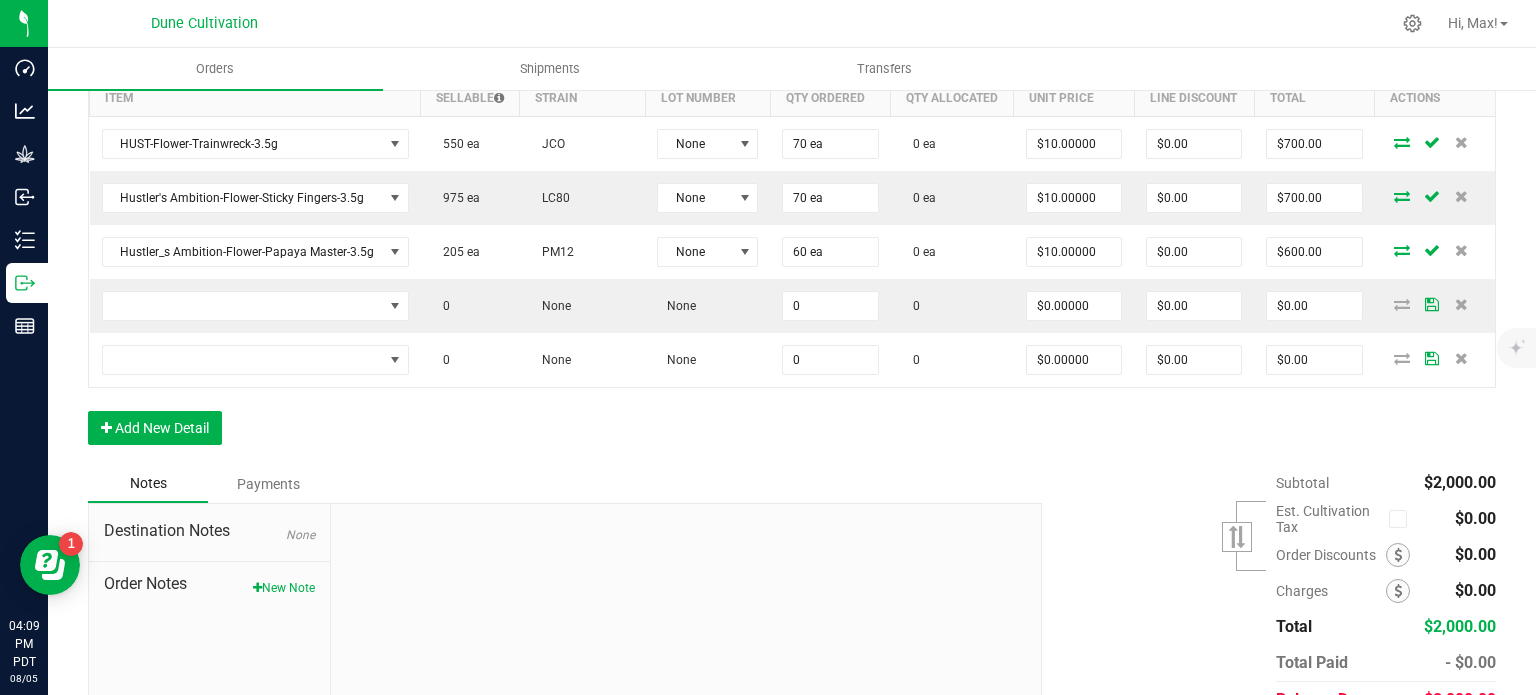 click on "Order Details Print All Labels Item  Sellable  Strain  Lot Number  Qty Ordered Qty Allocated Unit Price Line Discount Total Actions HUST-Flower-Trainwreck-3.5g  550 ea   JCO  None 70 ea  0 ea  $10.00000 $0.00 $700.00 Hustler's Ambition-Flower-Sticky Fingers-3.5g  975 ea   LC80  None 70 ea  0 ea  $10.00000 $0.00 $700.00 Hustler_s Ambition-Flower-Papaya Master-3.5g  205 ea   PM12  None 60 ea  0 ea  $10.00000 $0.00 $600.00  0    None   None  0  0   $0.00000 $0.00 $0.00  0    None   None  0  0   $0.00000 $0.00 $0.00
Add New Detail" at bounding box center [792, 246] 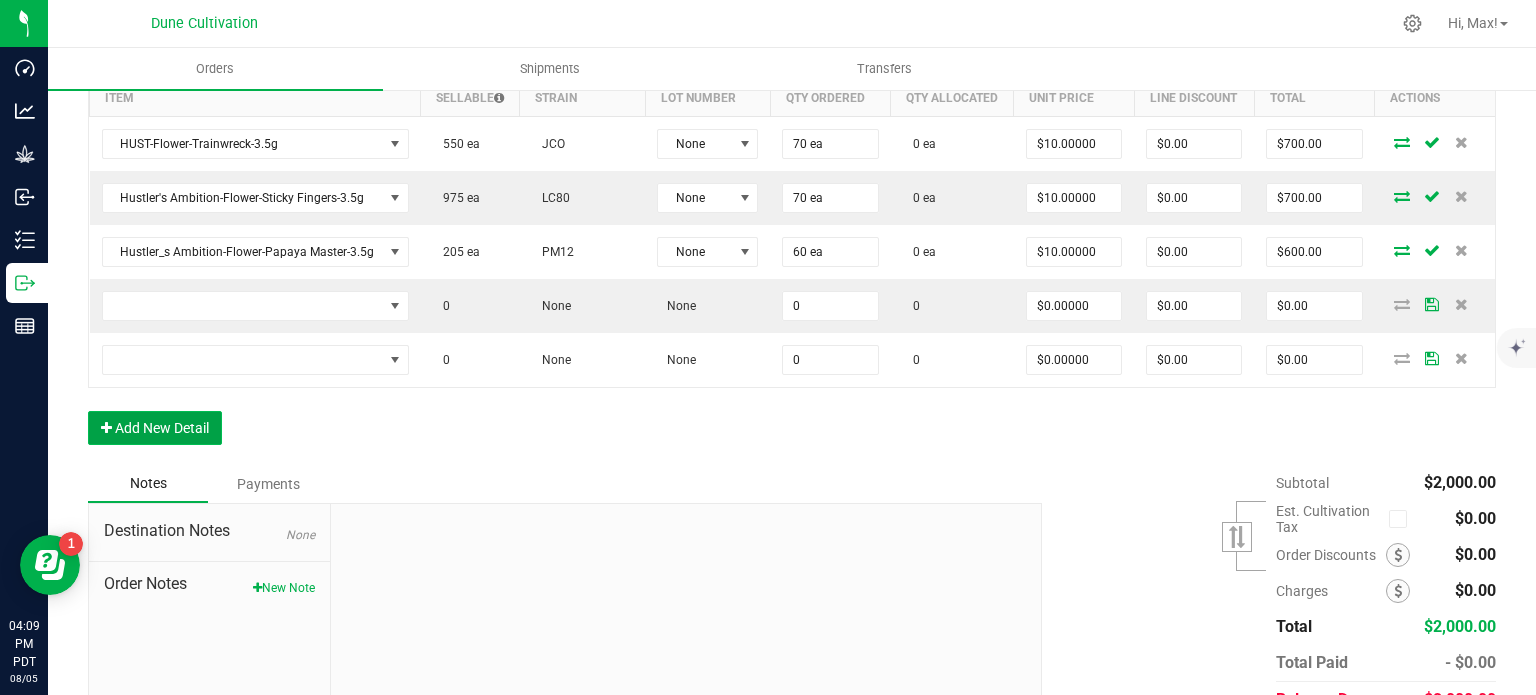 click on "Add New Detail" at bounding box center (155, 428) 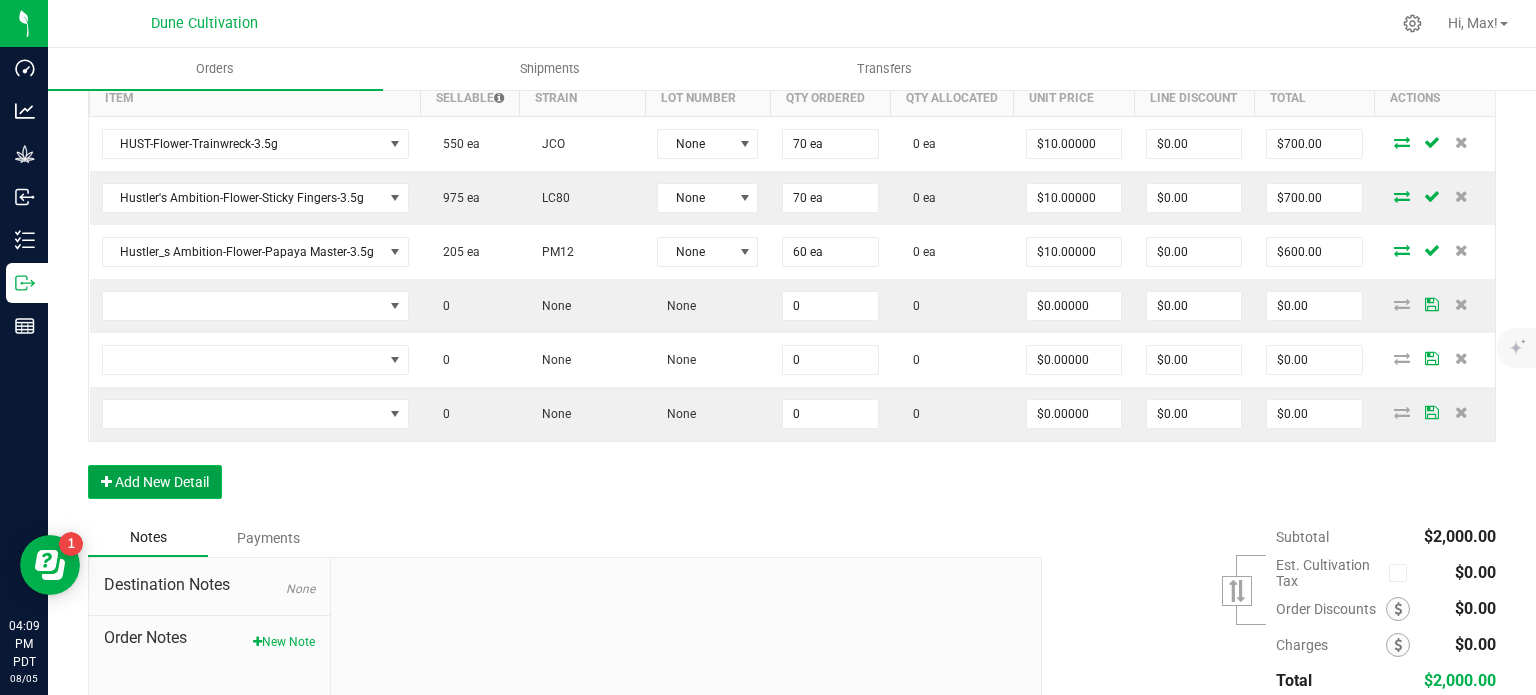 click on "Add New Detail" at bounding box center [155, 482] 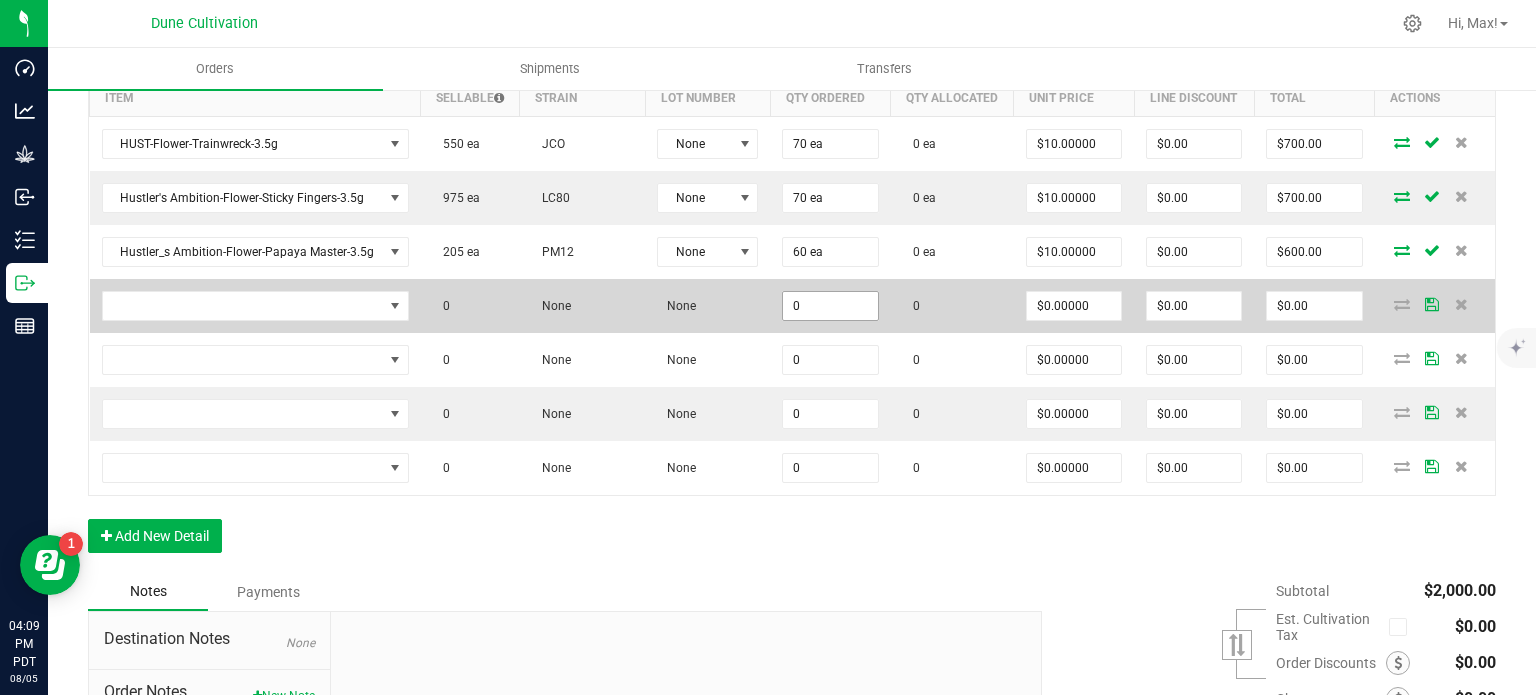 click on "0" at bounding box center (830, 306) 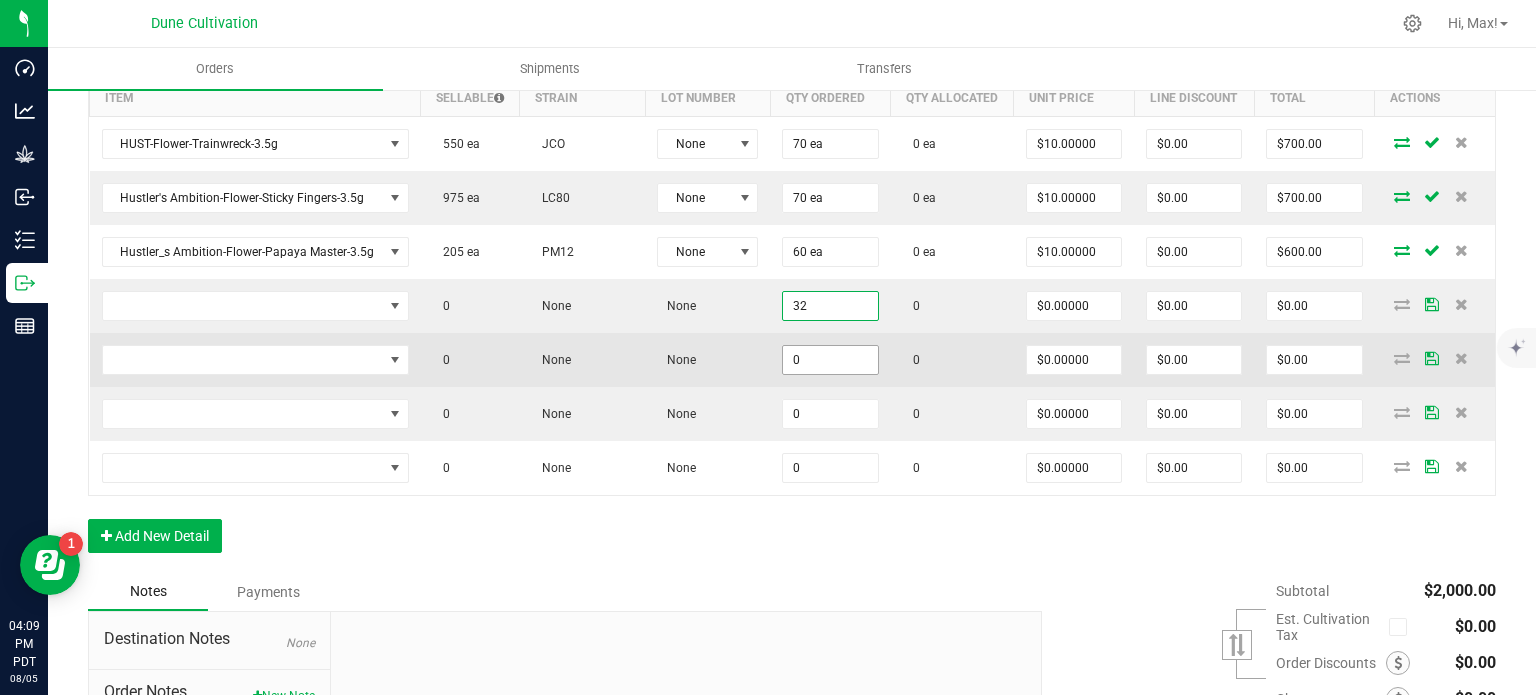 type on "32" 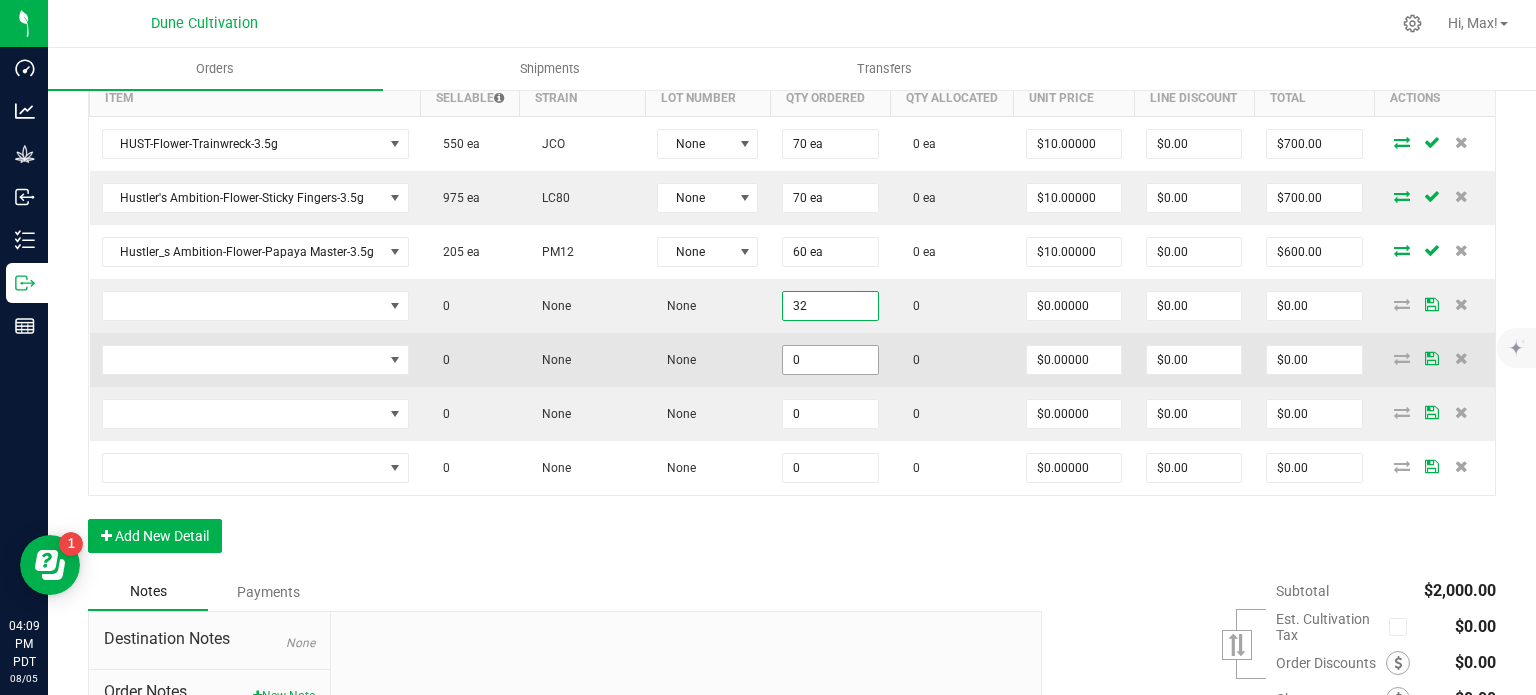 click on "0" at bounding box center (830, 360) 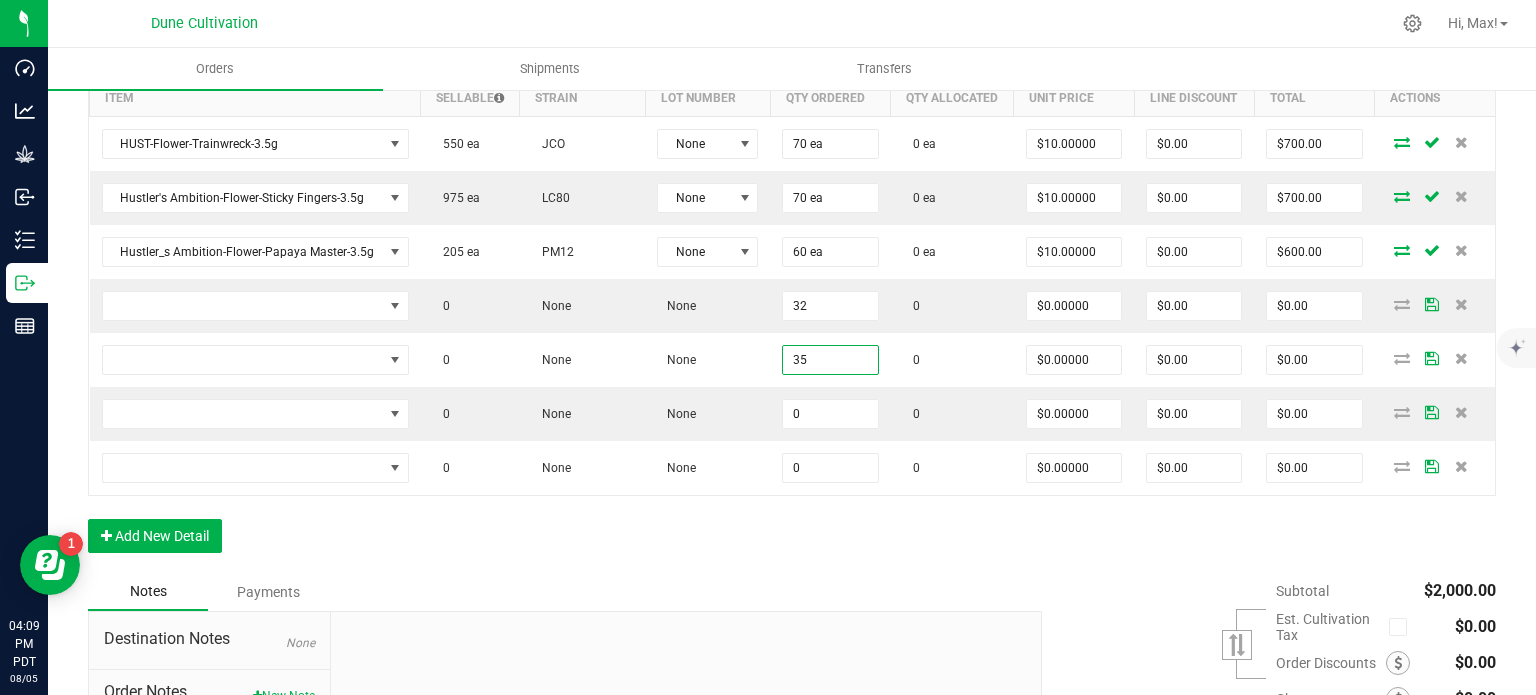 type on "35" 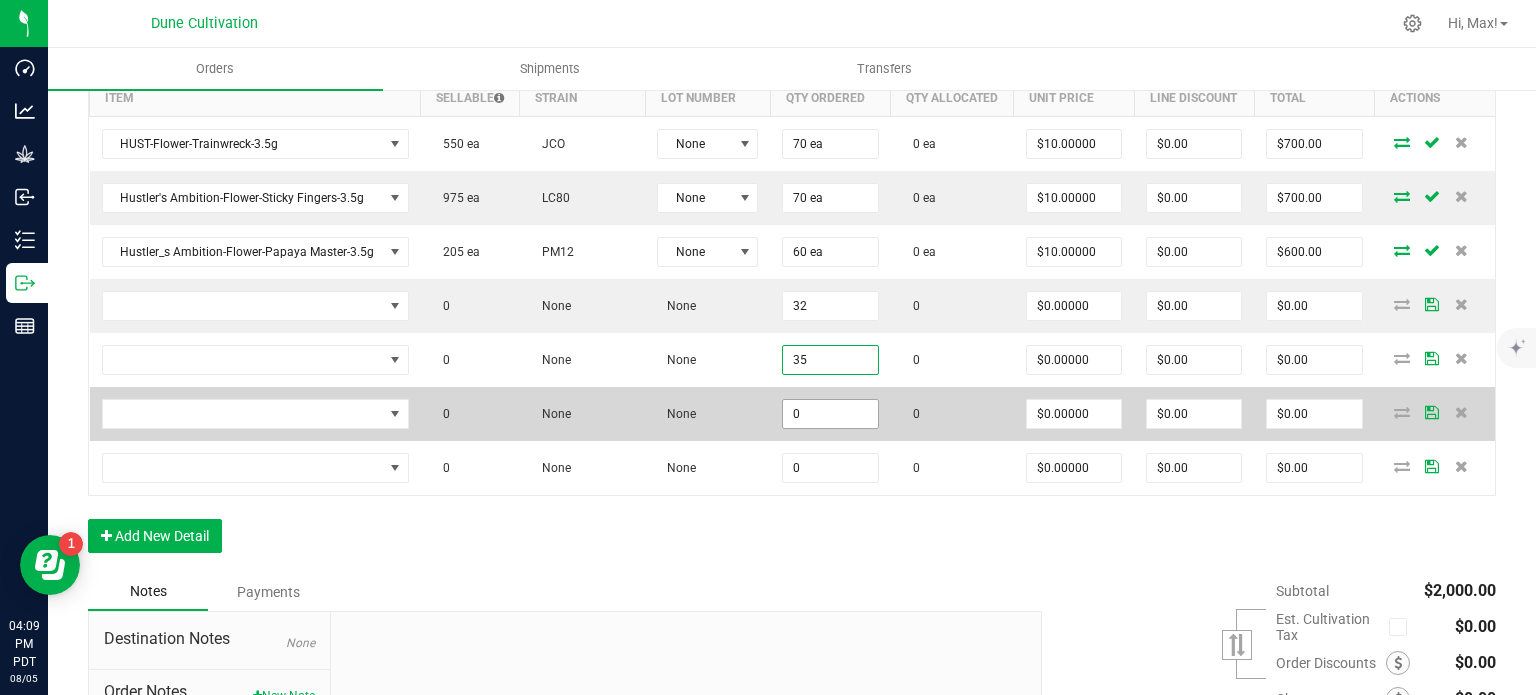 click on "0" at bounding box center (830, 144) 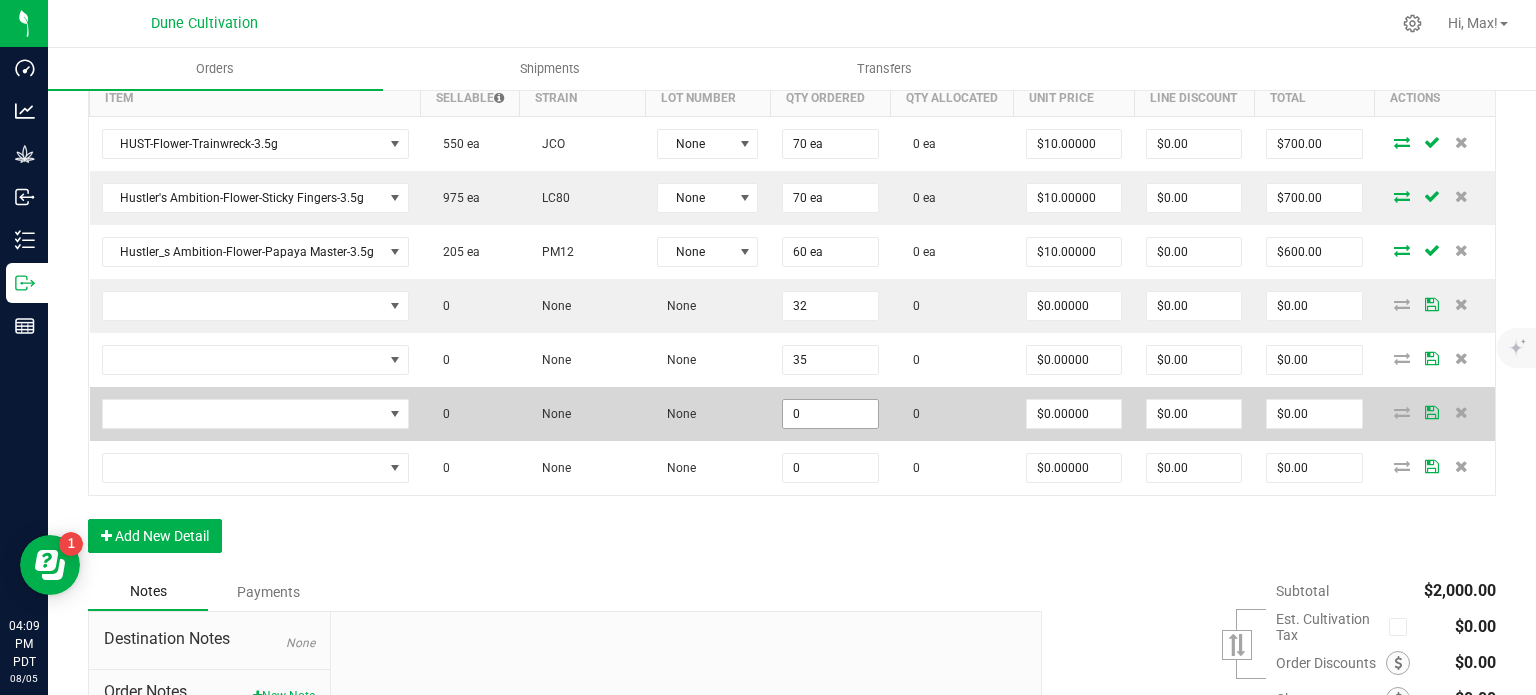 click on "0" at bounding box center [830, 414] 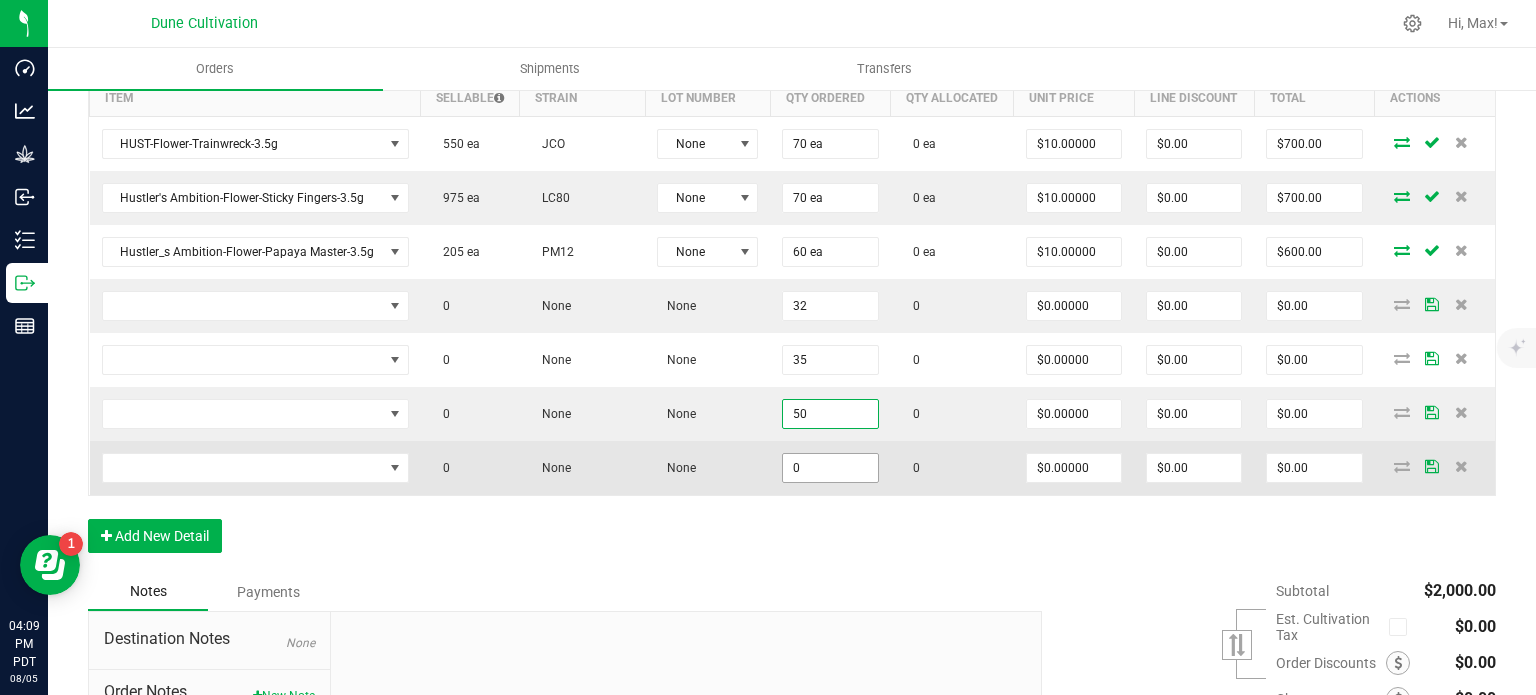 type on "50" 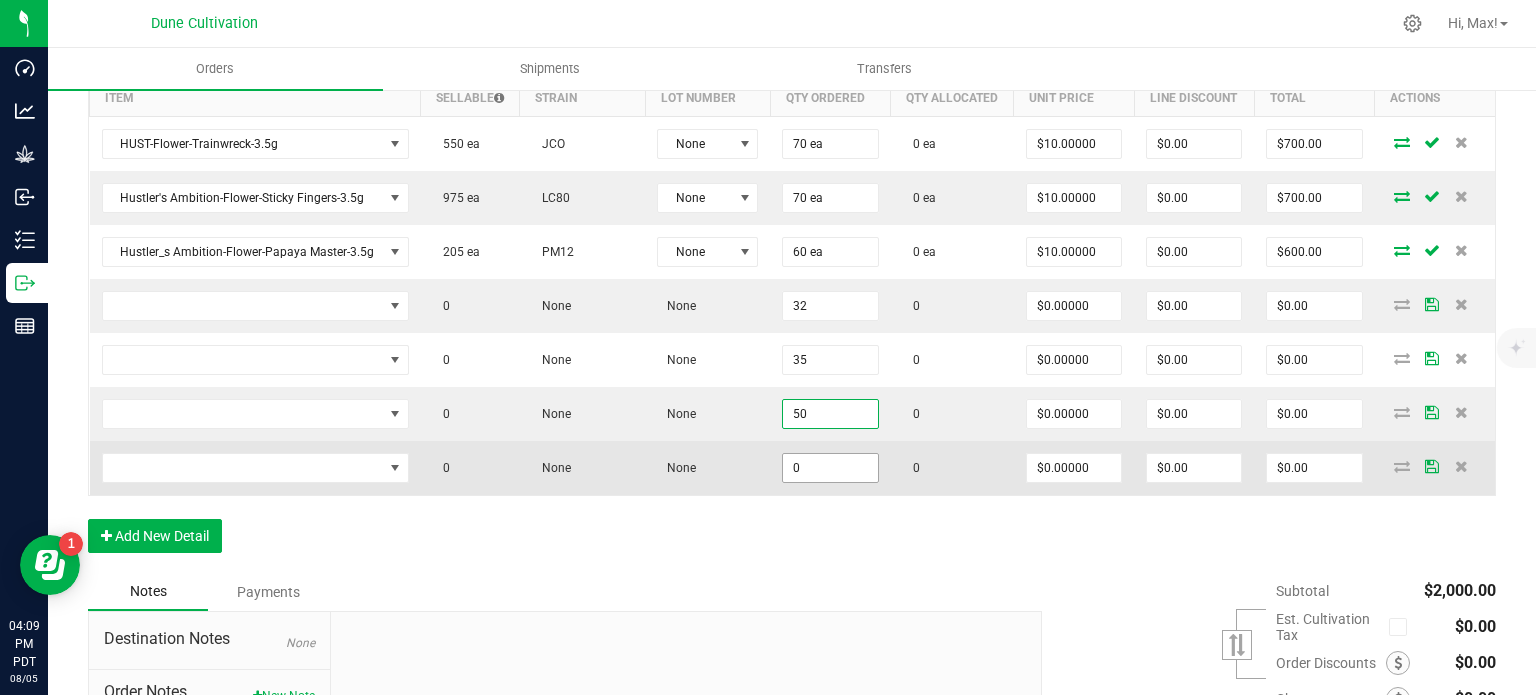 click on "0" at bounding box center [830, 468] 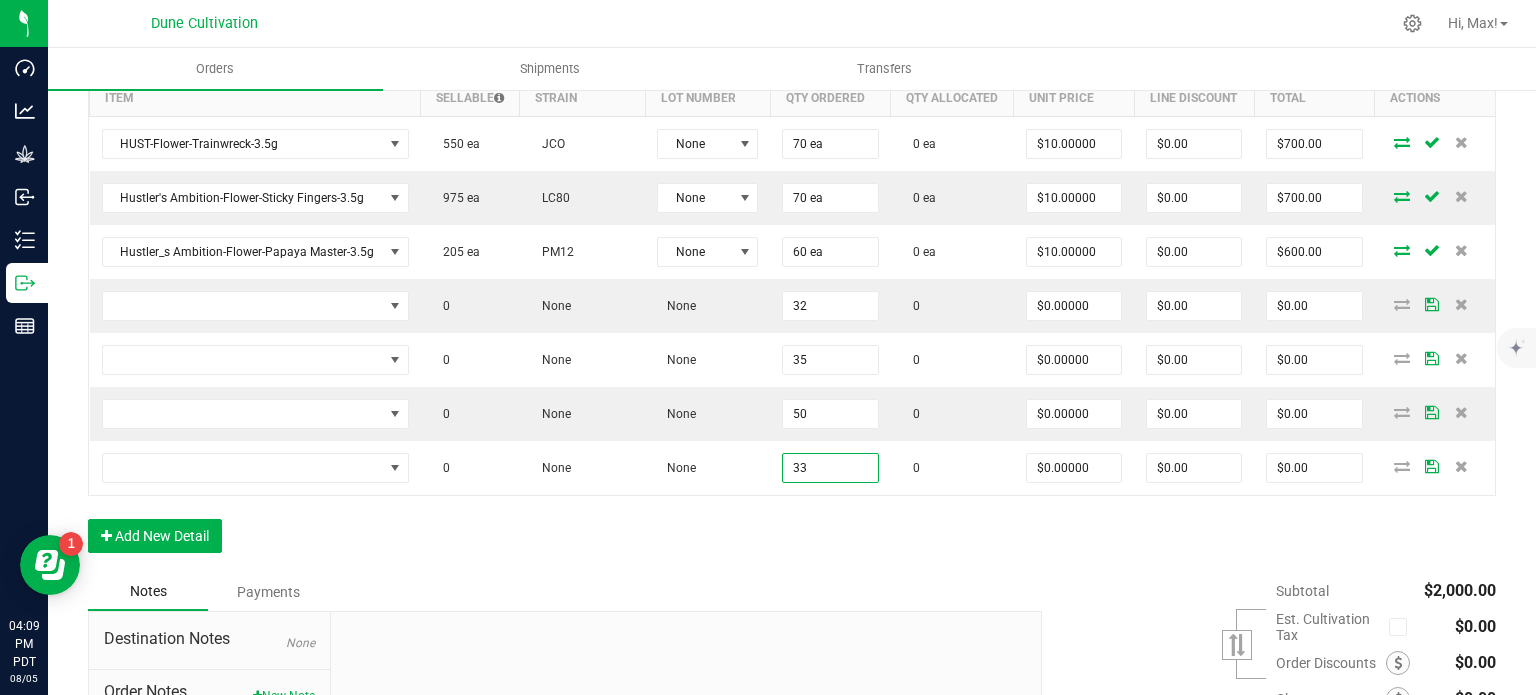 type on "33" 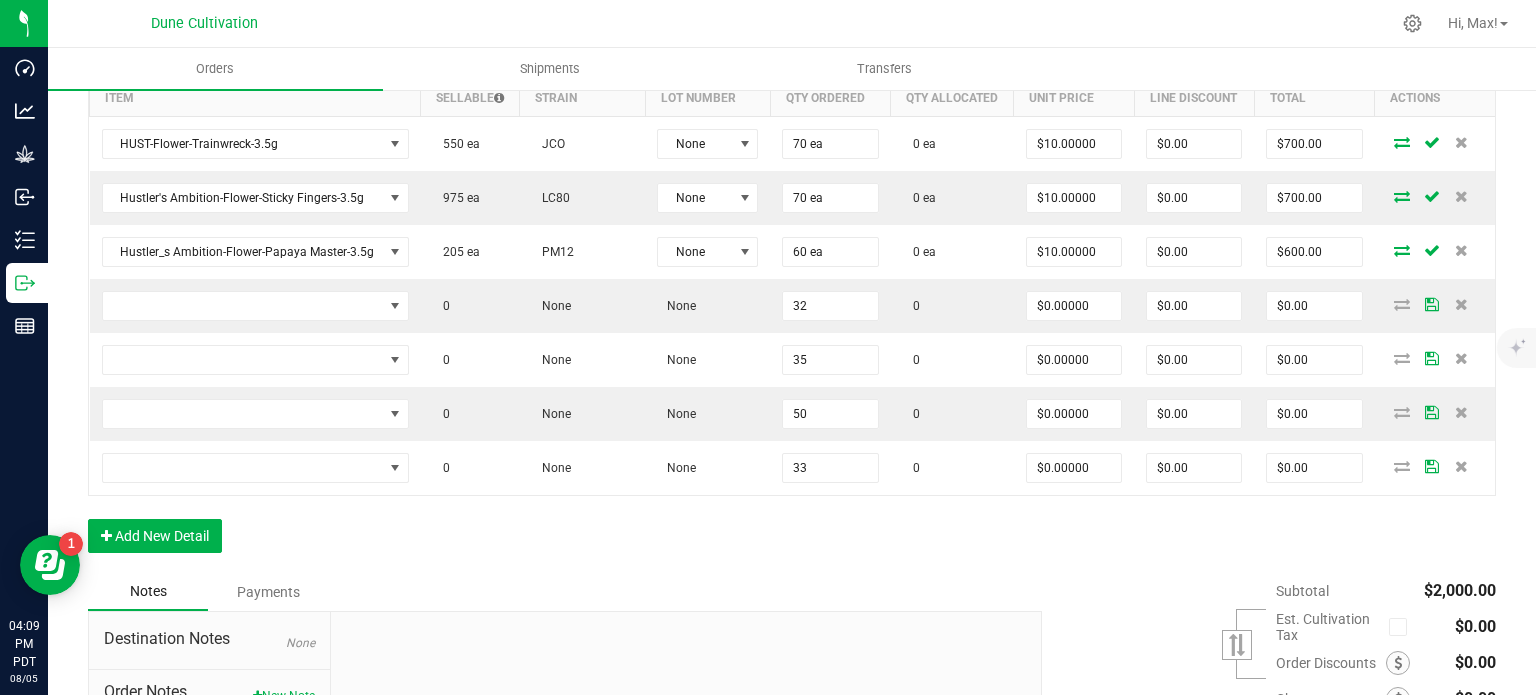 click on "Order Details Print All Labels Item  Sellable  Strain  Lot Number  Qty Ordered Qty Allocated Unit Price Line Discount Total Actions HUST-Flower-Trainwreck-3.5g  550 ea   JCO  None 70 ea  0 ea  $10.00000 $0.00 $700.00 Hustler's Ambition-Flower-Sticky Fingers-3.5g  975 ea   LC80  None 70 ea  0 ea  $10.00000 $0.00 $700.00 Hustler_s Ambition-Flower-Papaya Master-3.5g  205 ea   PM12  None 60 ea  0 ea  $10.00000 $0.00 $600.00  0    None   None  32  0   $0.00000 $0.00 $0.00  0    None   None  35  0   $0.00000 $0.00 $0.00  0    None   None  50  0   $0.00000 $0.00 $0.00  0    None   None  33  0   $0.00000 $0.00 $0.00
Add New Detail" at bounding box center [792, 300] 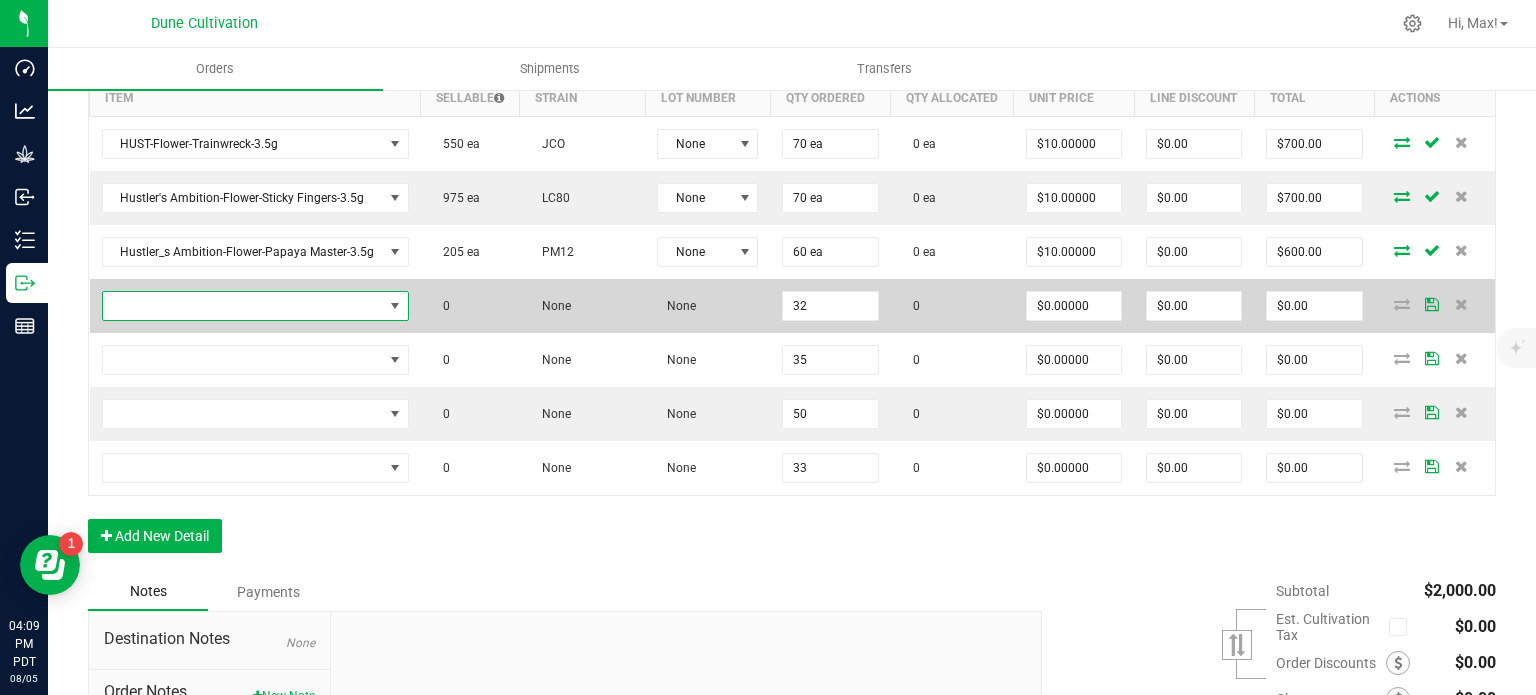 click at bounding box center [243, 306] 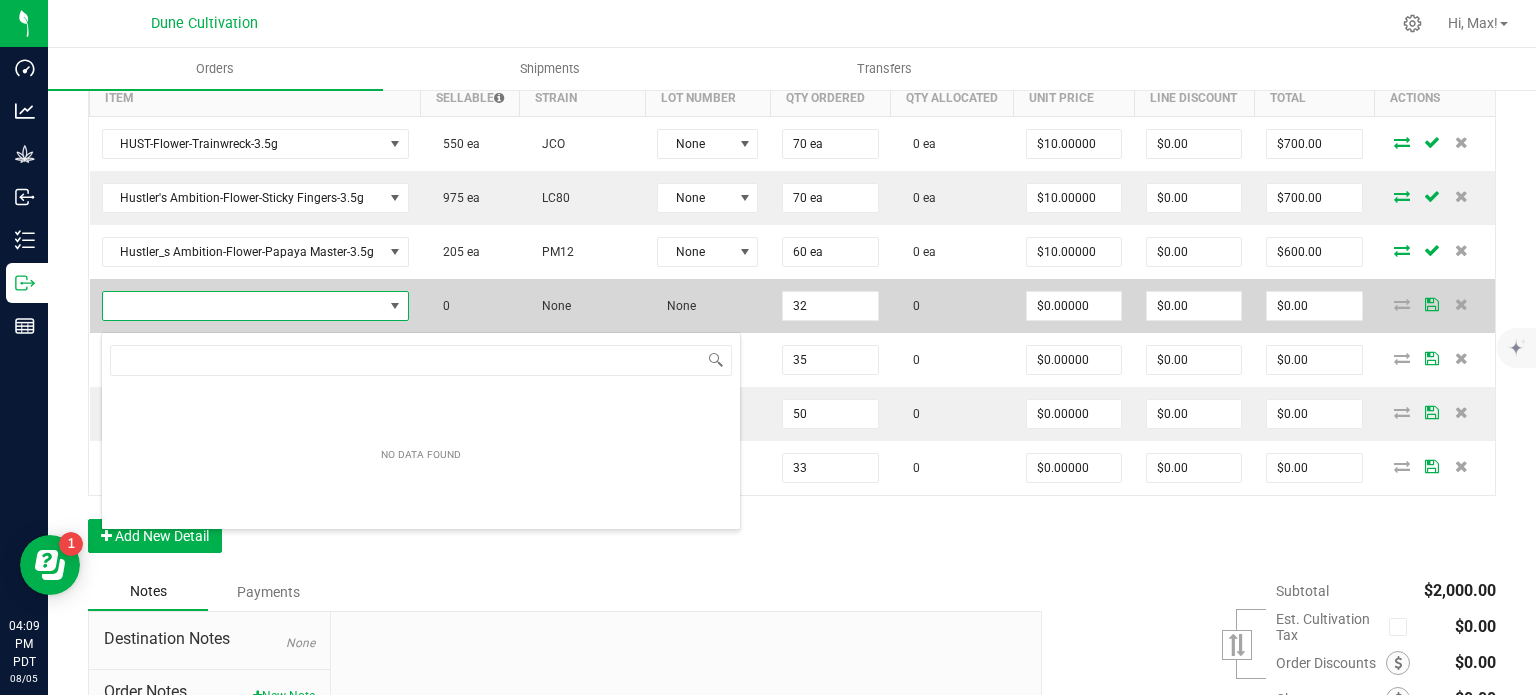 type on "Hustler_s Ambition-Flower-Dulce de Uva-14g" 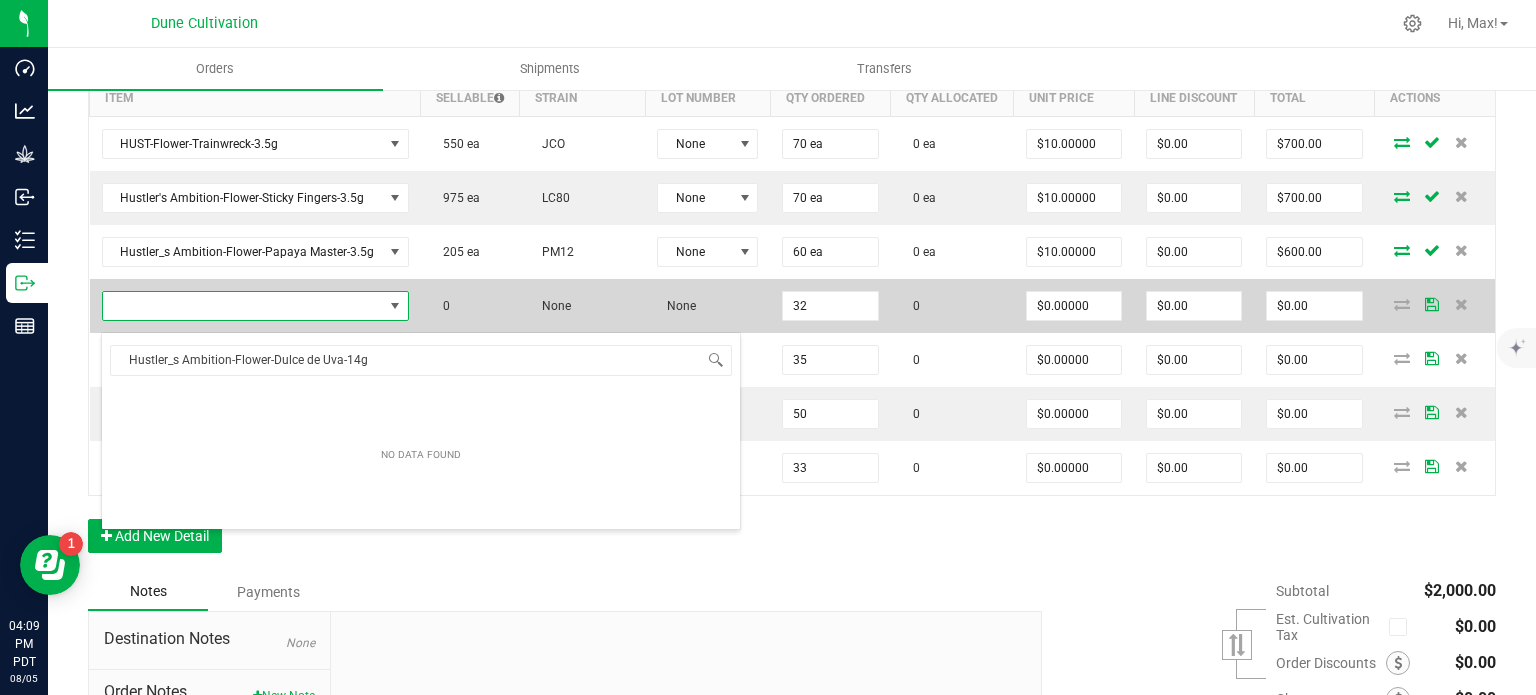 scroll, scrollTop: 99970, scrollLeft: 99696, axis: both 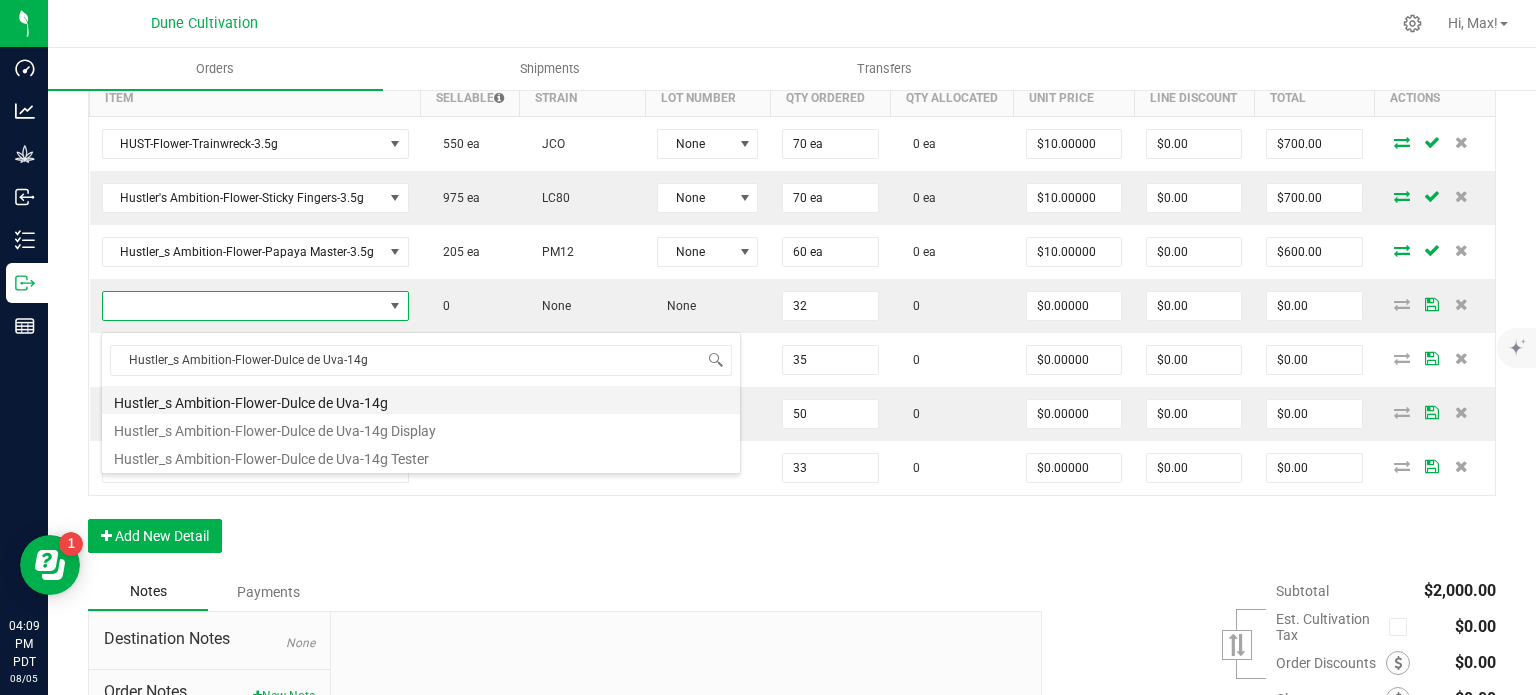click on "Hustler_s Ambition-Flower-Dulce de Uva-14g" at bounding box center [421, 400] 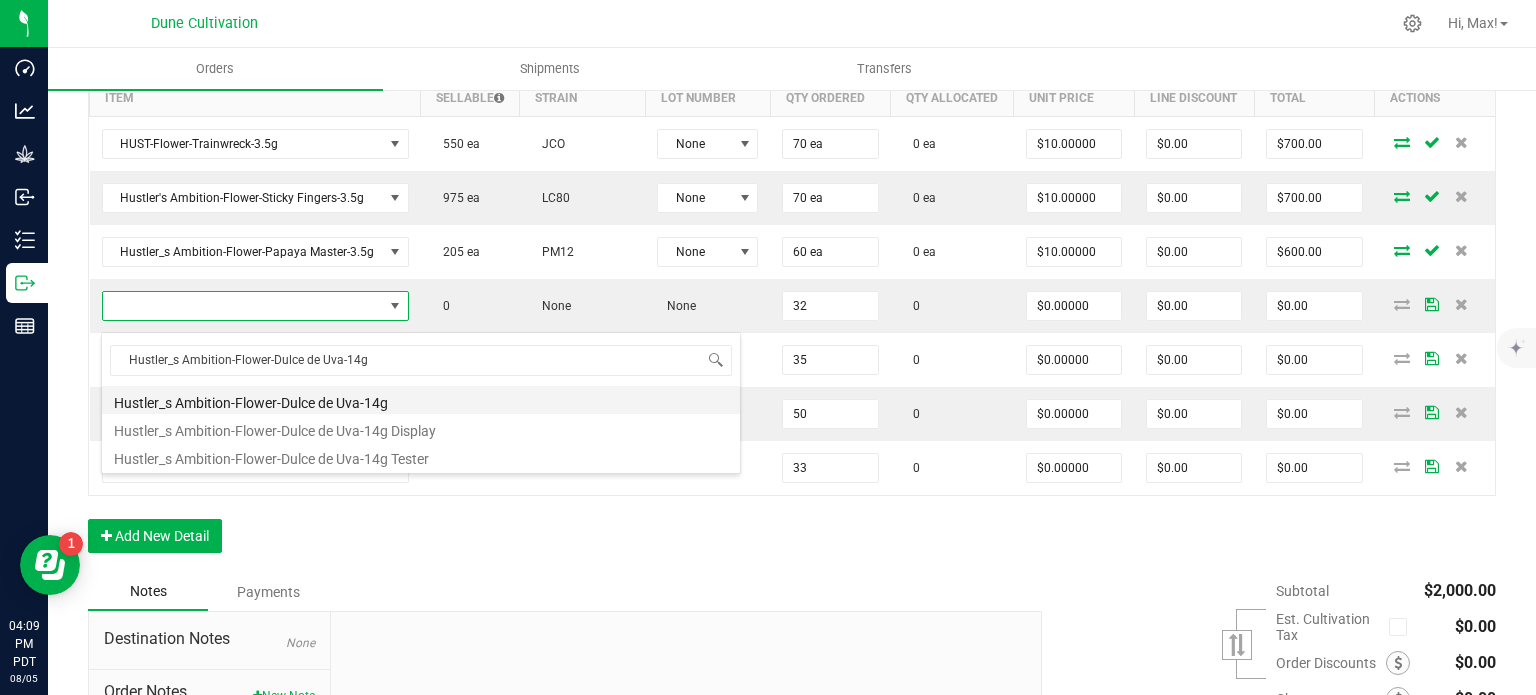 type on "32 ea" 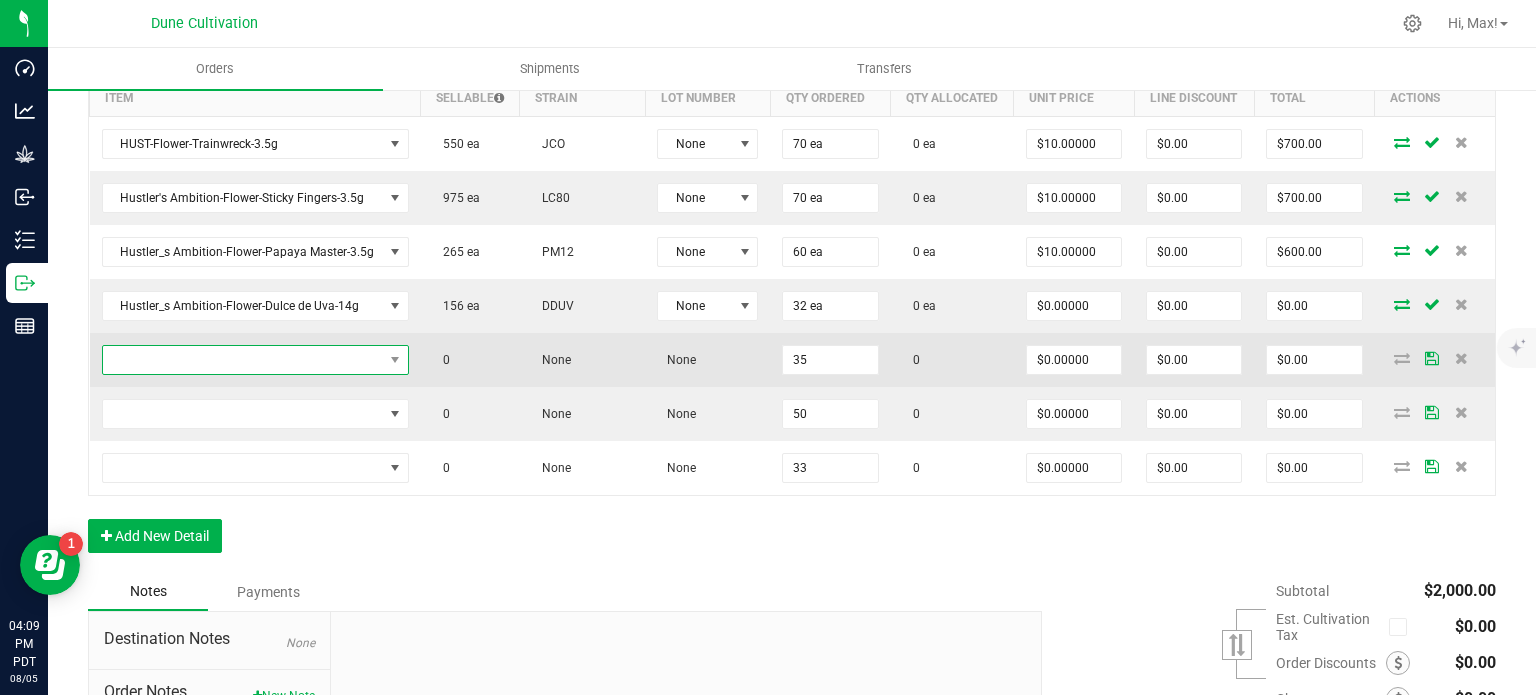click at bounding box center (243, 360) 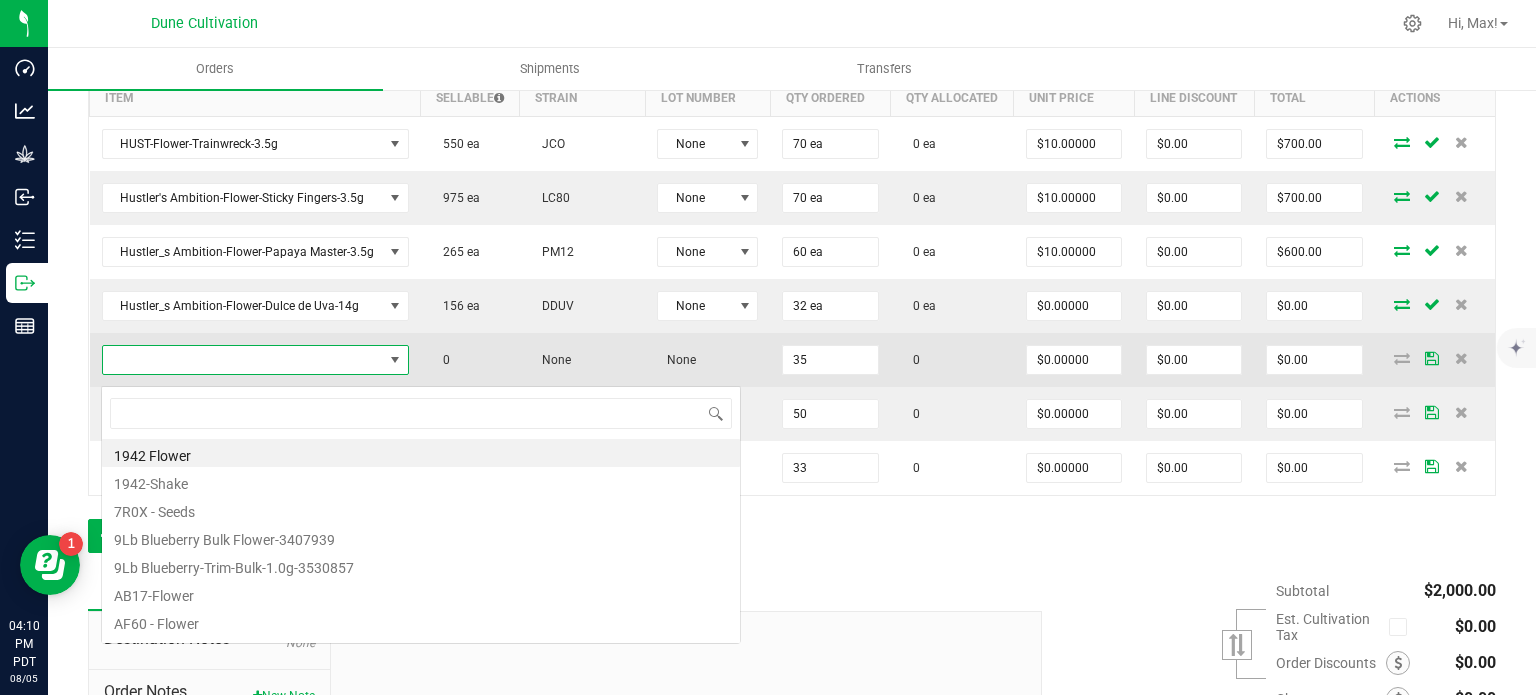 type on "Hustler_s Ambition-Flower-Papaya Master-14.0g" 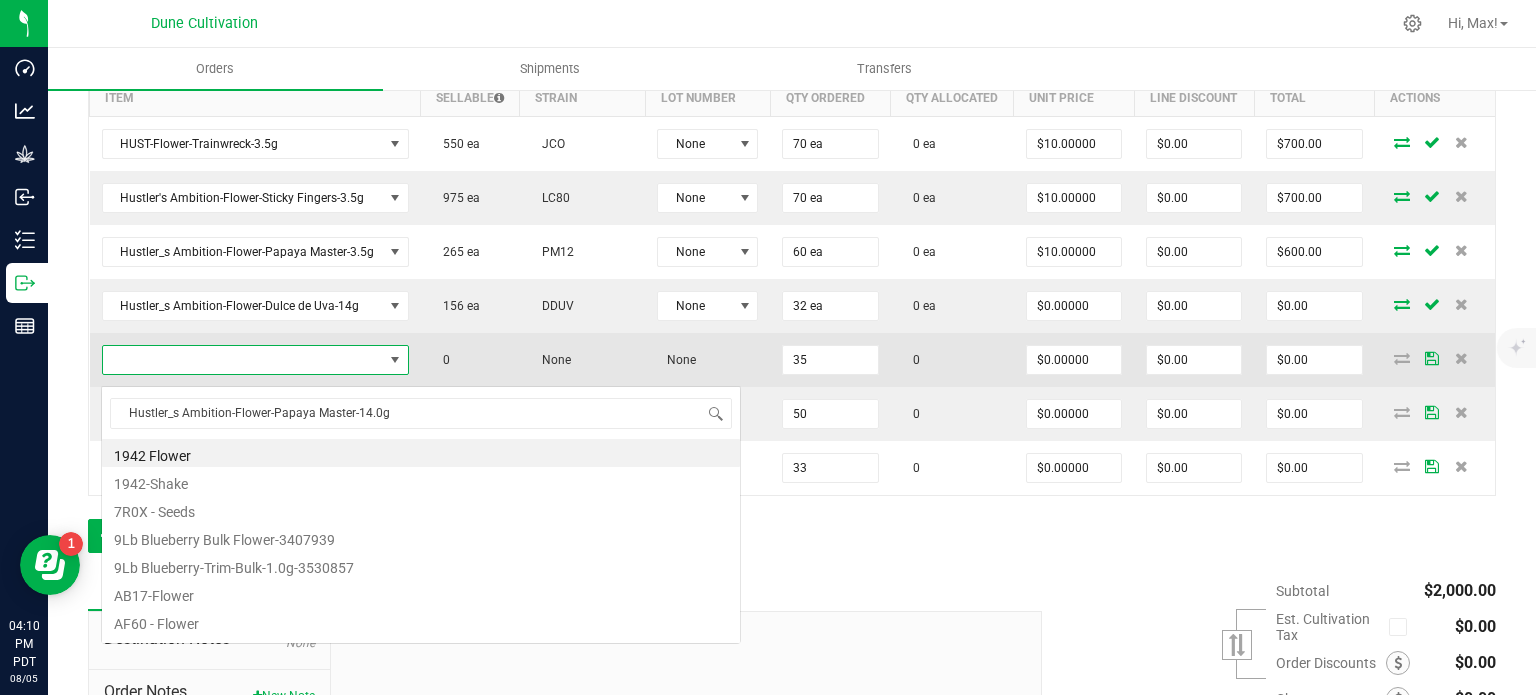 scroll, scrollTop: 99970, scrollLeft: 99696, axis: both 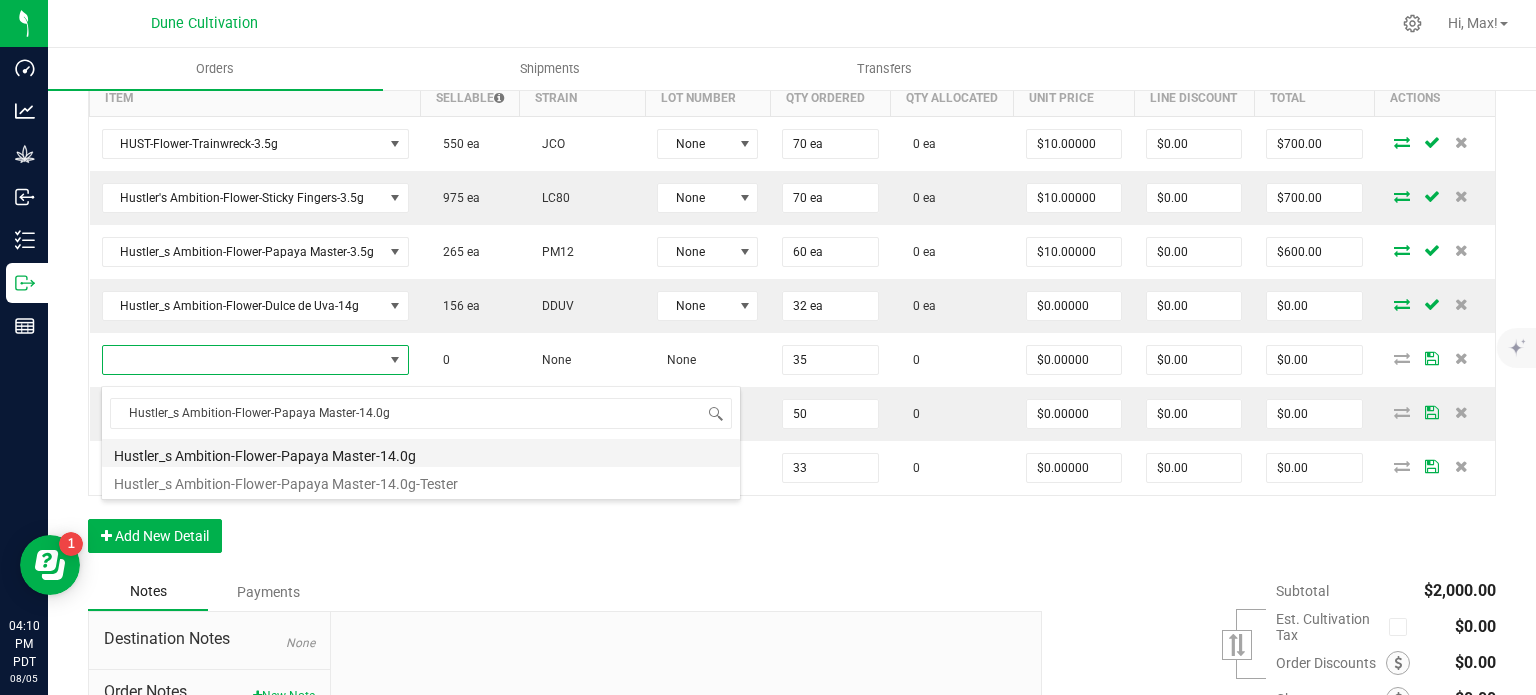 click on "Hustler_s Ambition-Flower-Papaya Master-14.0g" at bounding box center [421, 453] 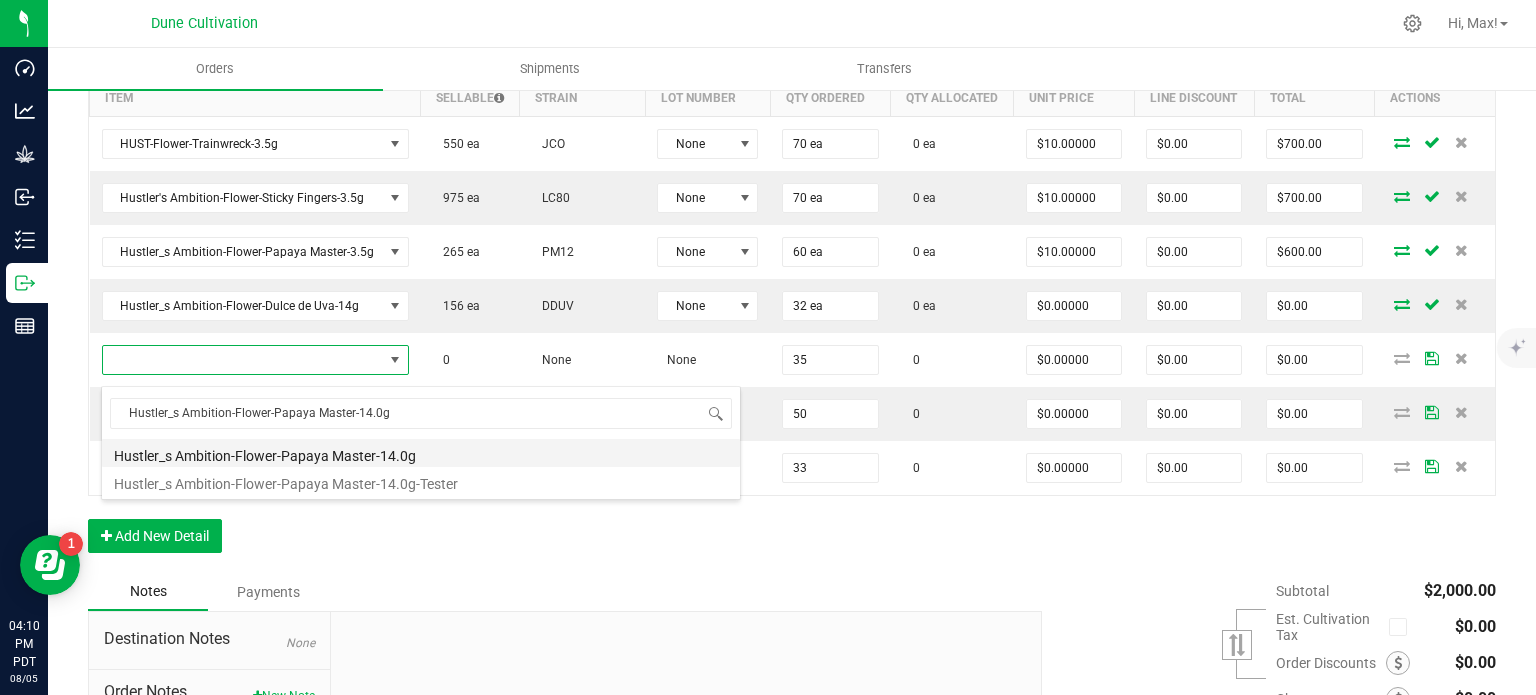 type on "35 ea" 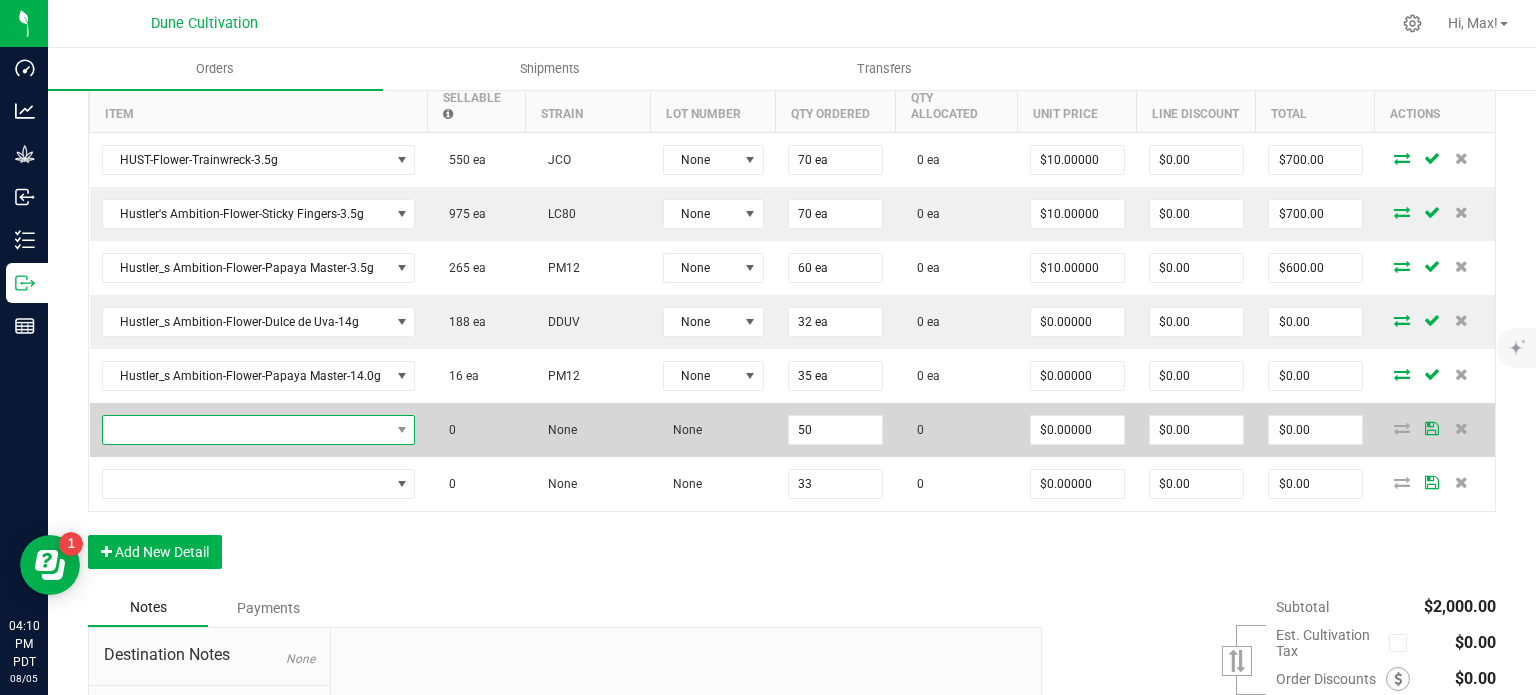 click at bounding box center [246, 430] 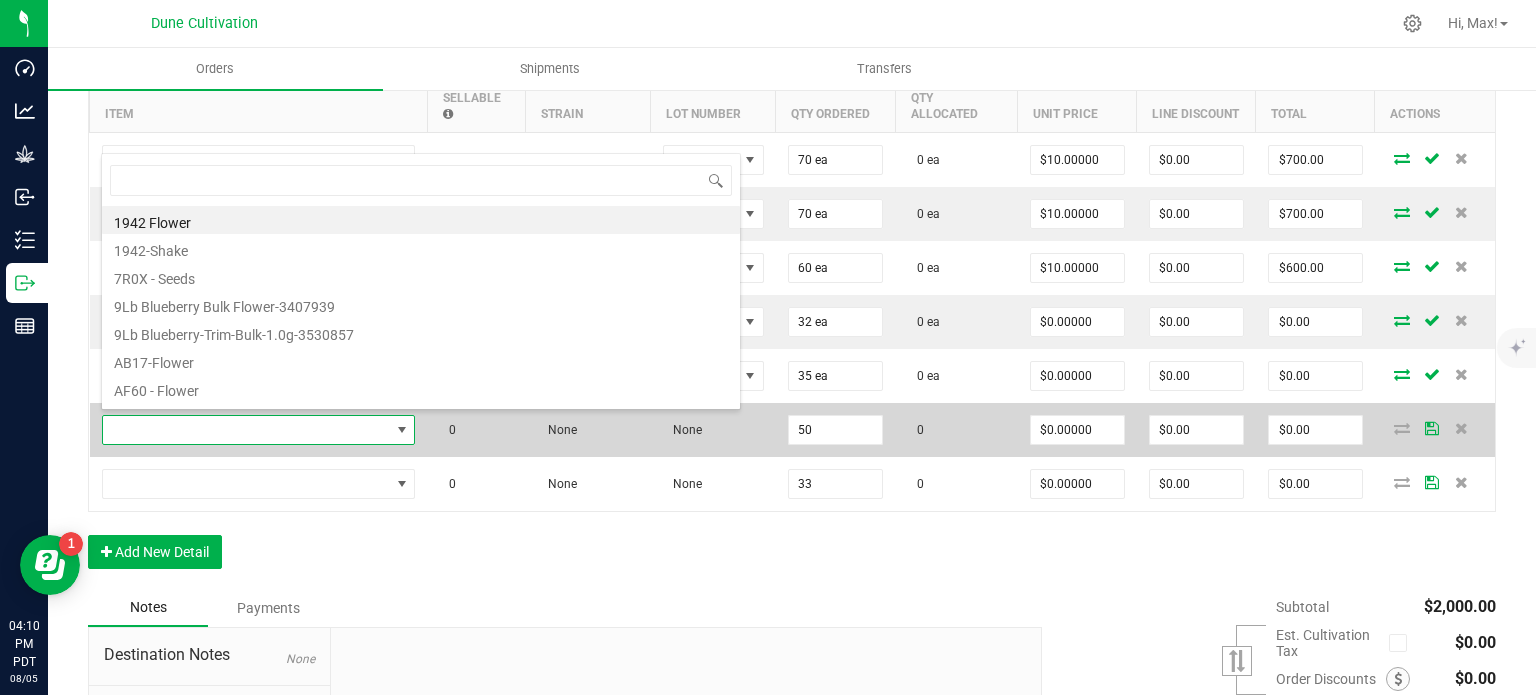 type on "Hustler's Ambition-Flower-Sticky Fingers-3.5g" 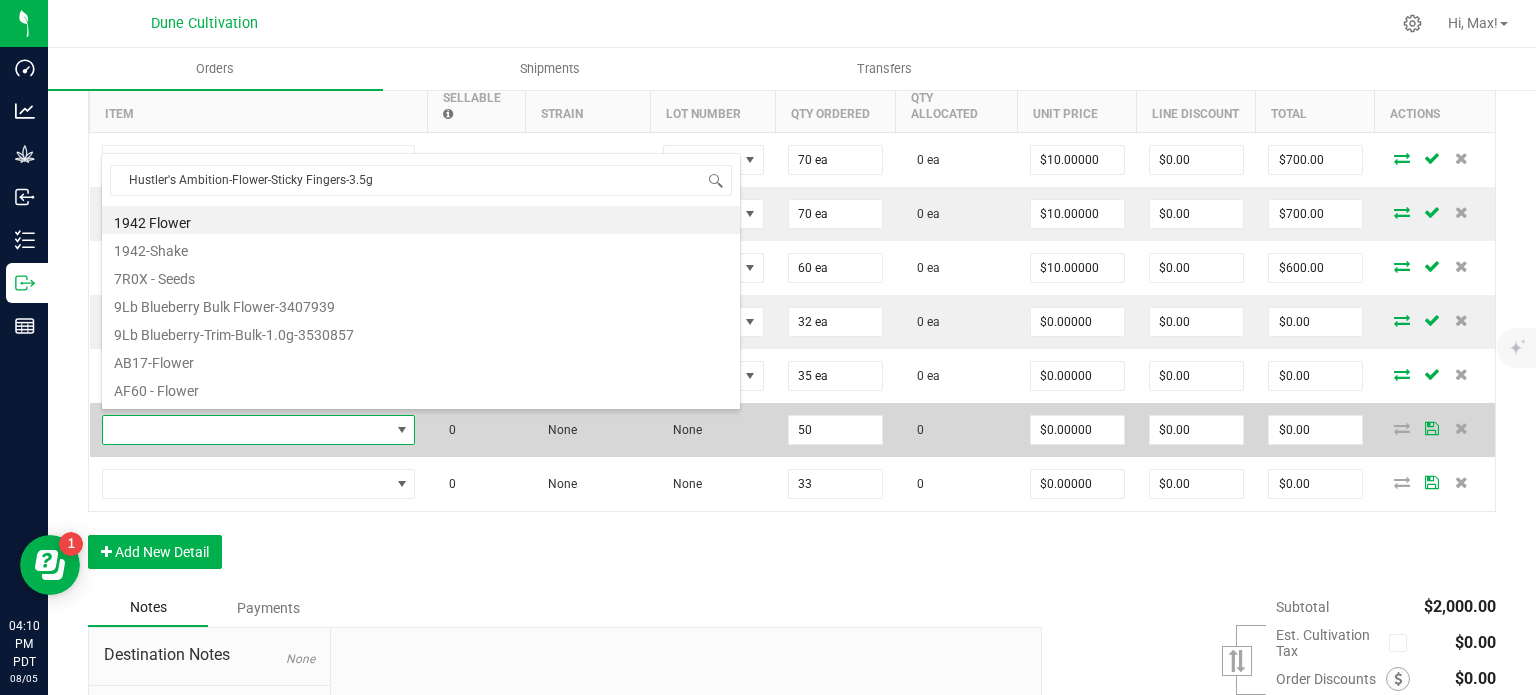 scroll, scrollTop: 99970, scrollLeft: 99690, axis: both 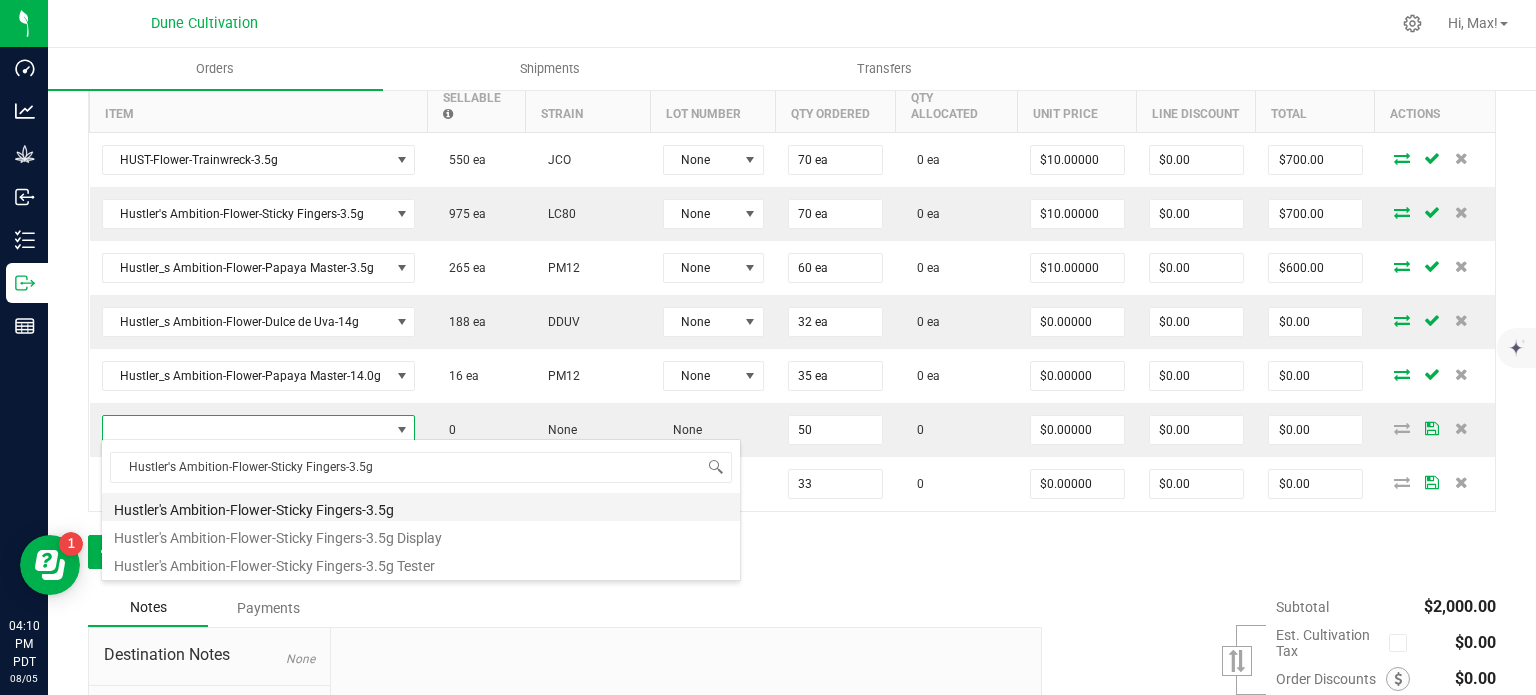 click on "Hustler's Ambition-Flower-Sticky Fingers-3.5g" at bounding box center (421, 507) 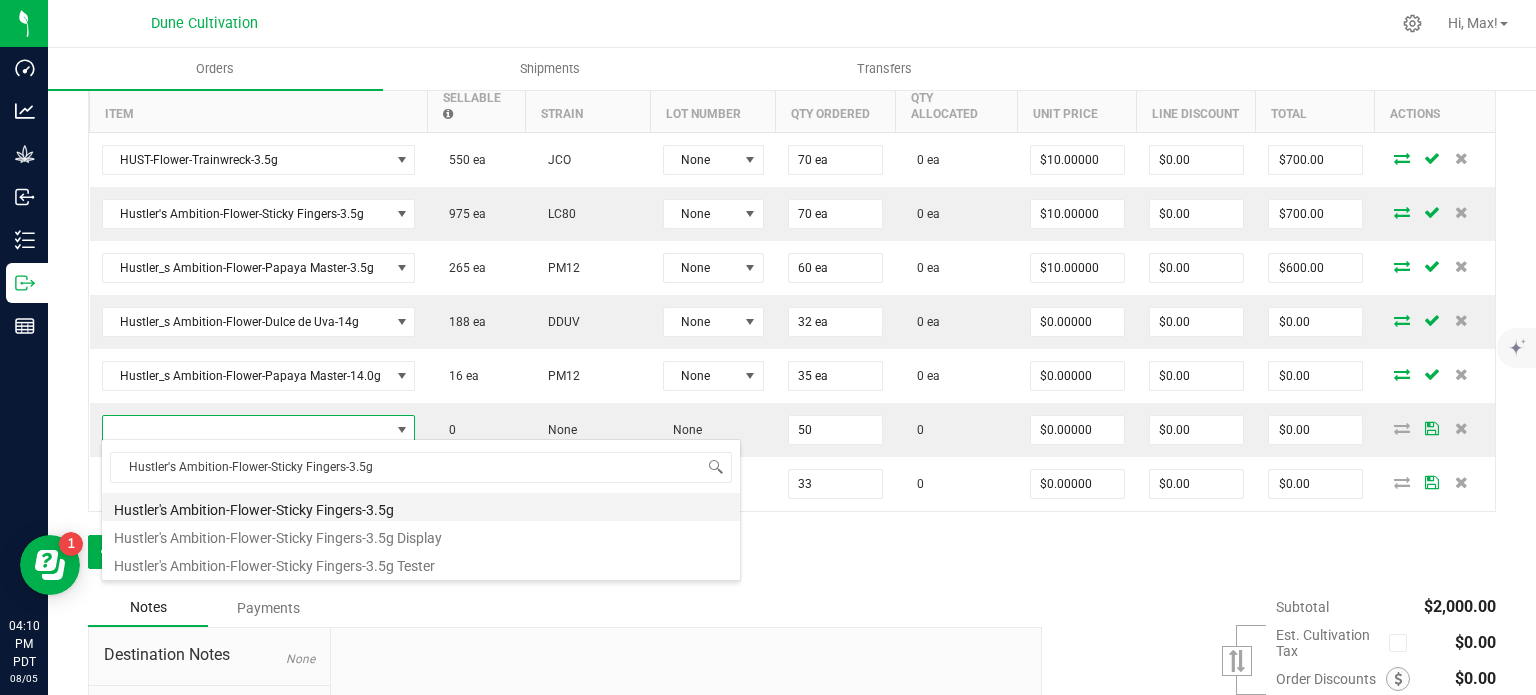 type on "50 ea" 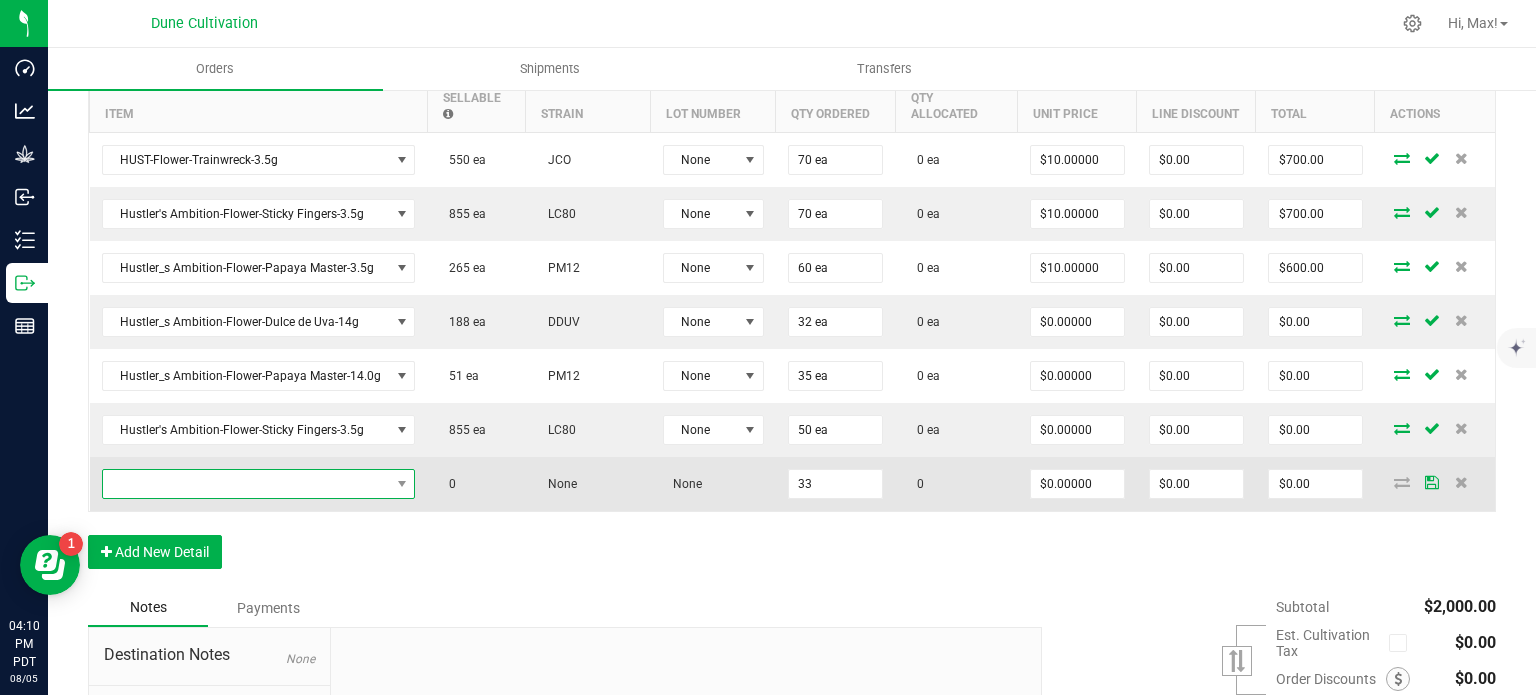 click at bounding box center (246, 484) 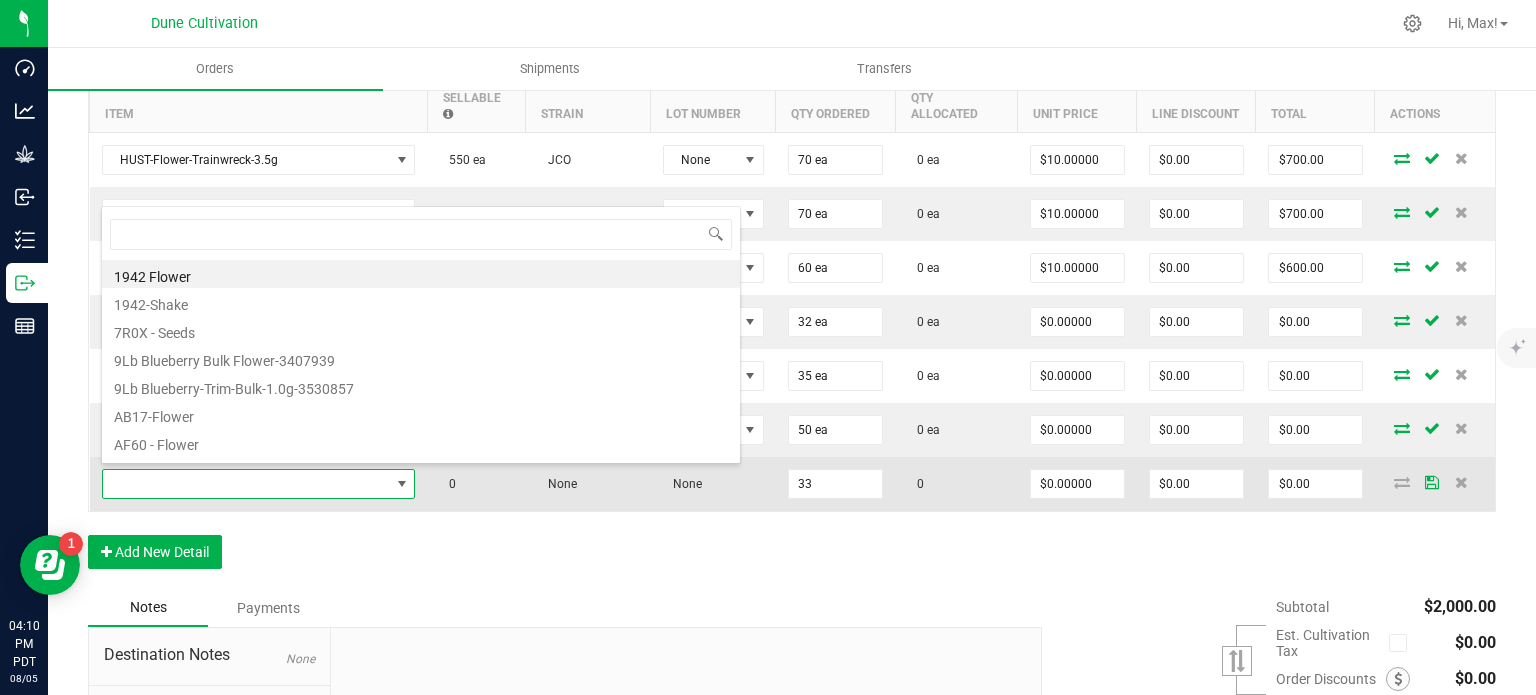 type on "Hustler's Ambition-Flower-Sticky Fingers-14.0g" 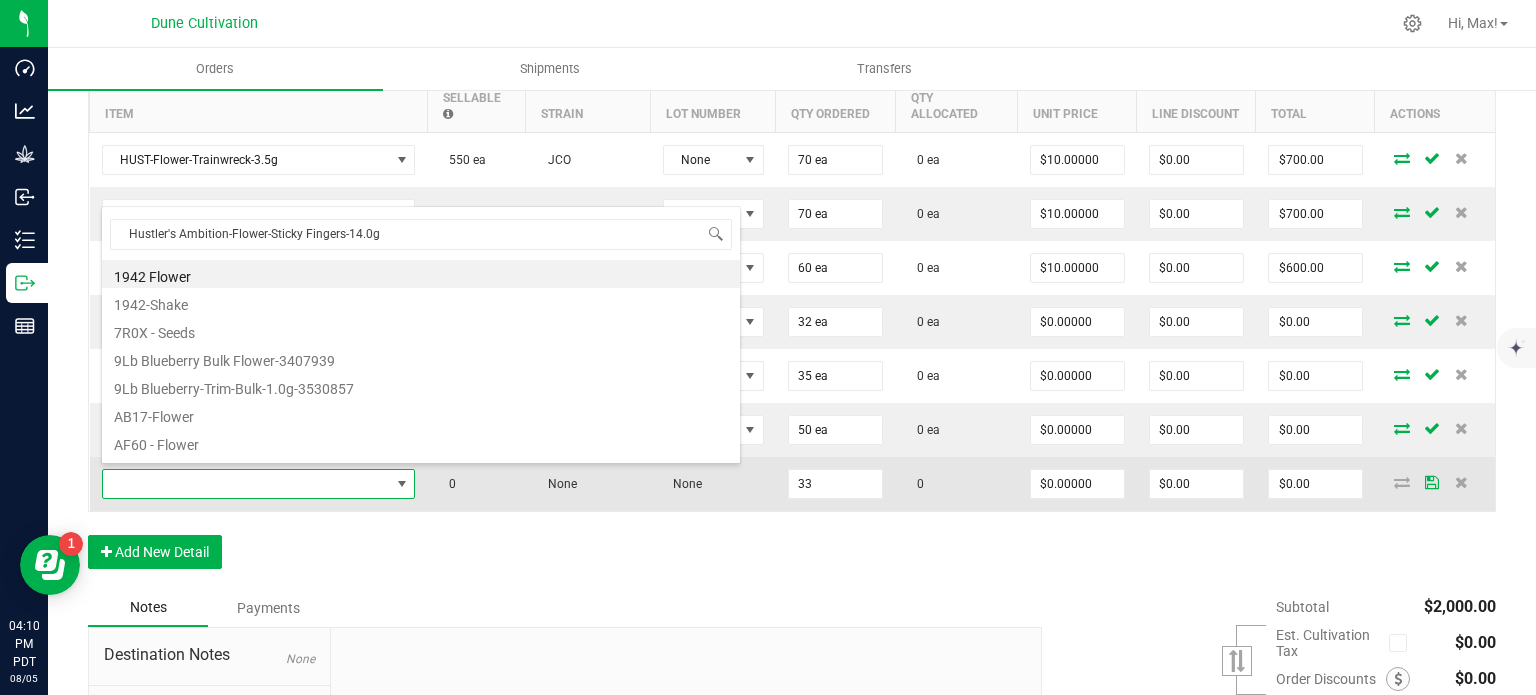 scroll, scrollTop: 99970, scrollLeft: 99690, axis: both 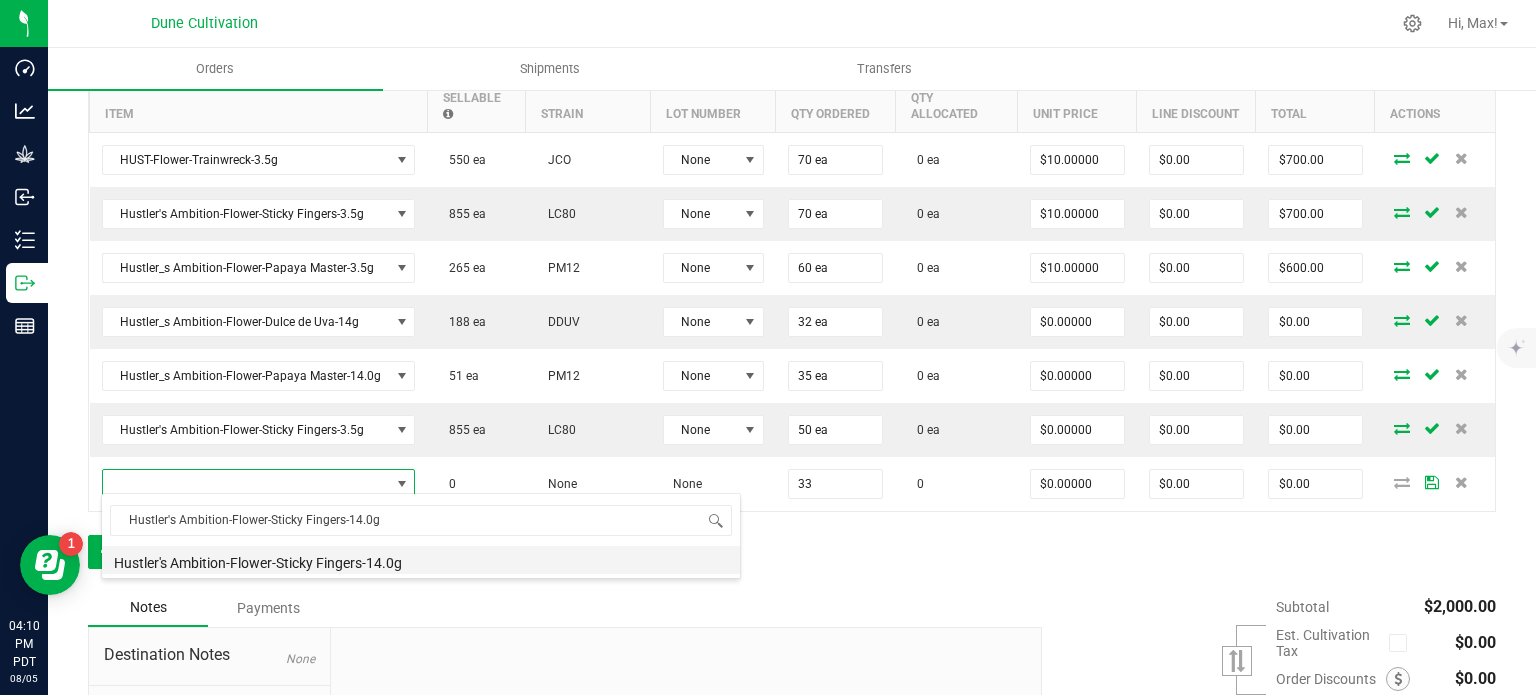 click on "Hustler's Ambition-Flower-Sticky Fingers-14.0g" at bounding box center (421, 560) 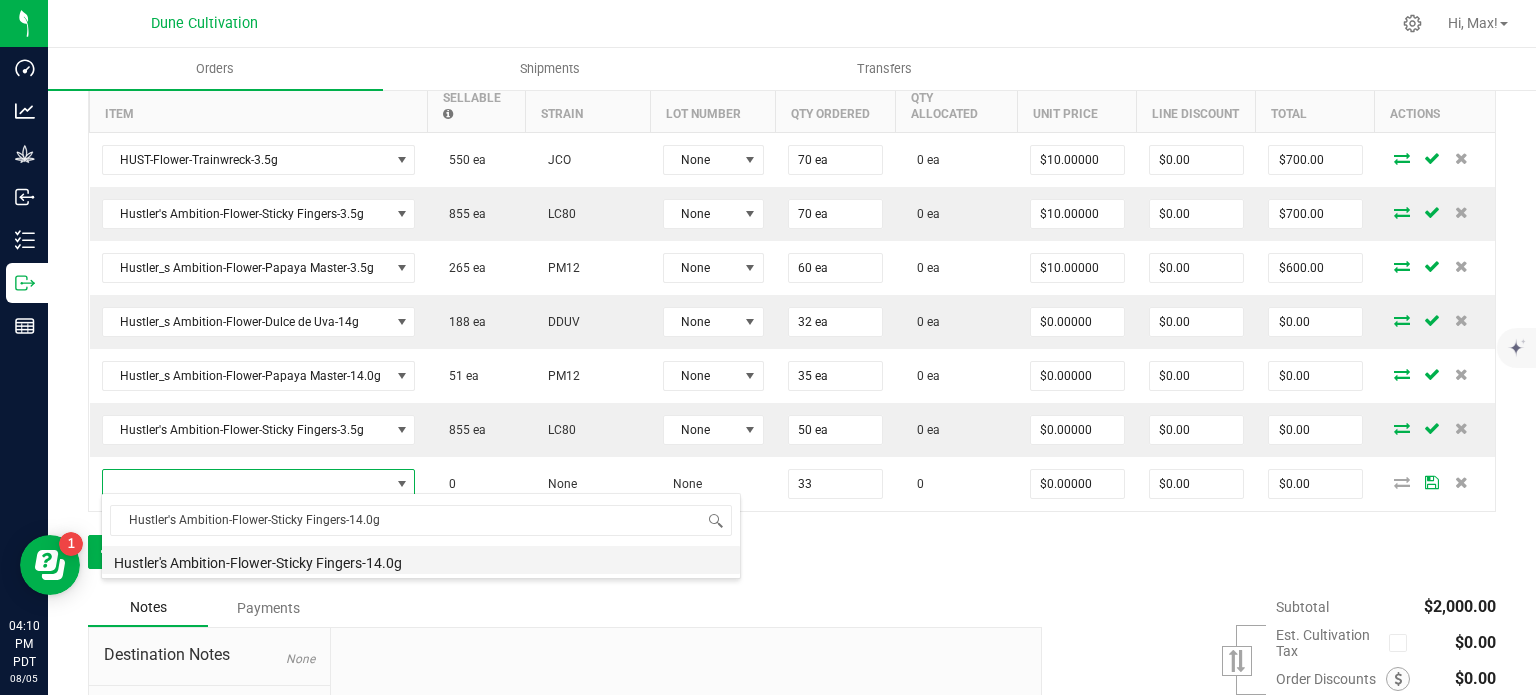 type on "33 ea" 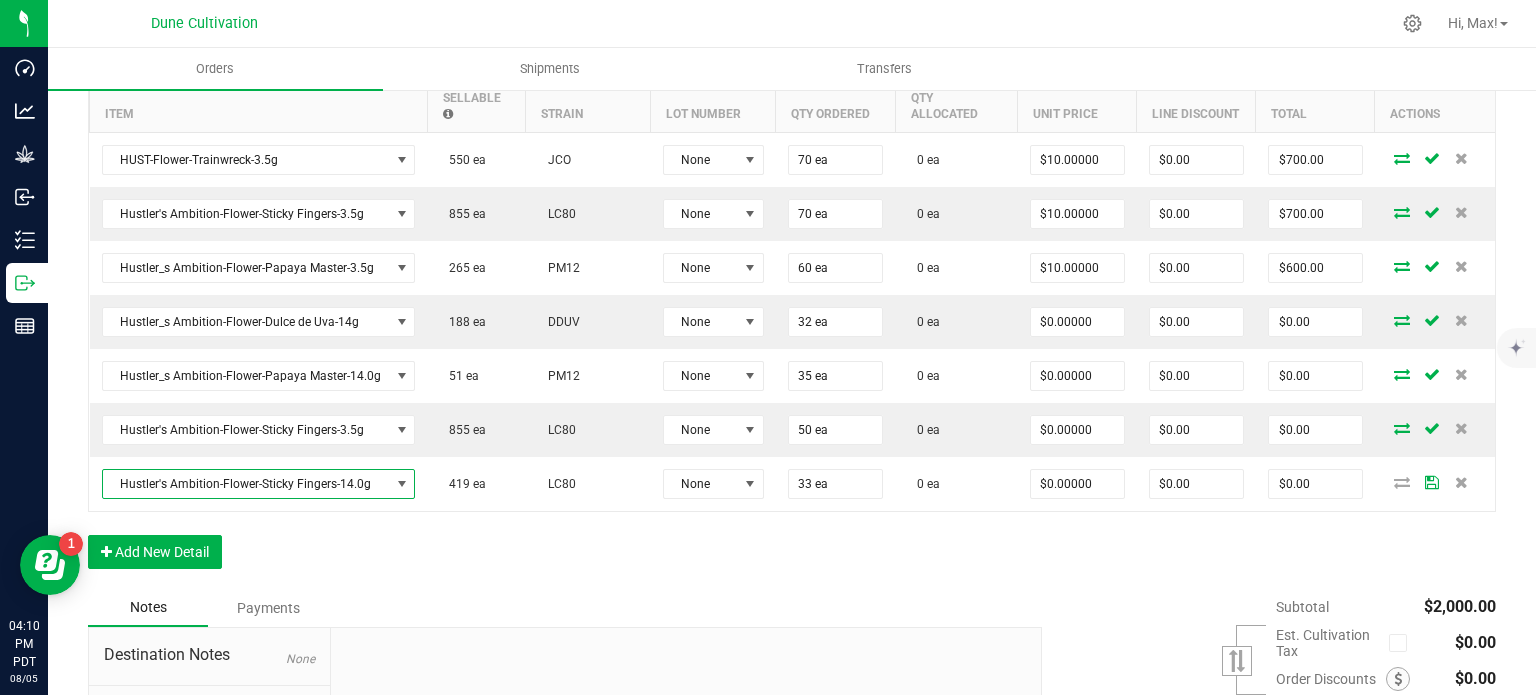 click on "Order Details Print All Labels Item  Sellable  Strain  Lot Number  Qty Ordered Qty Allocated Unit Price Line Discount Total Actions HUST-Flower-Trainwreck-3.5g  550 ea   JCO  None 70 ea  0 ea  $10.00000 $0.00 $700.00 Hustler's Ambition-Flower-Sticky Fingers-3.5g  855 ea   LC80  None 70 ea  0 ea  $10.00000 $0.00 $700.00 Hustler_s Ambition-Flower-Papaya Master-3.5g  265 ea   PM12  None 60 ea  0 ea  $10.00000 $0.00 $600.00 Hustler_s Ambition-Flower-Dulce de Uva-14g  188 ea   DDUV  None 32 ea  0 ea  $0.00000 $0.00 $0.00 Hustler_s Ambition-Flower-Papaya Master-14.0g  51 ea   PM12  None 35 ea  0 ea  $0.00000 $0.00 $0.00 Hustler's Ambition-Flower-Sticky Fingers-3.5g  855 ea   LC80  None 50 ea  0 ea  $0.00000 $0.00 $0.00 Hustler's Ambition-Flower-Sticky Fingers-14.0g  419 ea   LC80  None 33 ea  0 ea  $0.00000 $0.00 $0.00
Add New Detail" at bounding box center (792, 308) 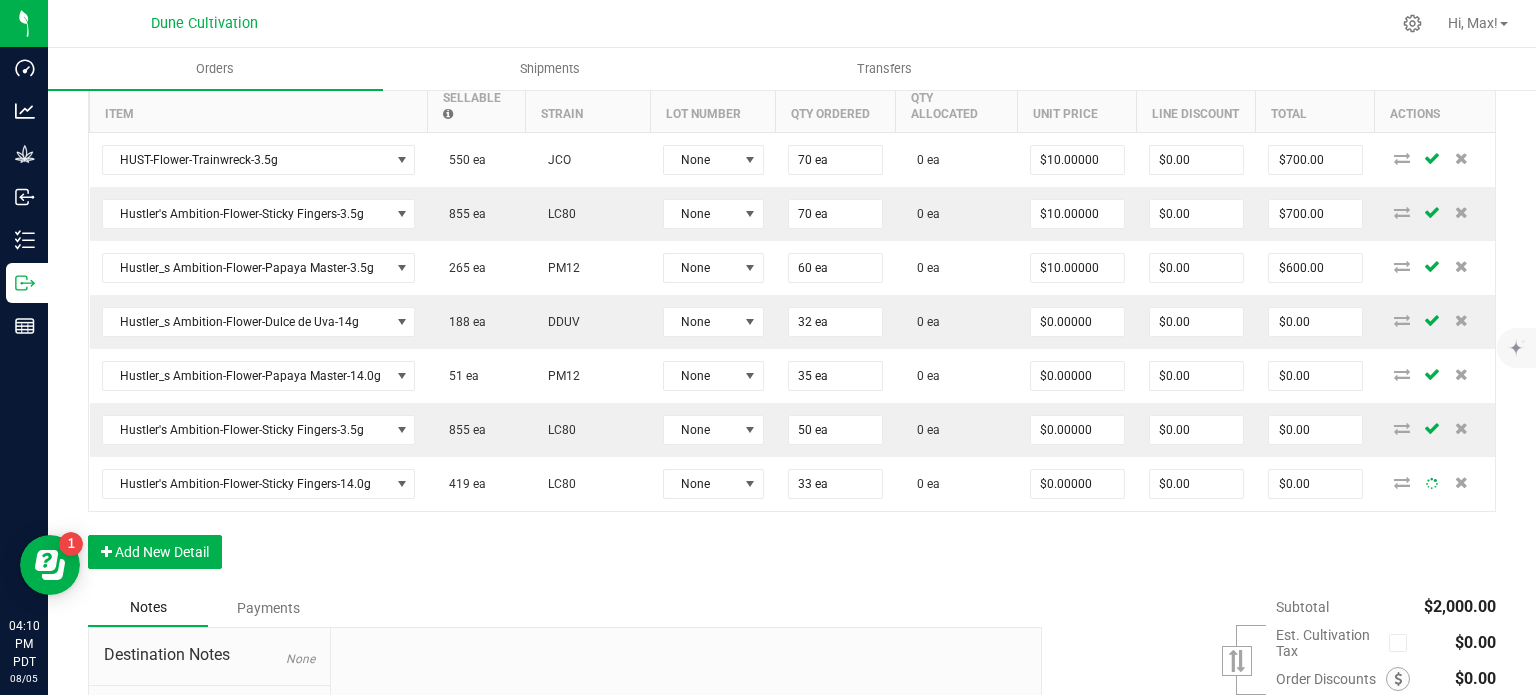 scroll, scrollTop: 672, scrollLeft: 0, axis: vertical 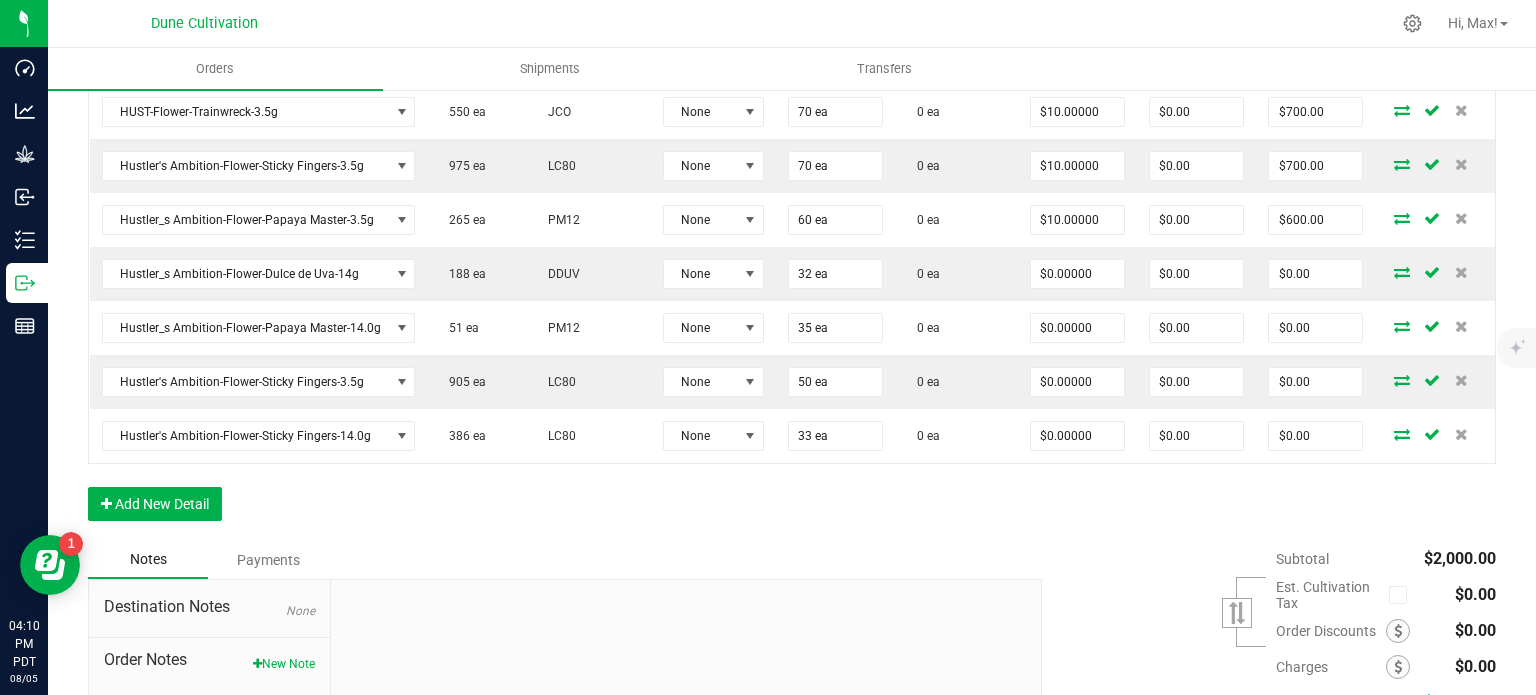 click on "Order Details Print All Labels Item  Sellable  Strain  Lot Number  Qty Ordered Qty Allocated Unit Price Line Discount Total Actions HUST-Flower-Trainwreck-3.5g  550 ea   JCO  None 70 ea  0 ea  $10.00000 $0.00 $700.00 Hustler's Ambition-Flower-Sticky Fingers-3.5g  975 ea   LC80  None 70 ea  0 ea  $10.00000 $0.00 $700.00 Hustler_s Ambition-Flower-Papaya Master-3.5g  265 ea   PM12  None 60 ea  0 ea  $10.00000 $0.00 $600.00 Hustler_s Ambition-Flower-Dulce de Uva-14g  188 ea   DDUV  None 32 ea  0 ea  $0.00000 $0.00 $0.00 Hustler_s Ambition-Flower-Papaya Master-14.0g  51 ea   PM12  None 35 ea  0 ea  $0.00000 $0.00 $0.00 Hustler's Ambition-Flower-Sticky Fingers-3.5g  905 ea   LC80  None 50 ea  0 ea  $0.00000 $0.00 $0.00 Hustler's Ambition-Flower-Sticky Fingers-14.0g  386 ea   LC80  None 33 ea  0 ea  $0.00000 $0.00 $0.00
Add New Detail" at bounding box center [792, 260] 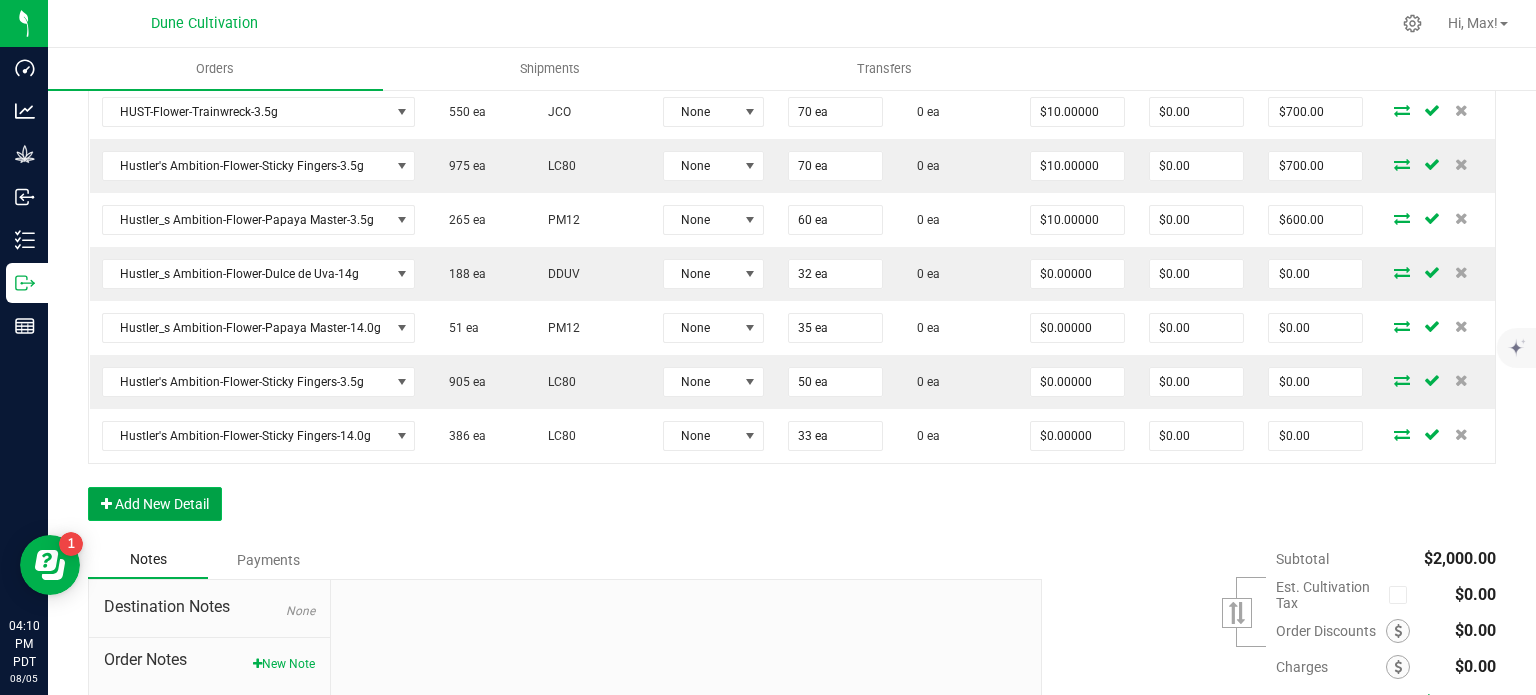 click on "Add New Detail" at bounding box center (155, 504) 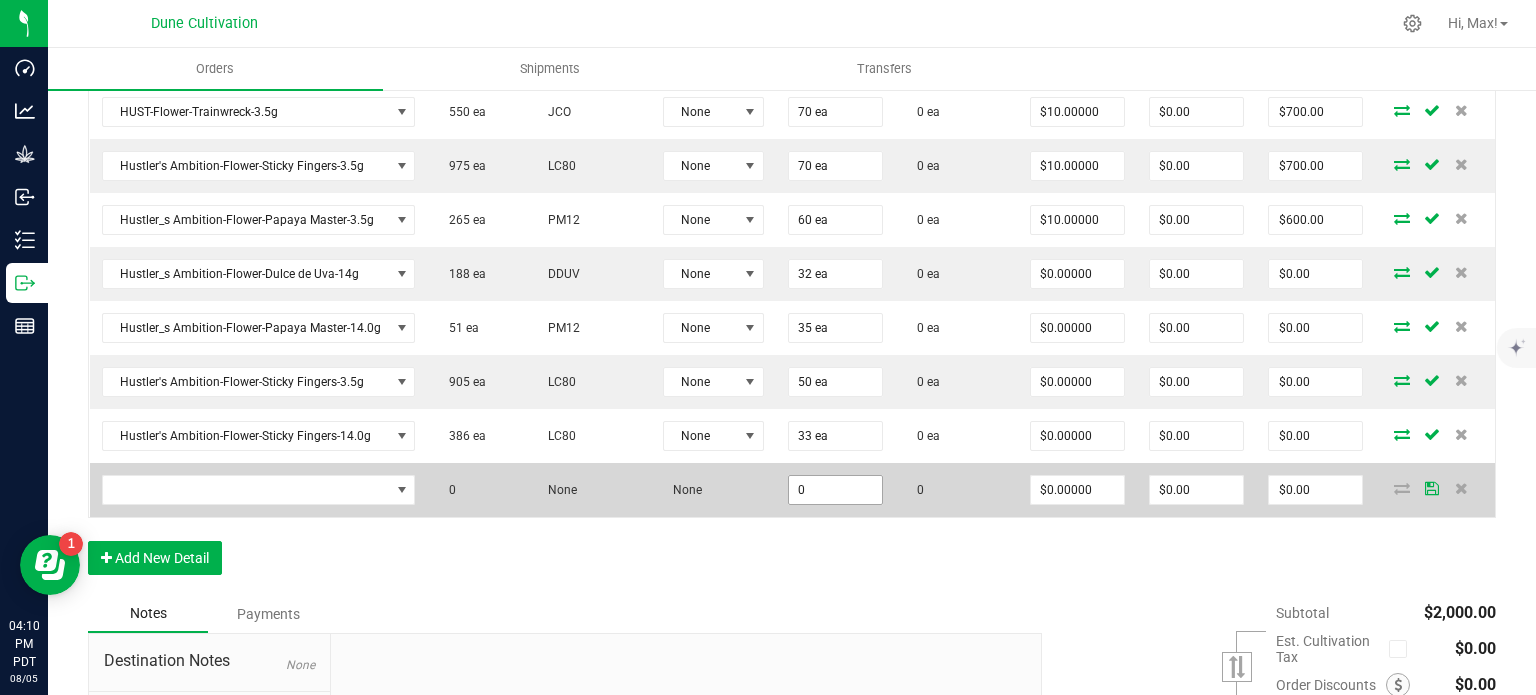 click on "0" at bounding box center (835, 112) 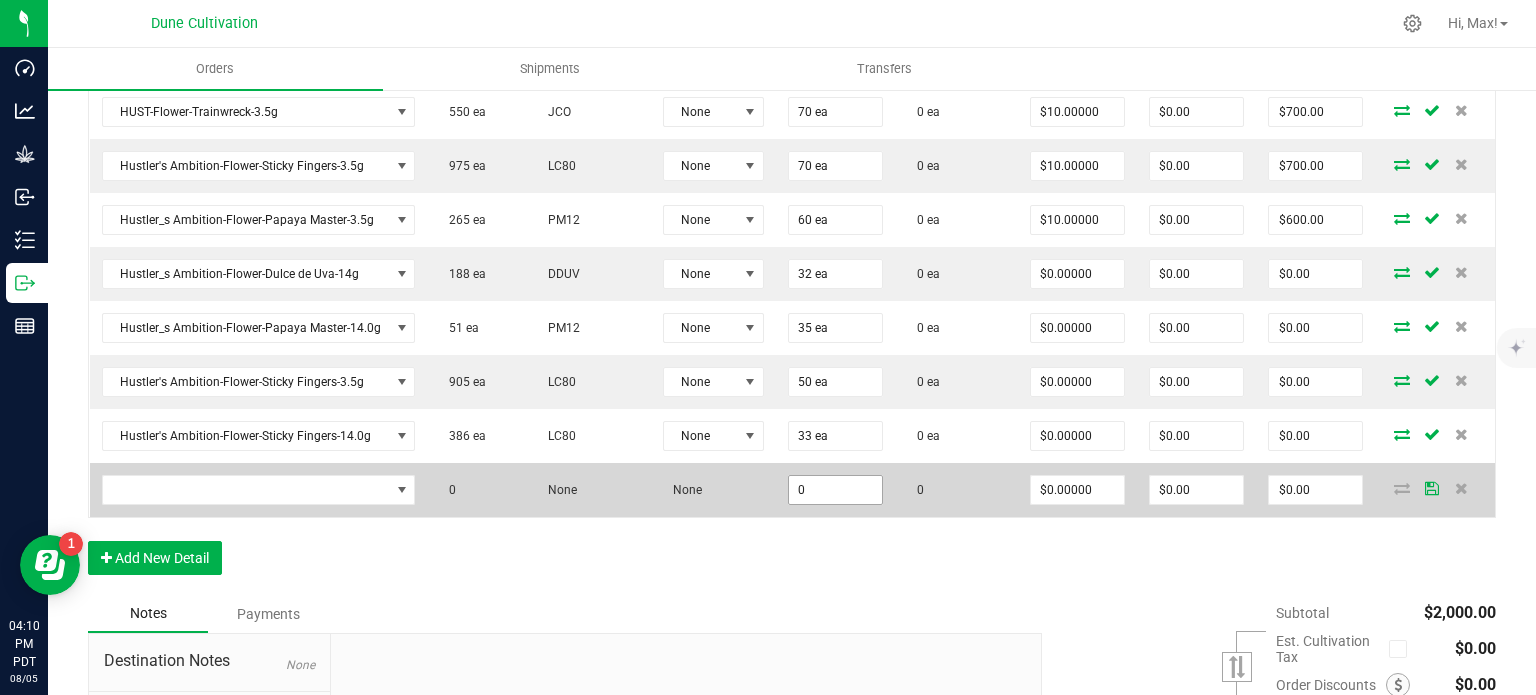 click on "0" at bounding box center (835, 490) 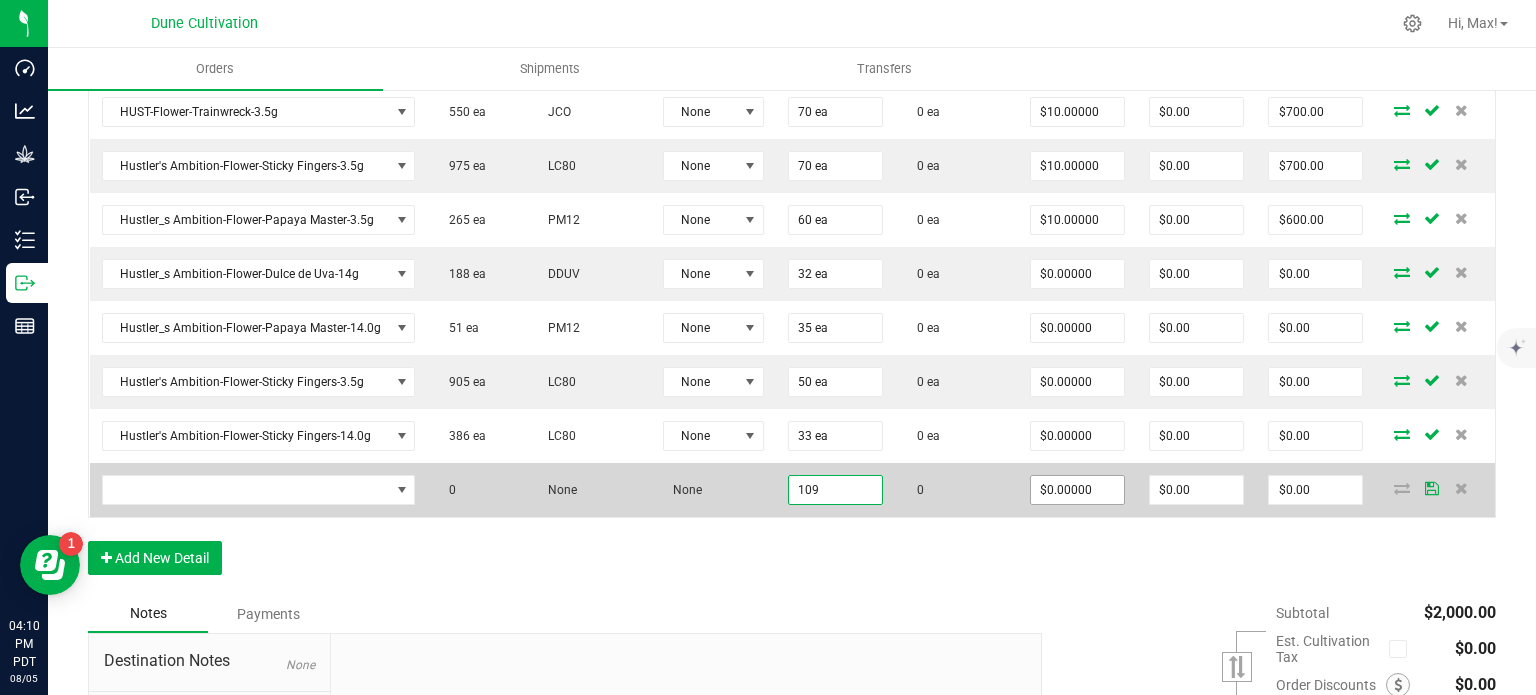 type on "109" 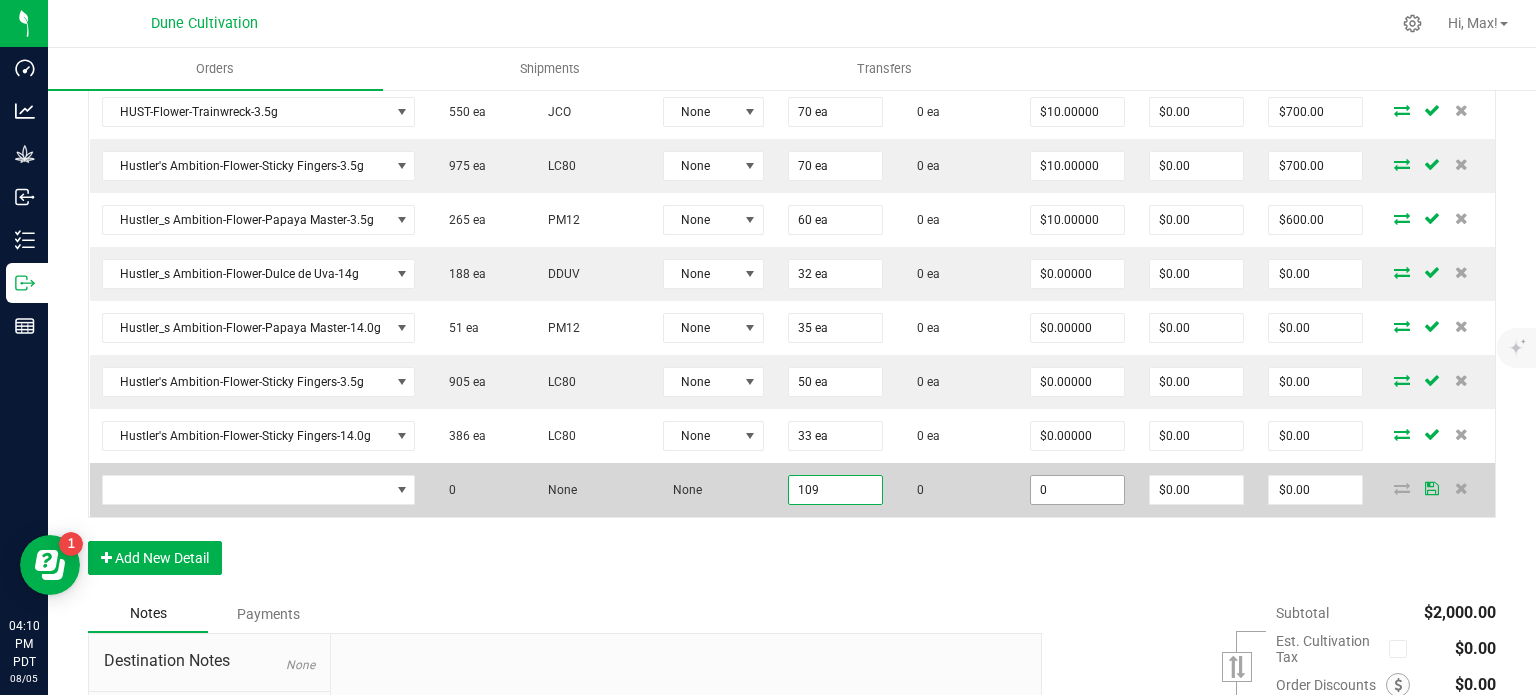 click on "0" at bounding box center [1077, 490] 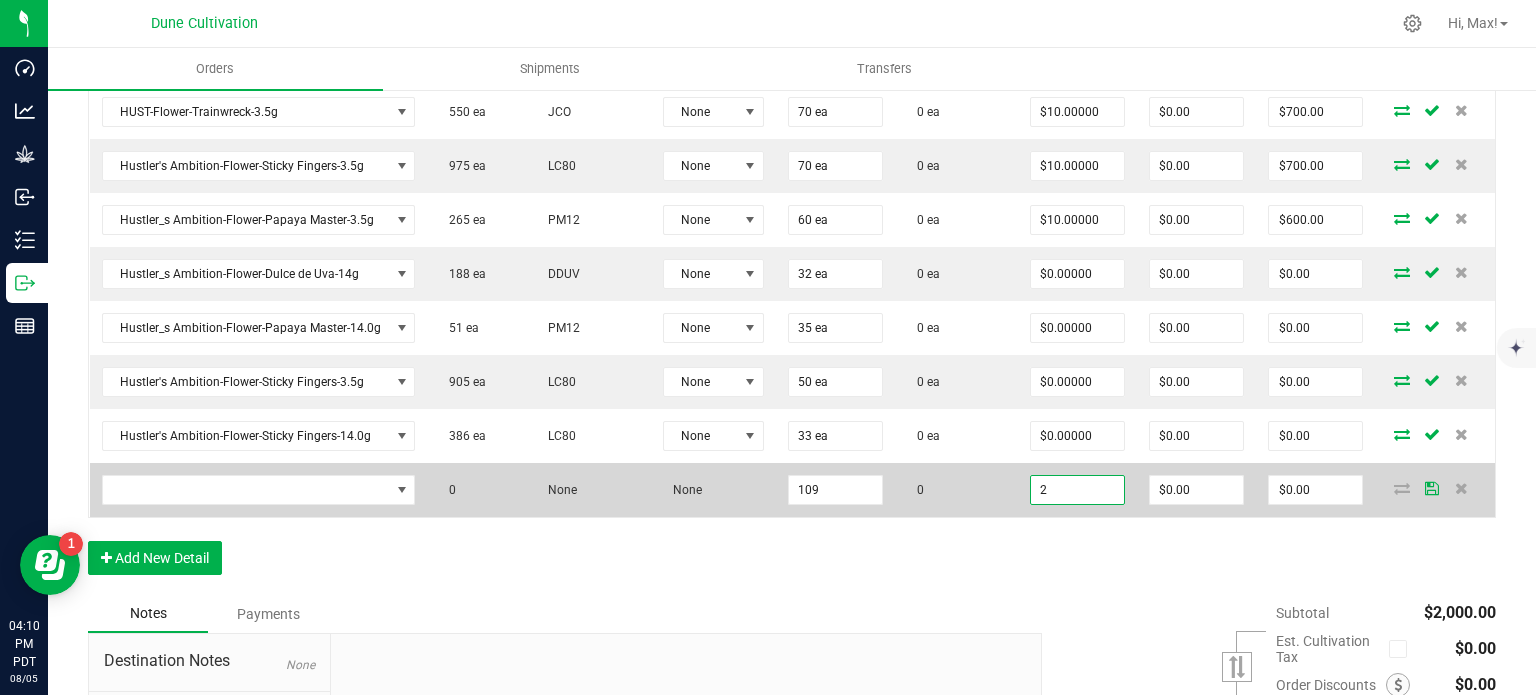 click on "2" at bounding box center [1077, 490] 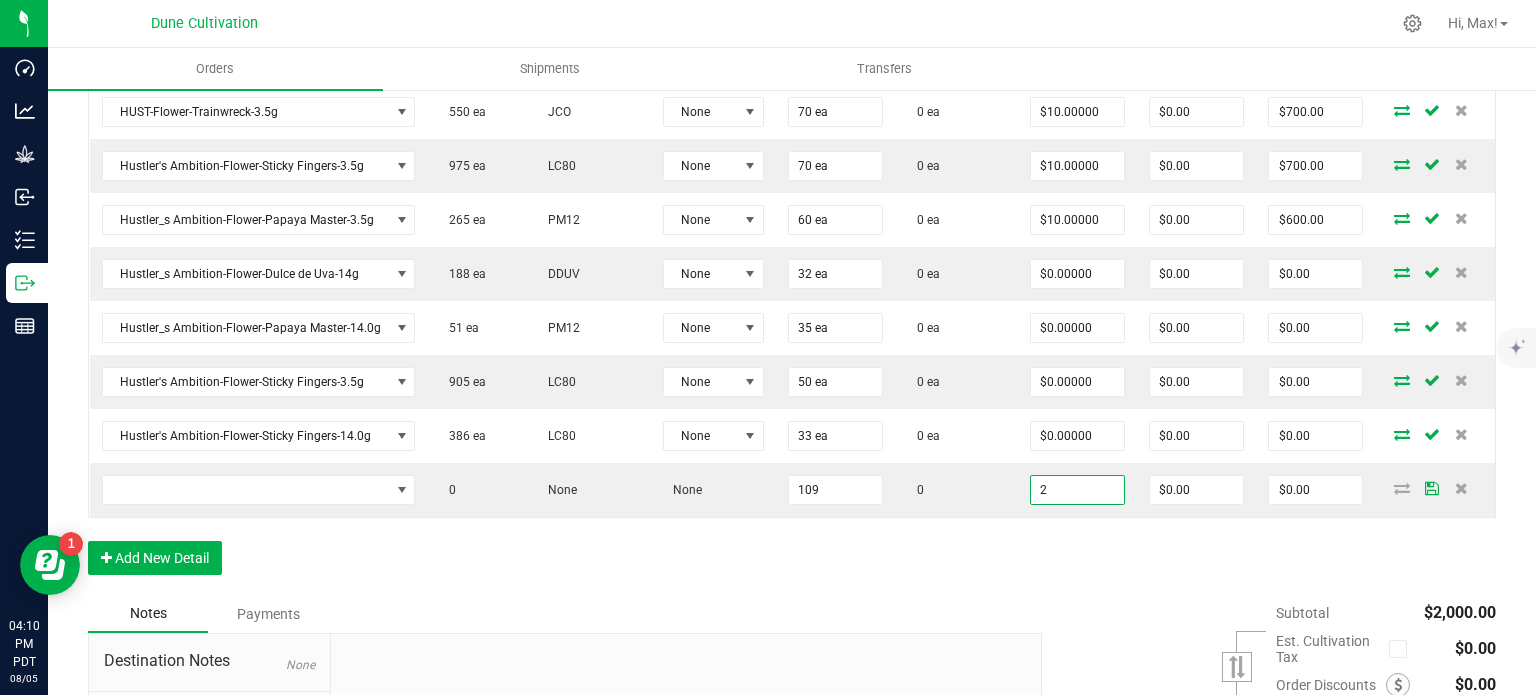 type on "$2.00000" 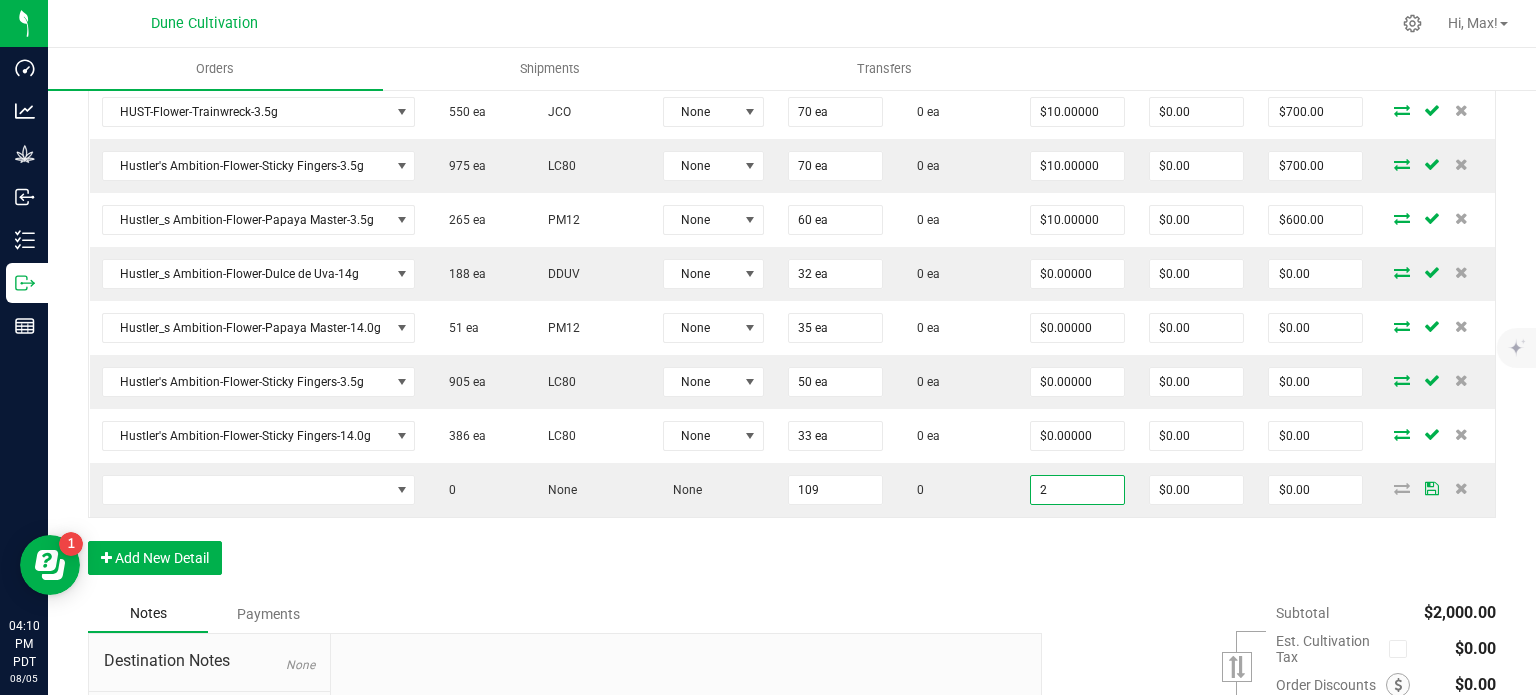 type on "$218.00" 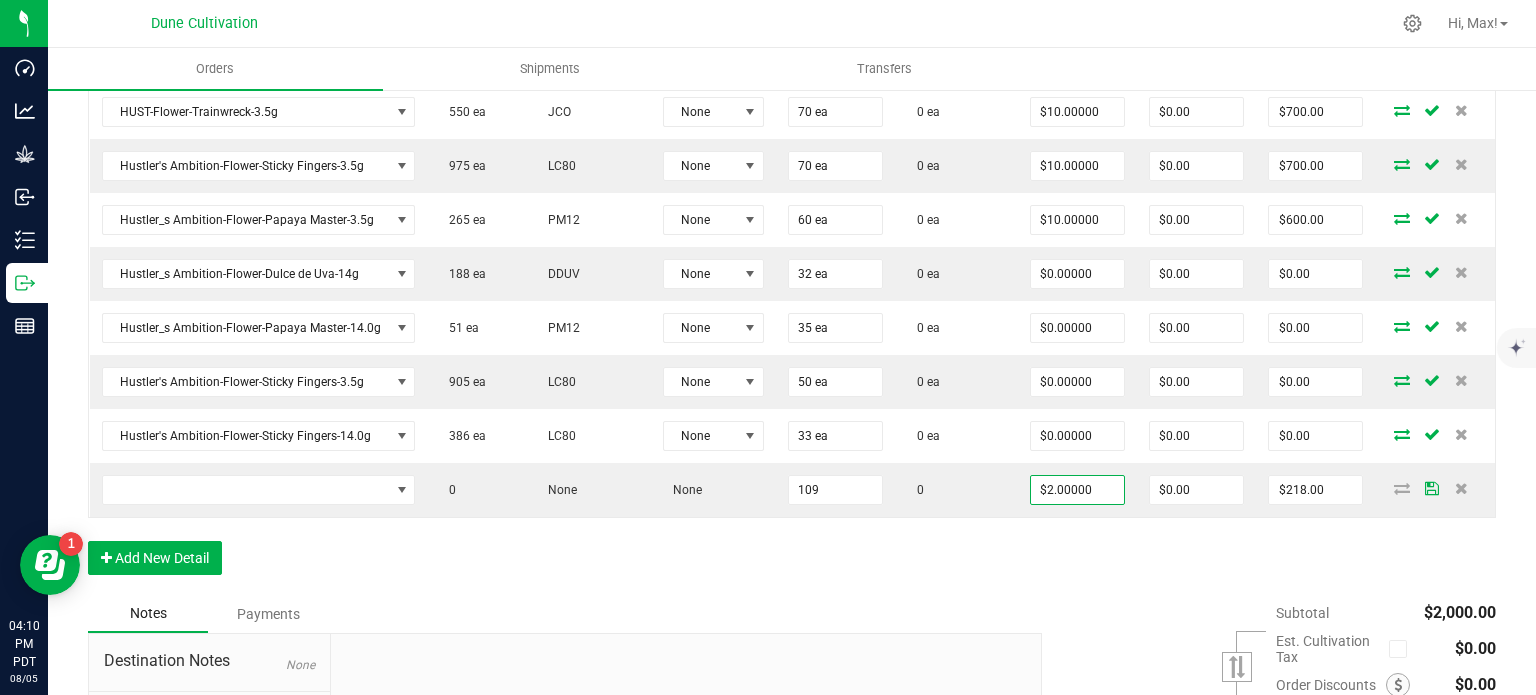 click on "Order Details Print All Labels Item  Sellable  Strain  Lot Number  Qty Ordered Qty Allocated Unit Price Line Discount Total Actions HUST-Flower-Trainwreck-3.5g  550 ea   JCO  None 70 ea  0 ea  $10.00000 $0.00 $700.00 Hustler's Ambition-Flower-Sticky Fingers-3.5g  975 ea   LC80  None 70 ea  0 ea  $10.00000 $0.00 $700.00 Hustler_s Ambition-Flower-Papaya Master-3.5g  265 ea   PM12  None 60 ea  0 ea  $10.00000 $0.00 $600.00 Hustler_s Ambition-Flower-Dulce de Uva-14g  188 ea   DDUV  None 32 ea  0 ea  $0.00000 $0.00 $0.00 Hustler_s Ambition-Flower-Papaya Master-14.0g  51 ea   PM12  None 35 ea  0 ea  $0.00000 $0.00 $0.00 Hustler's Ambition-Flower-Sticky Fingers-3.5g  905 ea   LC80  None 50 ea  0 ea  $0.00000 $0.00 $0.00 Hustler's Ambition-Flower-Sticky Fingers-14.0g  386 ea   LC80  None 33 ea  0 ea  $0.00000 $0.00 $0.00  0    None   None  109  0   $2.00000 $0.00 $218.00
Add New Detail" at bounding box center (792, 287) 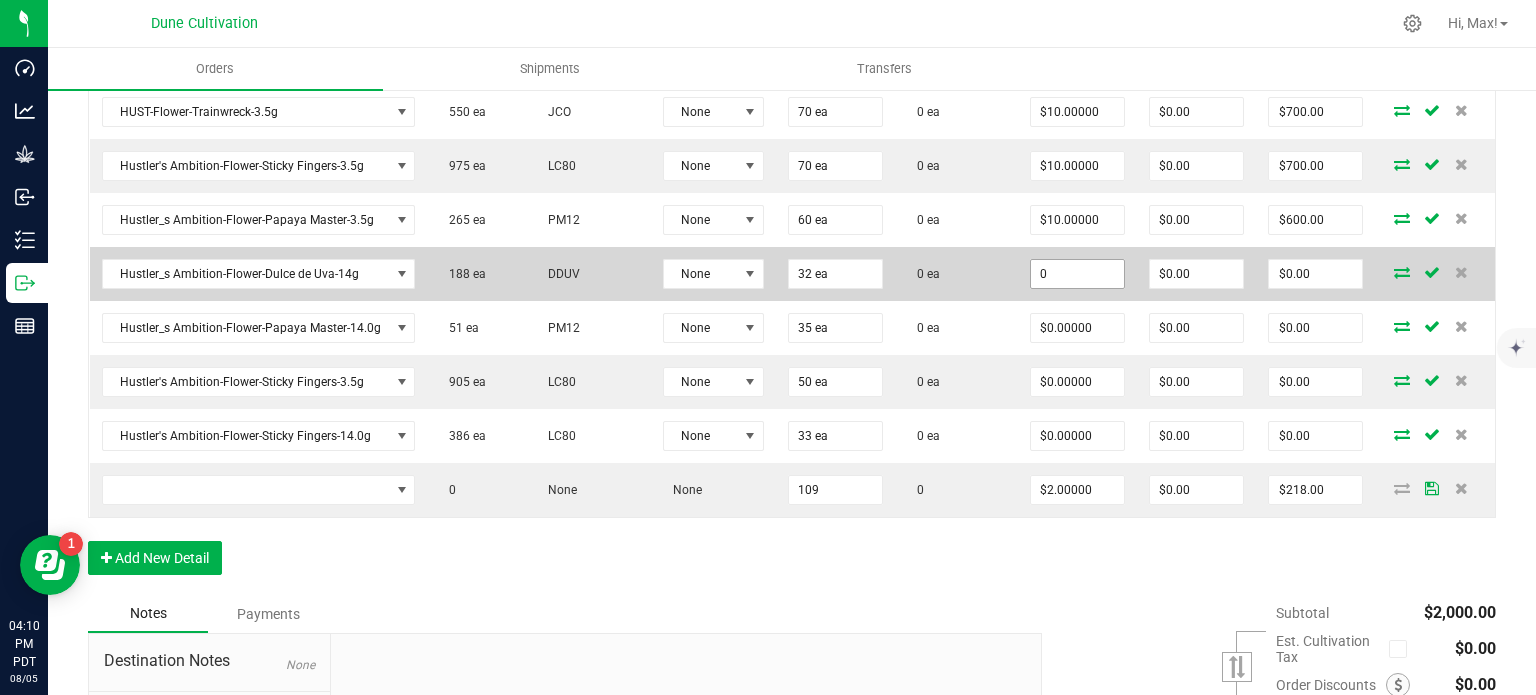 click on "0" at bounding box center [1077, 274] 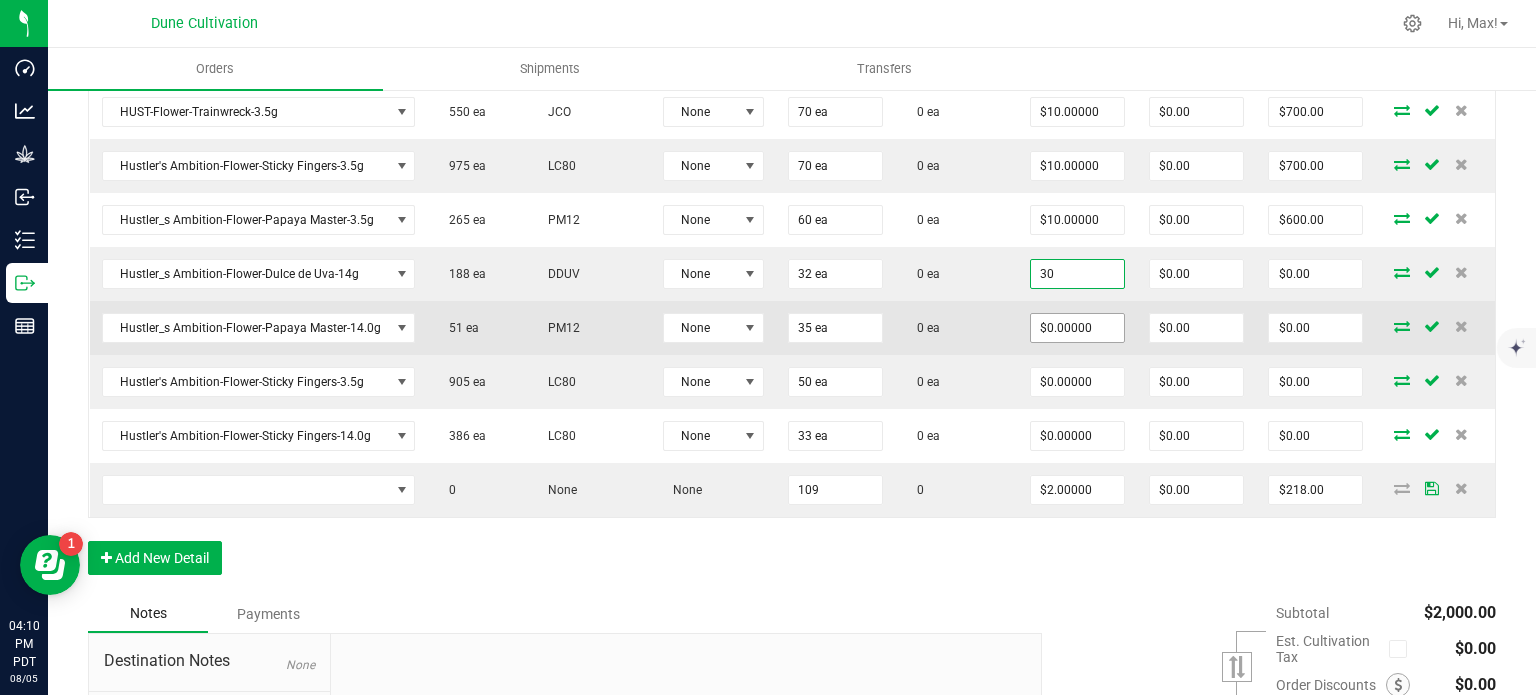 type on "$30.00000" 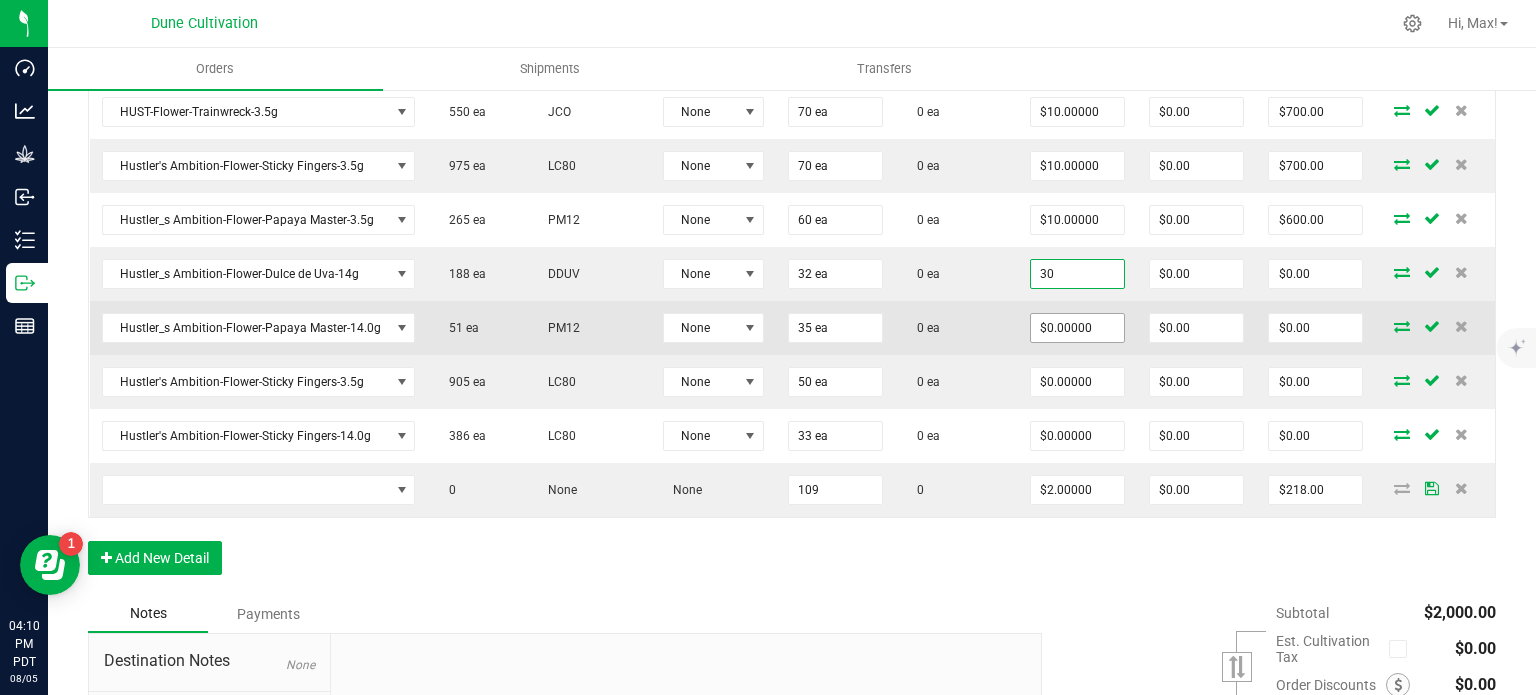 type on "$960.00" 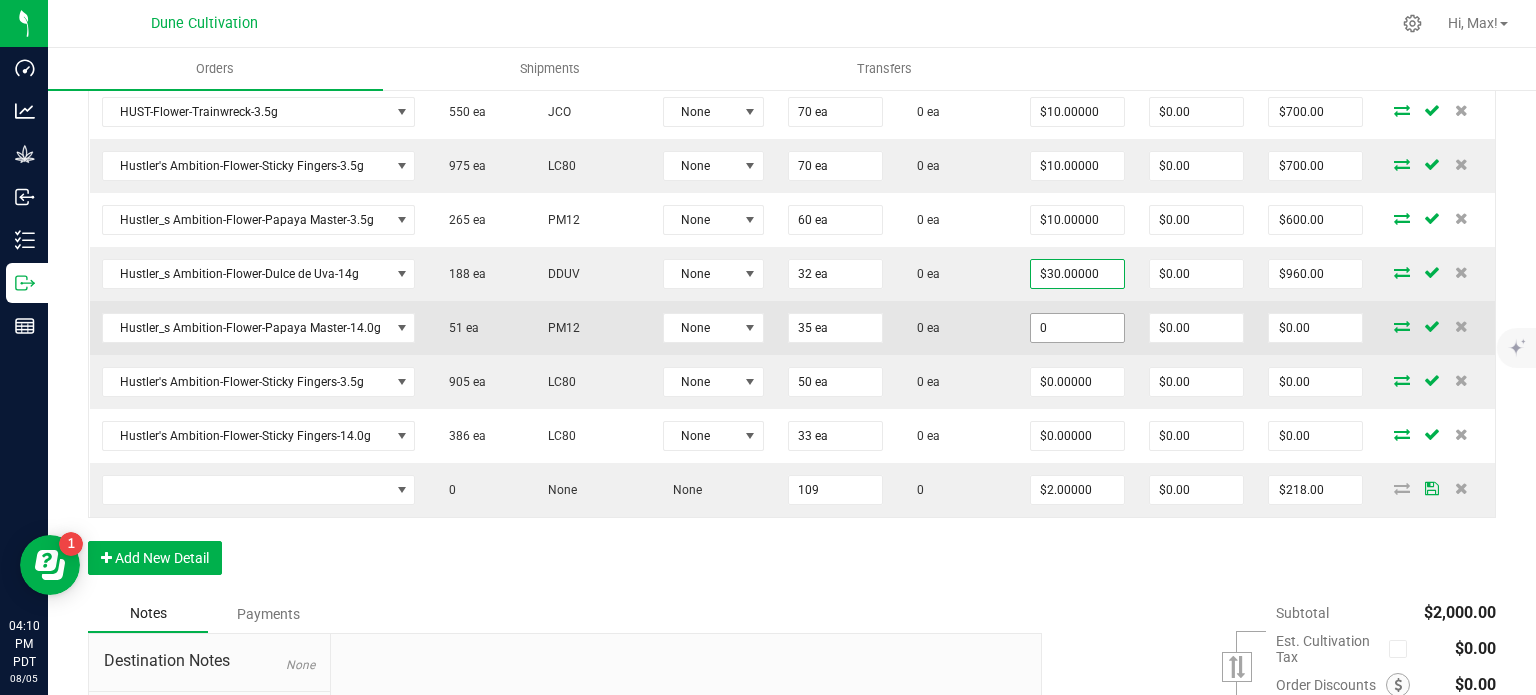 click on "0" at bounding box center (1077, 328) 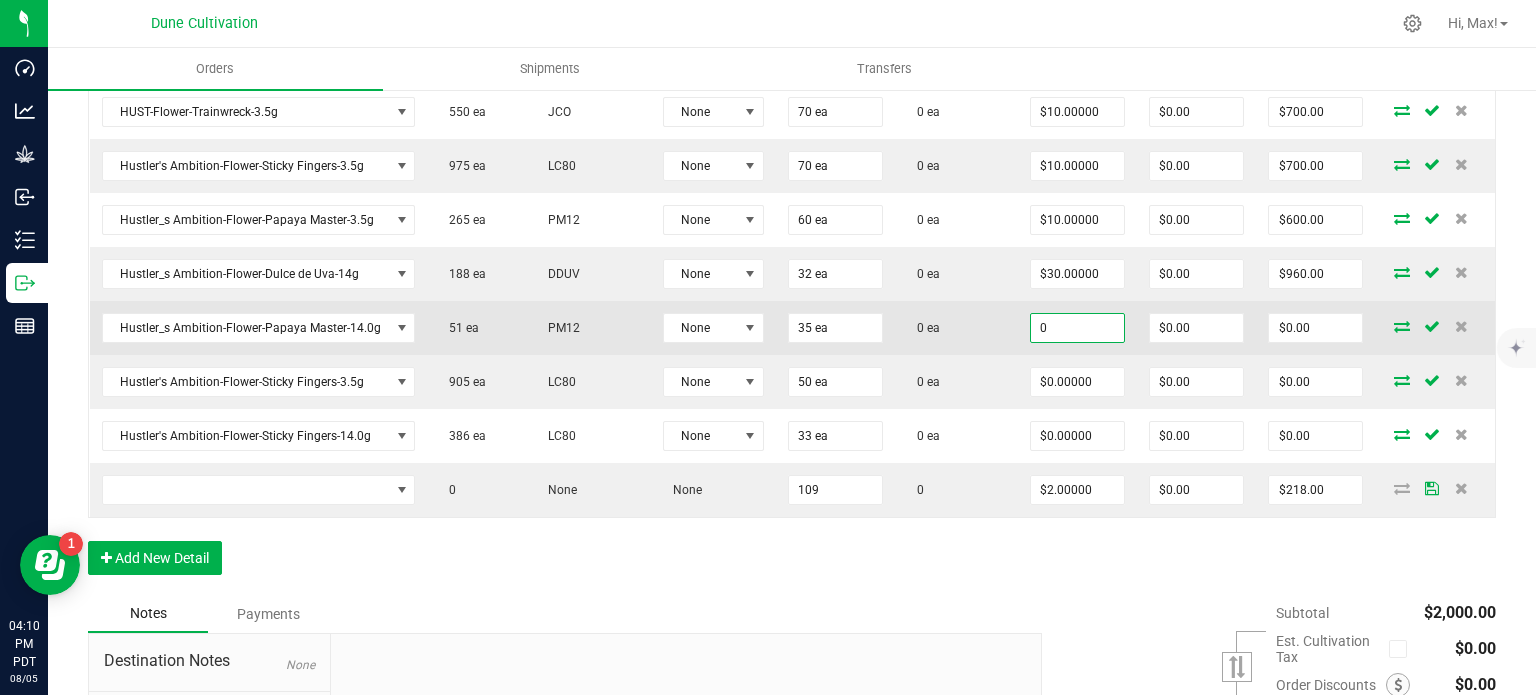 paste on "3" 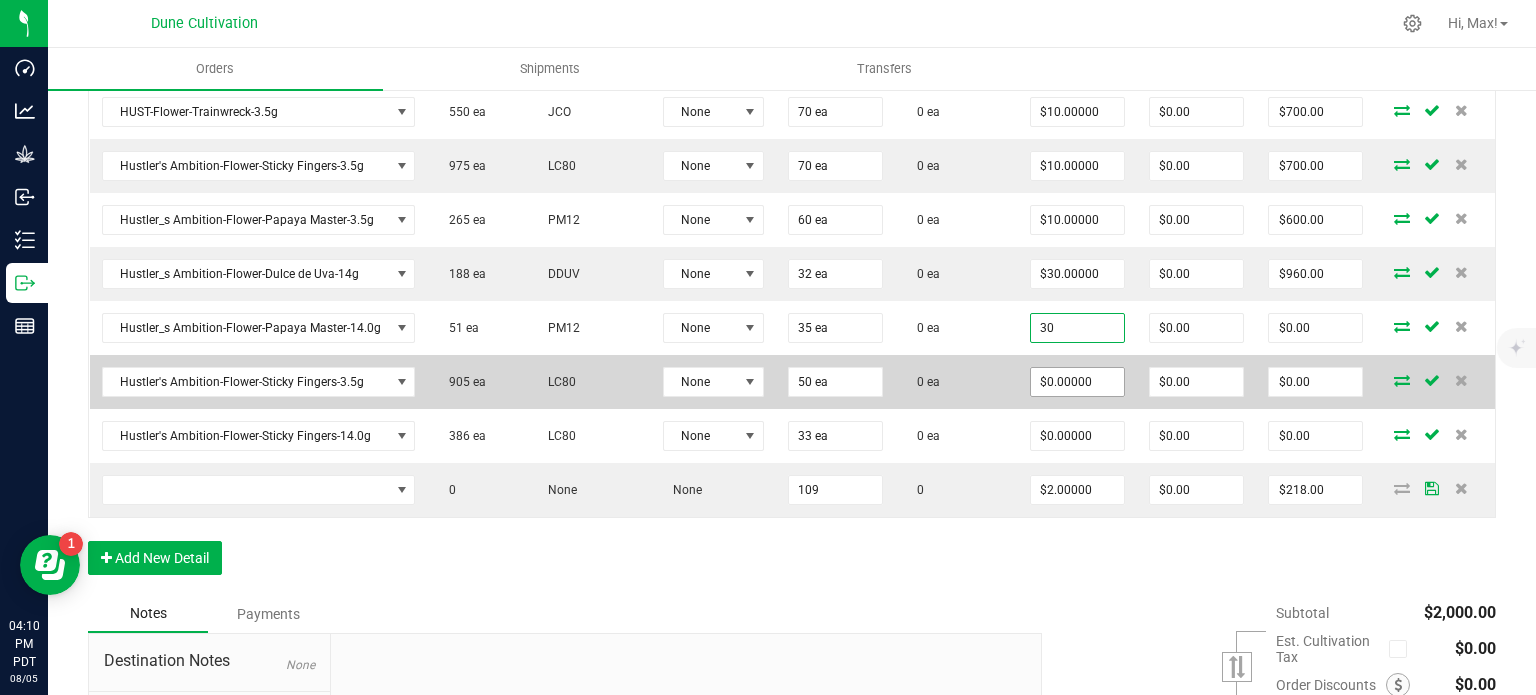 type on "$30.00000" 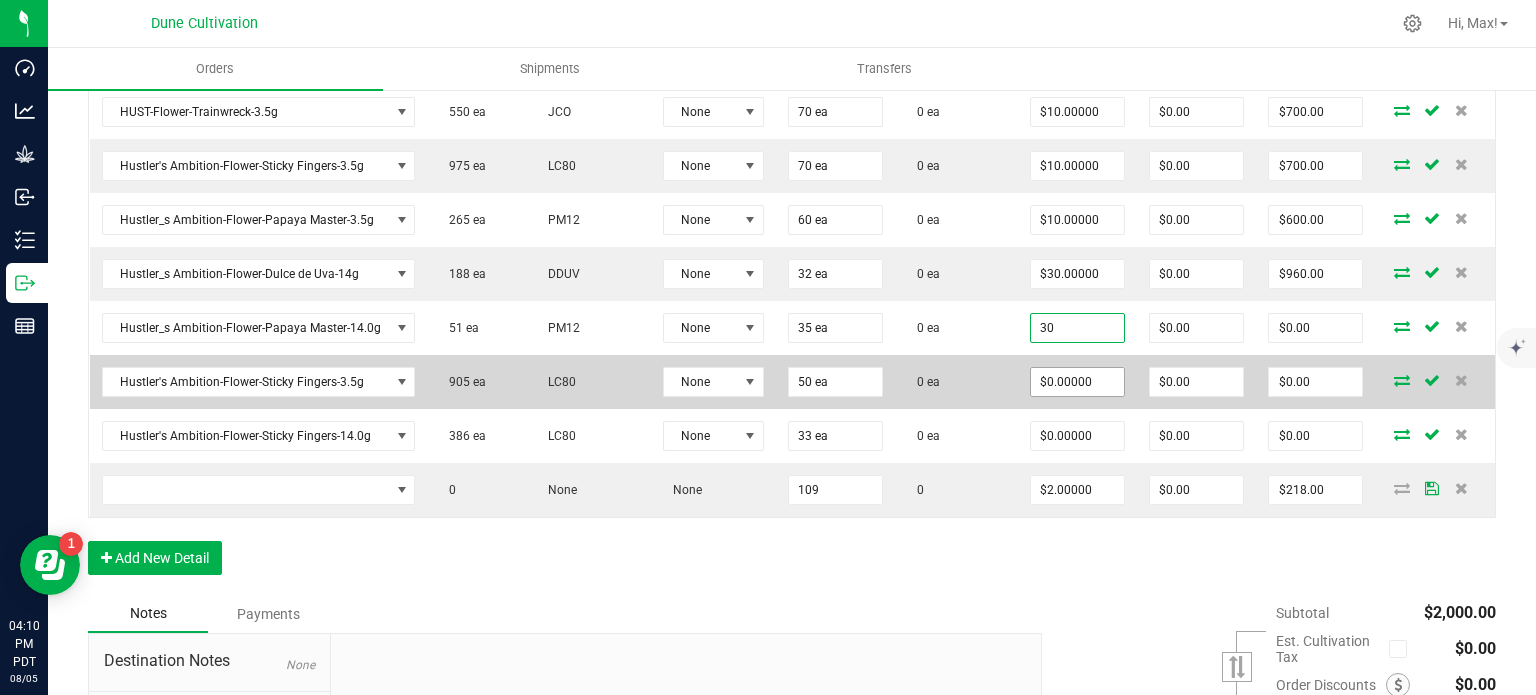 type on "$1,050.00" 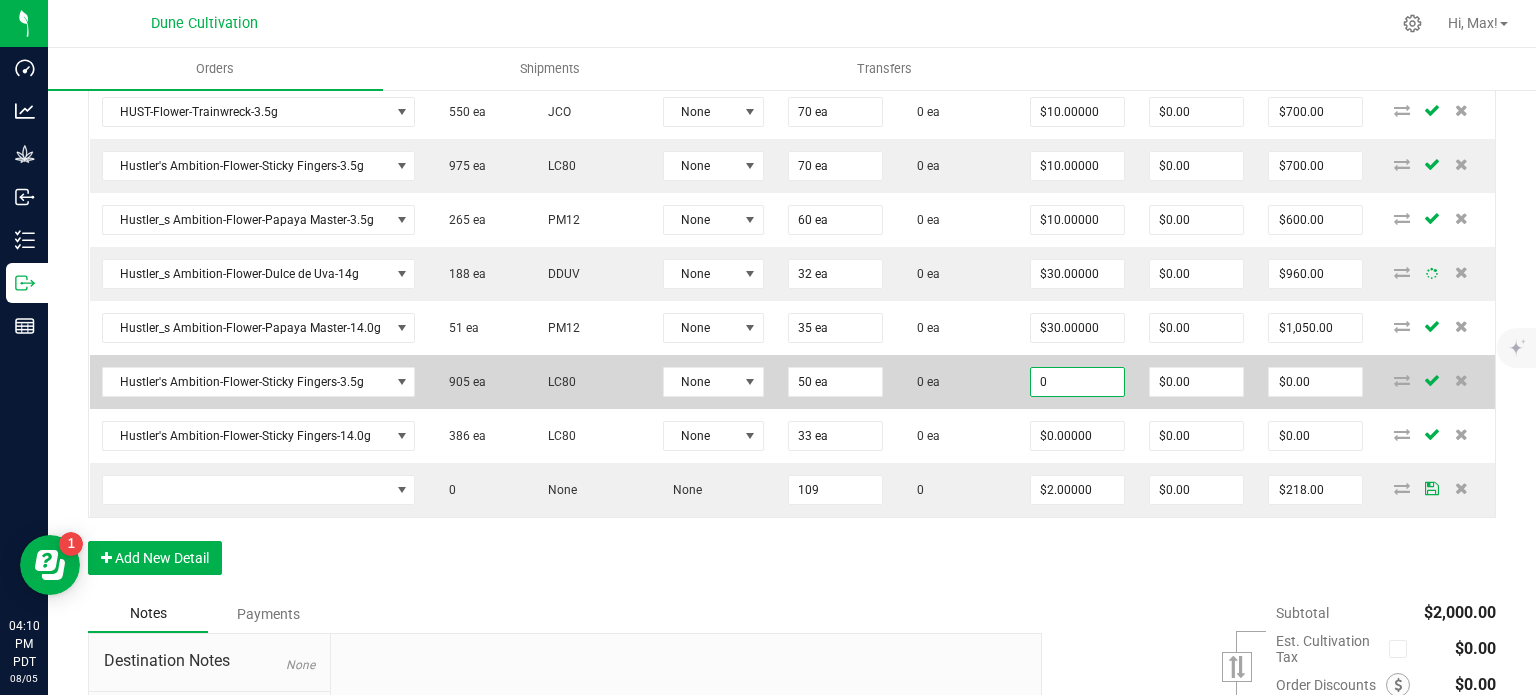 click on "0" at bounding box center (1077, 382) 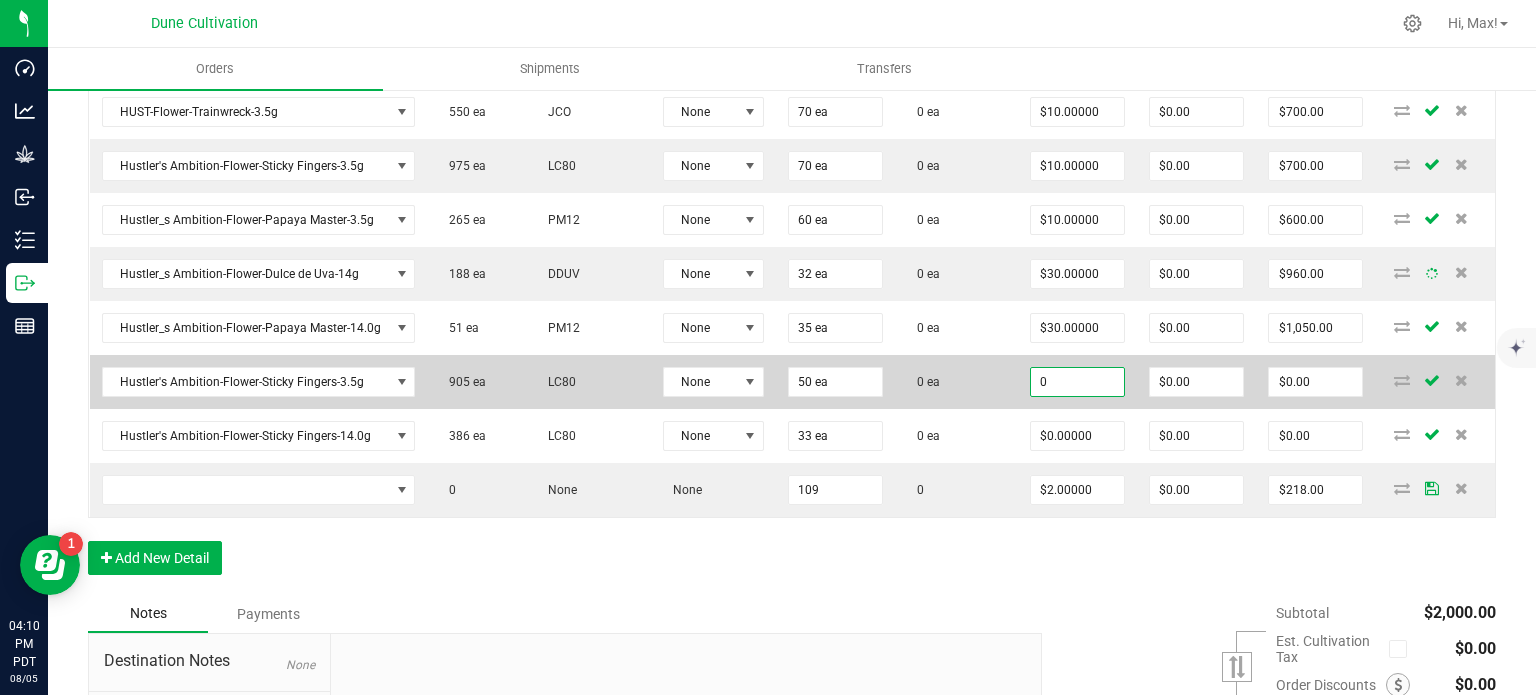 paste on "3" 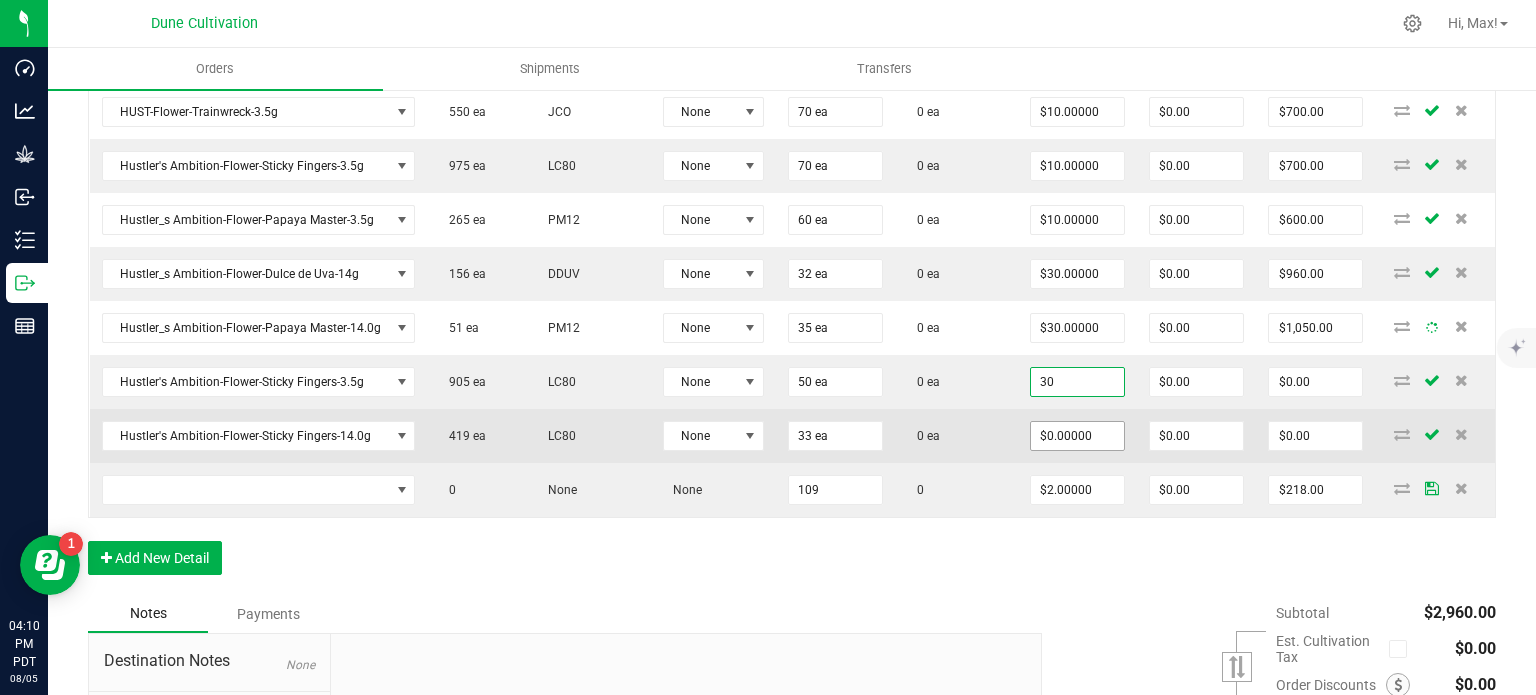 type on "$30.00000" 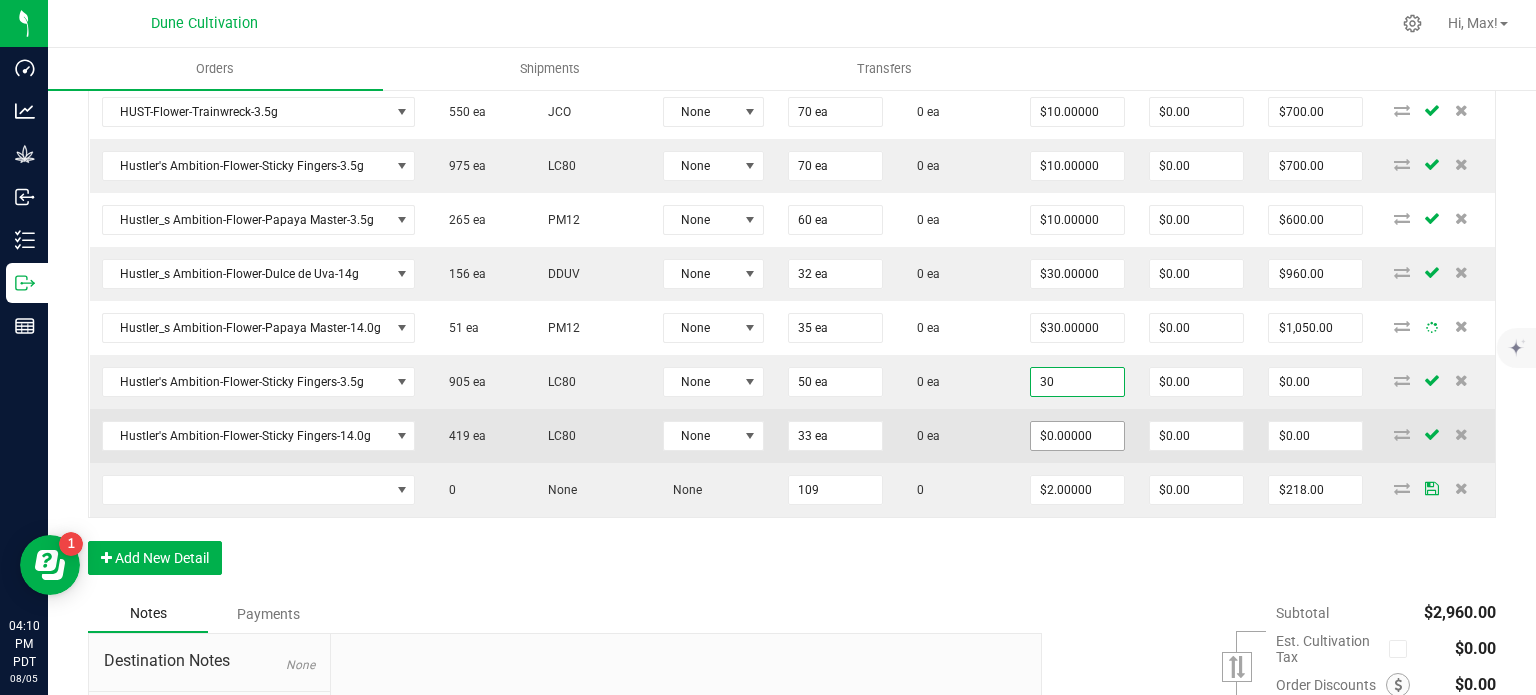 type on "$1,500.00" 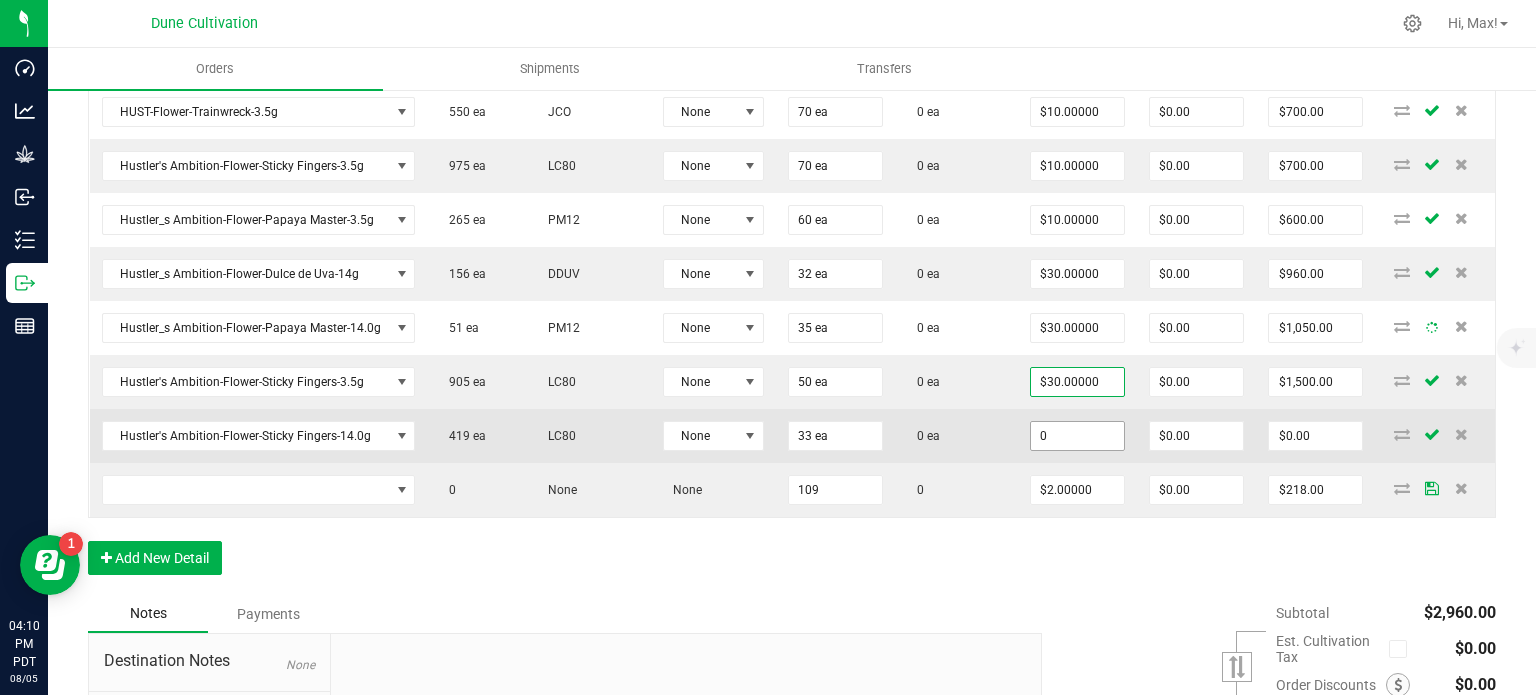 click on "0" at bounding box center [1077, 436] 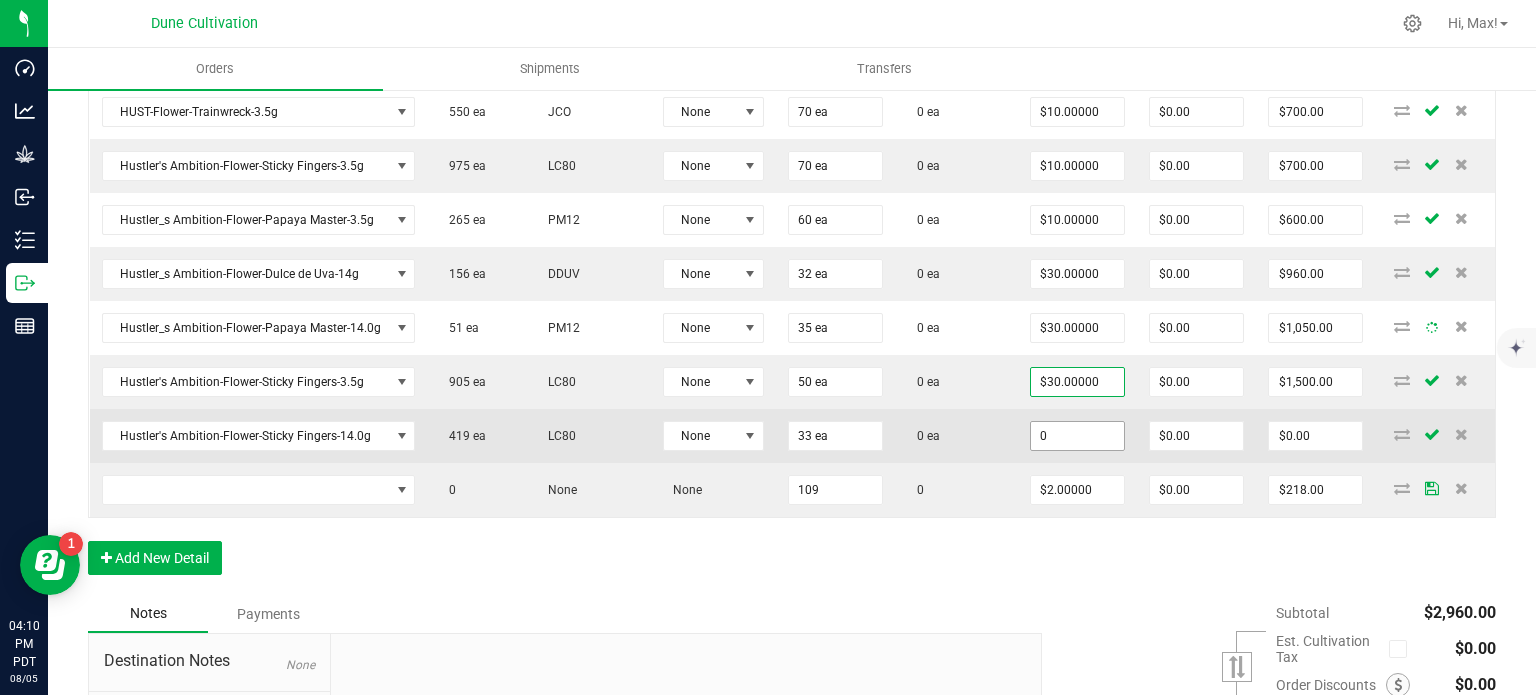 paste on "3" 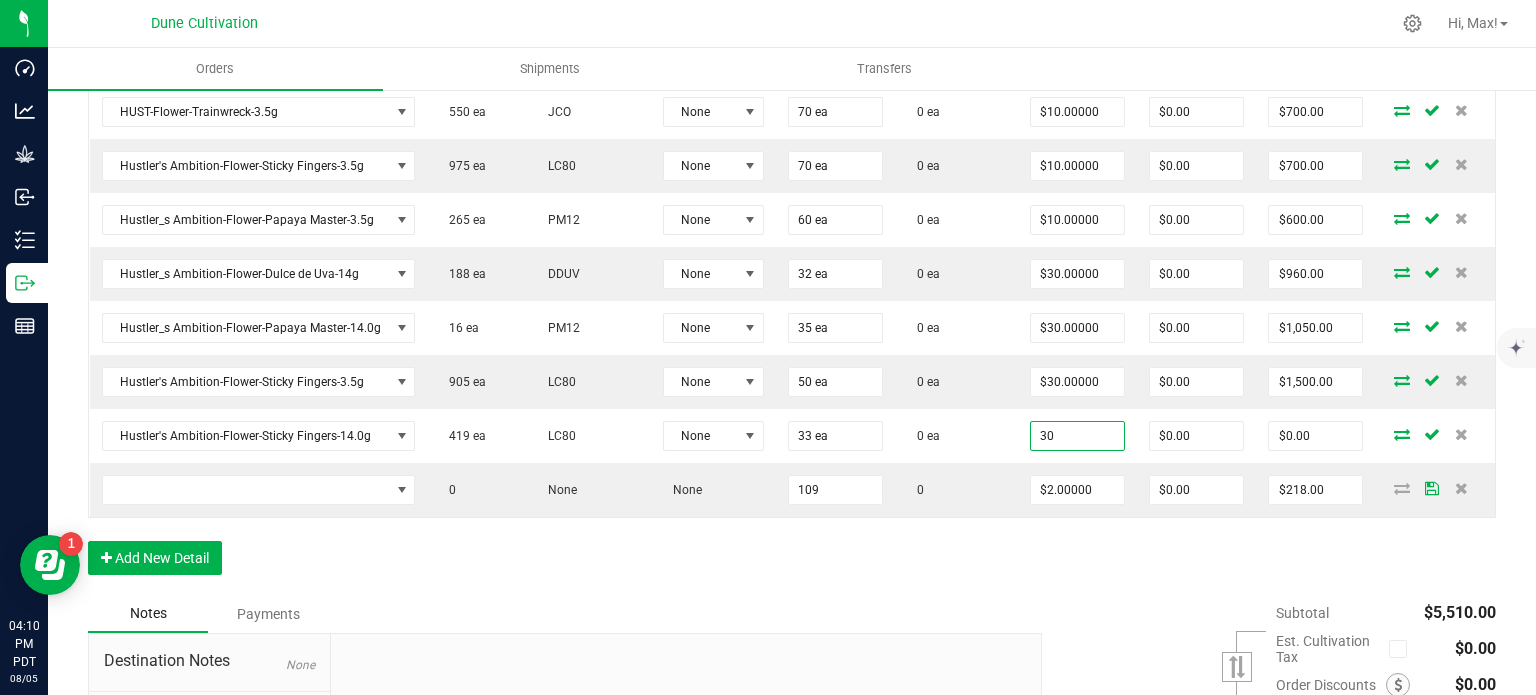 type on "$30.00000" 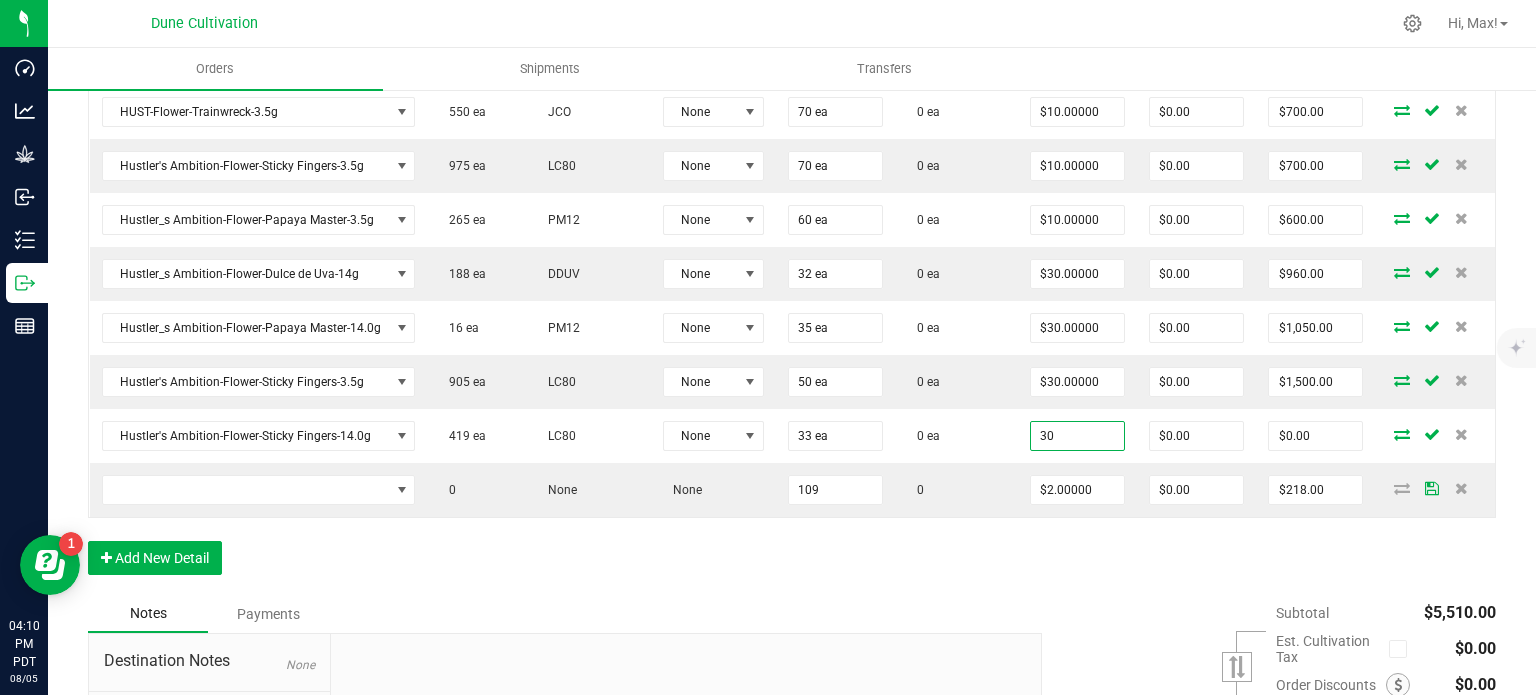 type on "$990.00" 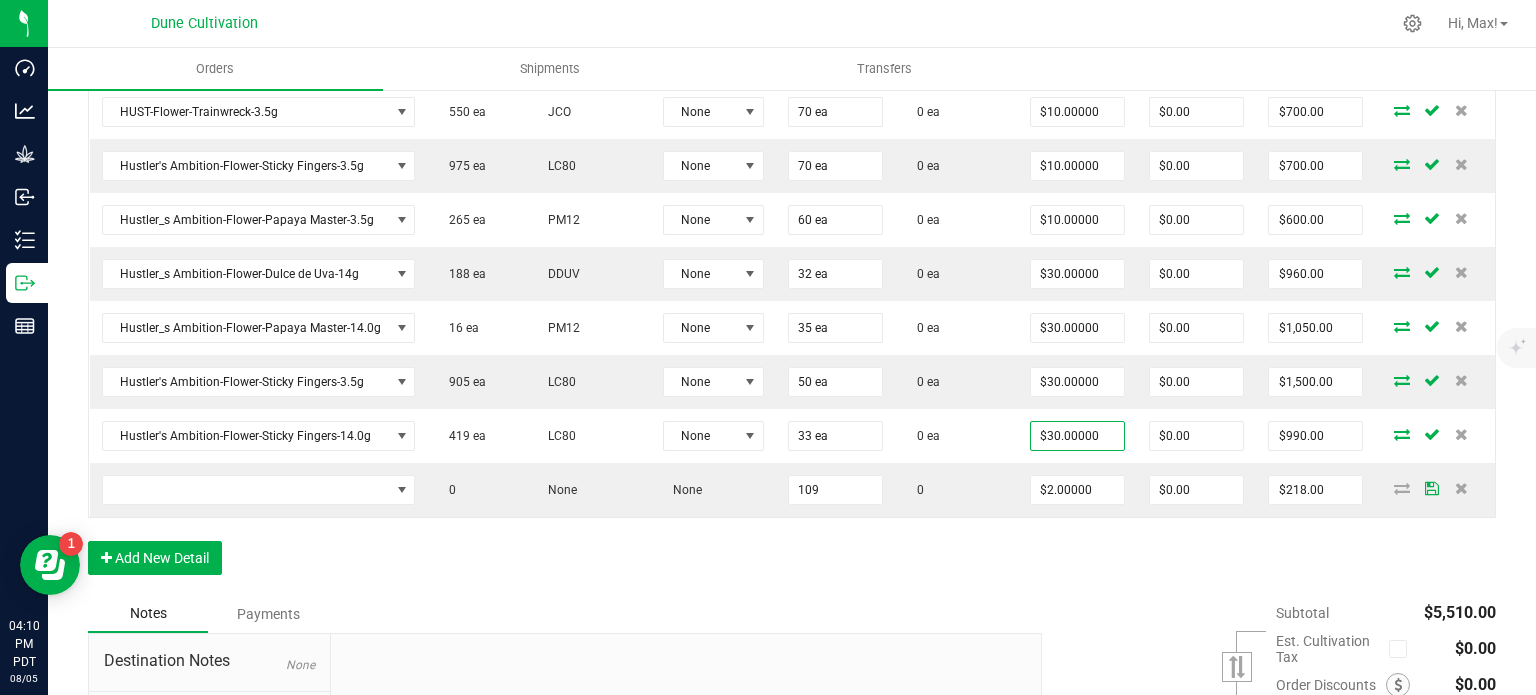 click at bounding box center [686, 768] 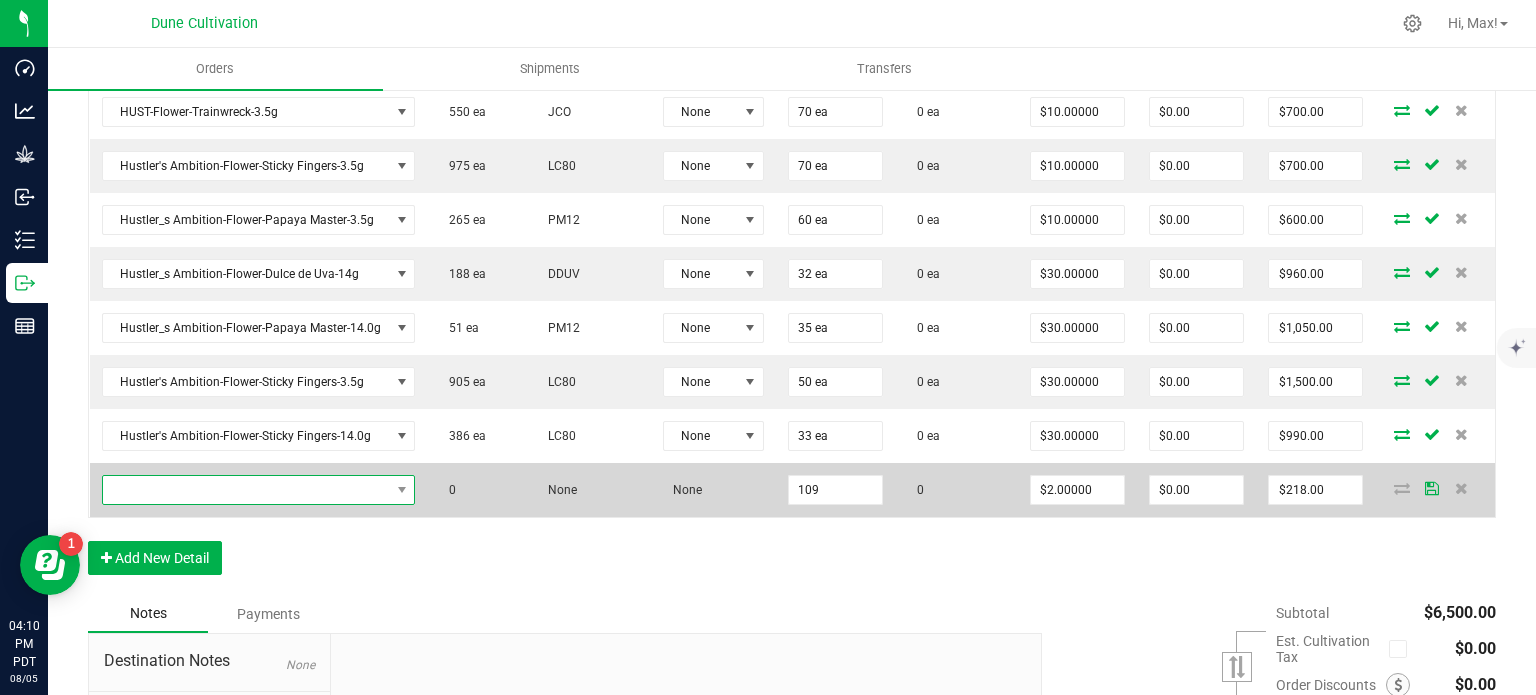 click at bounding box center (246, 490) 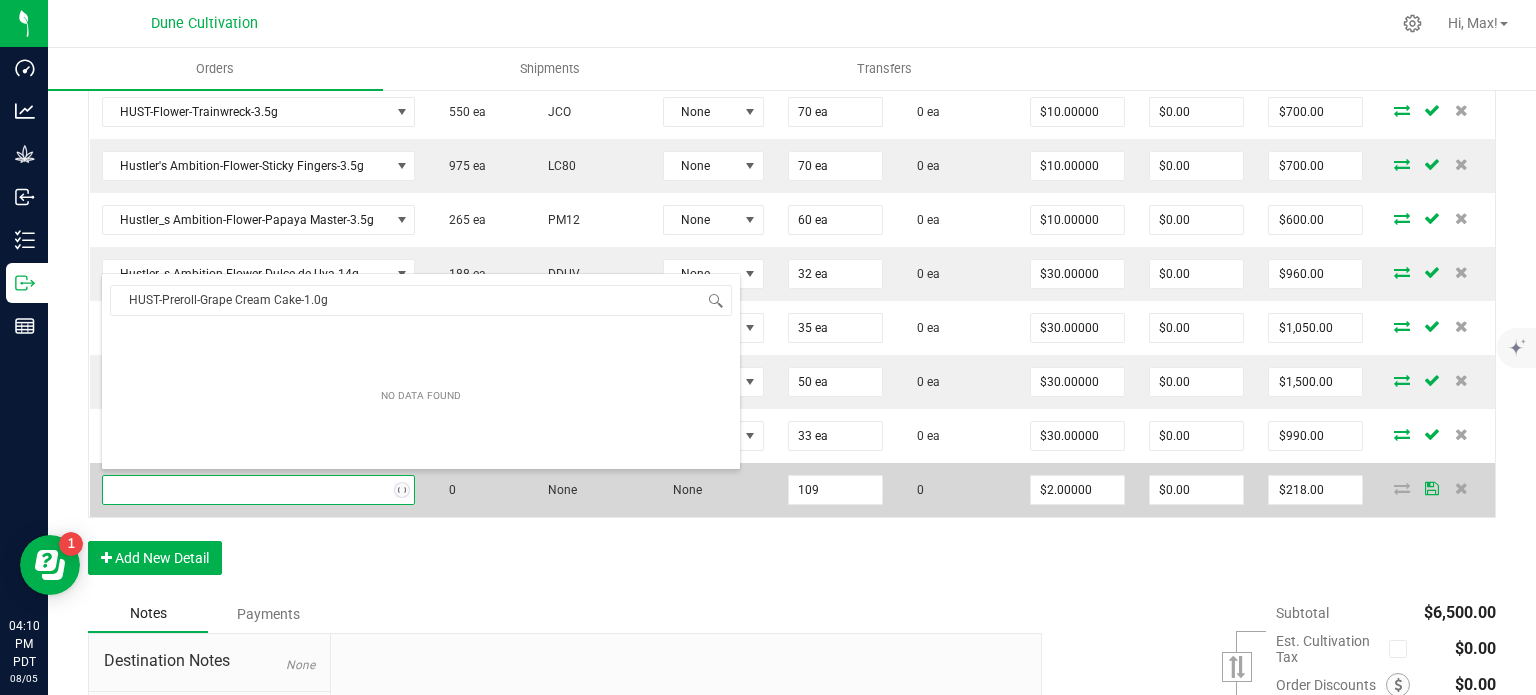 scroll, scrollTop: 99970, scrollLeft: 99690, axis: both 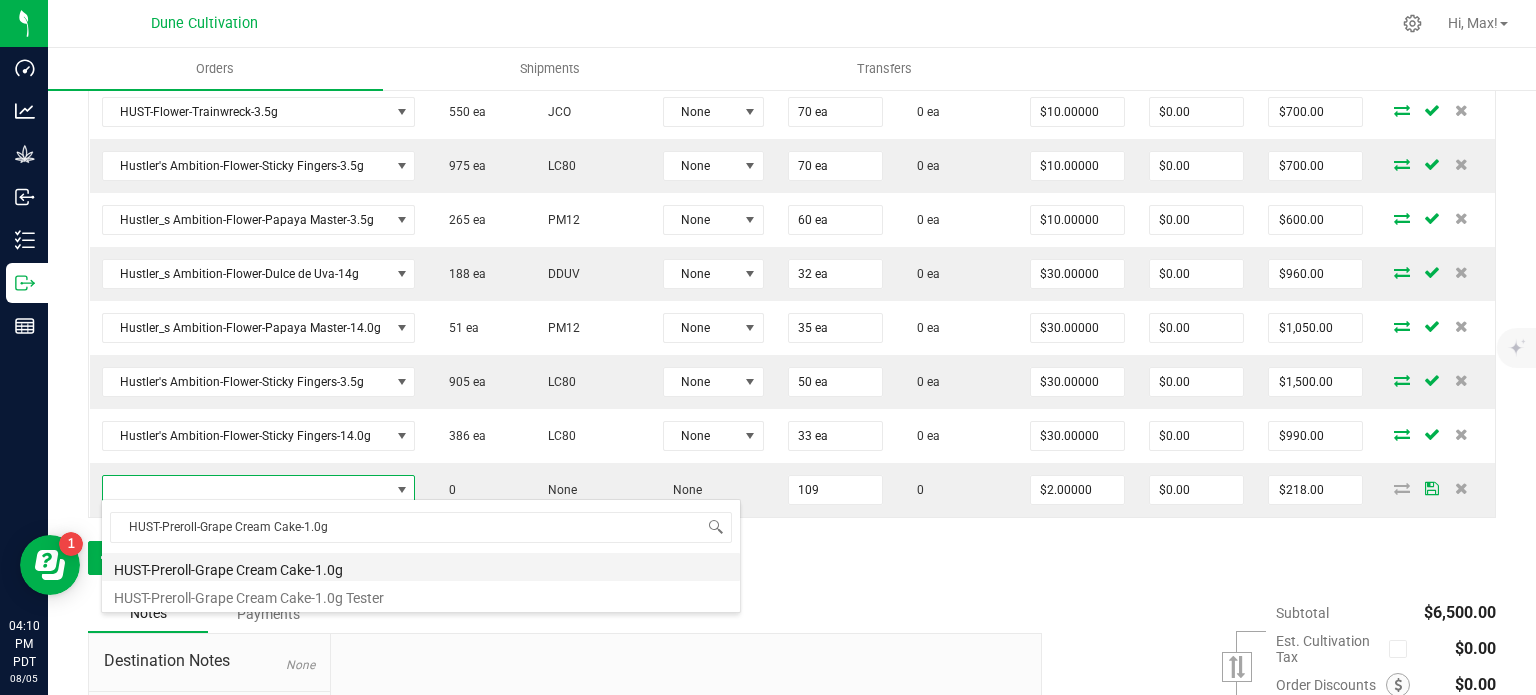 click on "HUST-Preroll-Grape Cream Cake-1.0g" at bounding box center [421, 567] 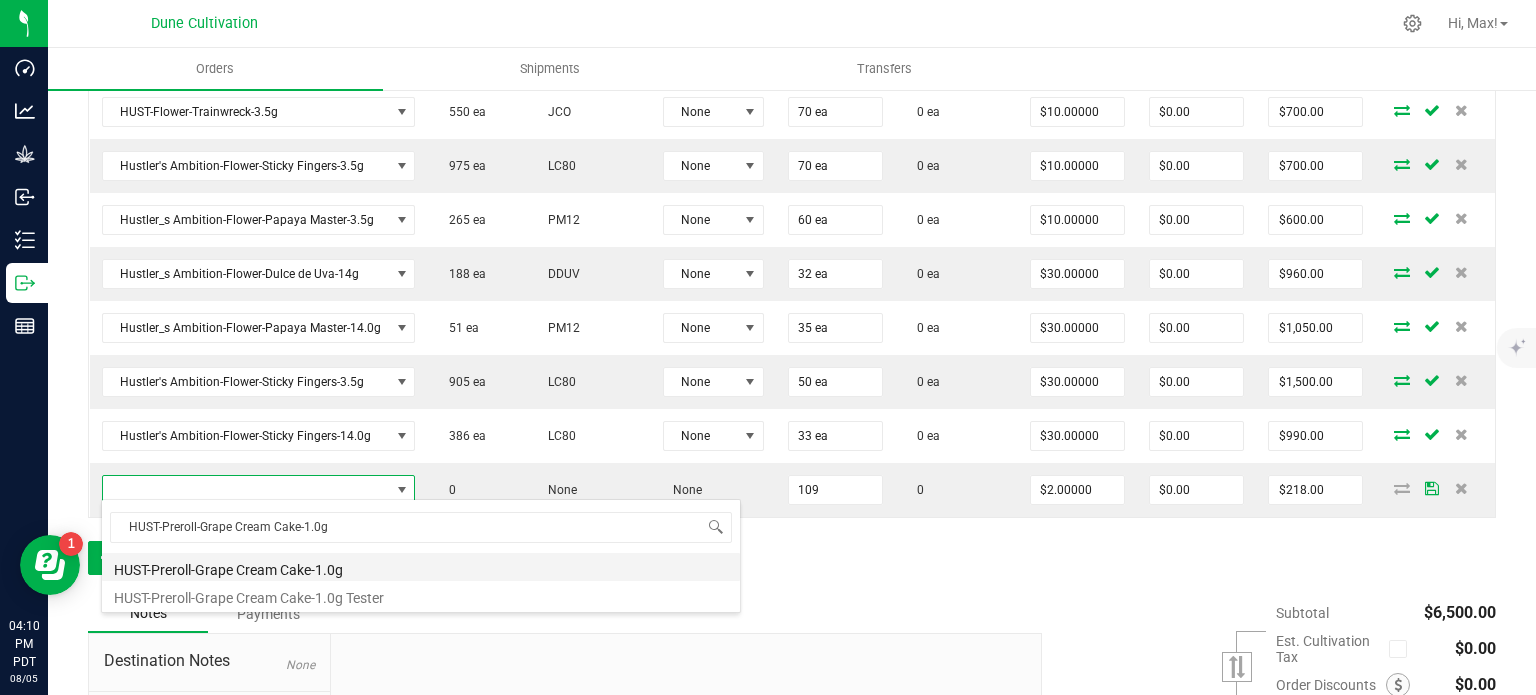 type on "109 ea" 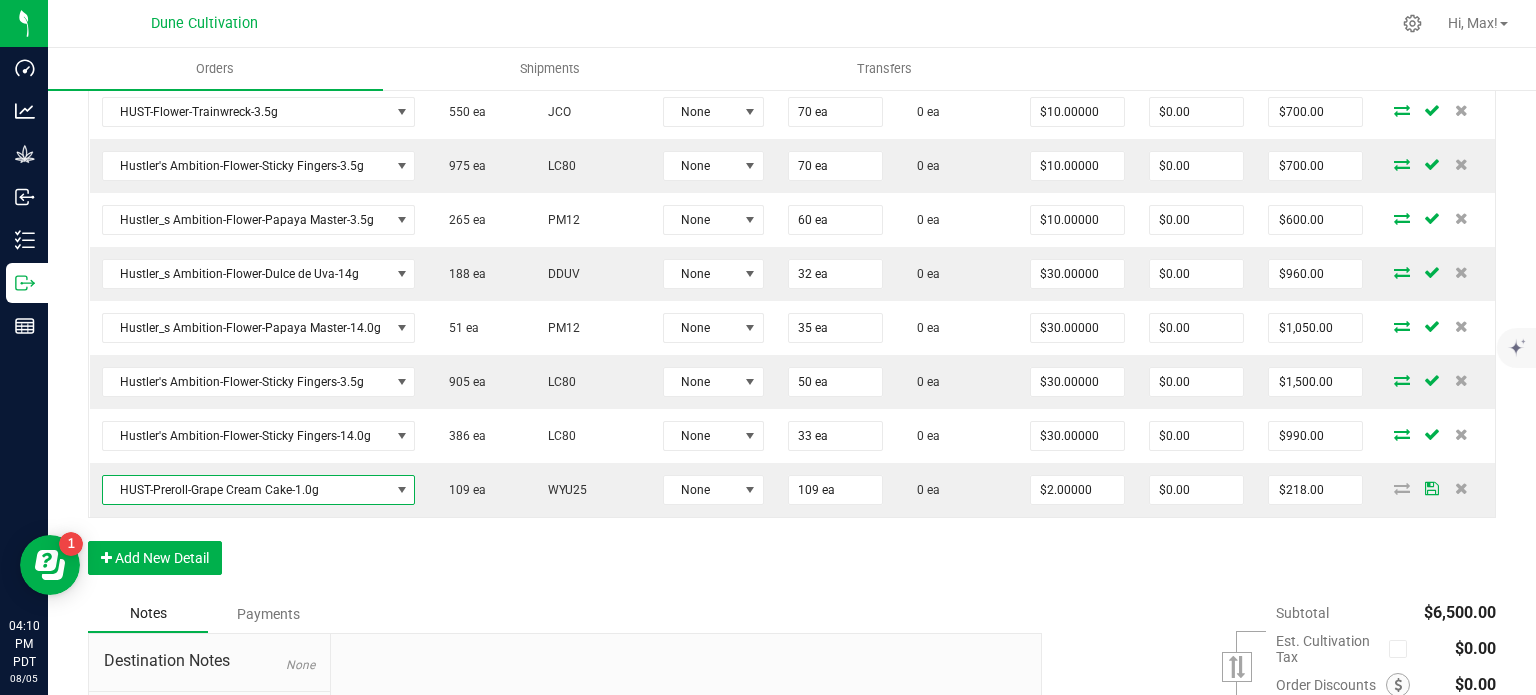 click on "Order Details Print All Labels Item  Sellable  Strain  Lot Number  Qty Ordered Qty Allocated Unit Price Line Discount Total Actions HUST-Flower-Trainwreck-3.5g  550 ea   JCO  None 70 ea  0 ea  $10.00000 $0.00 $700.00 Hustler's Ambition-Flower-Sticky Fingers-3.5g  975 ea   LC80  None 70 ea  0 ea  $10.00000 $0.00 $700.00 Hustler_s Ambition-Flower-Papaya Master-3.5g  265 ea   PM12  None 60 ea  0 ea  $10.00000 $0.00 $600.00 Hustler_s Ambition-Flower-Dulce de Uva-14g  188 ea   DDUV  None 32 ea  0 ea  $30.00000 $0.00 $960.00 Hustler_s Ambition-Flower-Papaya Master-14.0g  51 ea   PM12  None 35 ea  0 ea  $30.00000 $0.00 $1,050.00 Hustler's Ambition-Flower-Sticky Fingers-3.5g  905 ea   LC80  None 50 ea  0 ea  $30.00000 $0.00 $1,500.00 Hustler's Ambition-Flower-Sticky Fingers-14.0g  386 ea   LC80  None 33 ea  0 ea  $30.00000 $0.00 $990.00 HUST-Preroll-Grape Cream Cake-1.0g  109 ea   WYU25  None 109 ea  0 ea  $2.00000 $0.00 $218.00" at bounding box center [792, 287] 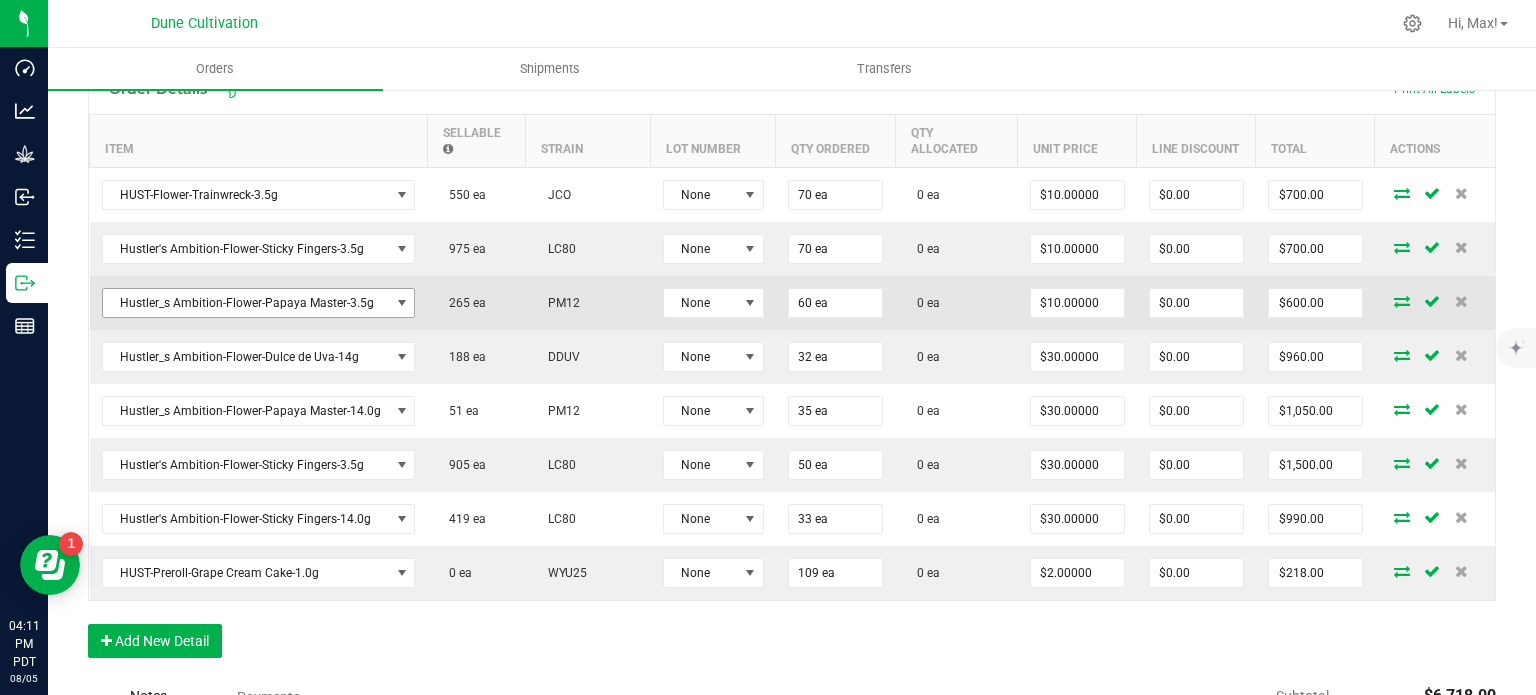 scroll, scrollTop: 524, scrollLeft: 0, axis: vertical 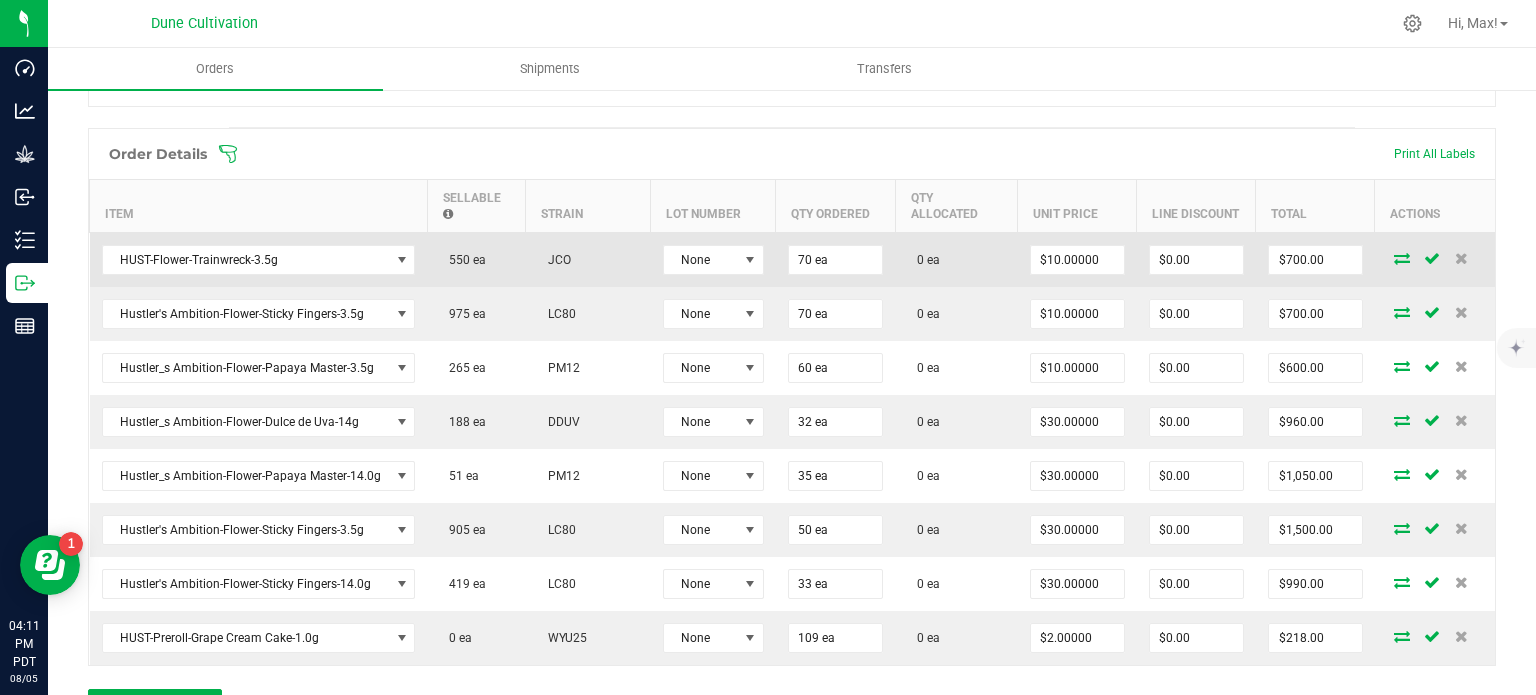 click at bounding box center (1402, 258) 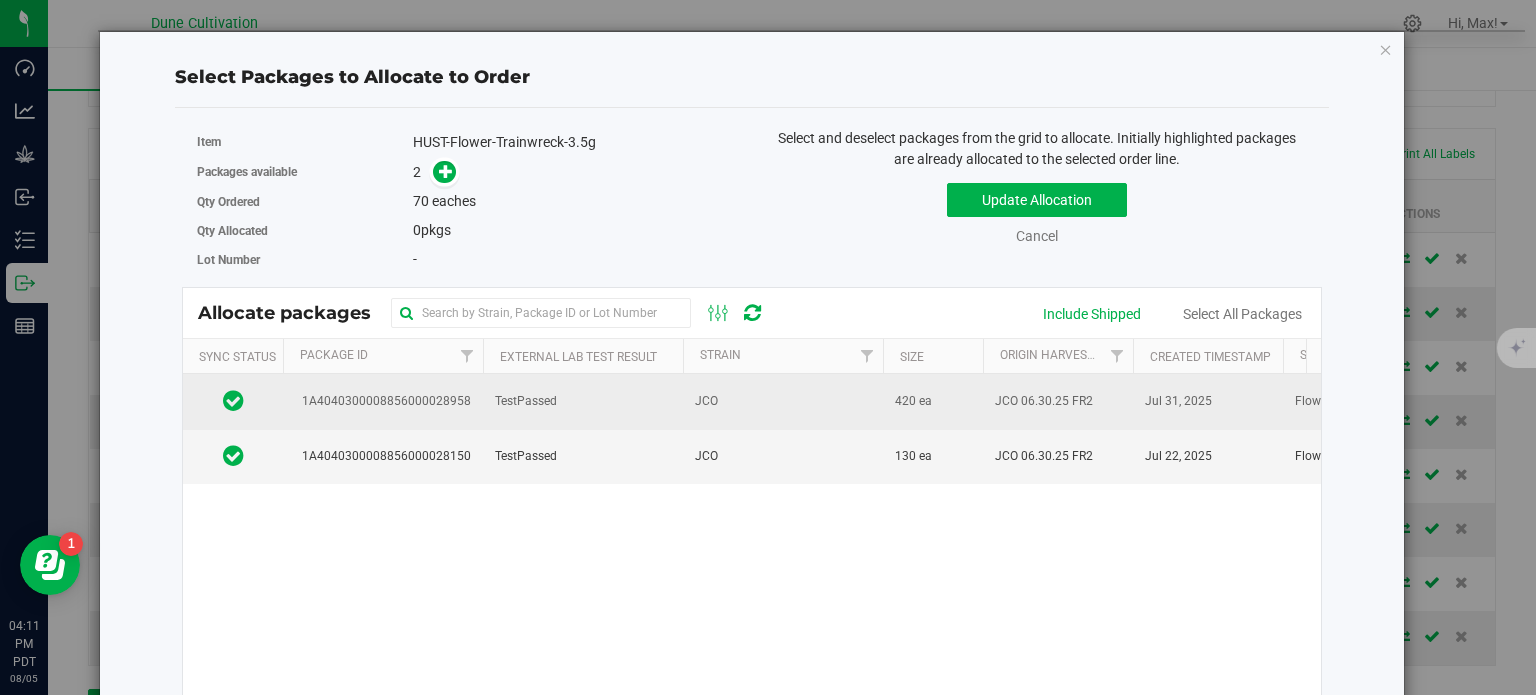 click on "1A4040300008856000028958" at bounding box center [383, 401] 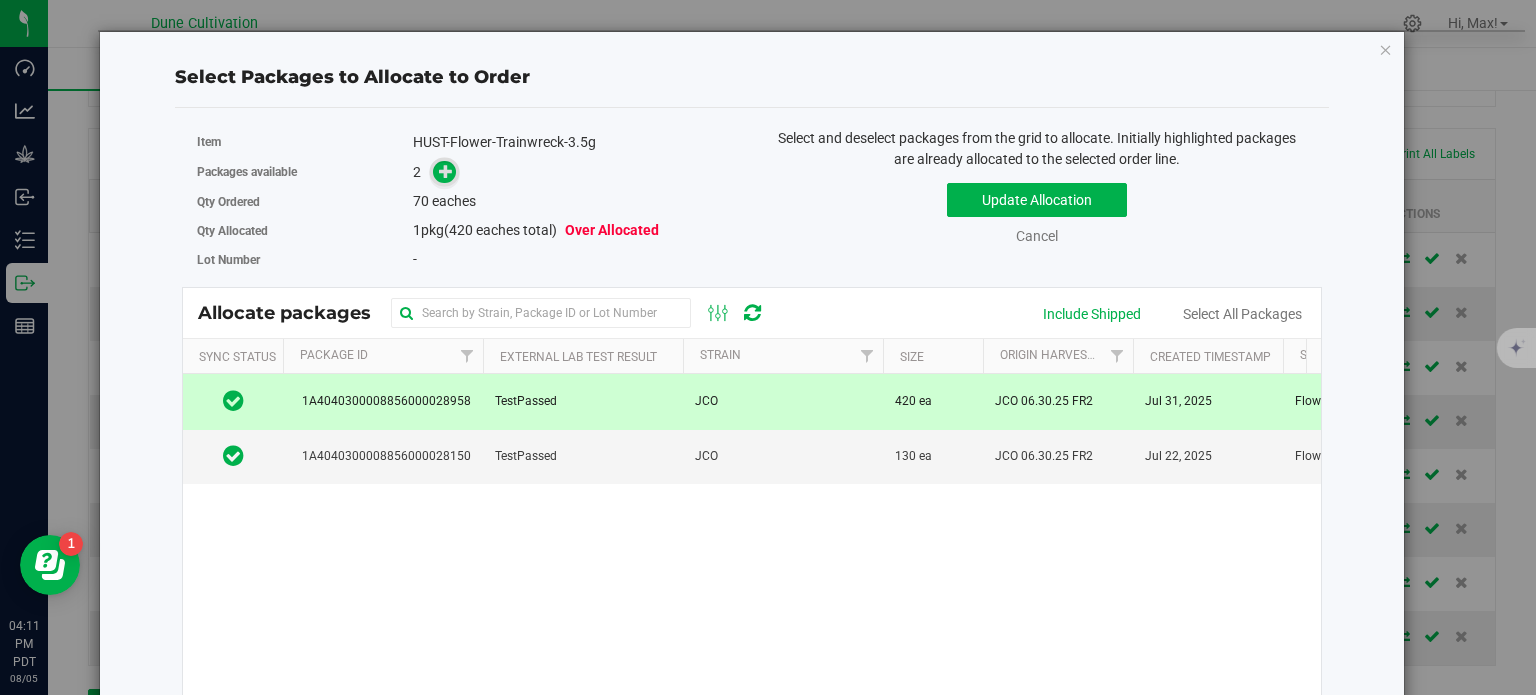 click at bounding box center (446, 170) 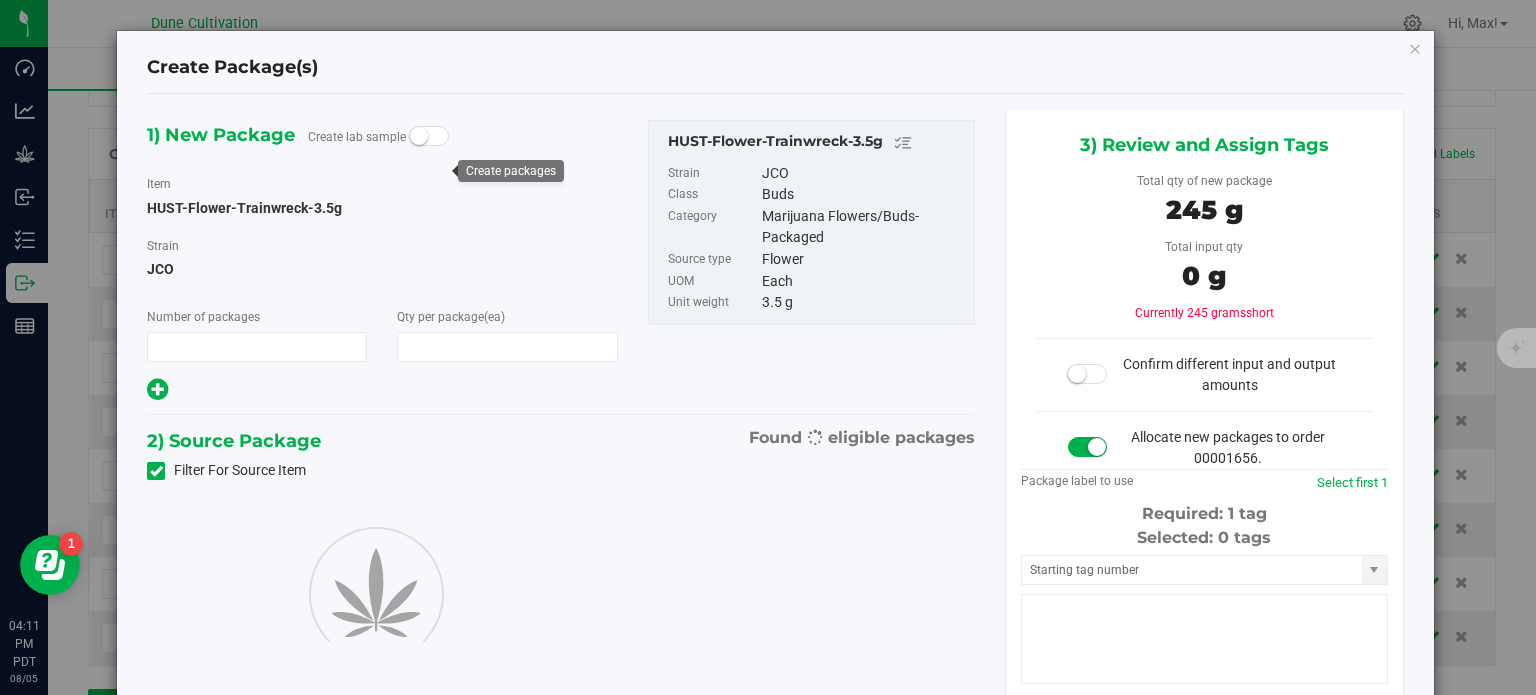 type on "1" 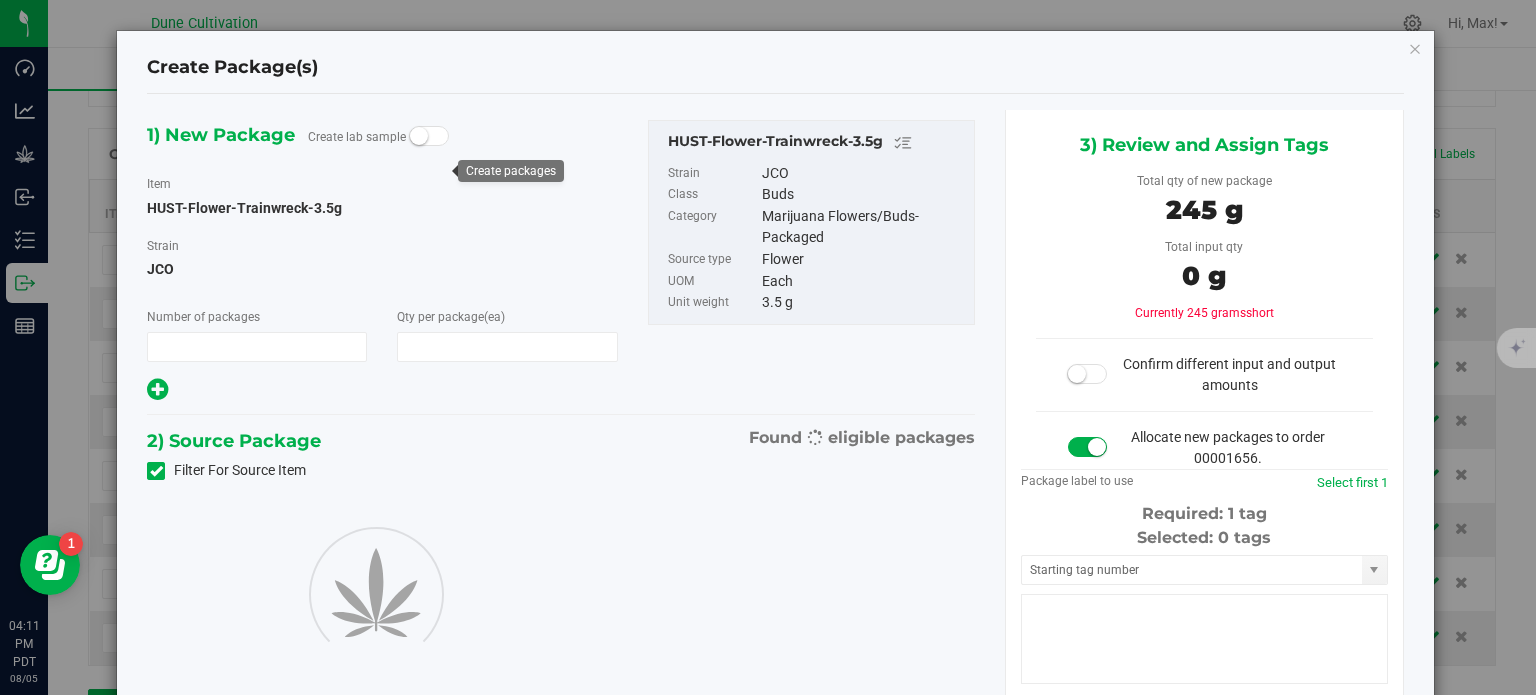 type on "70" 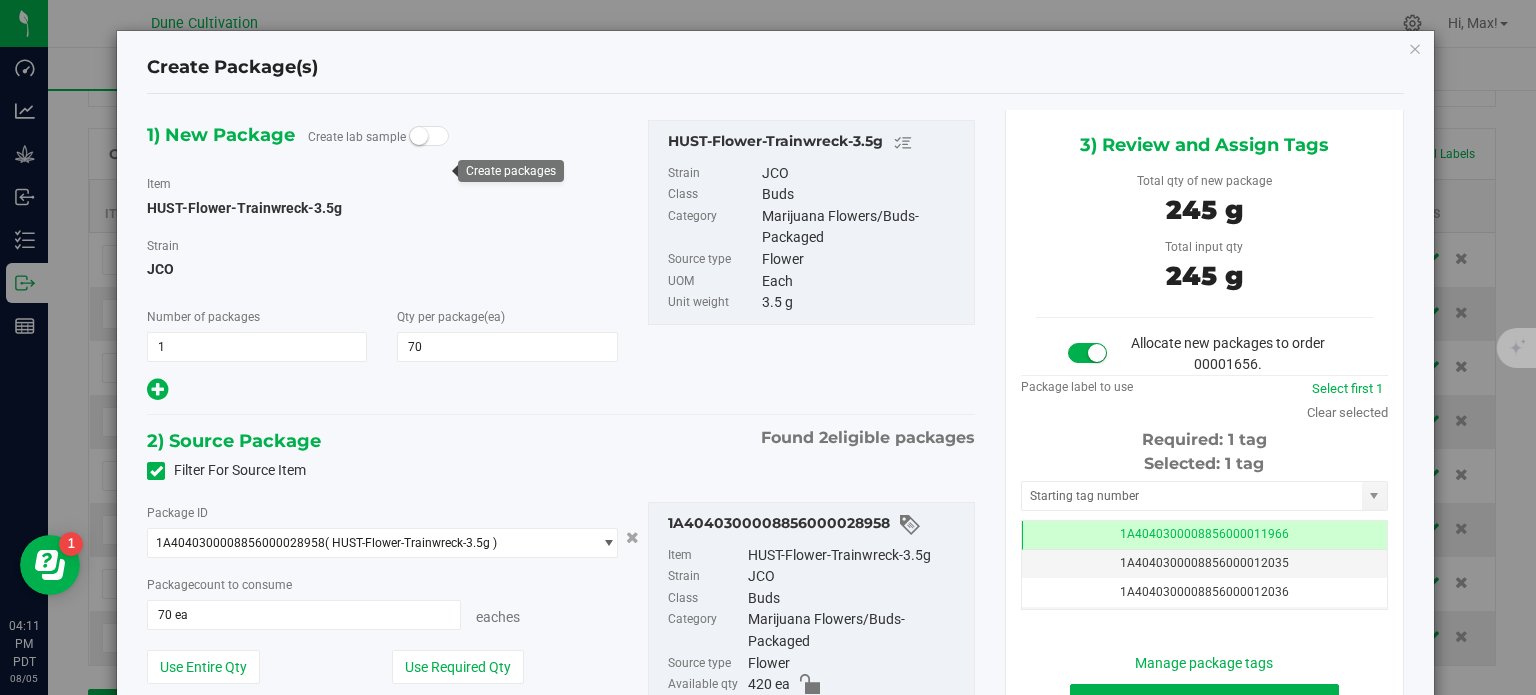 scroll, scrollTop: 0, scrollLeft: 0, axis: both 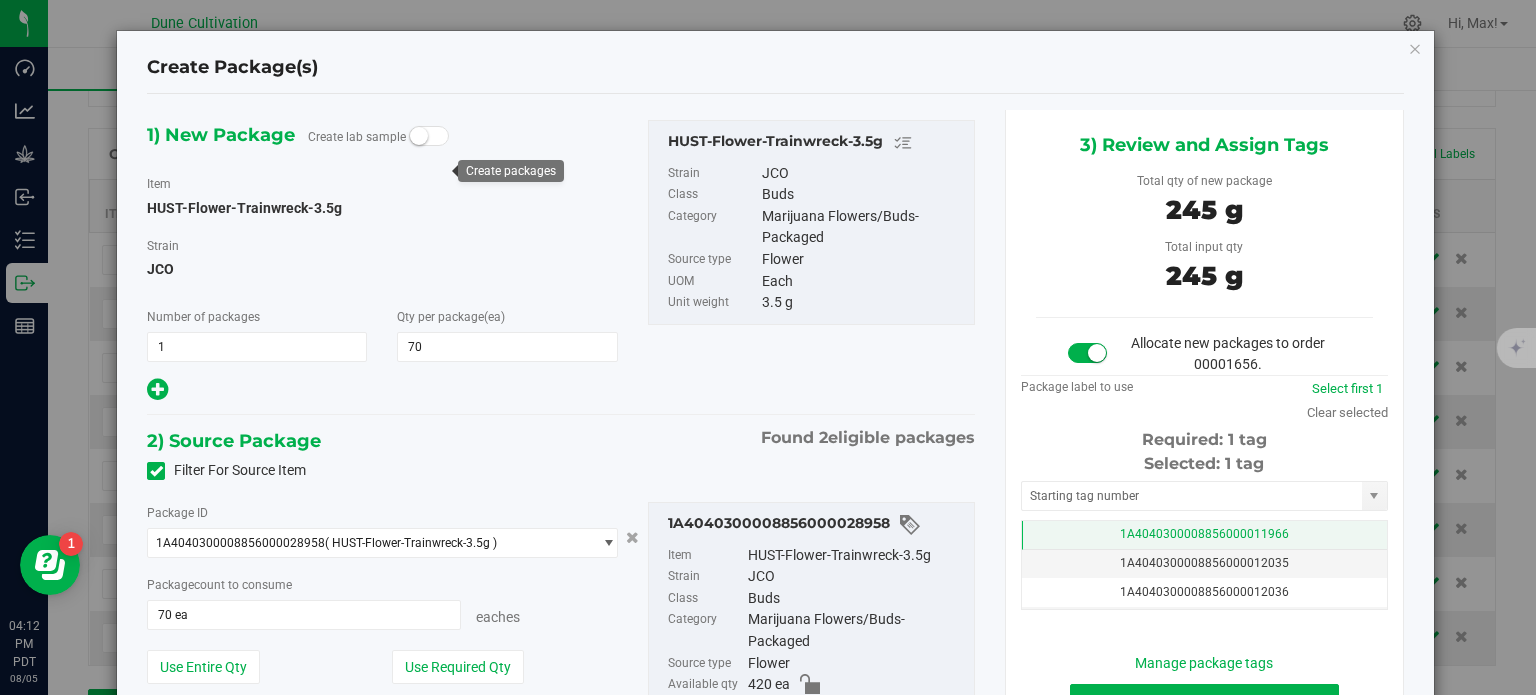click on "1A4040300008856000011966" at bounding box center (1204, 535) 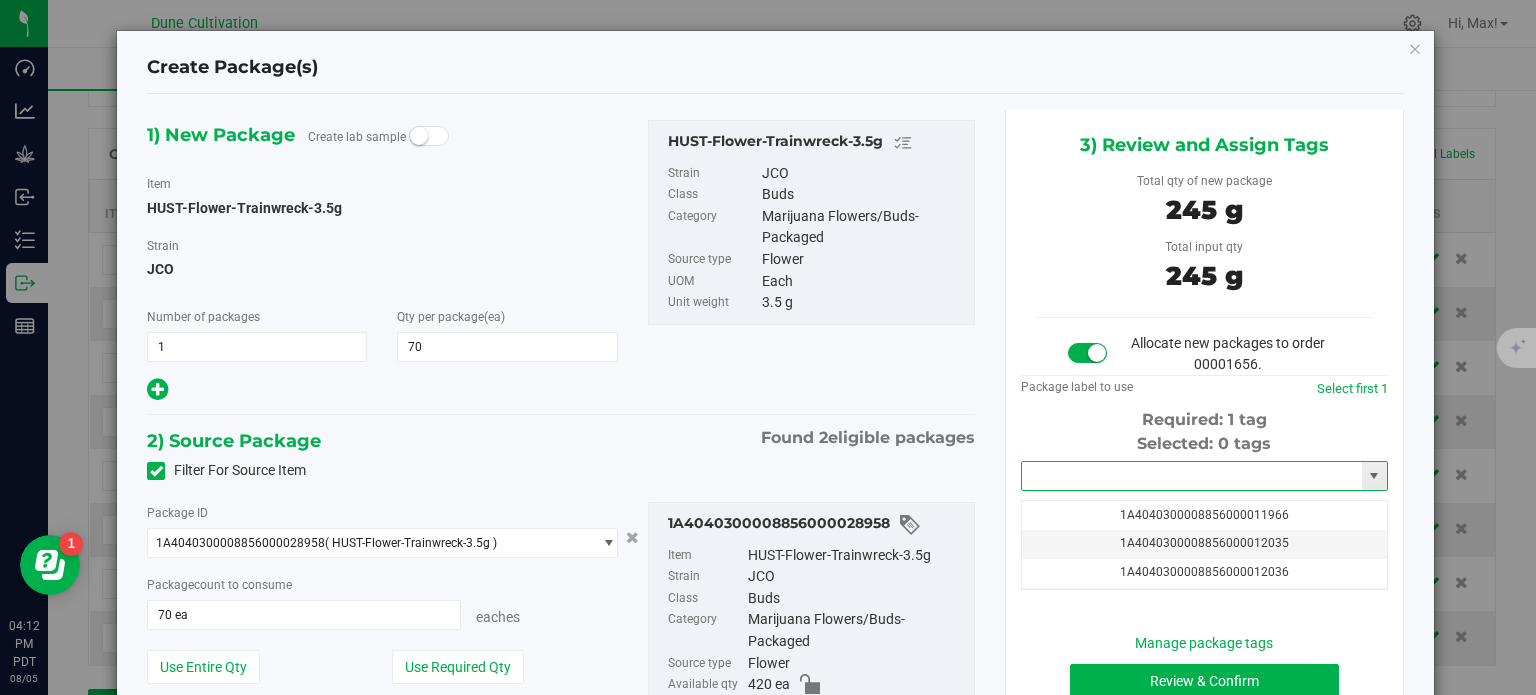click at bounding box center (1192, 476) 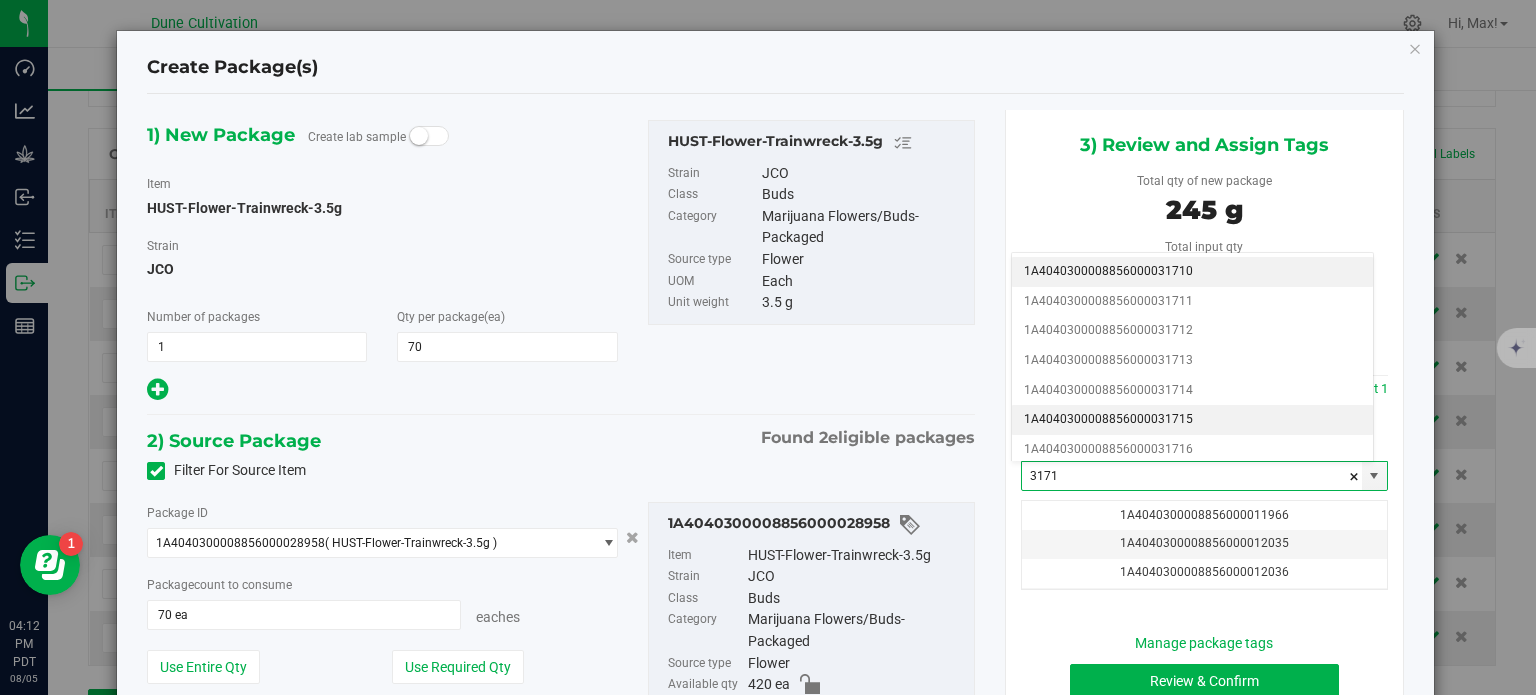 click on "1A4040300008856000031715" at bounding box center (1192, 420) 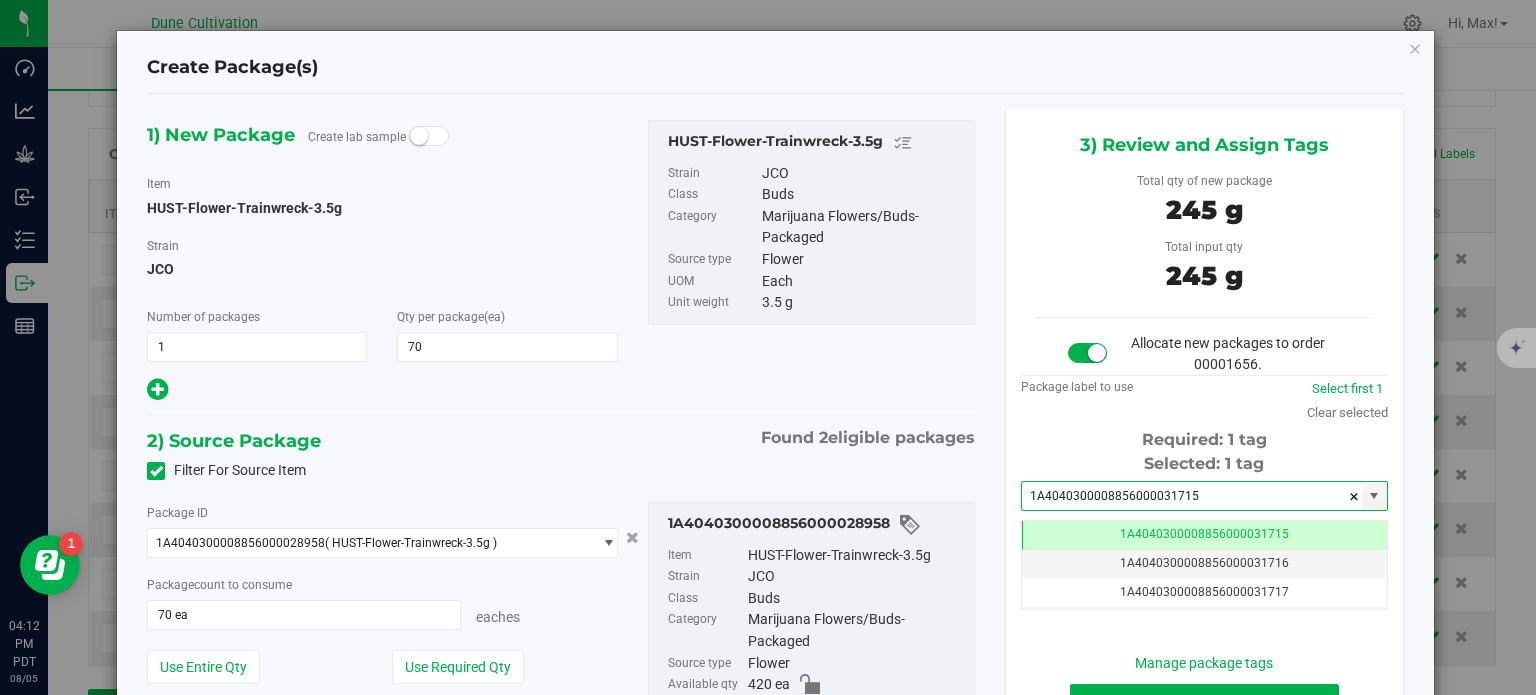 scroll, scrollTop: 0, scrollLeft: 0, axis: both 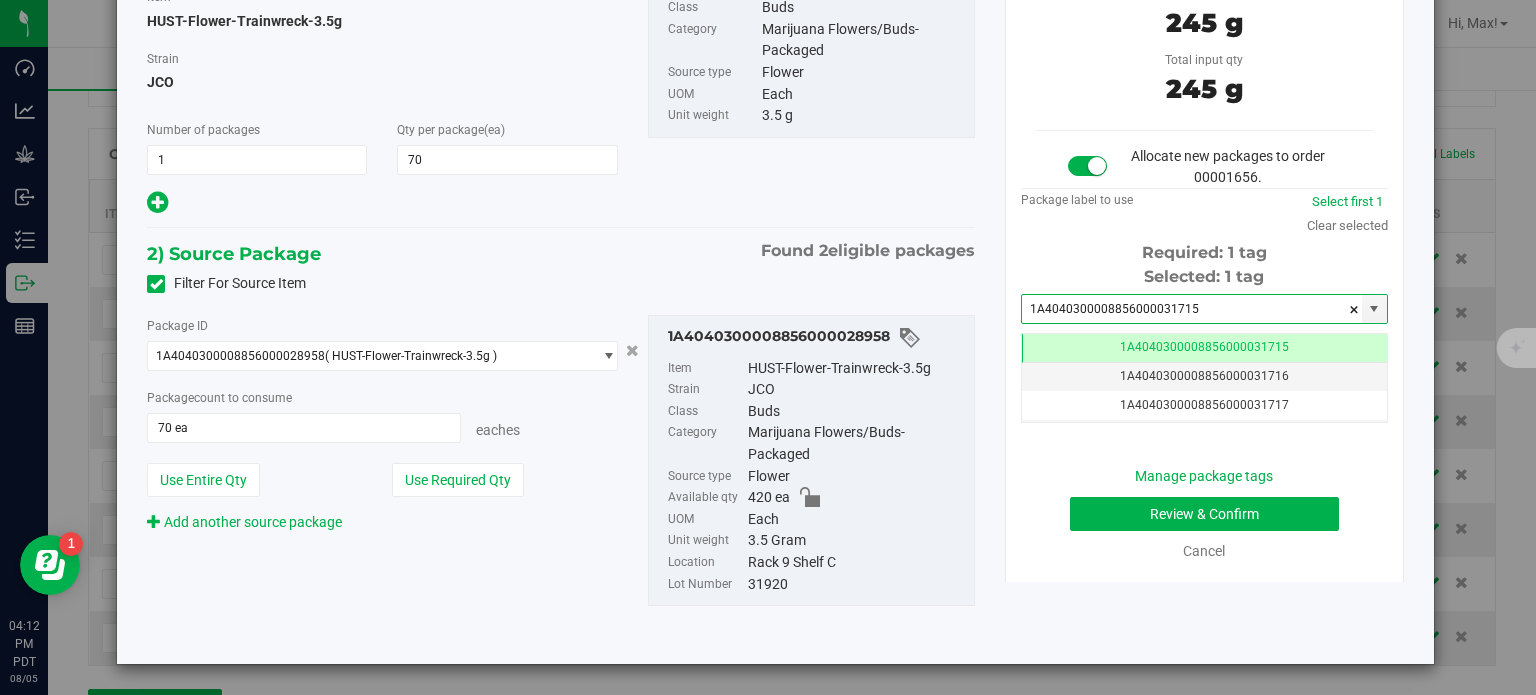 type on "1A4040300008856000031715" 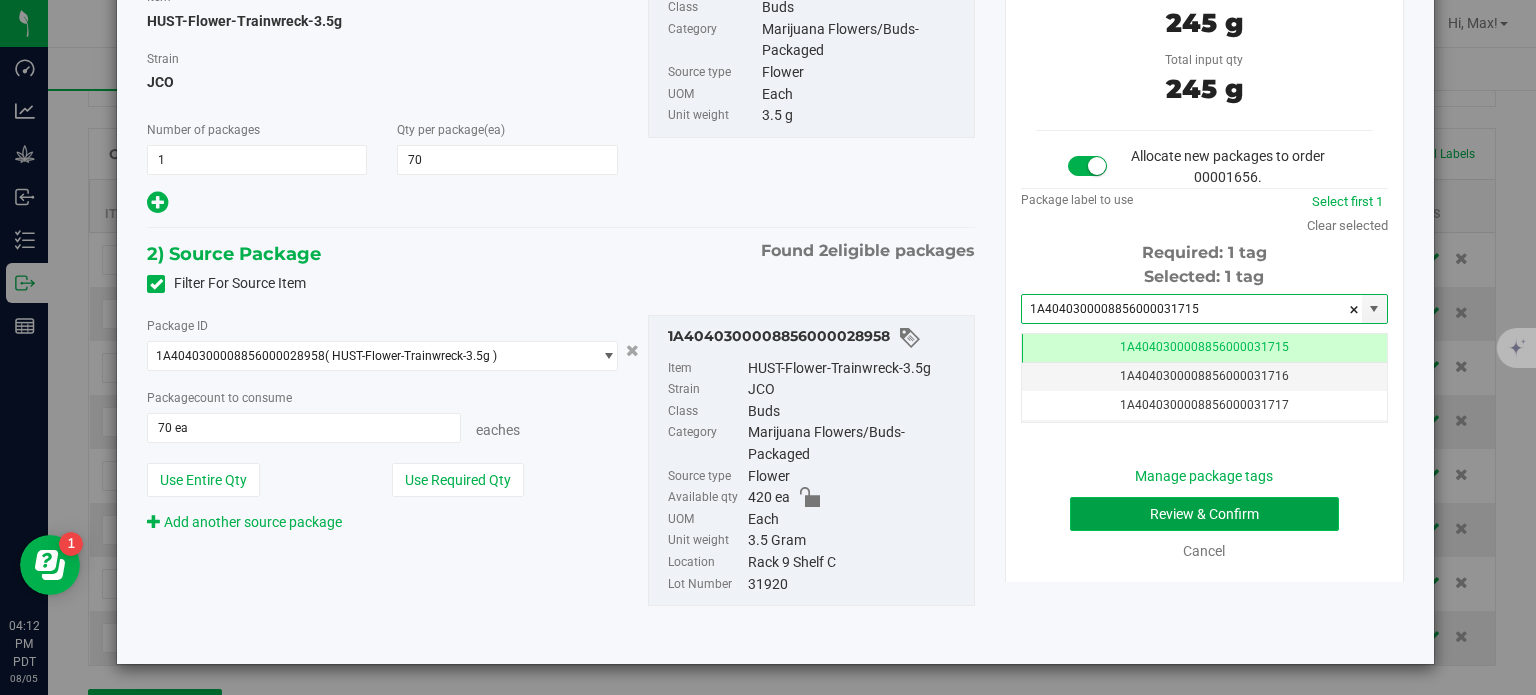 click on "Review & Confirm" at bounding box center [1204, 514] 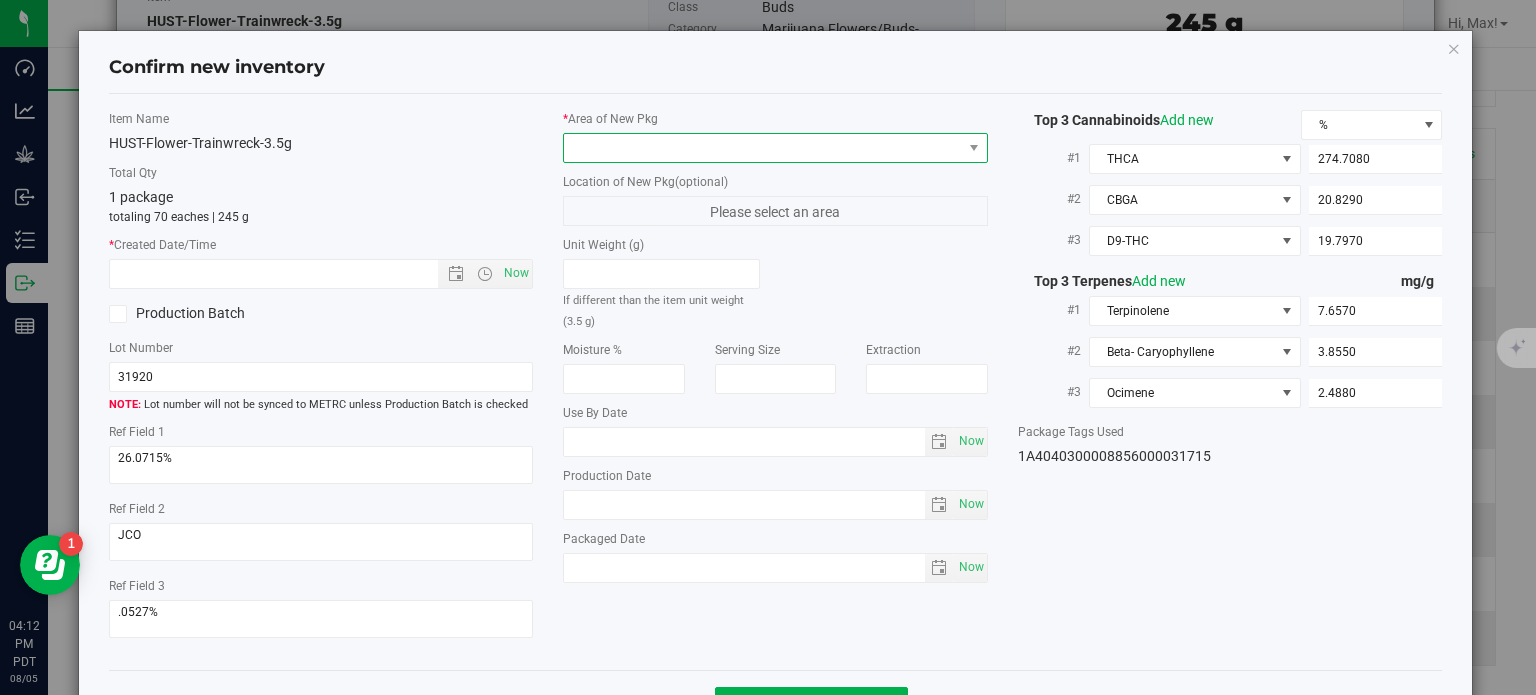 click at bounding box center (763, 148) 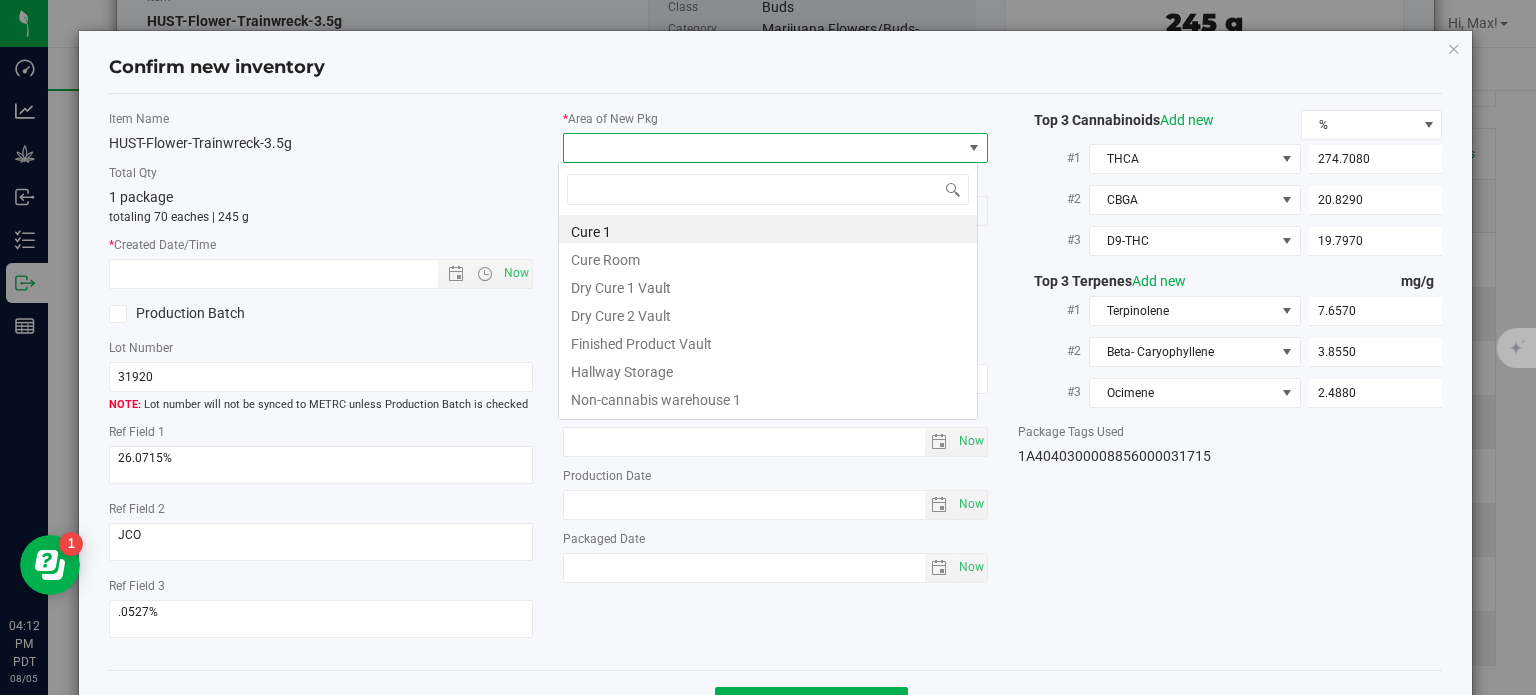 scroll, scrollTop: 99970, scrollLeft: 99580, axis: both 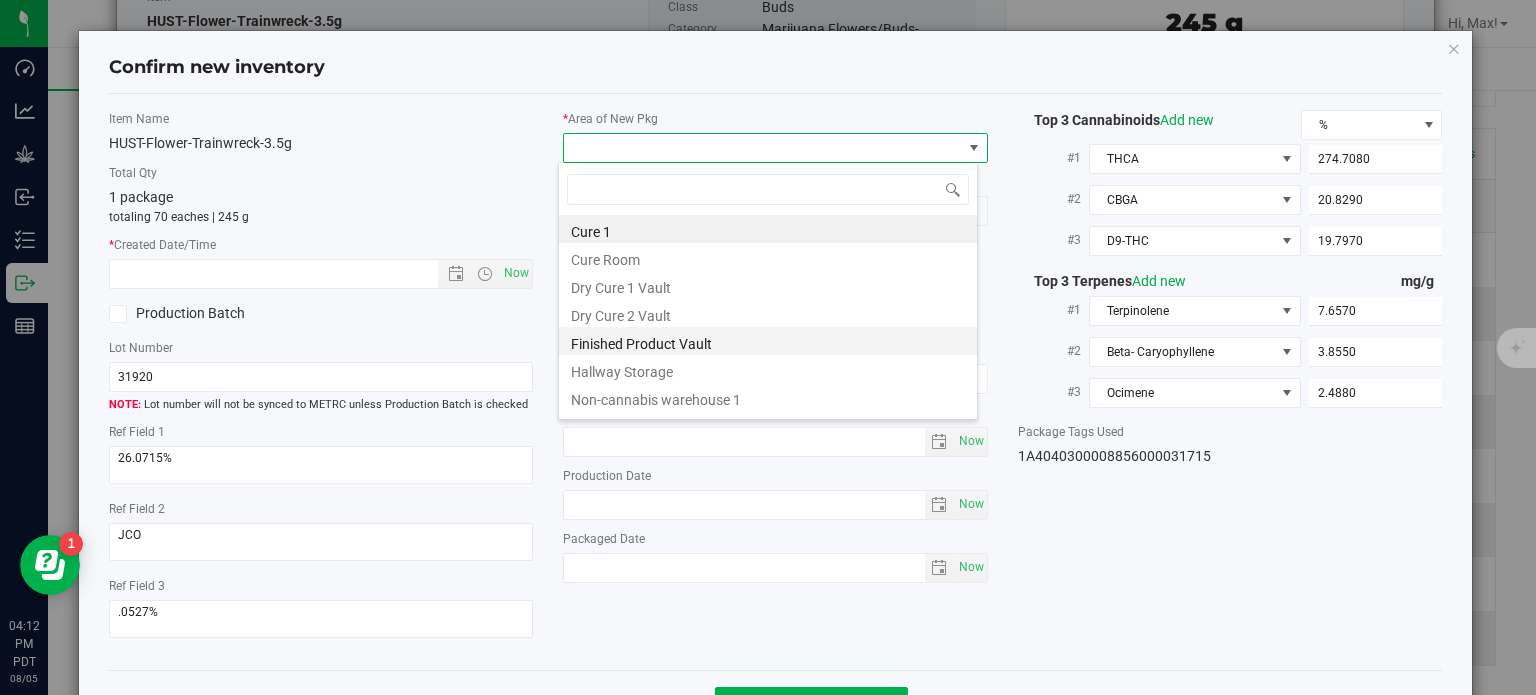 click on "Finished Product Vault" at bounding box center [768, 341] 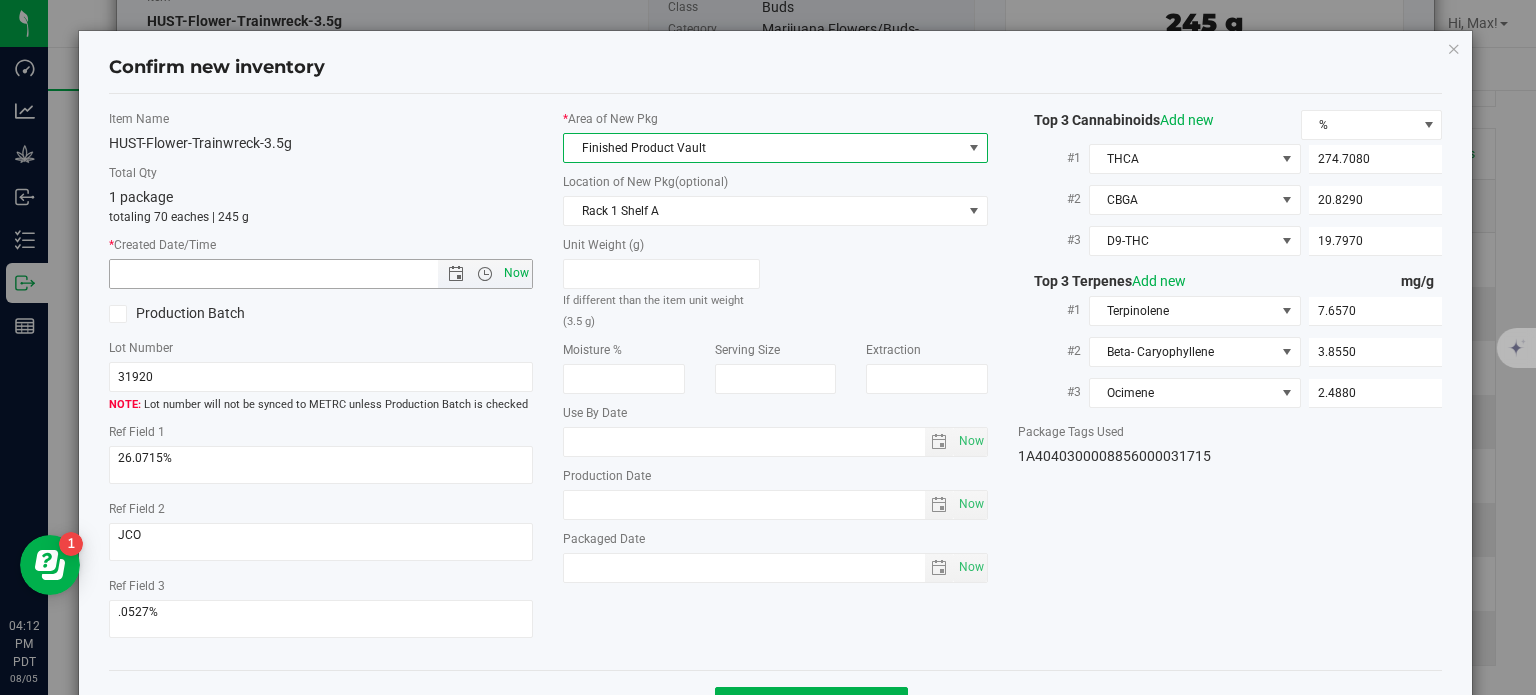 click on "Now" at bounding box center (517, 273) 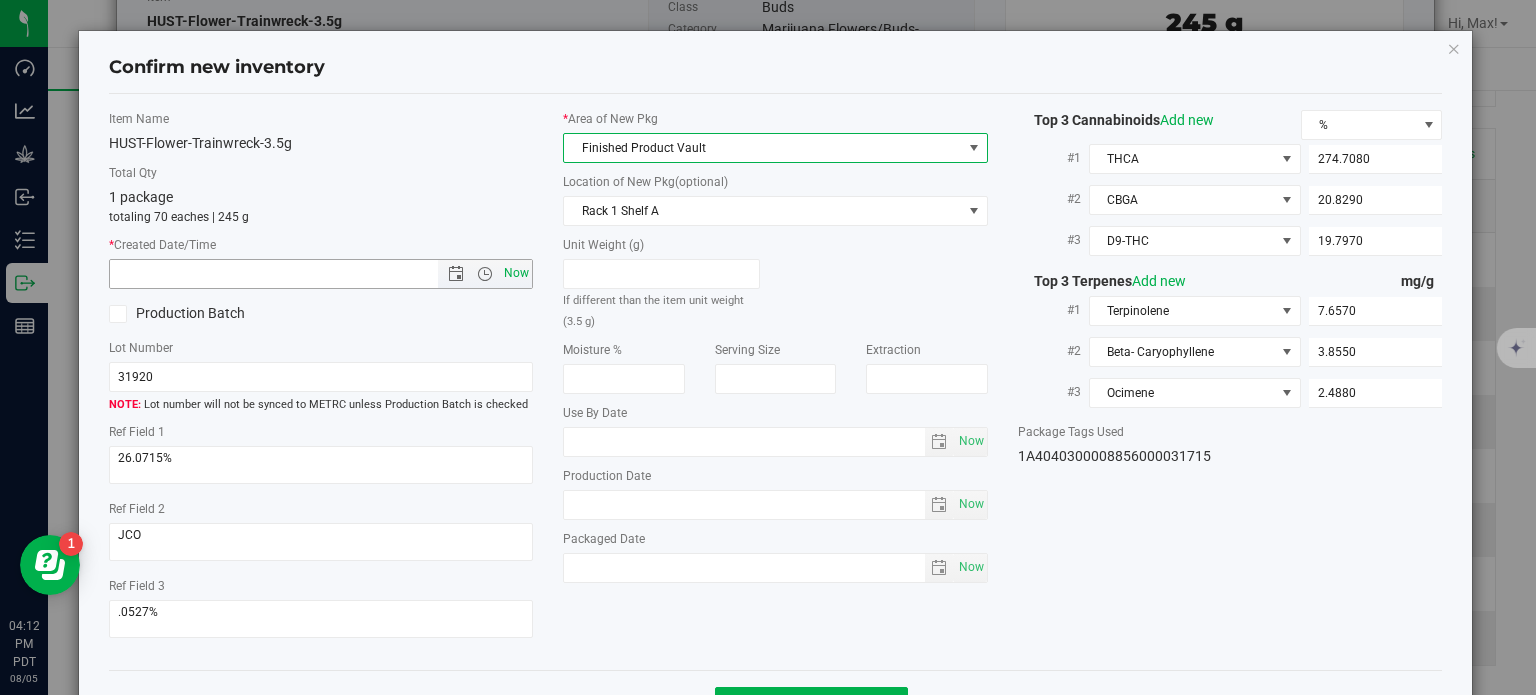 type on "[DATE] [TIME]" 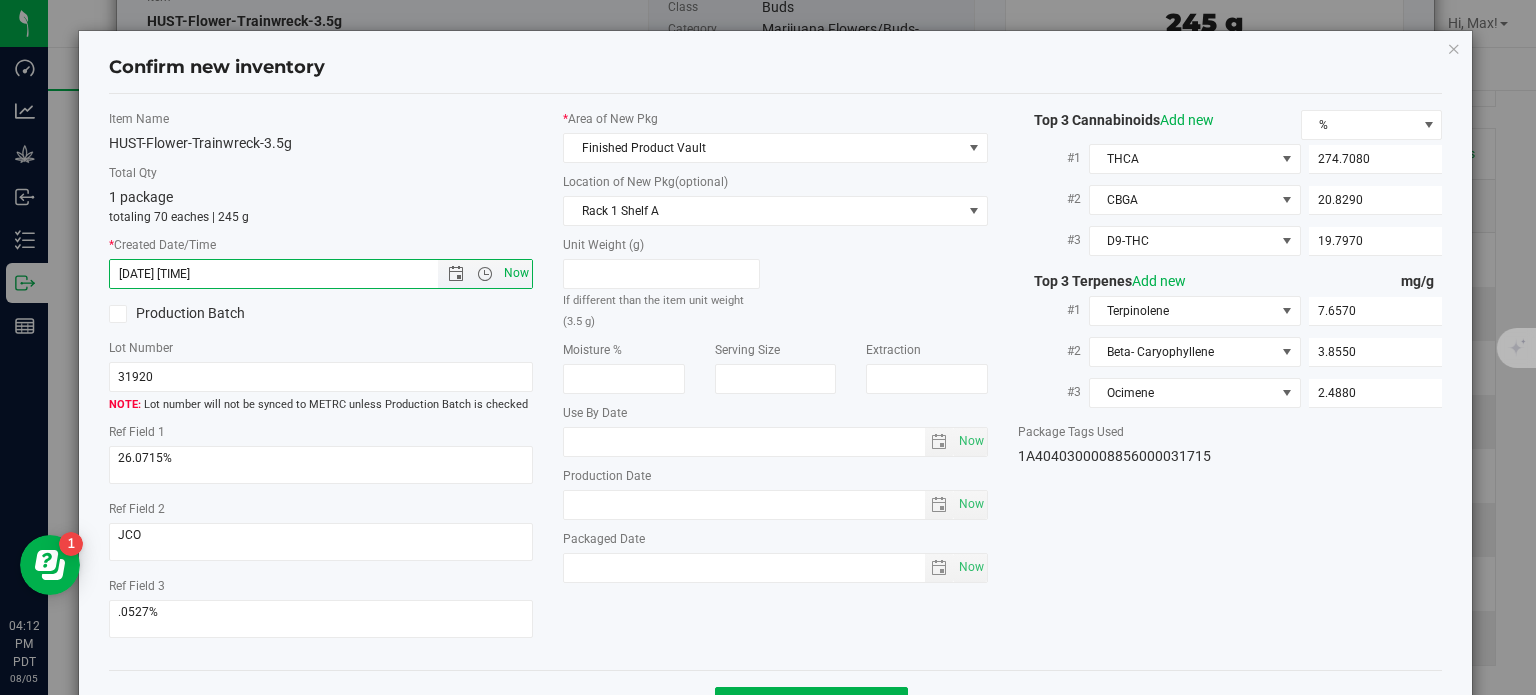 scroll, scrollTop: 72, scrollLeft: 0, axis: vertical 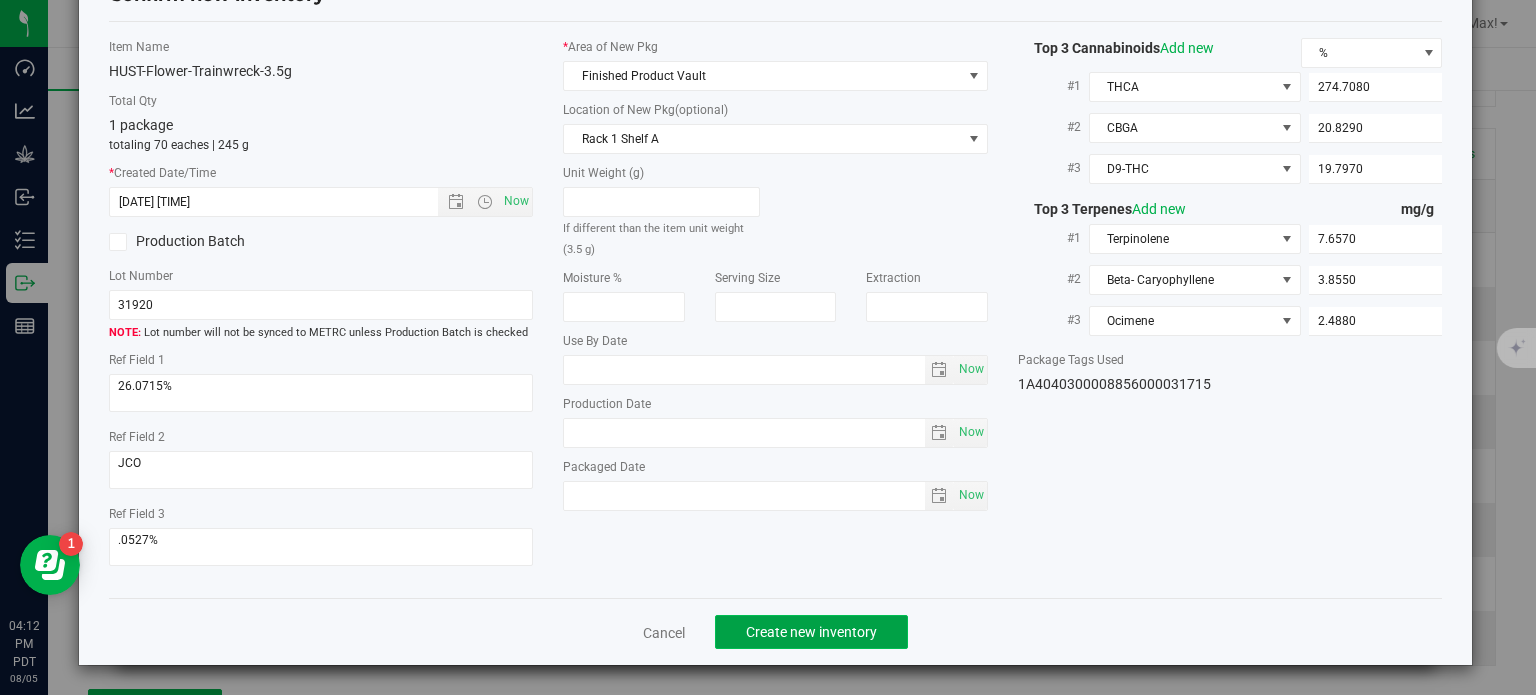 click on "Create new inventory" 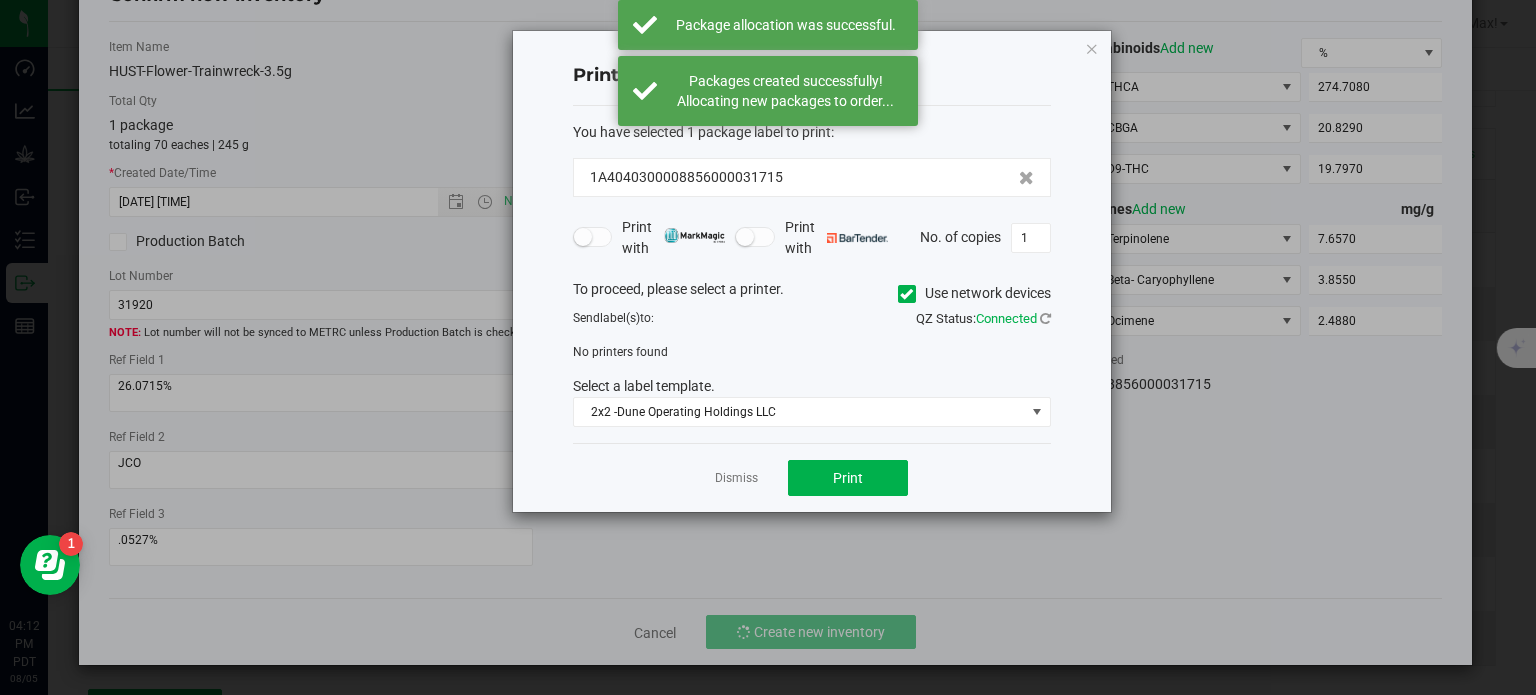 click on "Dismiss   Print" 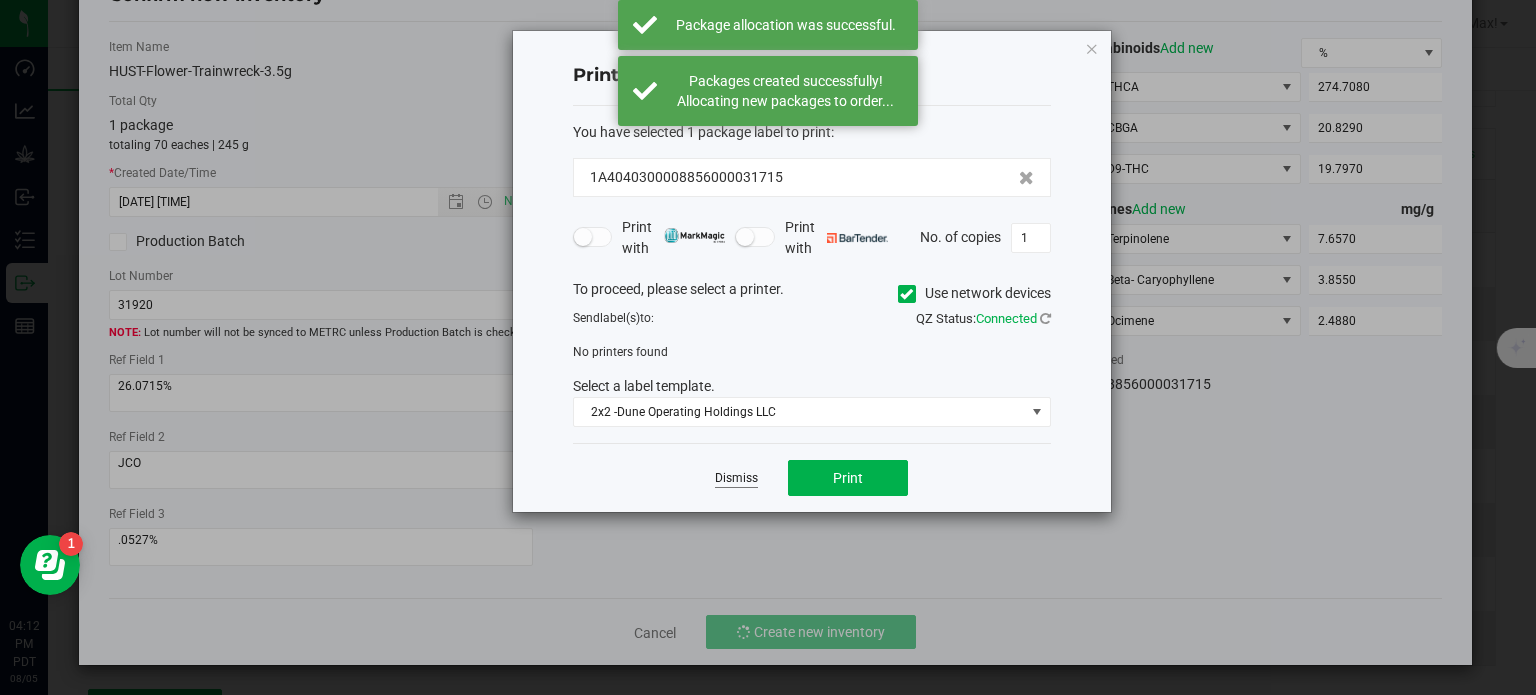 click on "Dismiss" 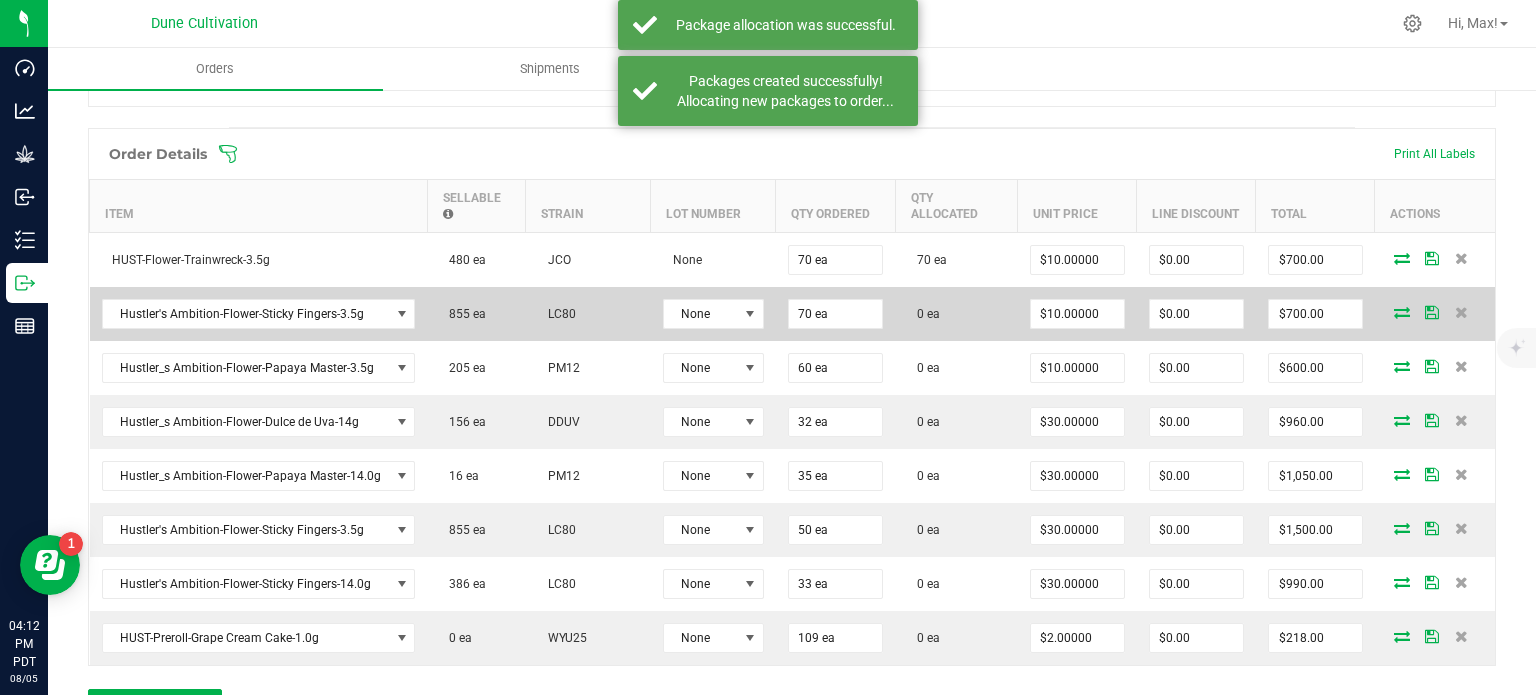 click at bounding box center (1402, 312) 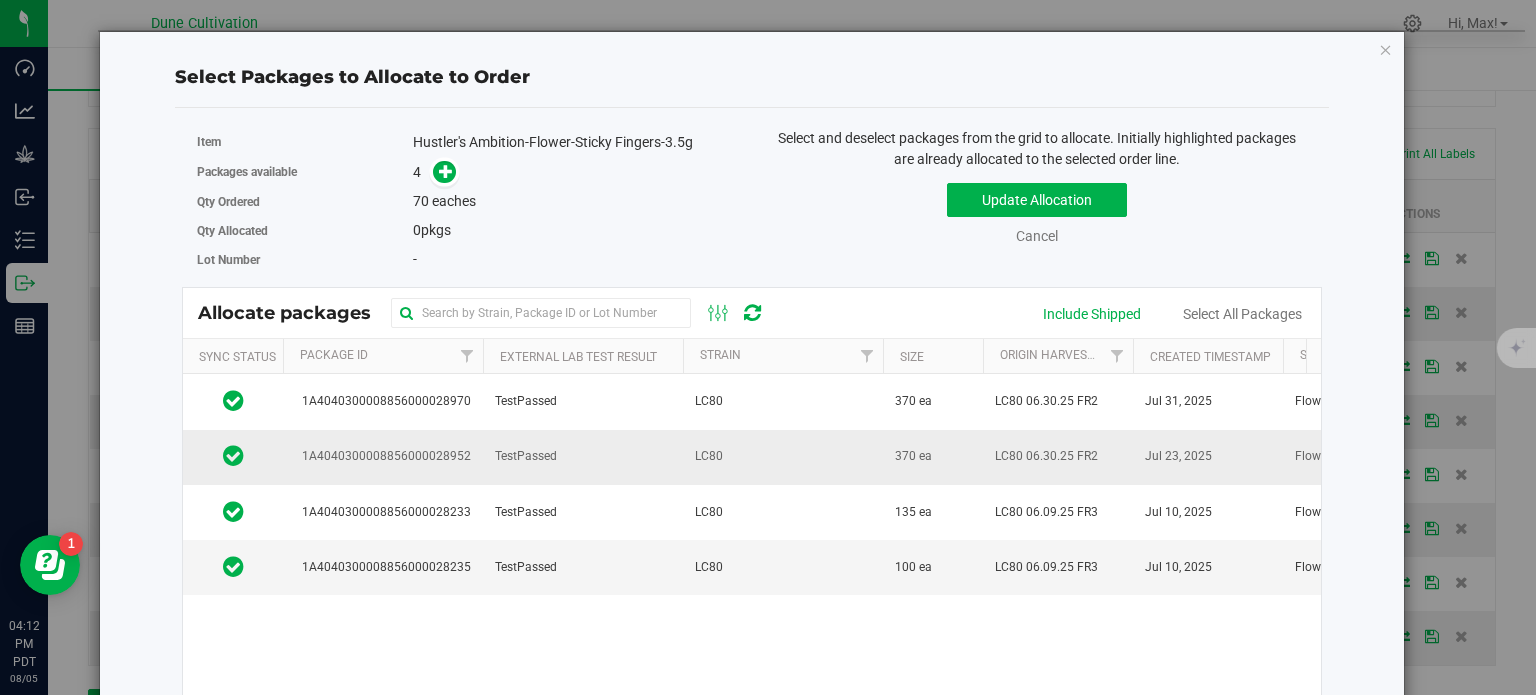 click on "1A4040300008856000028952" at bounding box center [383, 456] 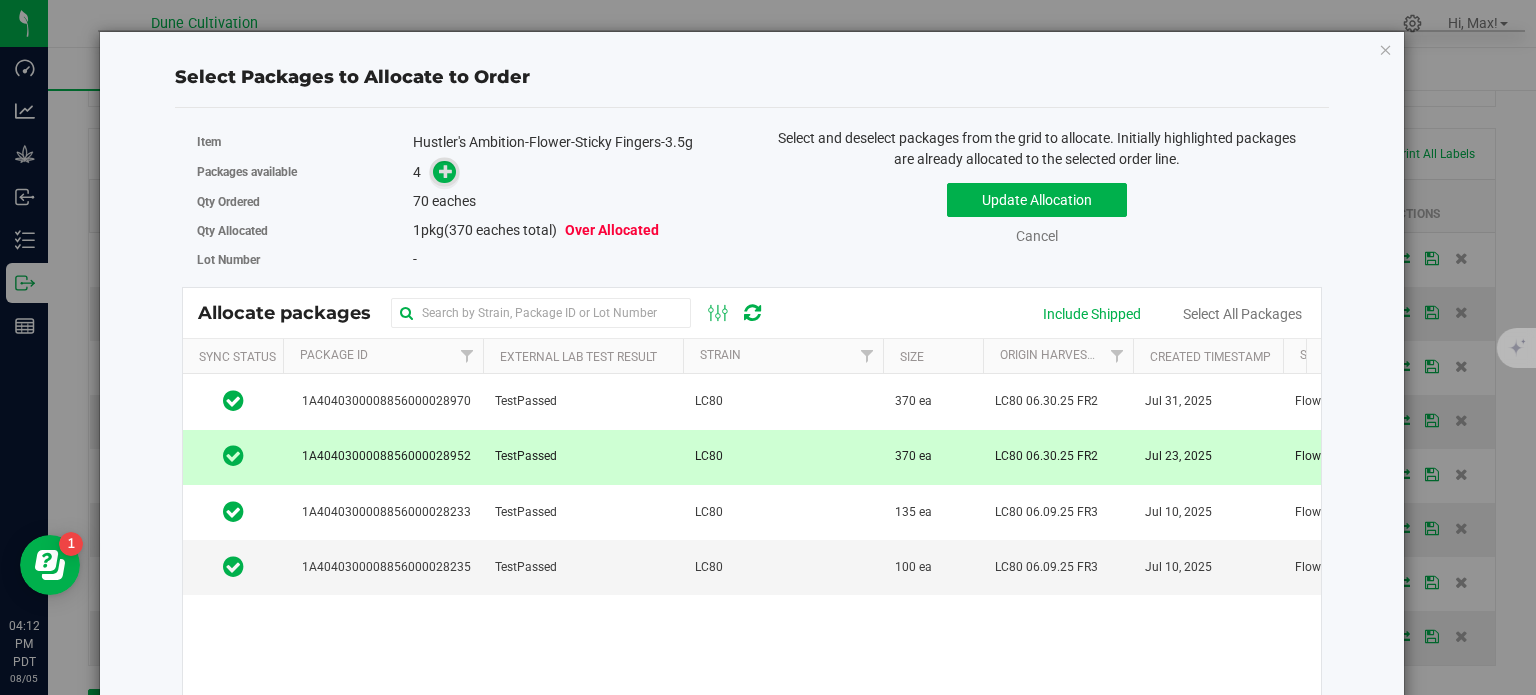 click at bounding box center (446, 170) 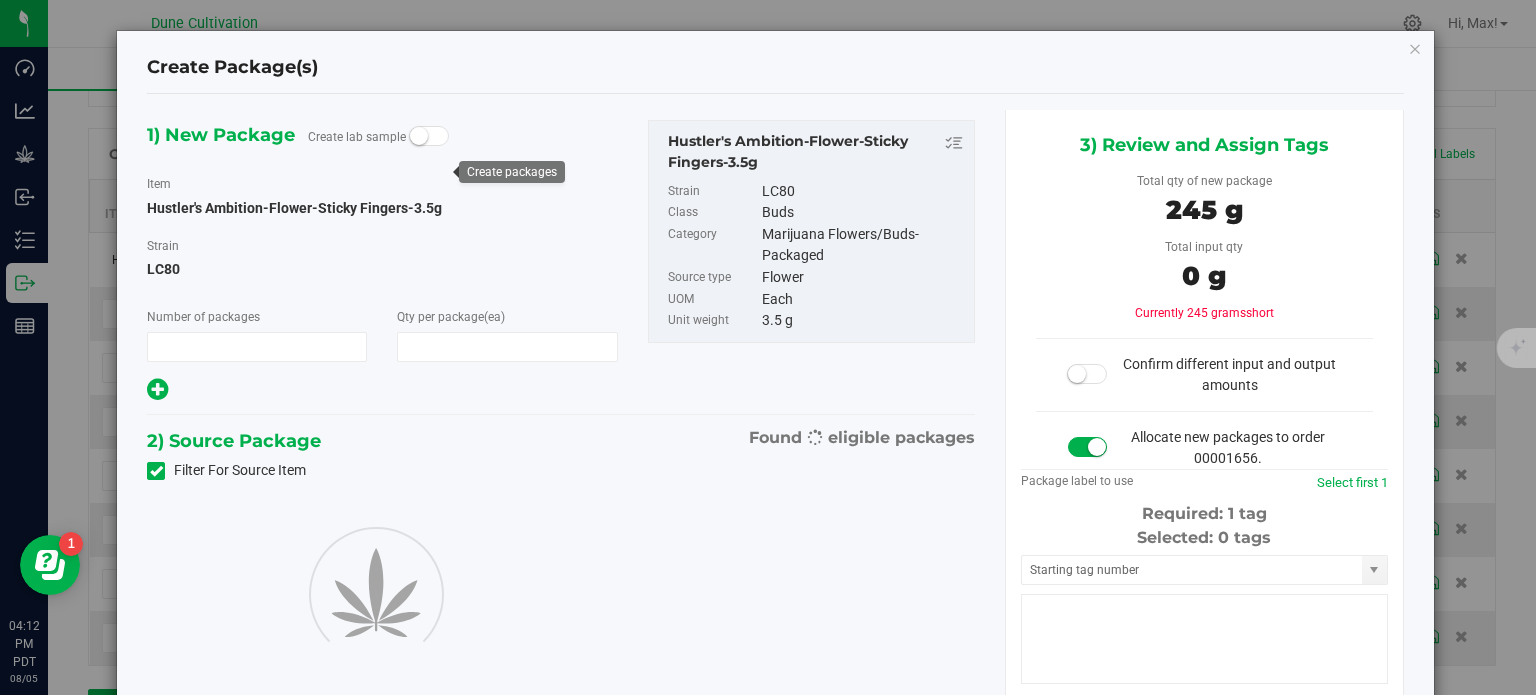 type on "1" 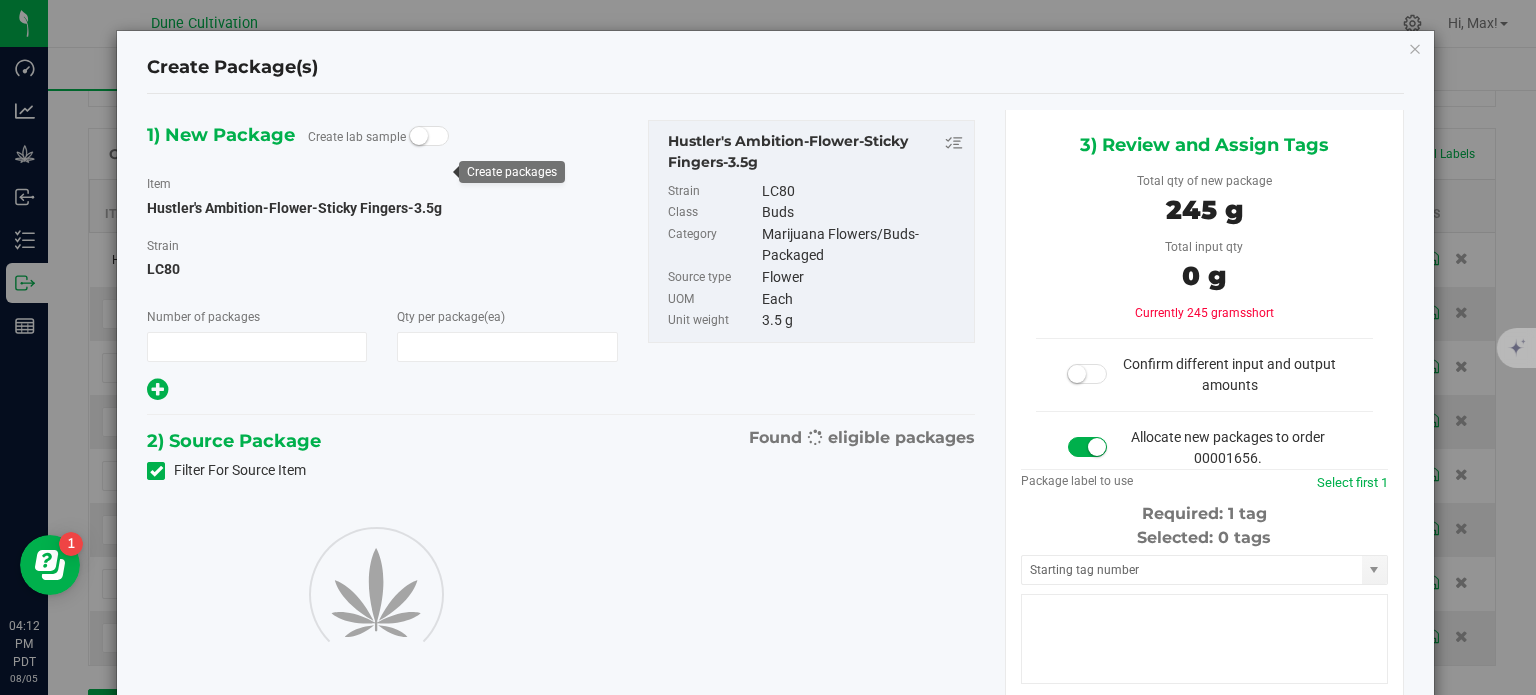 type on "70" 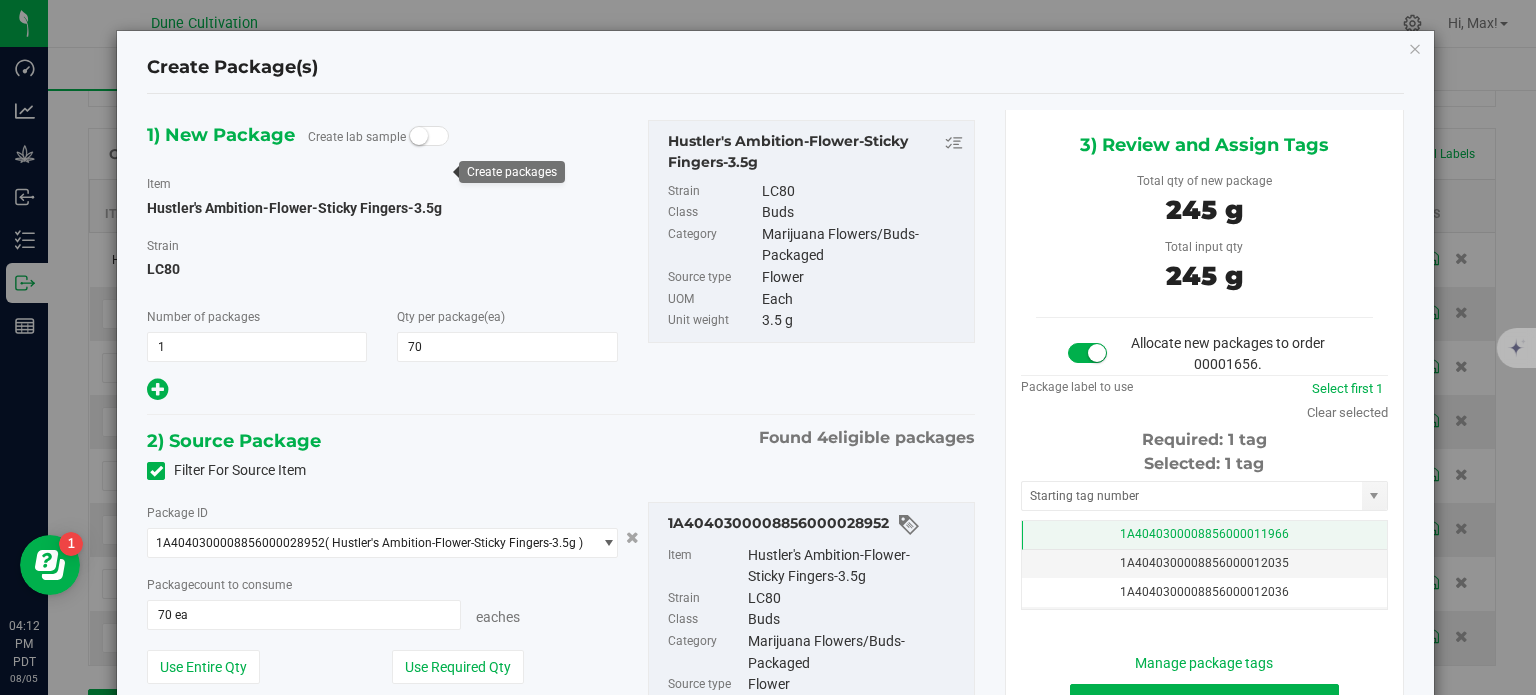 click on "1A4040300008856000011966" at bounding box center [1204, 535] 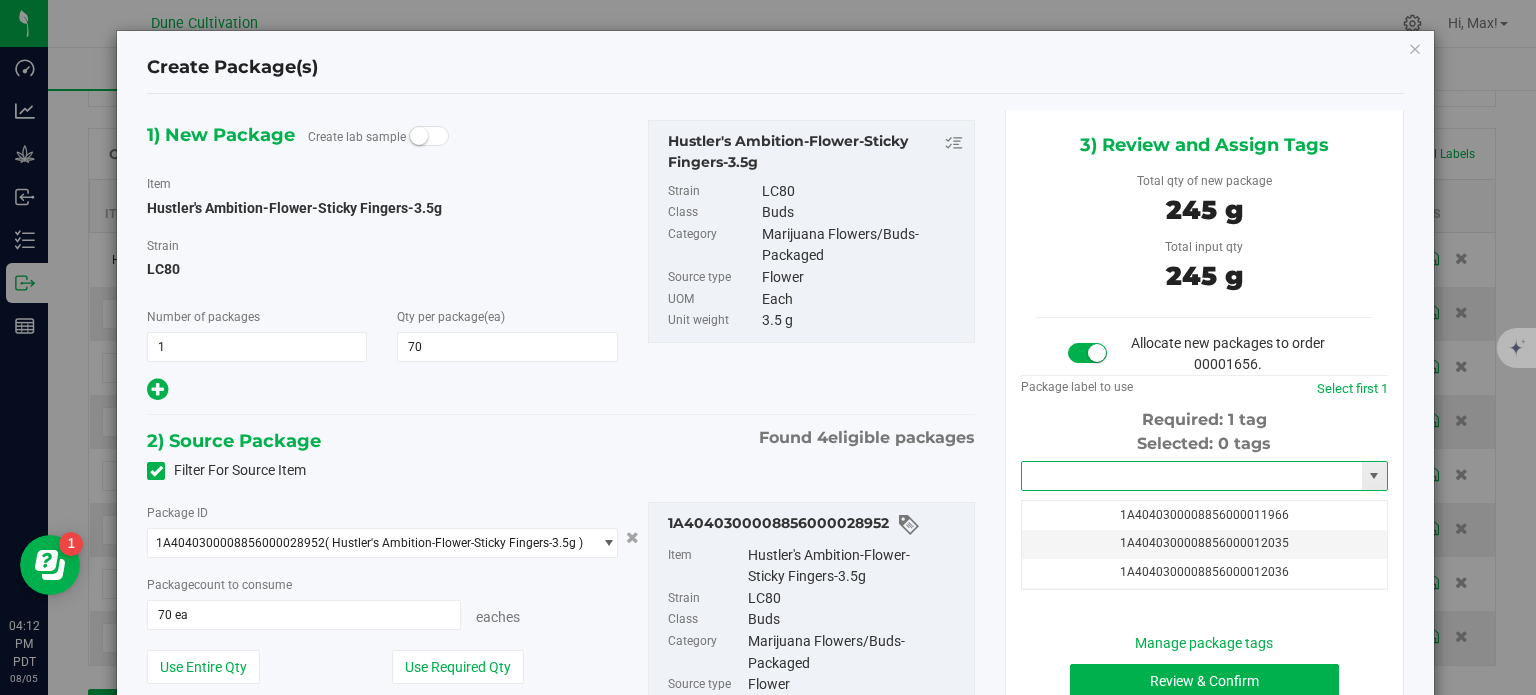 click at bounding box center [1192, 476] 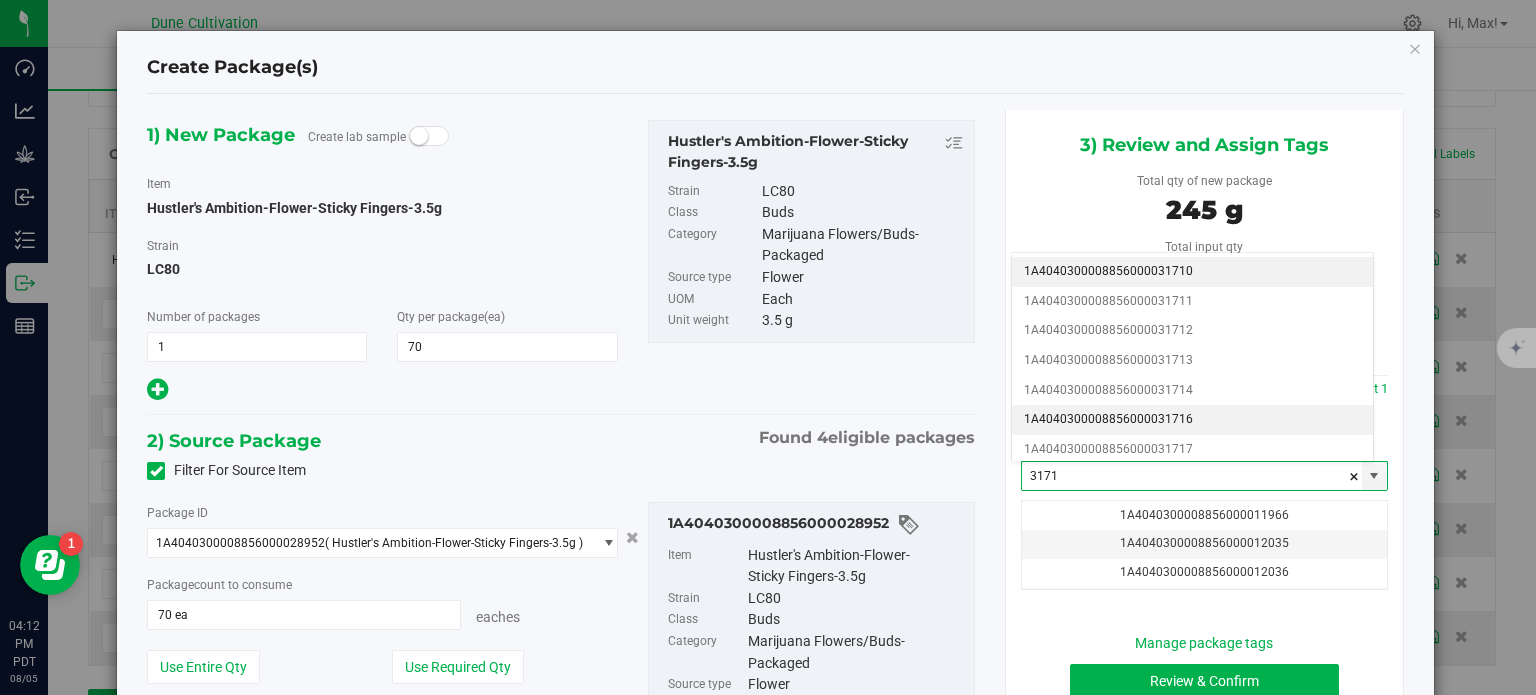 click on "1A4040300008856000031716" at bounding box center [1192, 420] 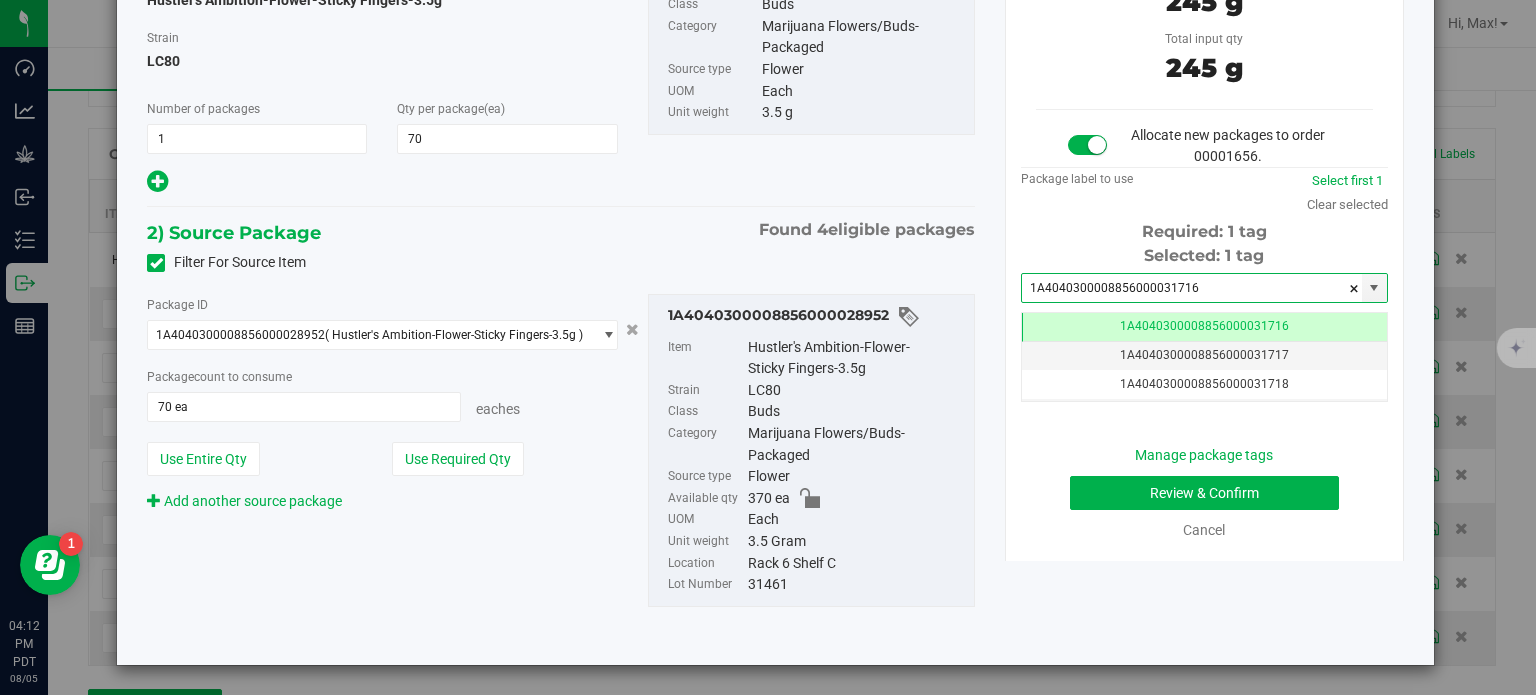 type on "1A4040300008856000031716" 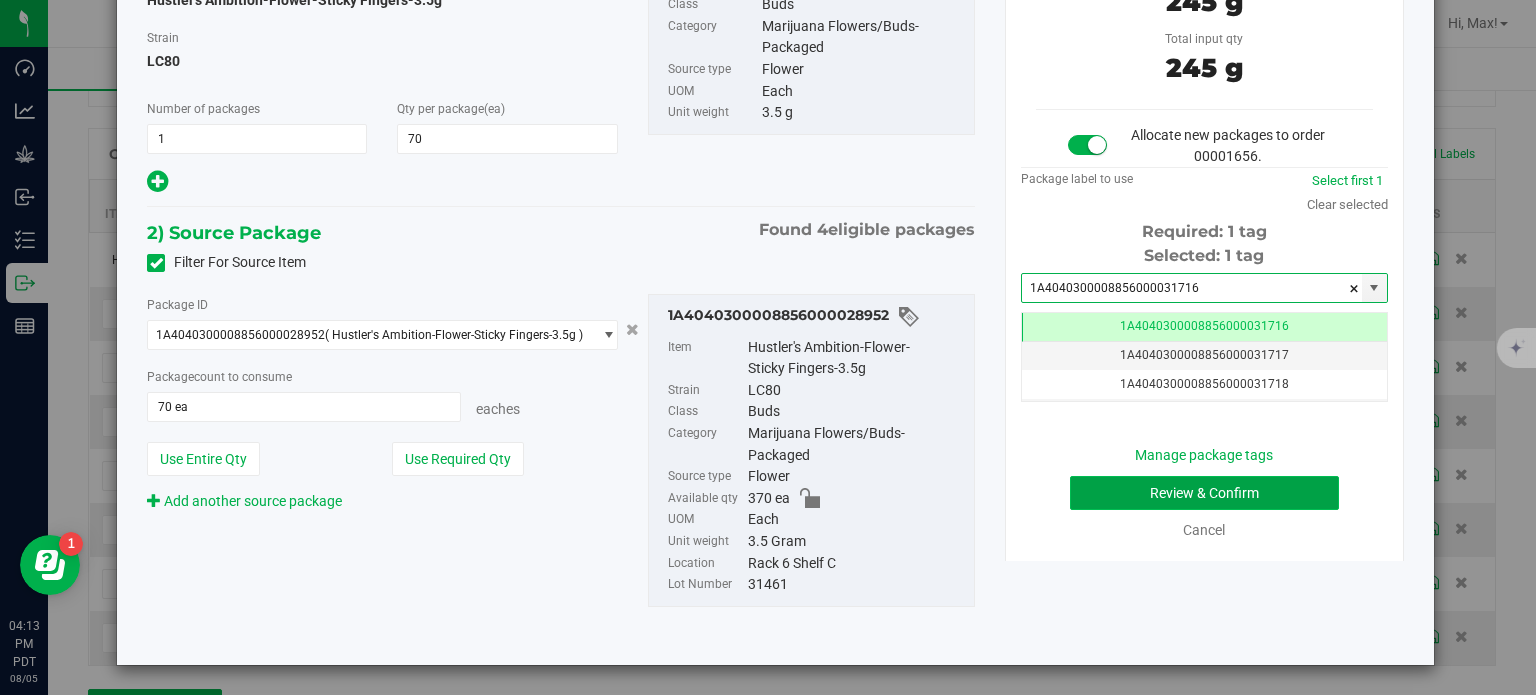 click on "Review & Confirm" at bounding box center (1204, 493) 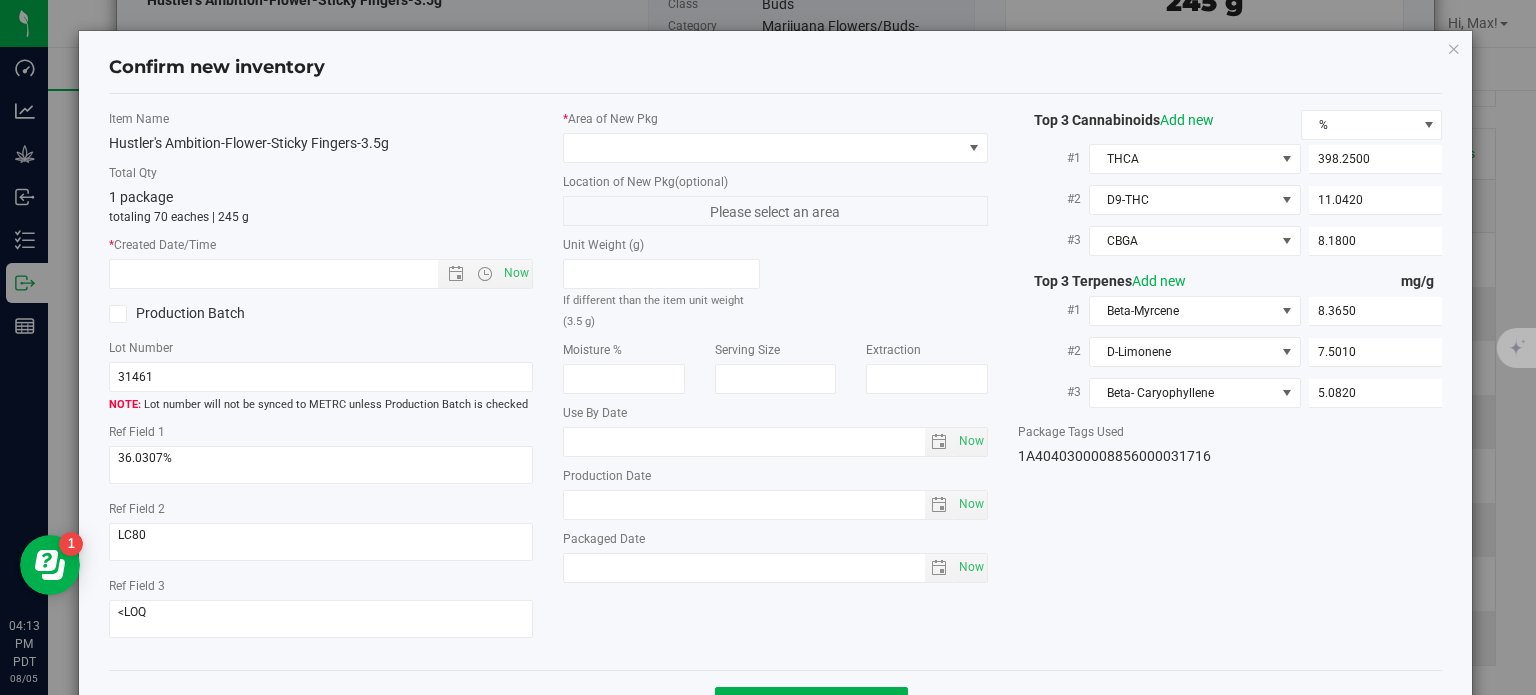 click on "*
Area of New Pkg" at bounding box center [775, 136] 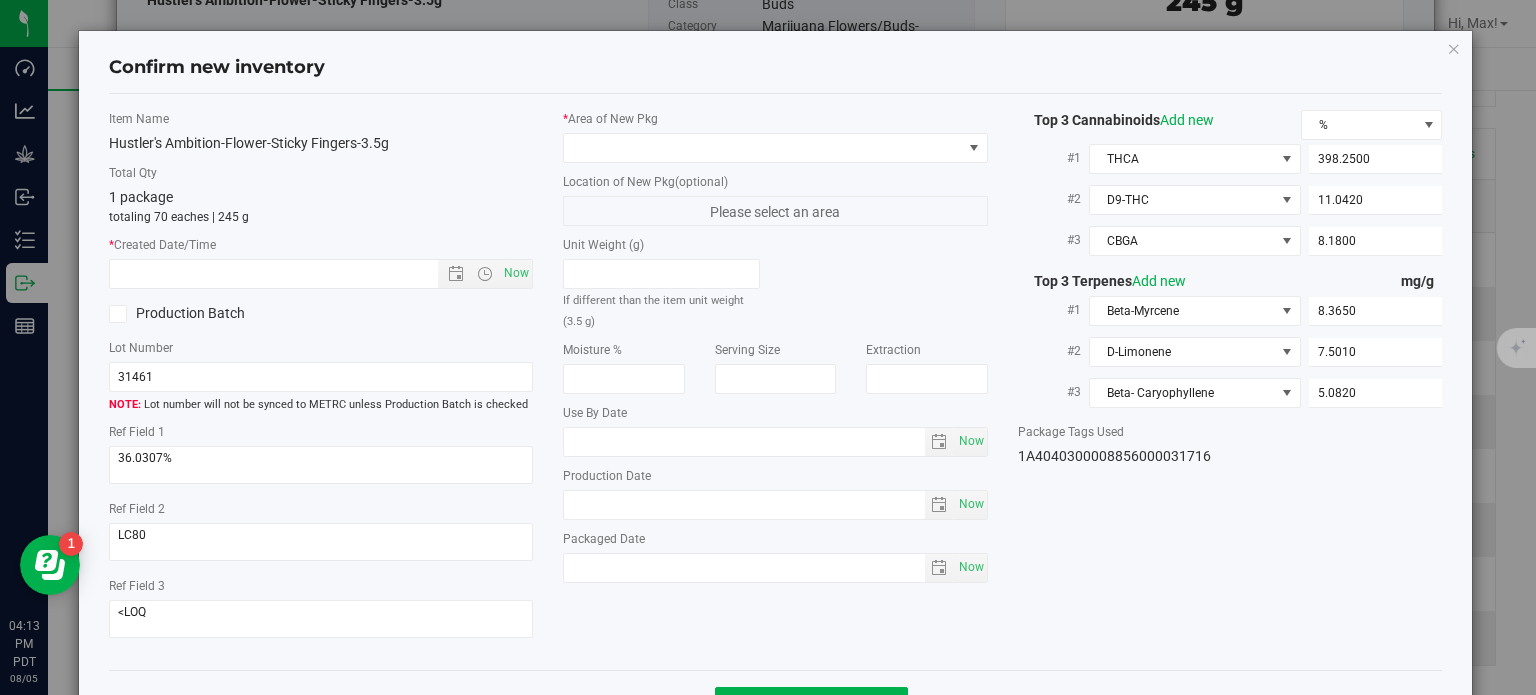 click on "*
Area of New Pkg" at bounding box center (775, 136) 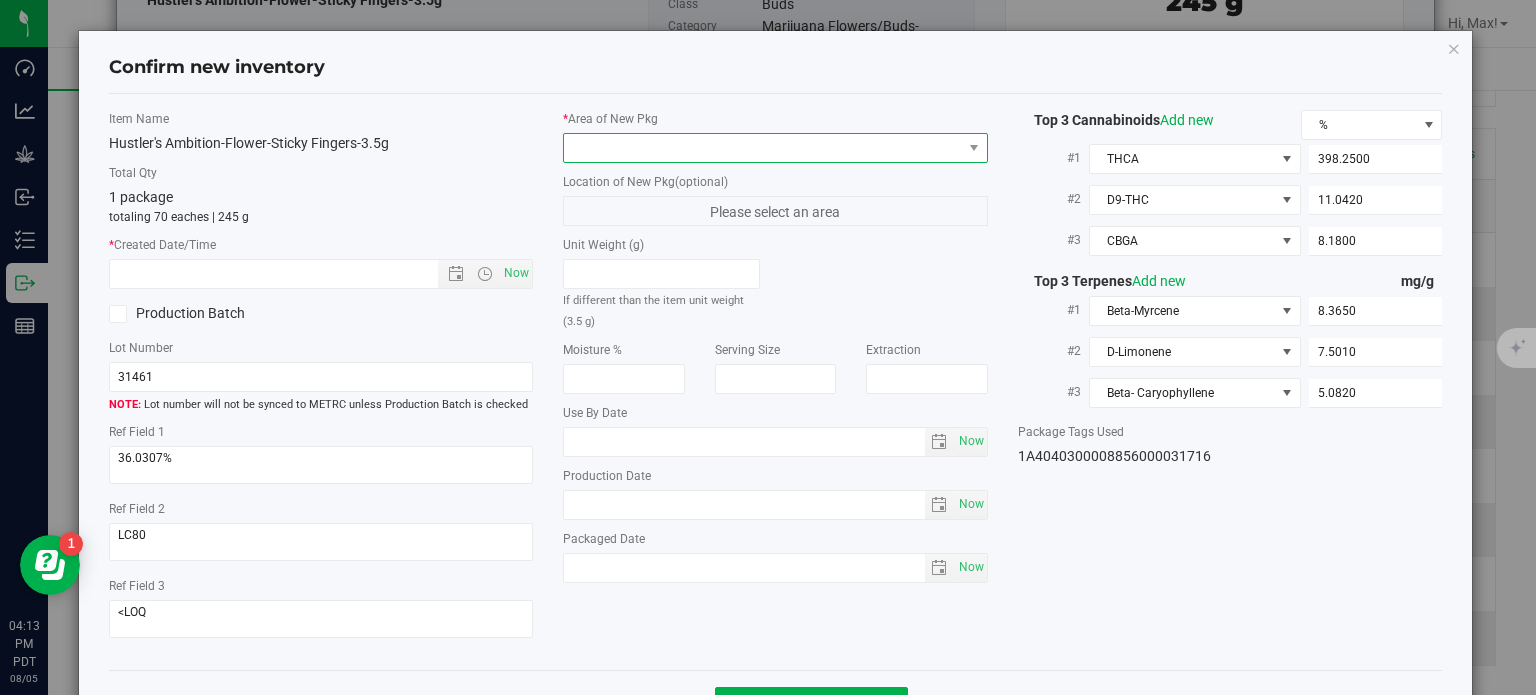 click at bounding box center [763, 148] 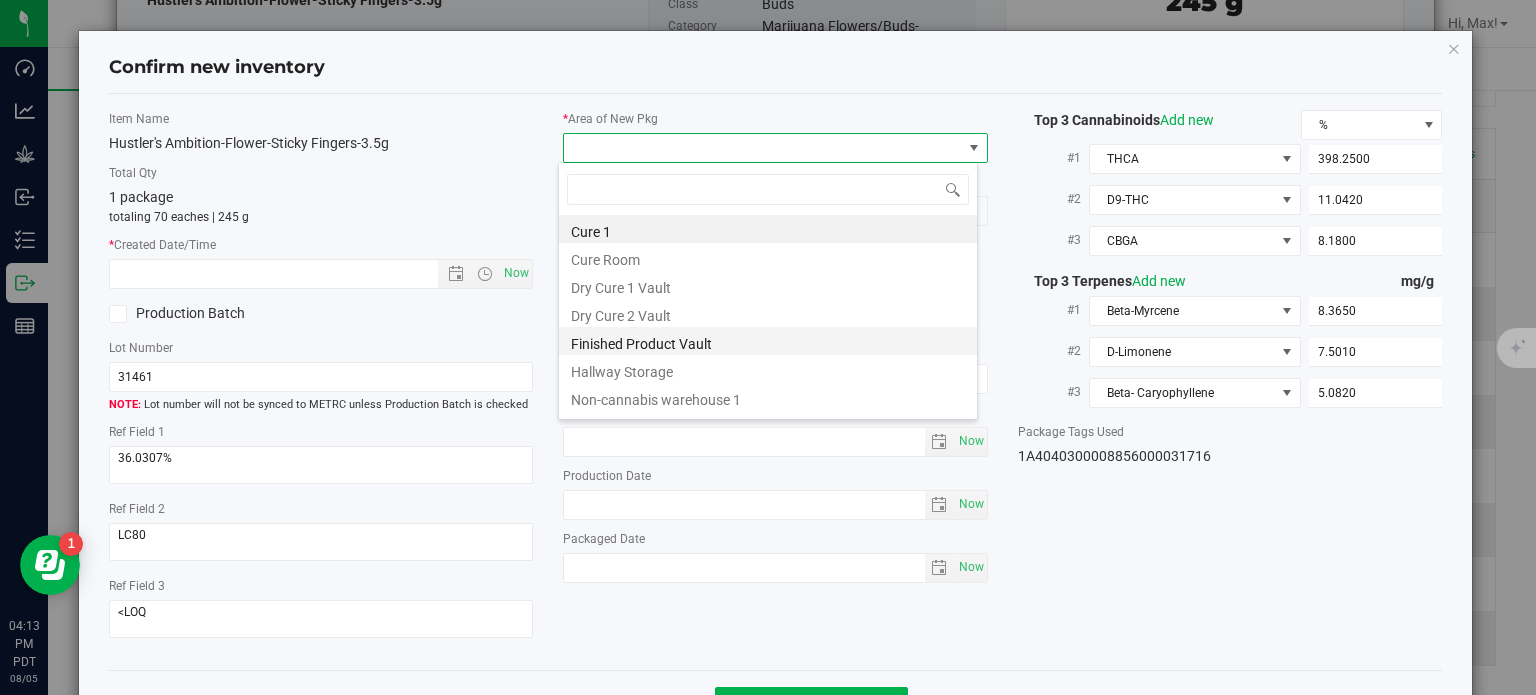 click on "Finished Product Vault" at bounding box center [768, 341] 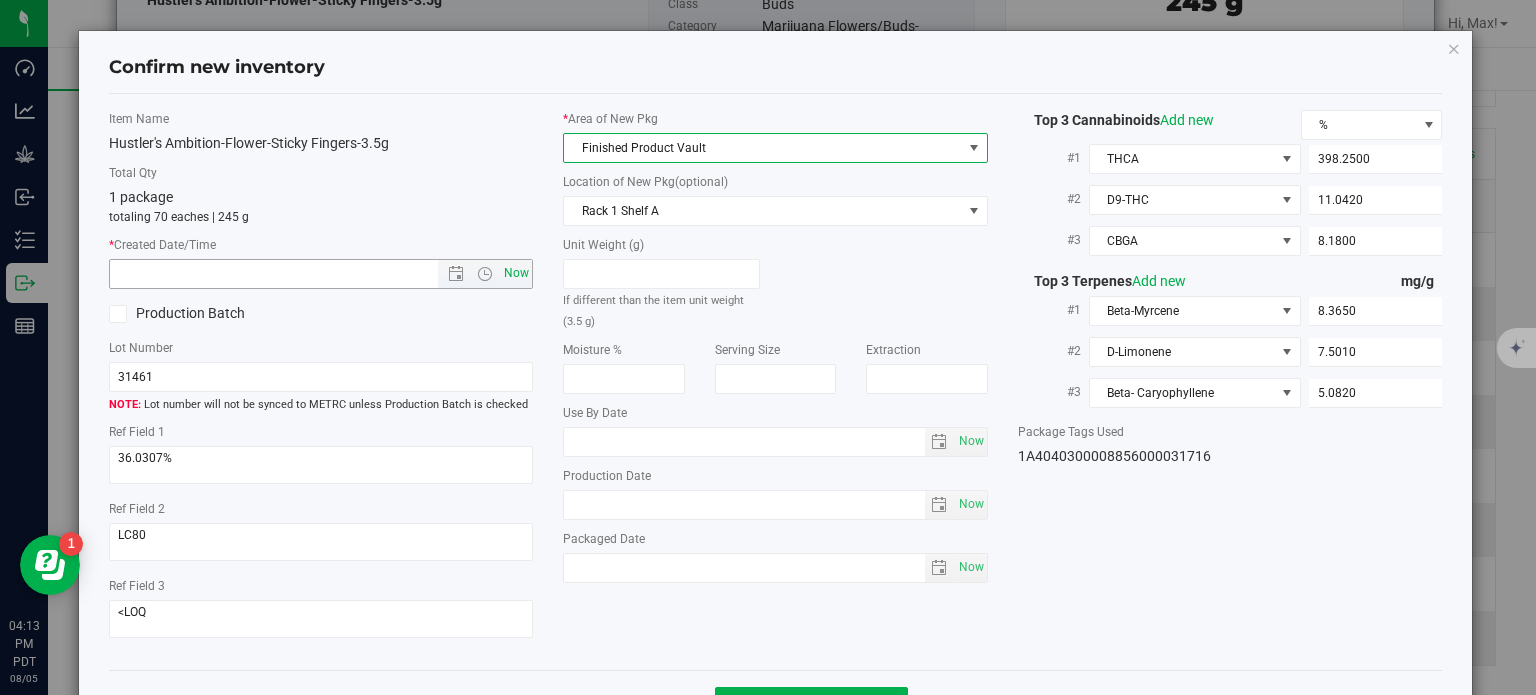 click on "Now" at bounding box center [517, 273] 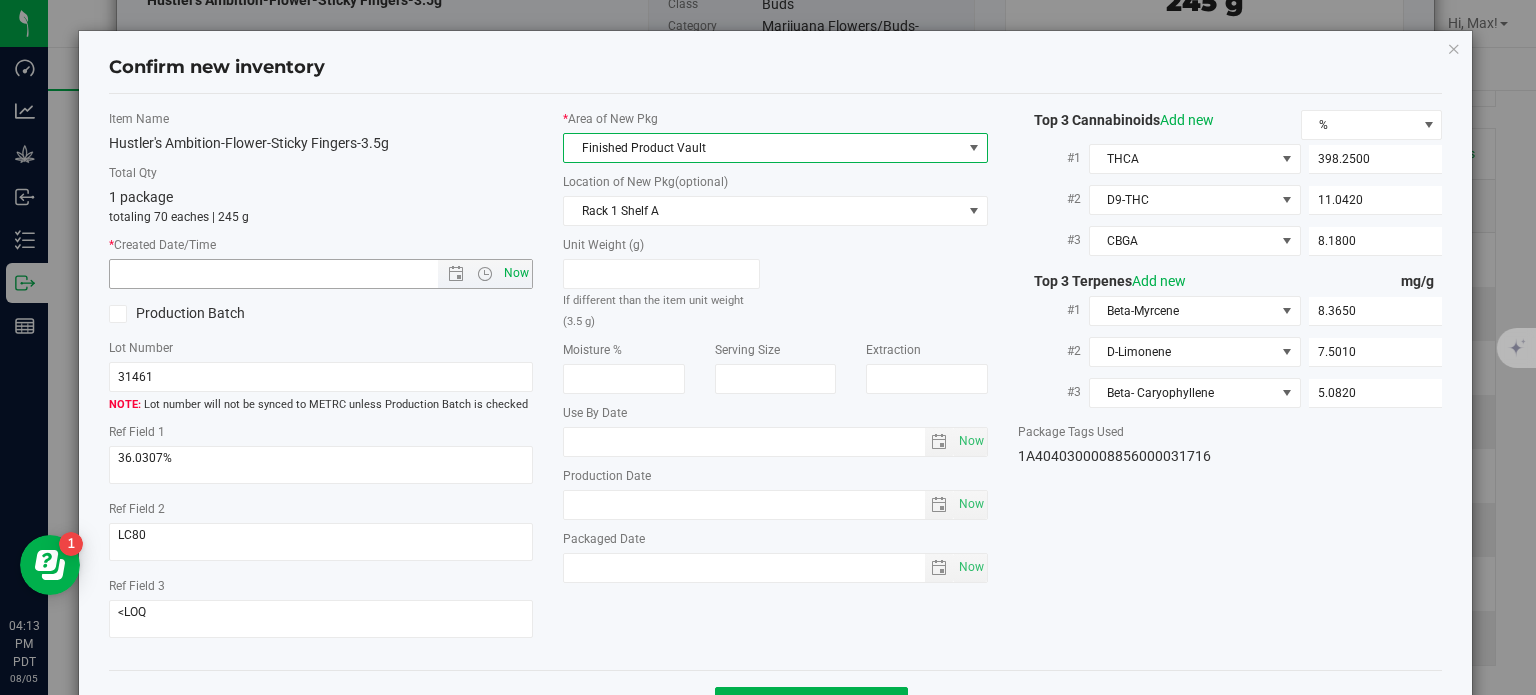 type on "[DATE] [TIME]" 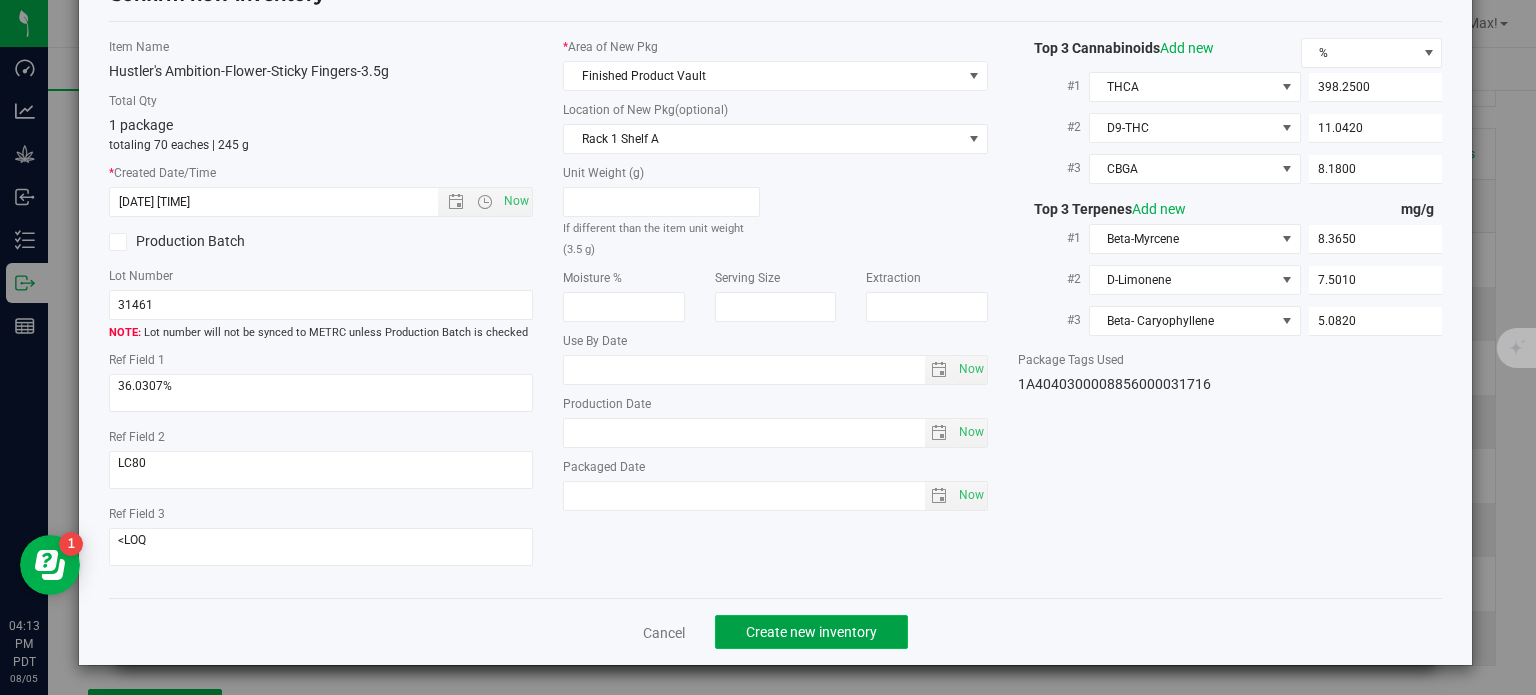 click on "Create new inventory" 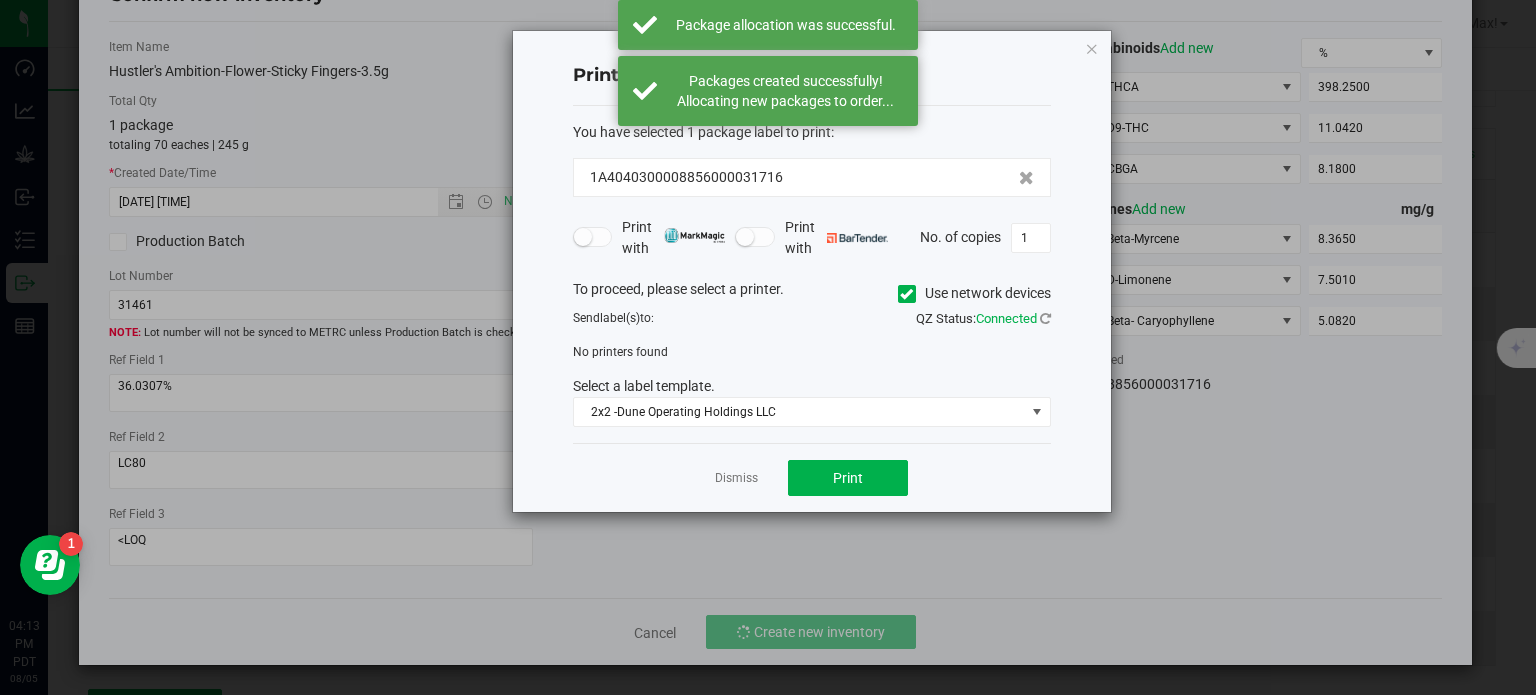 click on "Dismiss   Print" 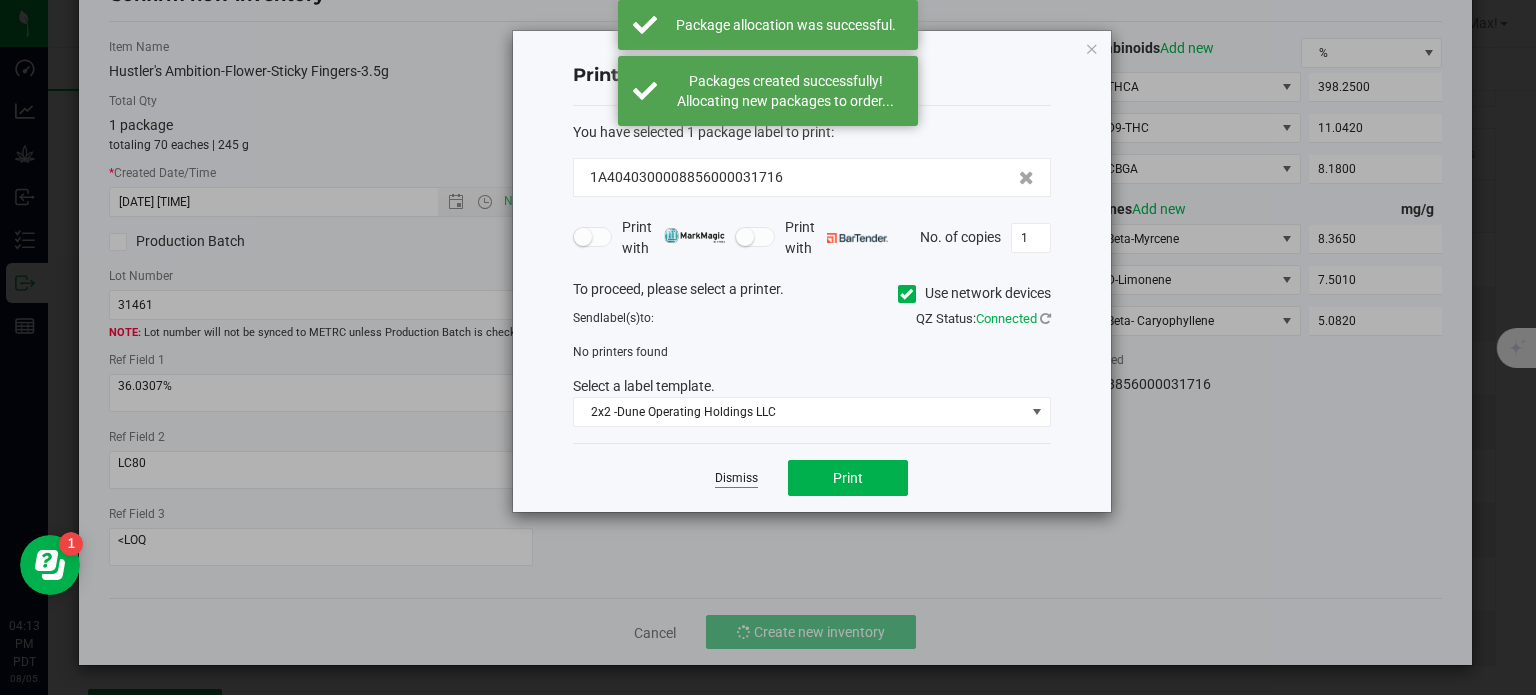 click on "Dismiss" 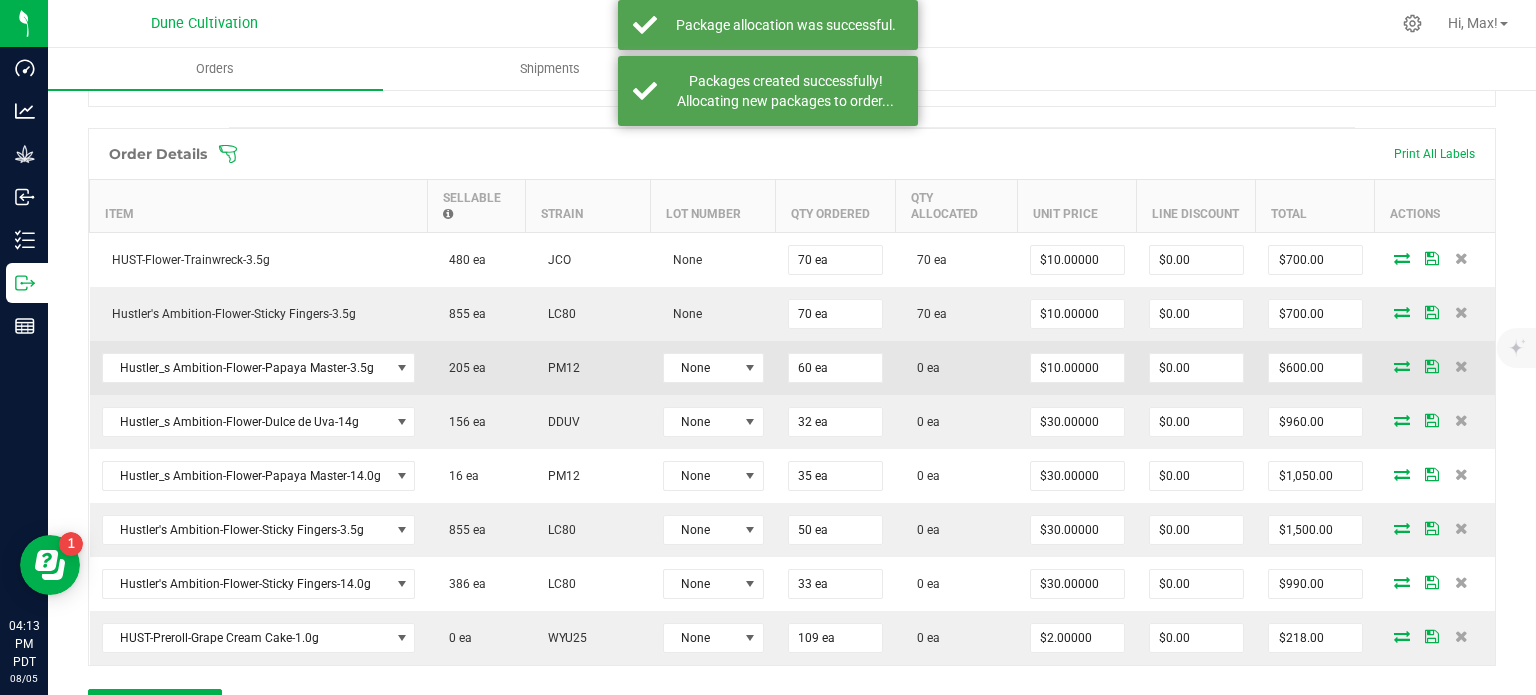 click at bounding box center [1402, 366] 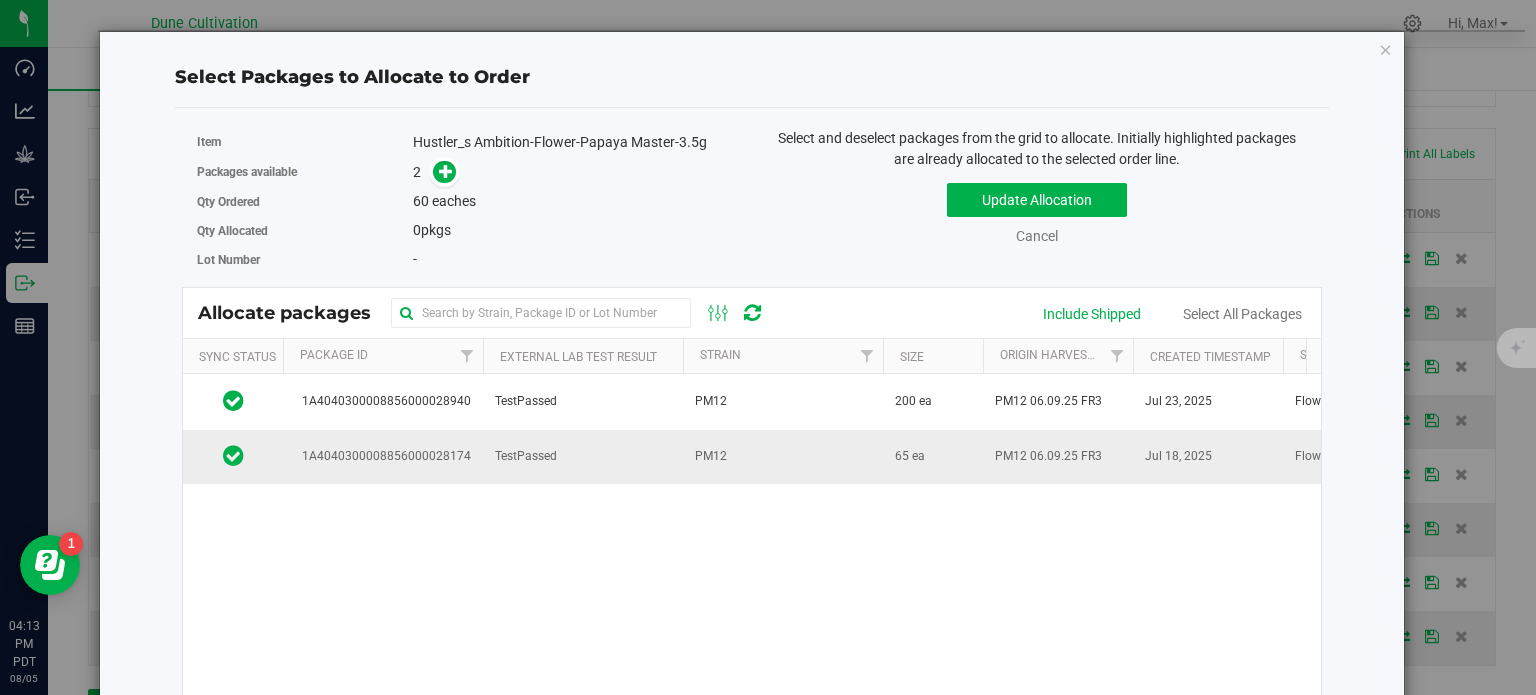 click on "1A4040300008856000028174" at bounding box center [383, 456] 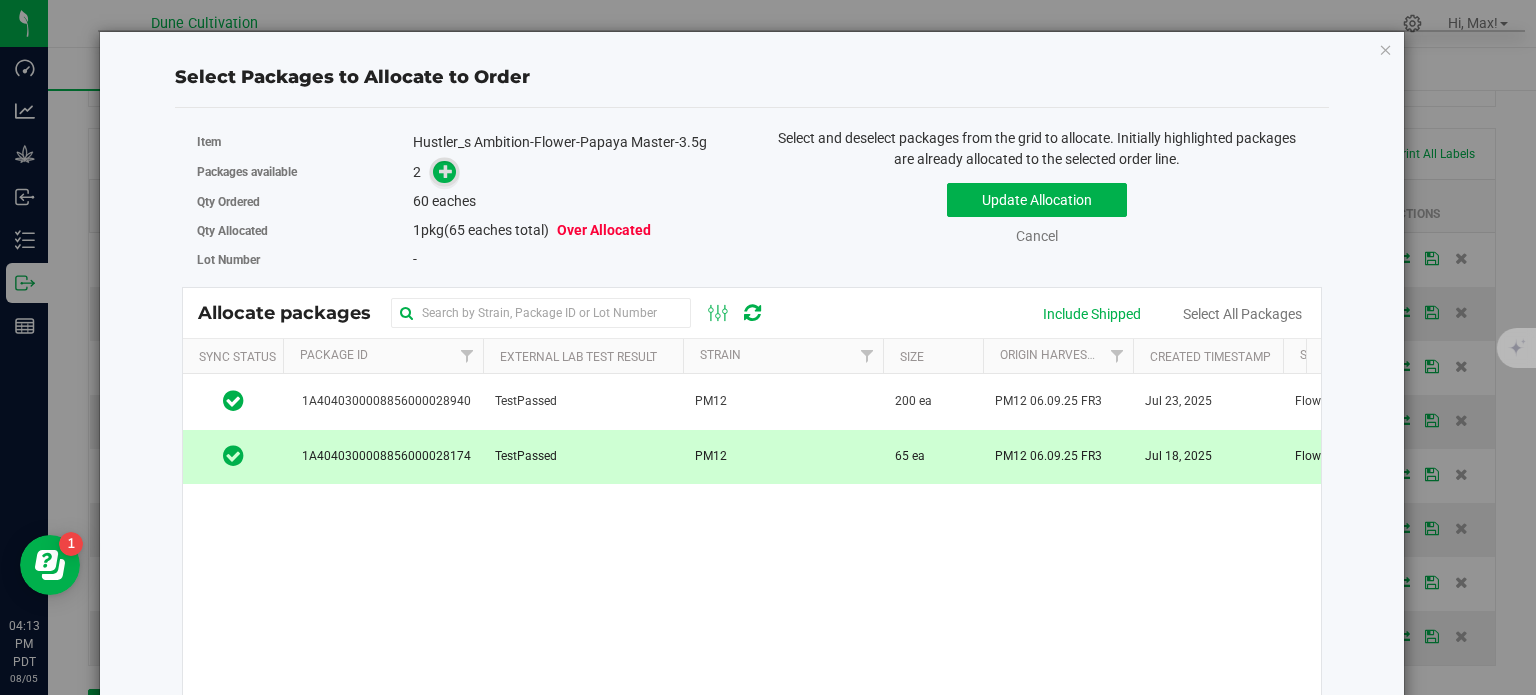 click at bounding box center [444, 172] 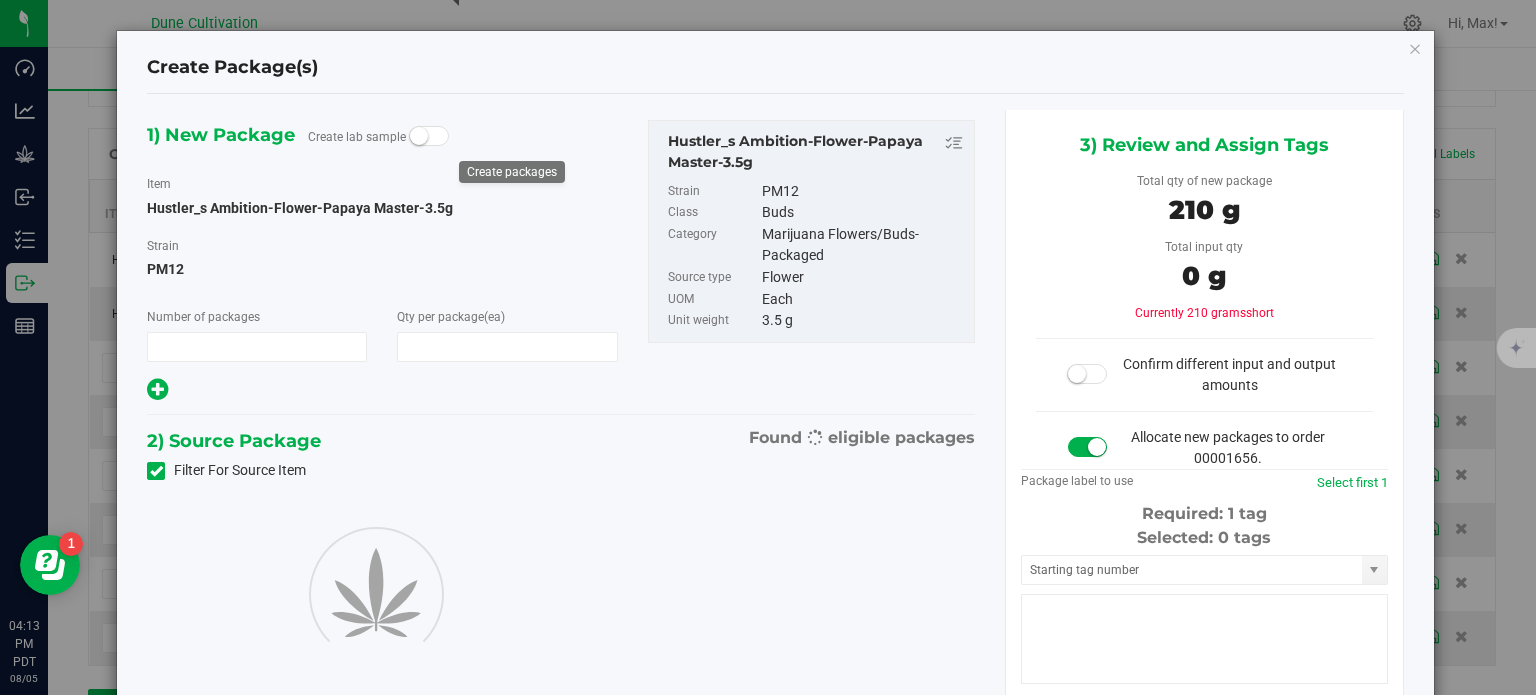 type on "1" 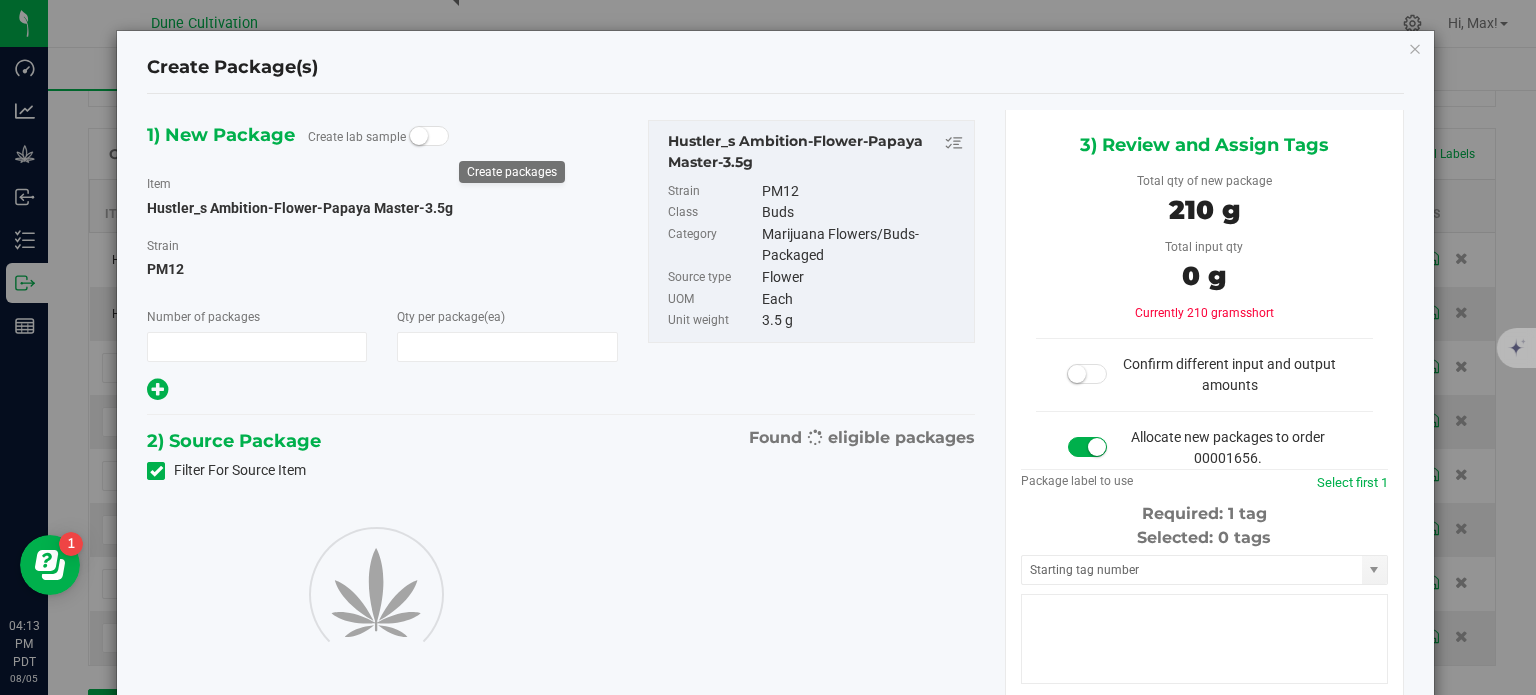 type on "60" 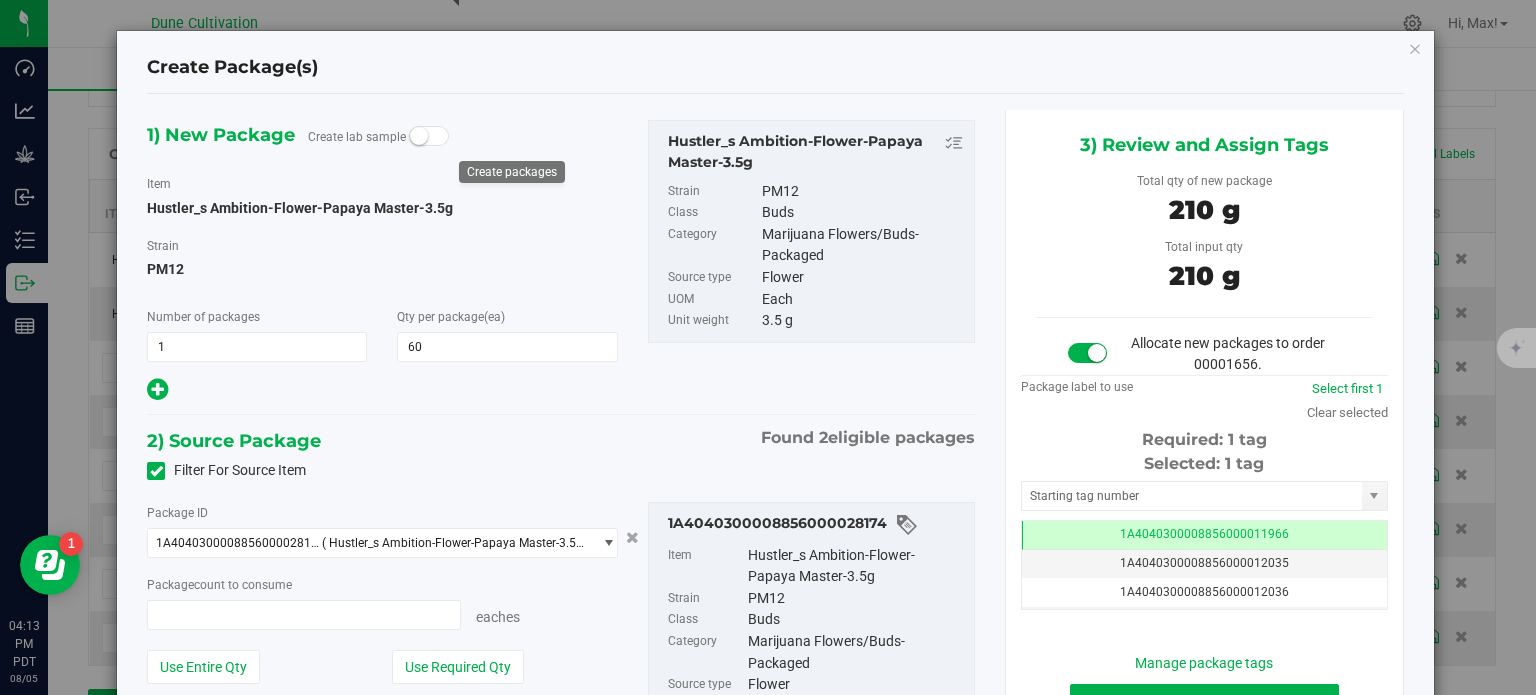 type on "60 ea" 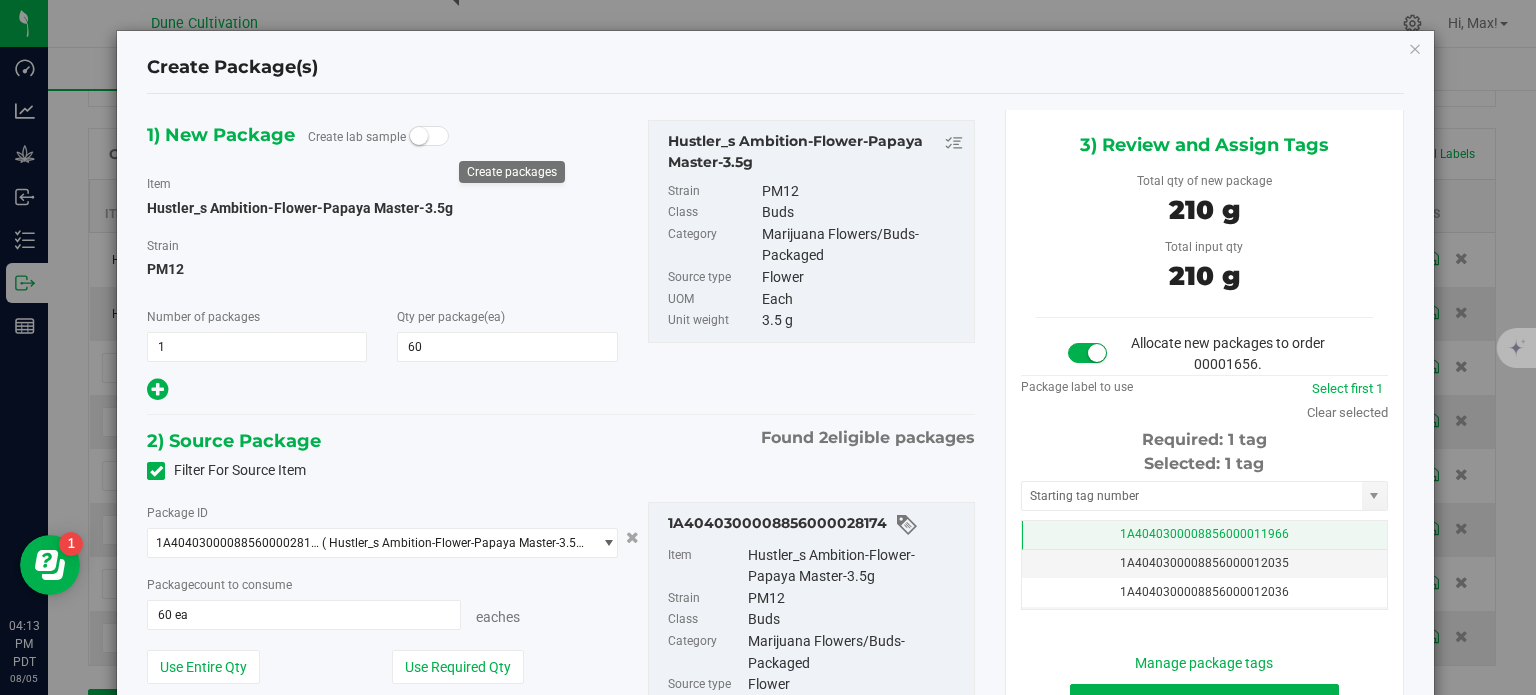 click on "1A4040300008856000011966" at bounding box center (1204, 535) 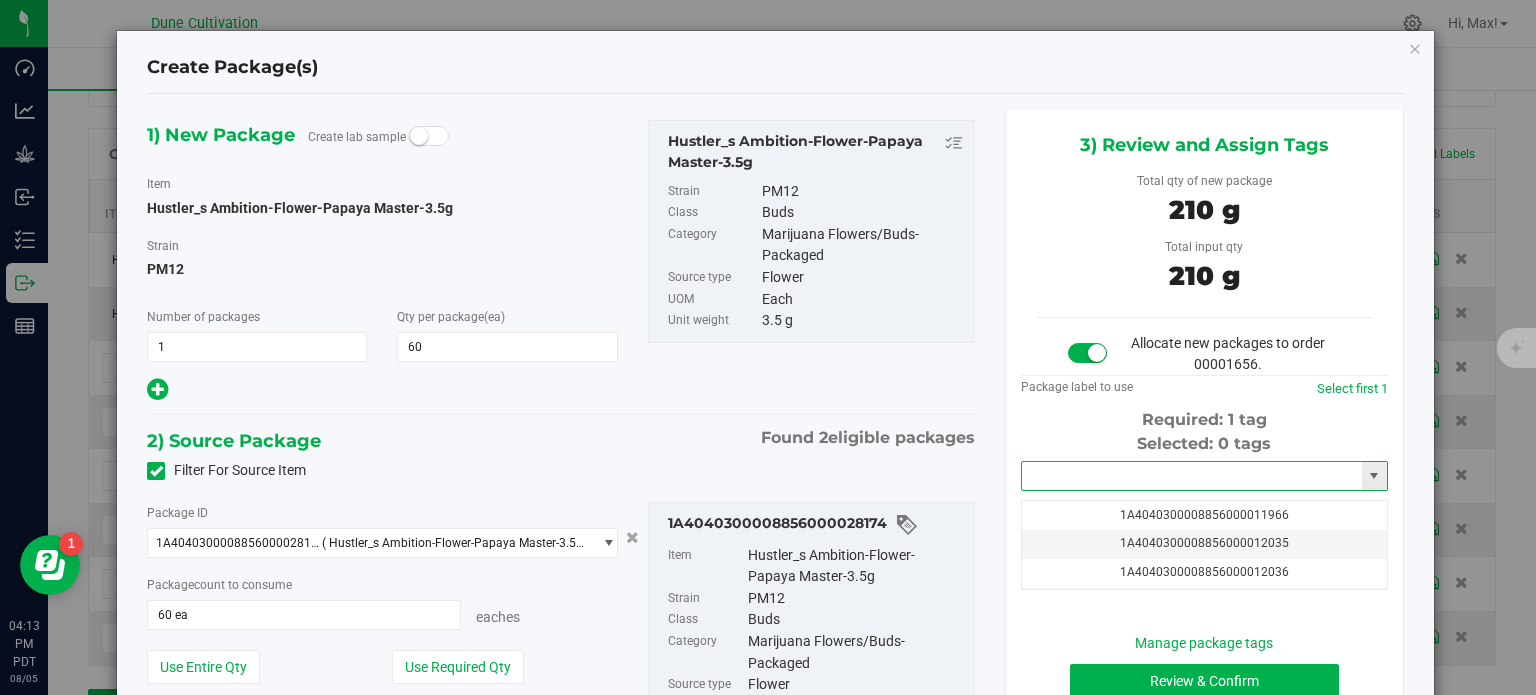 click at bounding box center (1192, 476) 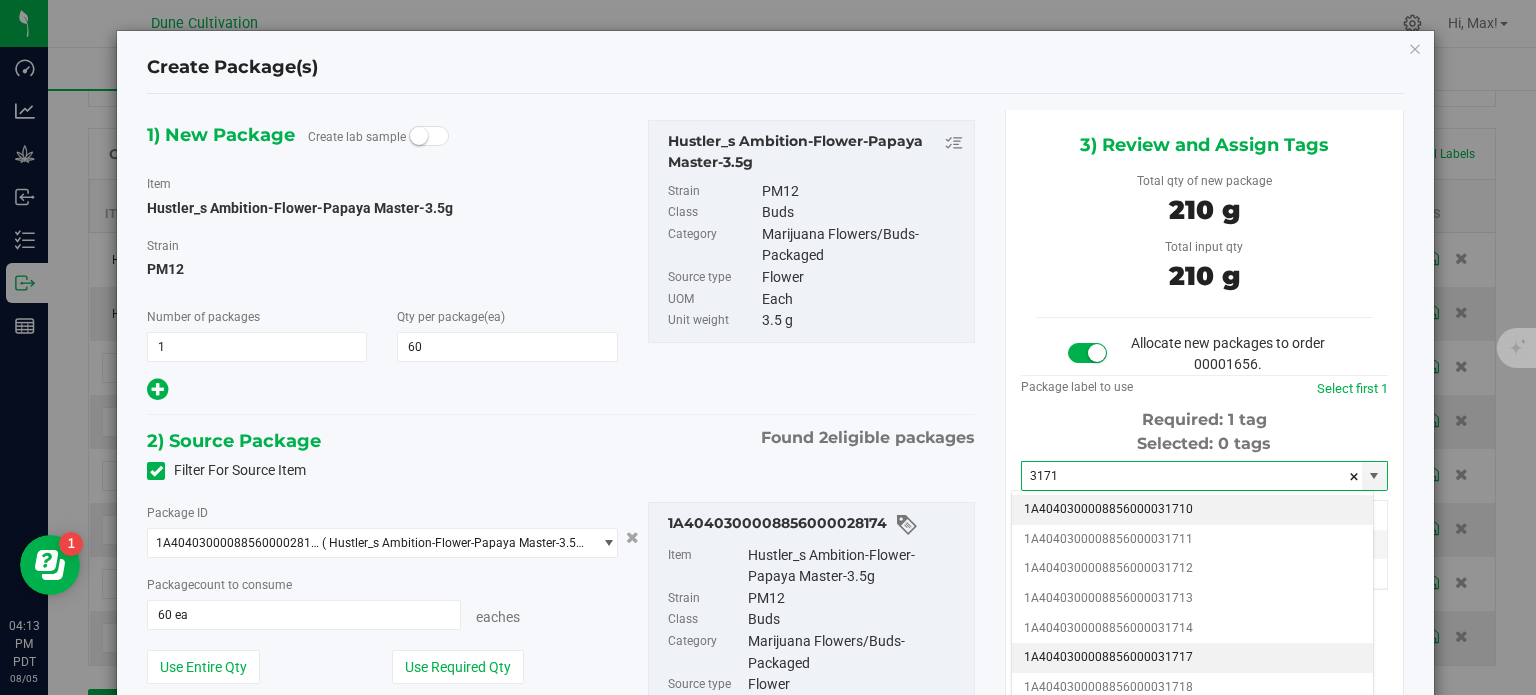 click on "1A4040300008856000031717" at bounding box center (1192, 658) 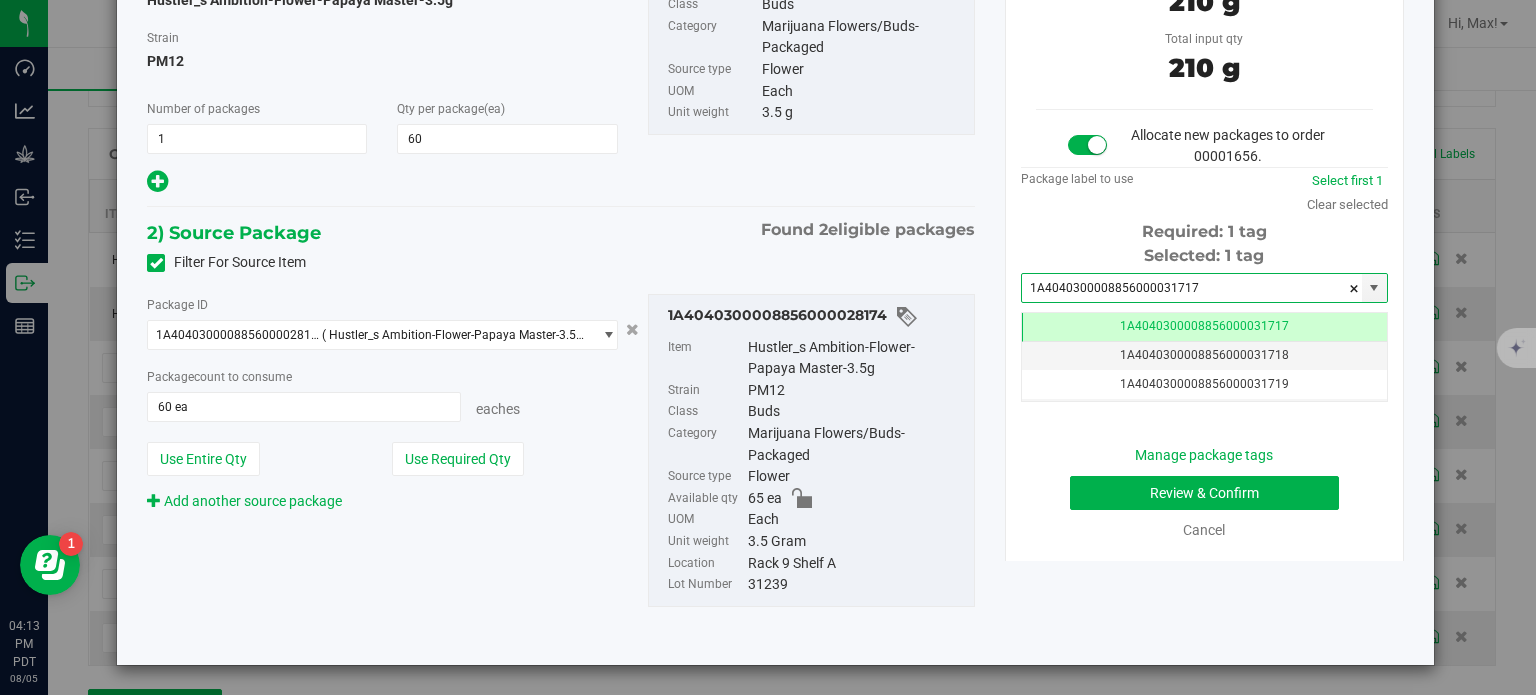 type on "1A4040300008856000031717" 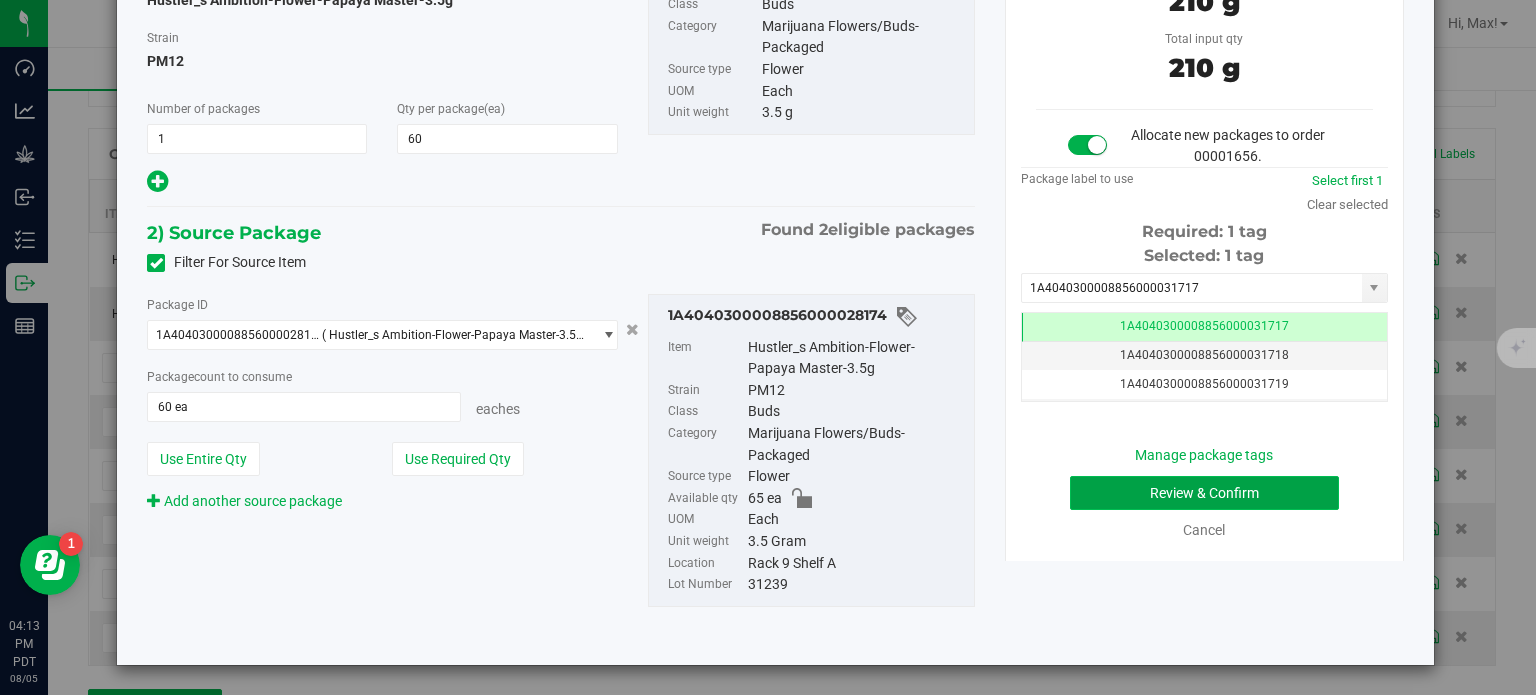 click on "Review & Confirm" at bounding box center (1204, 493) 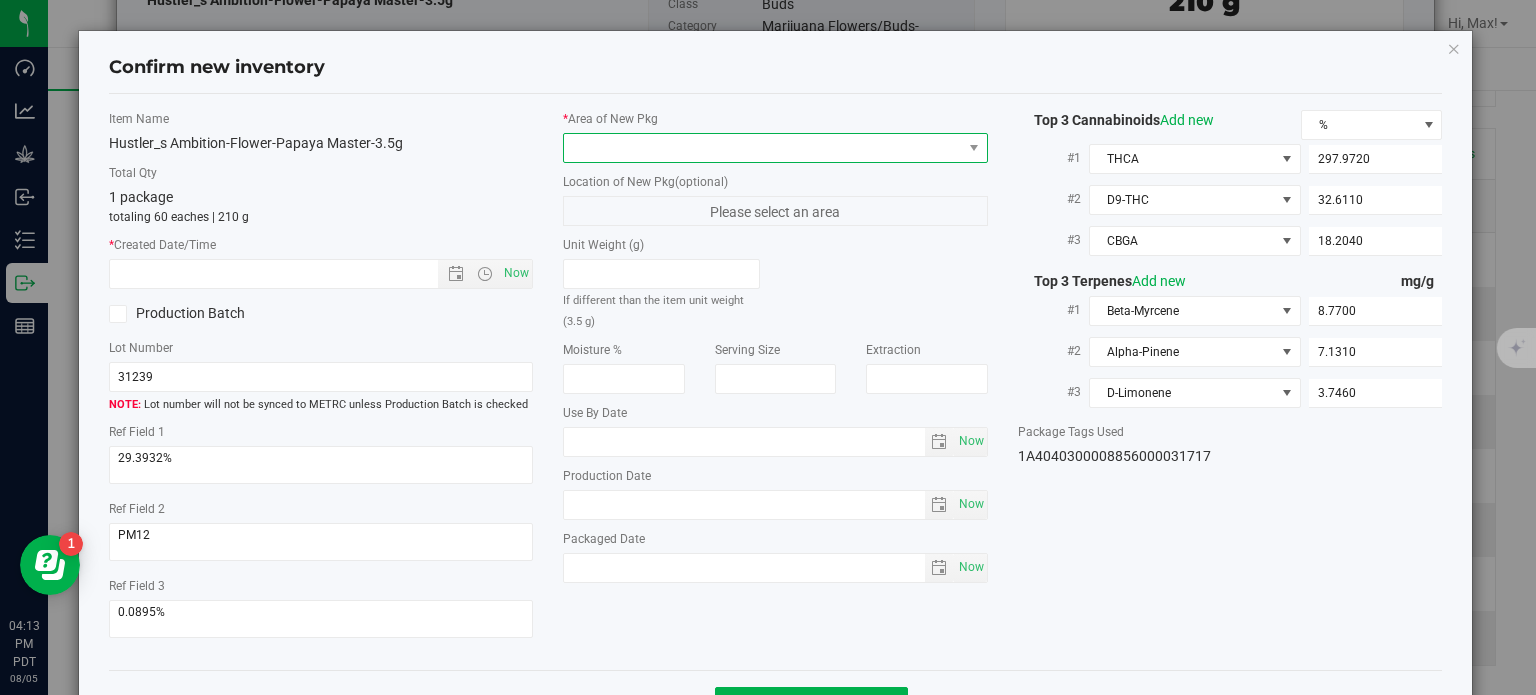 click at bounding box center [763, 148] 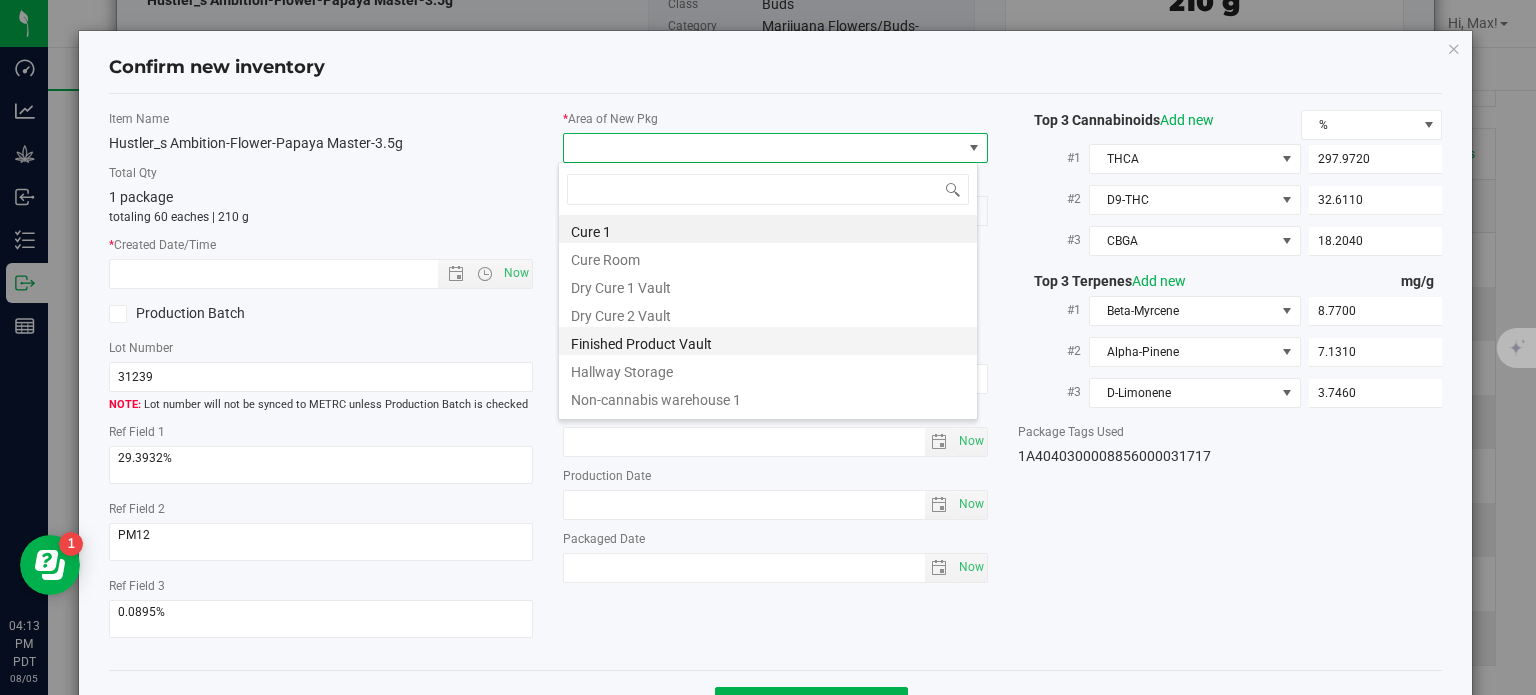click on "Finished Product Vault" at bounding box center (768, 341) 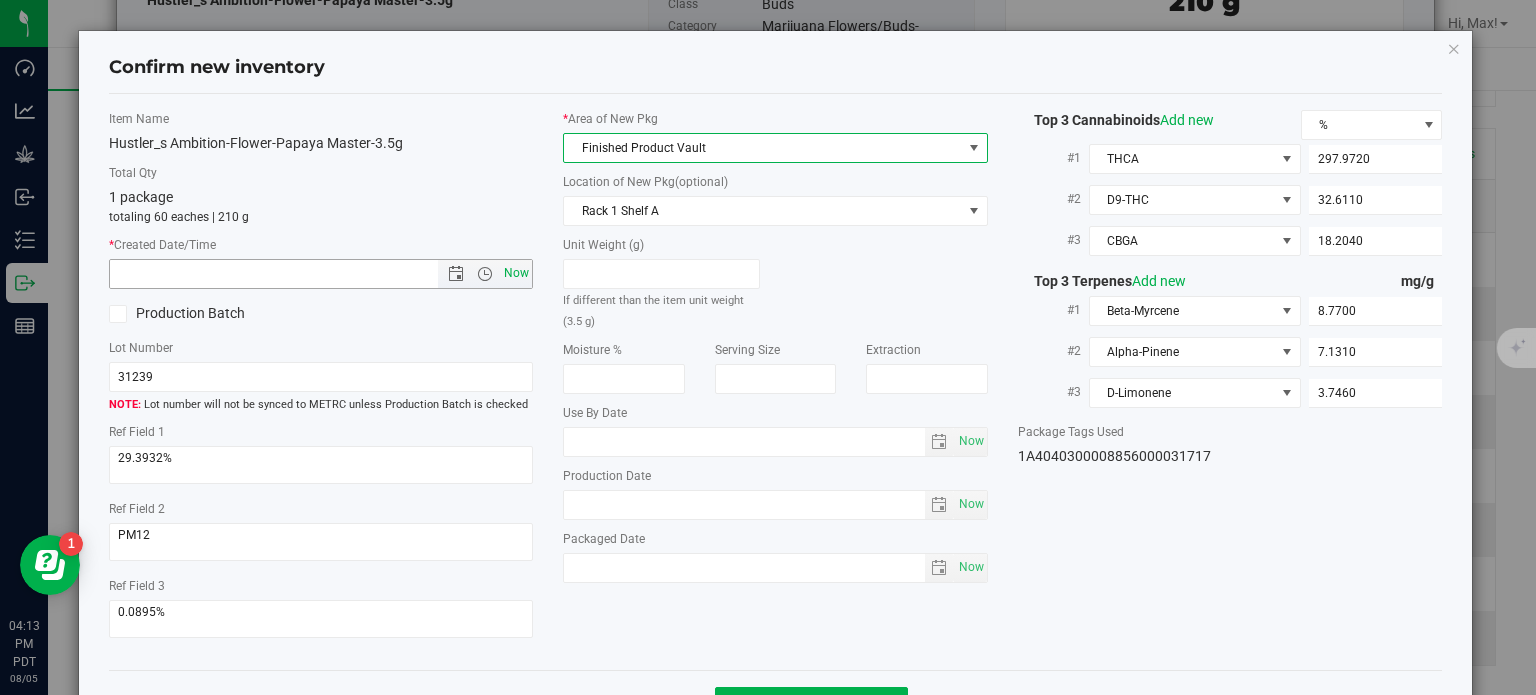 click on "Now" at bounding box center [517, 273] 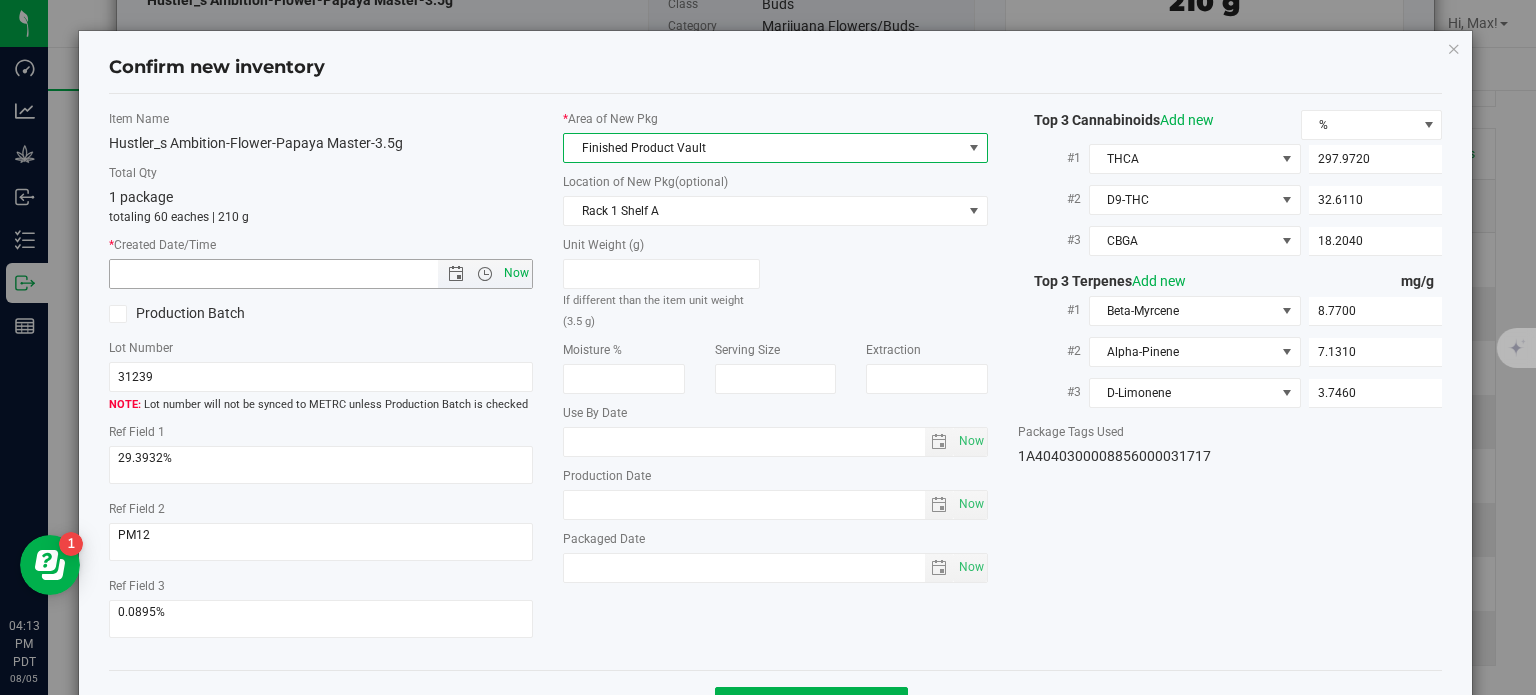 type on "[DATE] [TIME]" 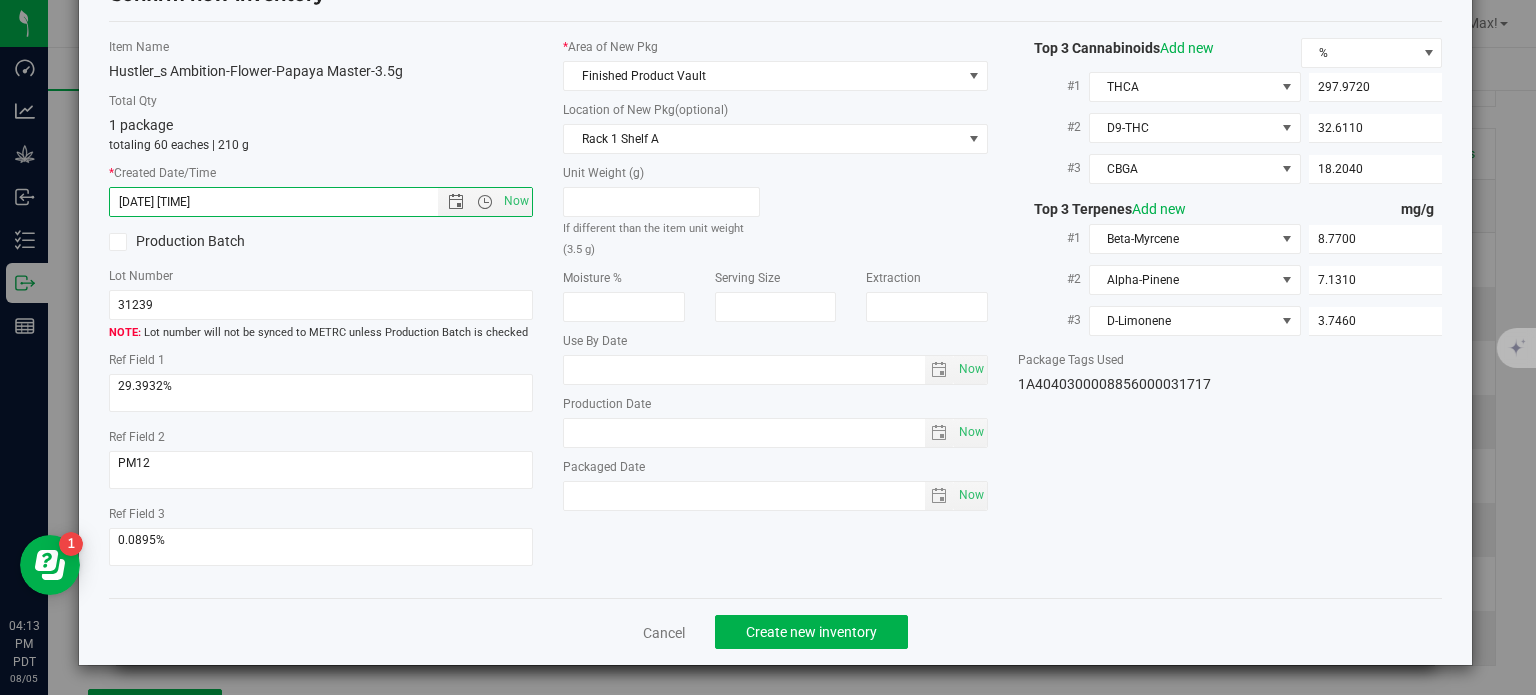 click on "Cancel
Create new inventory" at bounding box center [776, 631] 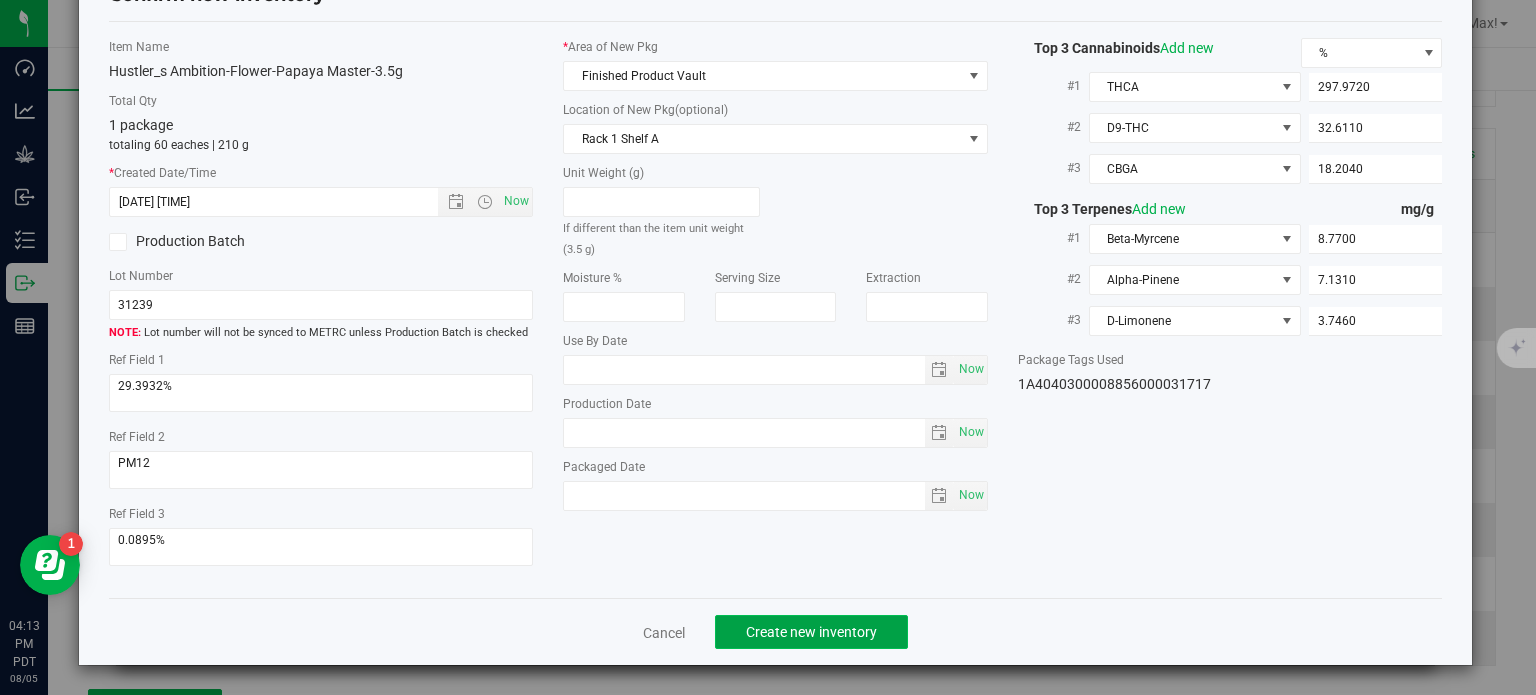 click on "Create new inventory" 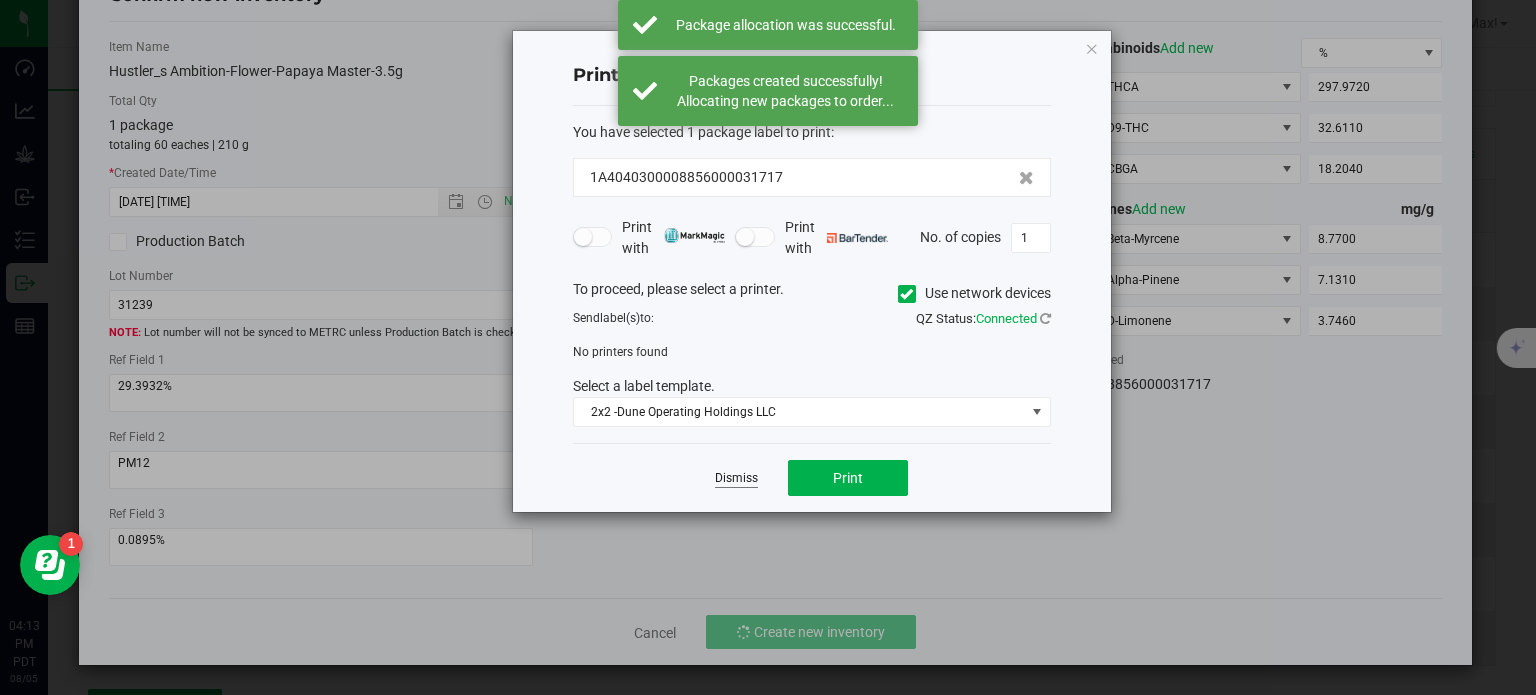 click on "Dismiss" 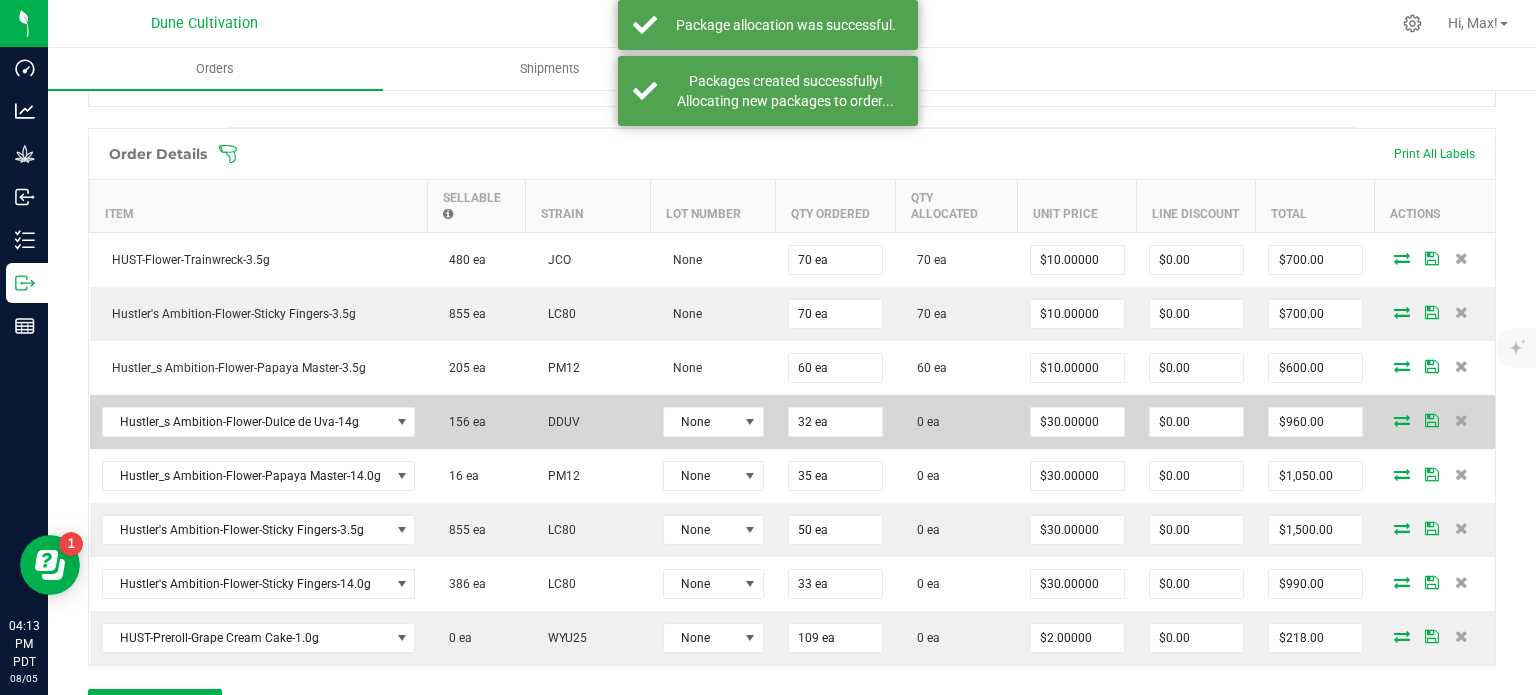 click at bounding box center (1402, 420) 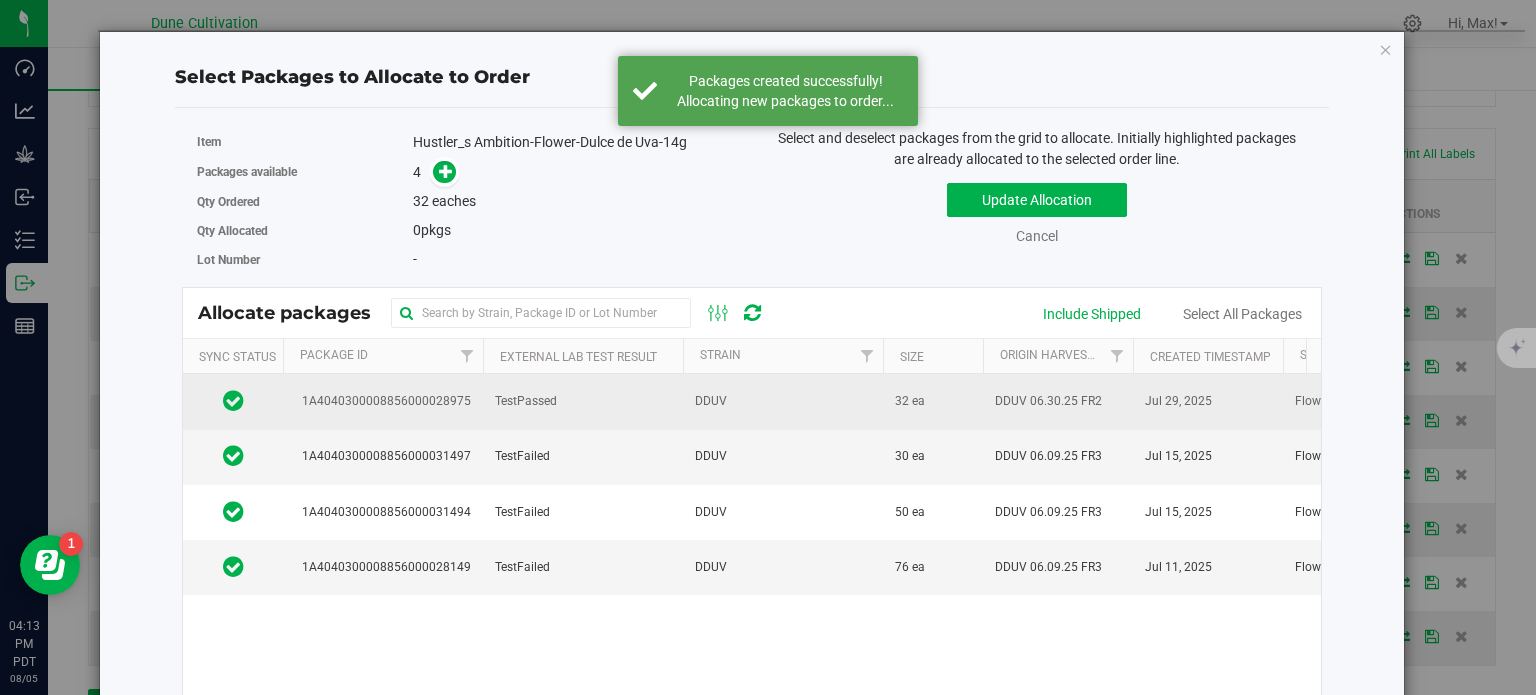 click on "1A4040300008856000028975" at bounding box center [383, 401] 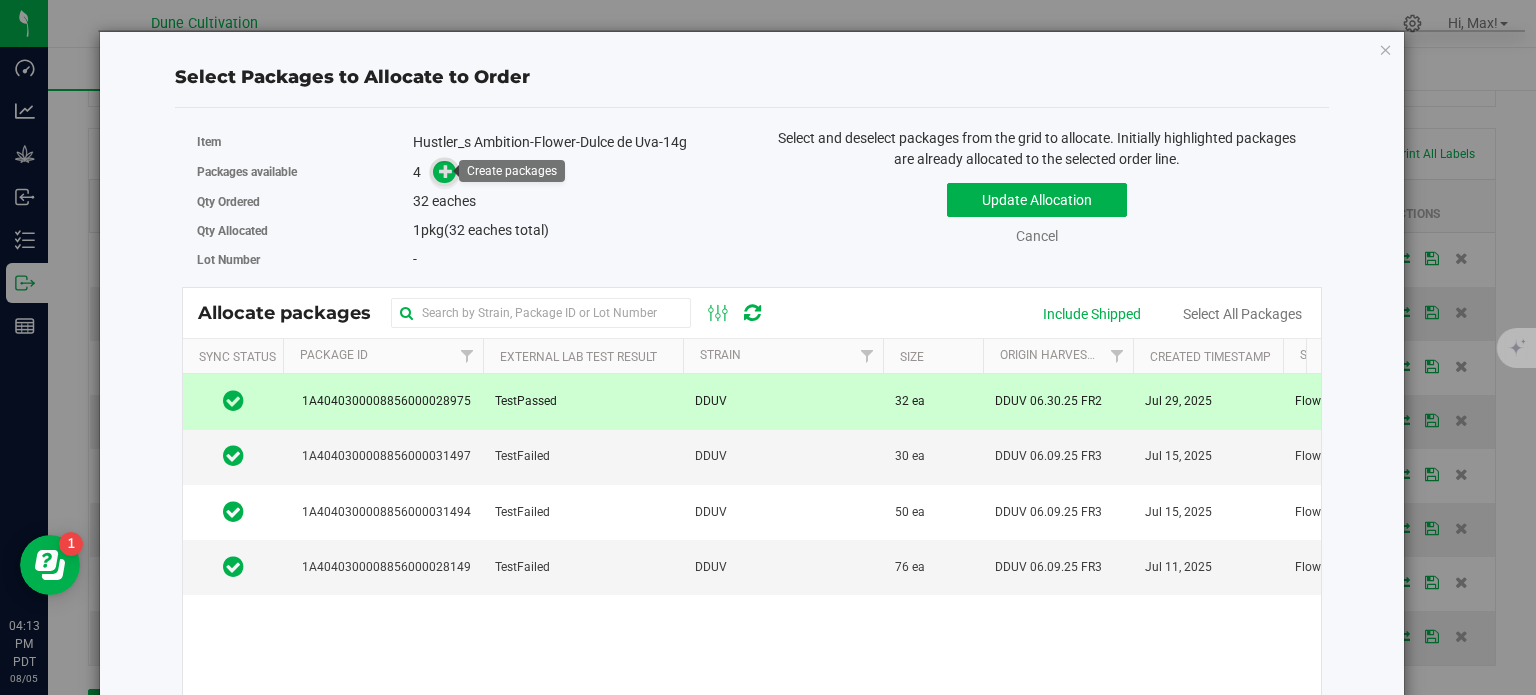 click at bounding box center [446, 170] 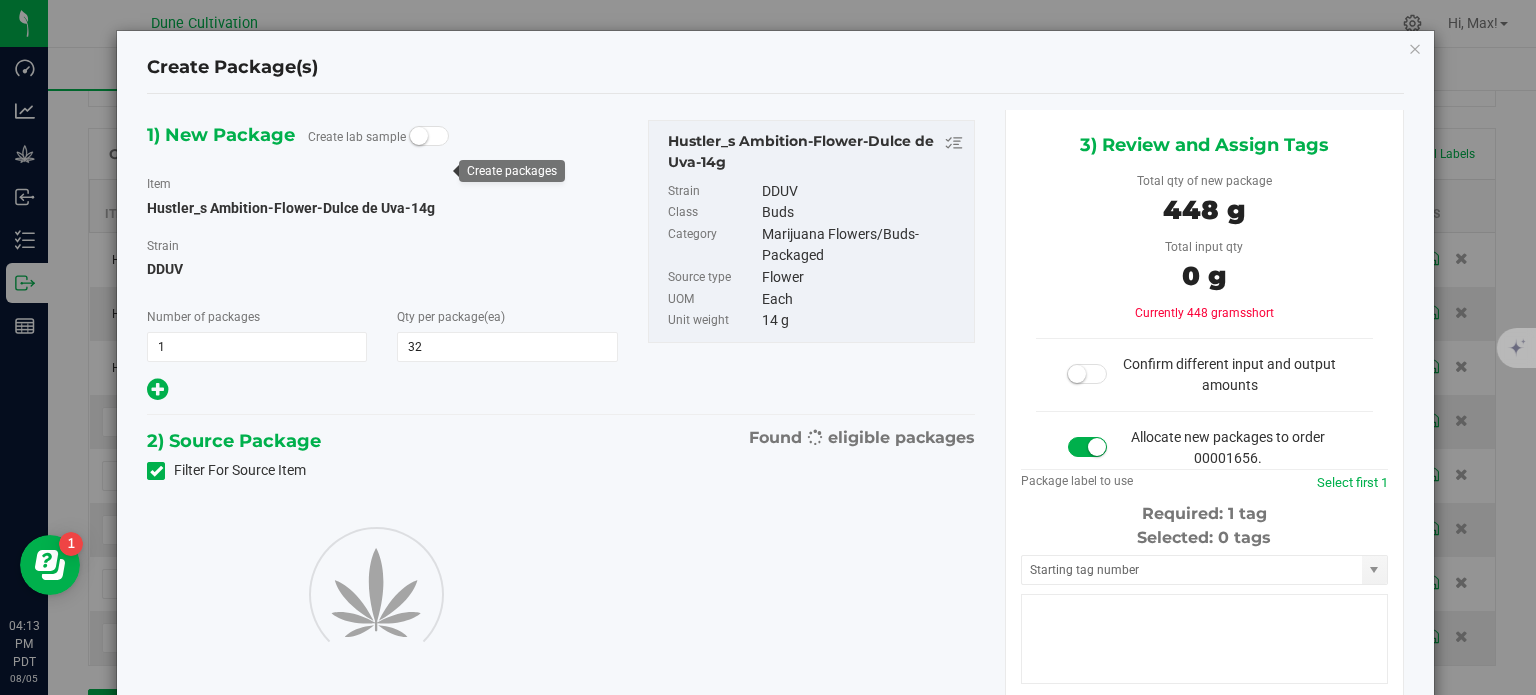 type on "32" 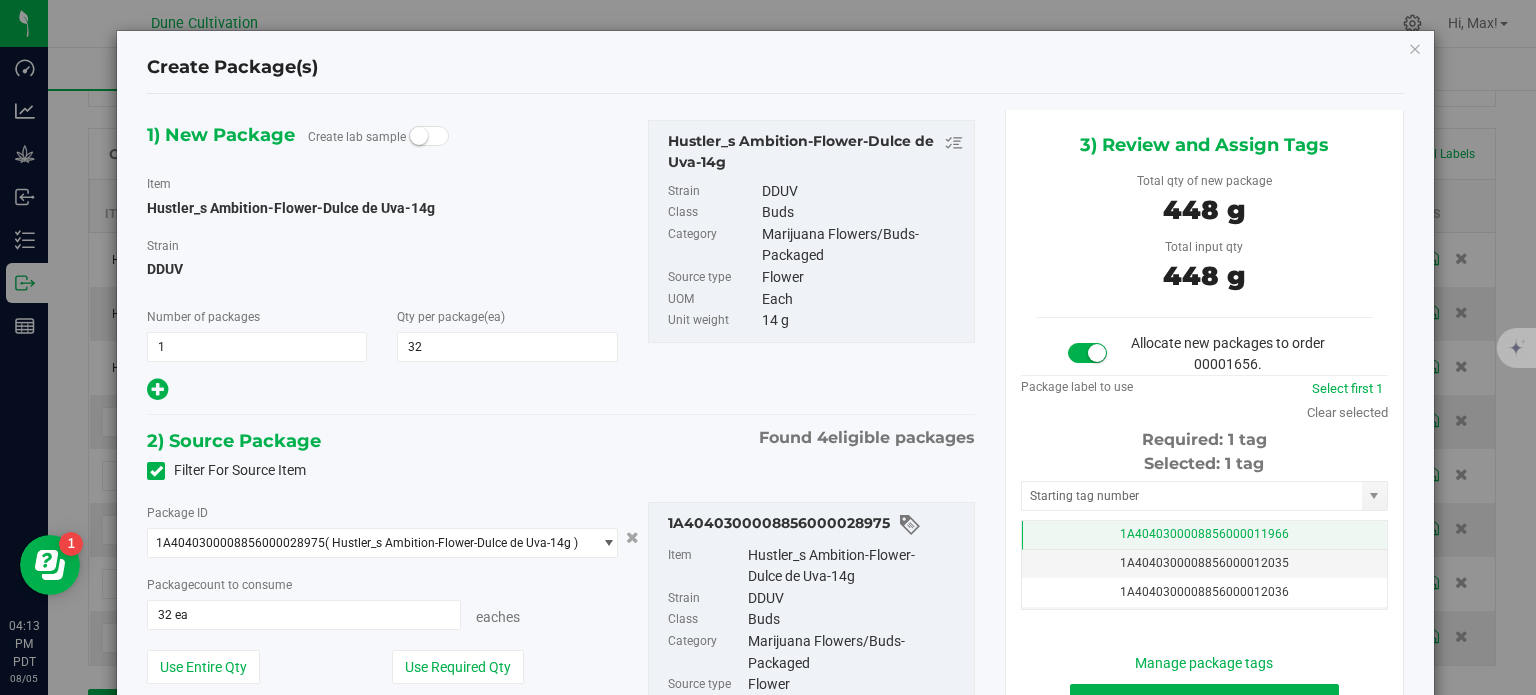 click on "1A4040300008856000011966" at bounding box center [1204, 535] 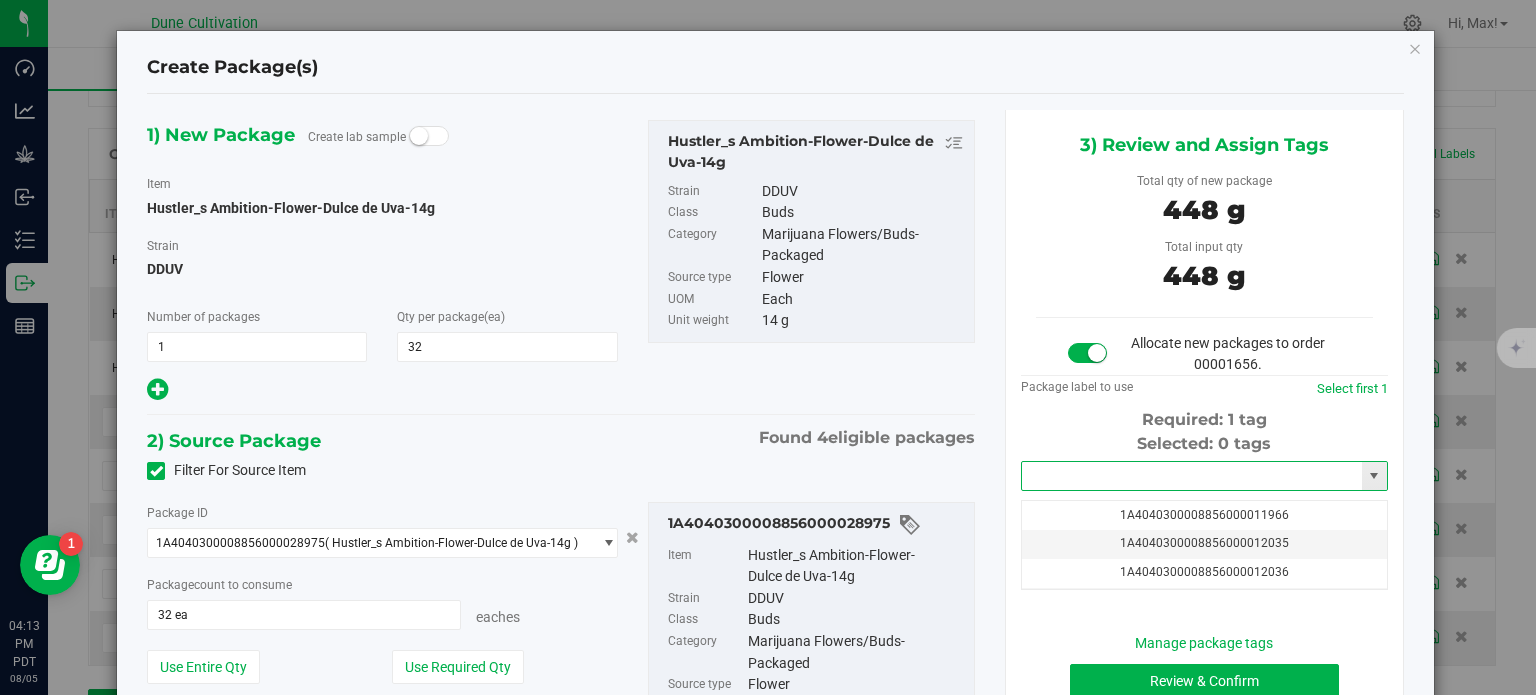 click at bounding box center [1192, 476] 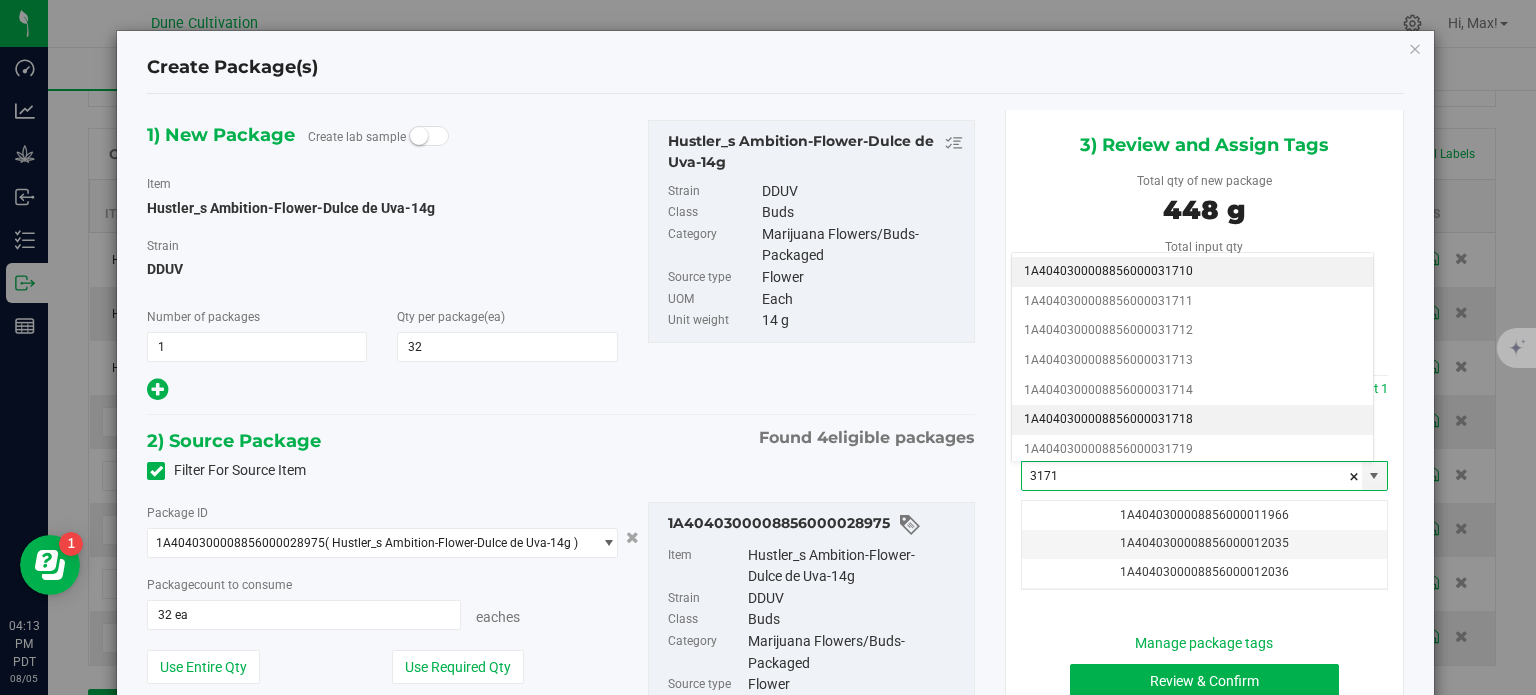 click on "1A4040300008856000031718" at bounding box center (1192, 420) 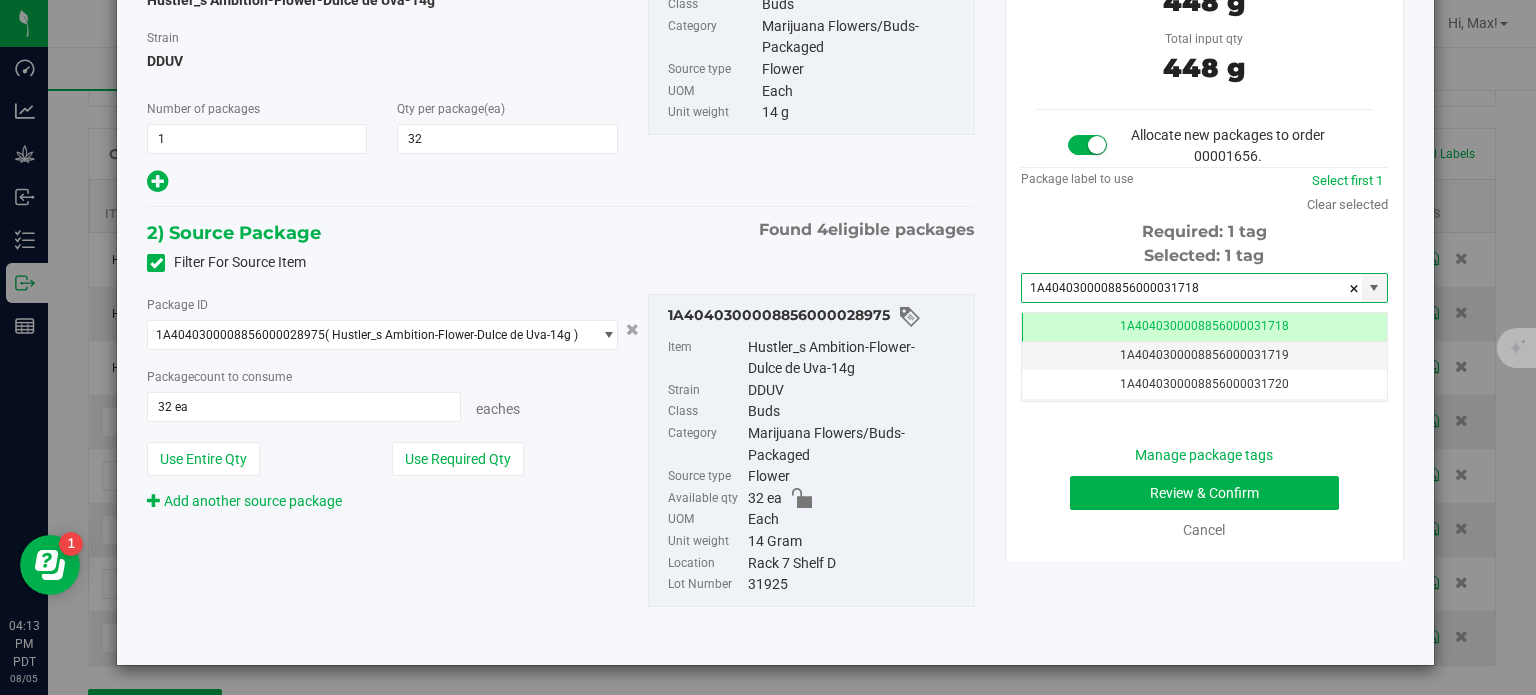 type on "1A4040300008856000031718" 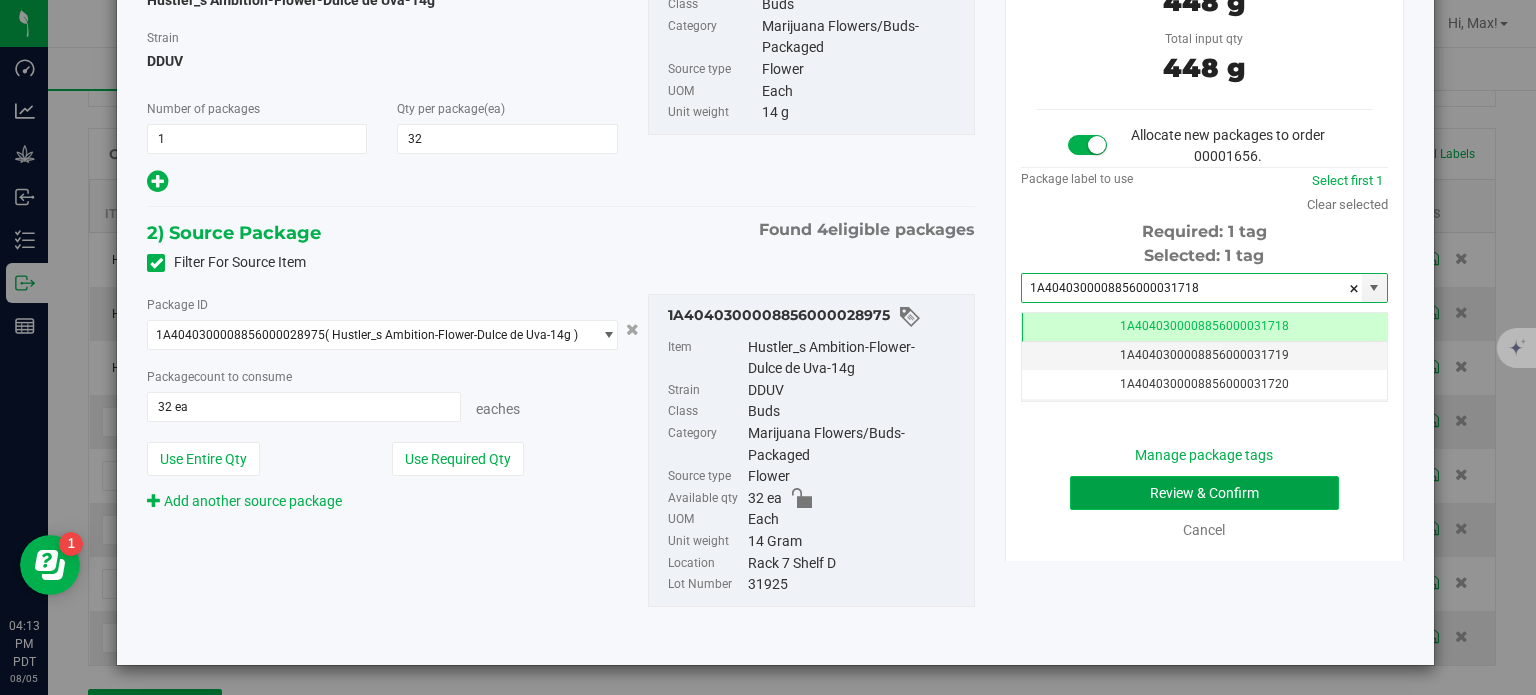 click on "Review & Confirm" at bounding box center [1204, 493] 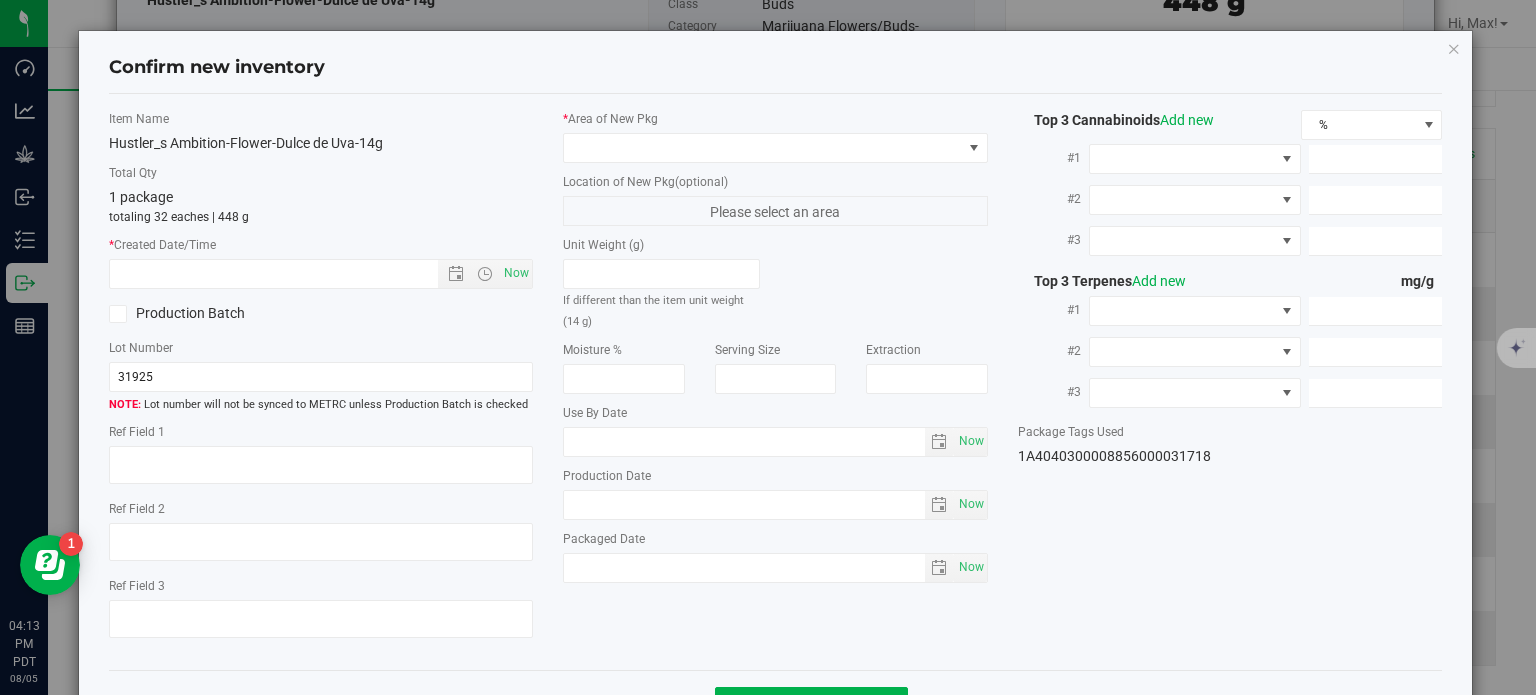 type on "31.2240%" 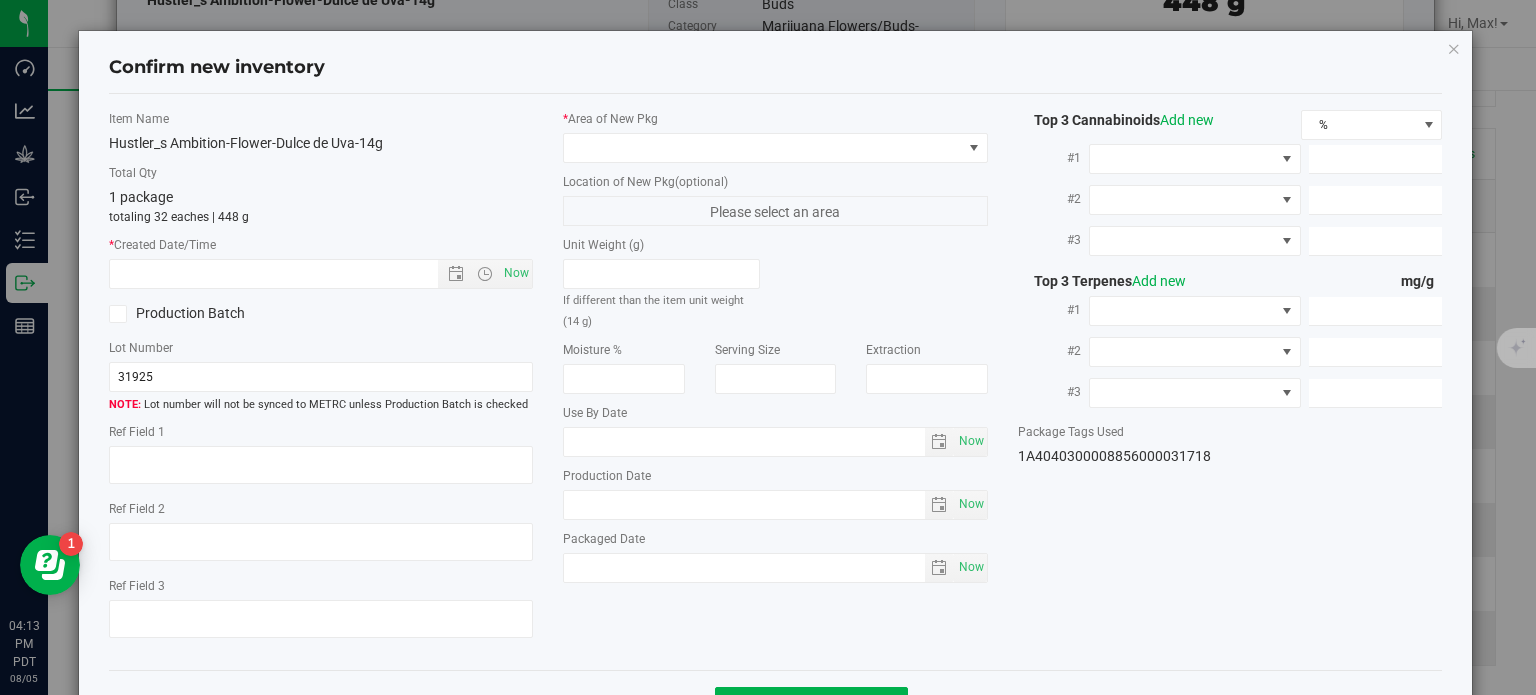 type on "DDUV" 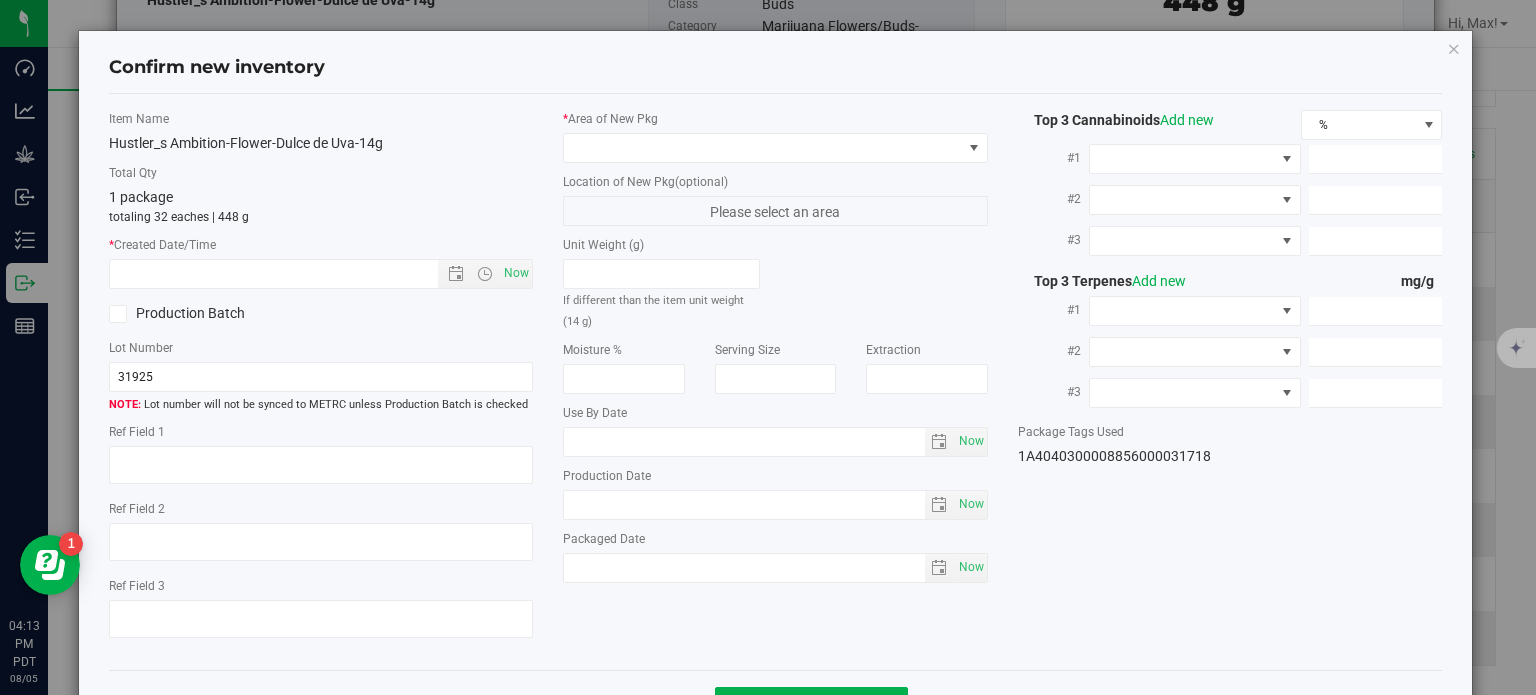 type on "0.0468%" 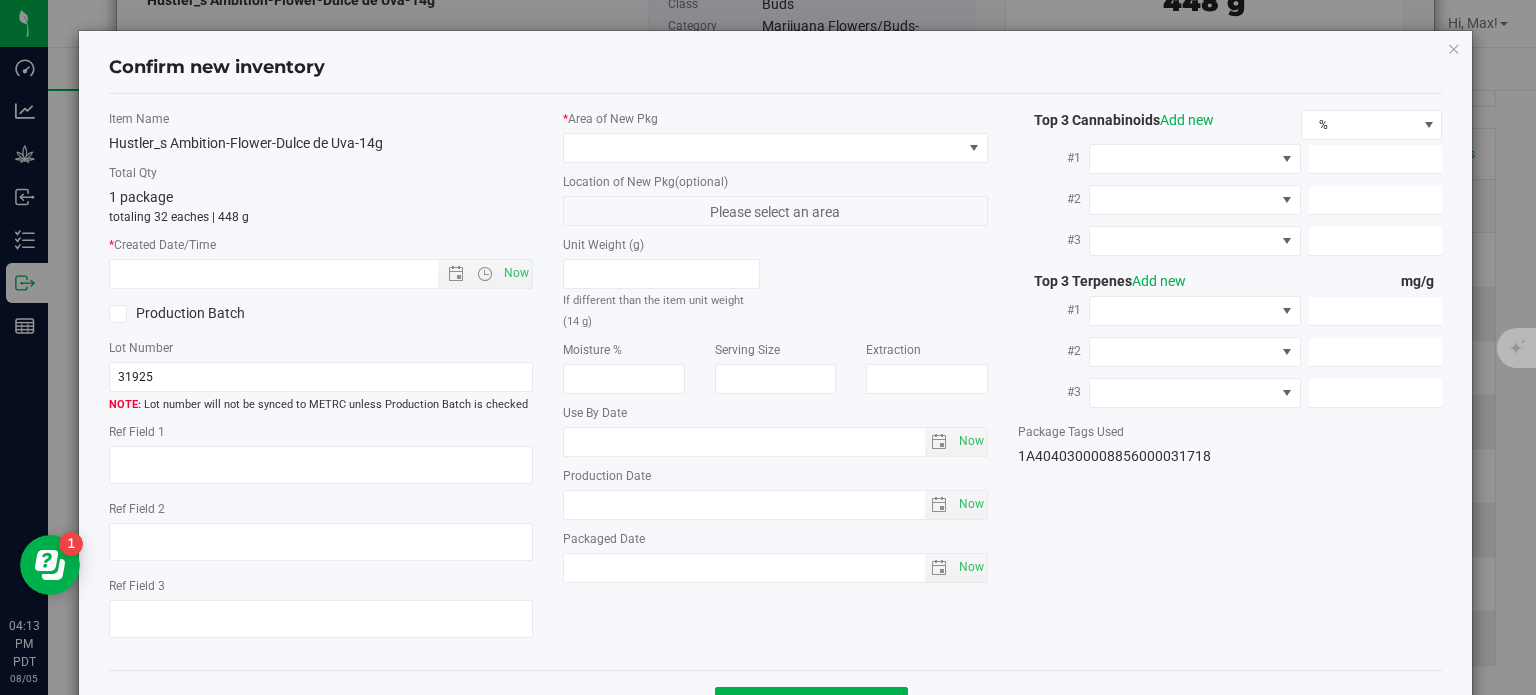 type on "345.1230" 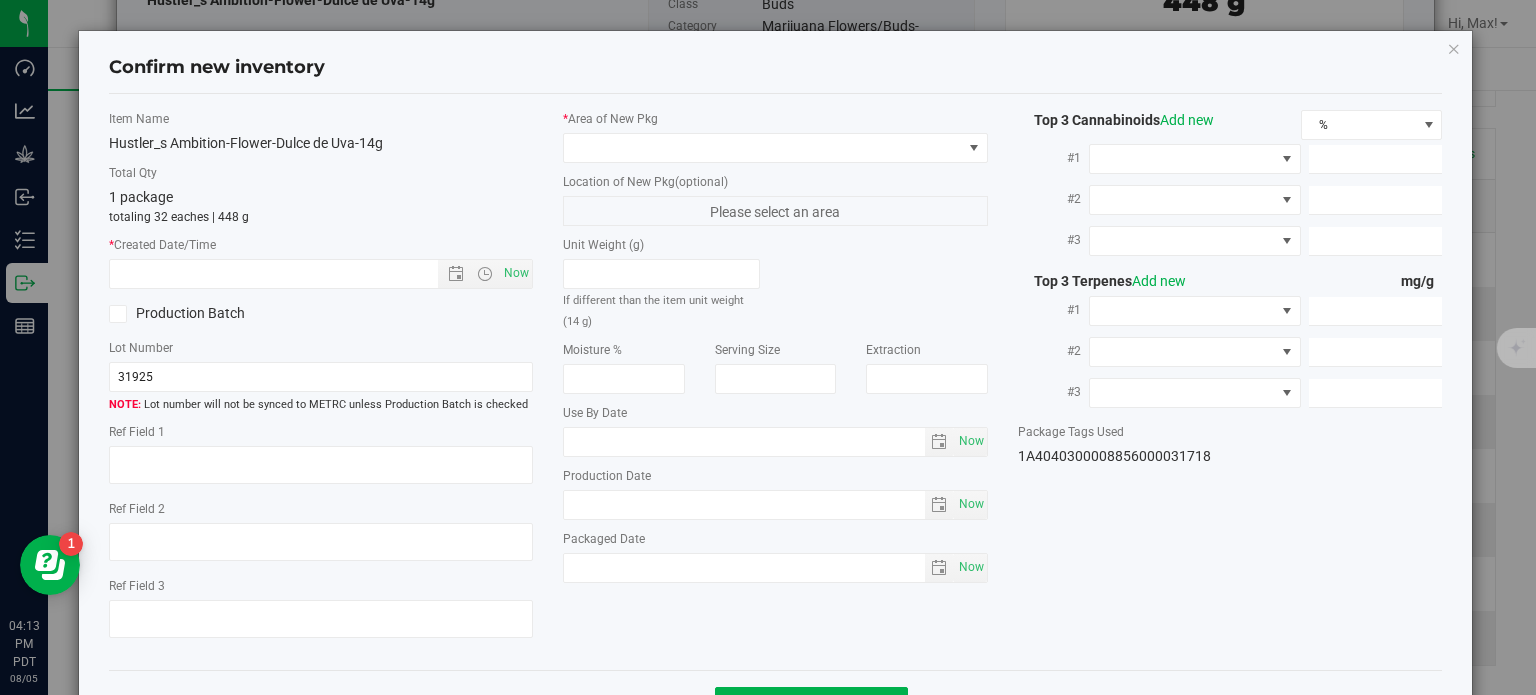 type on "18.2650" 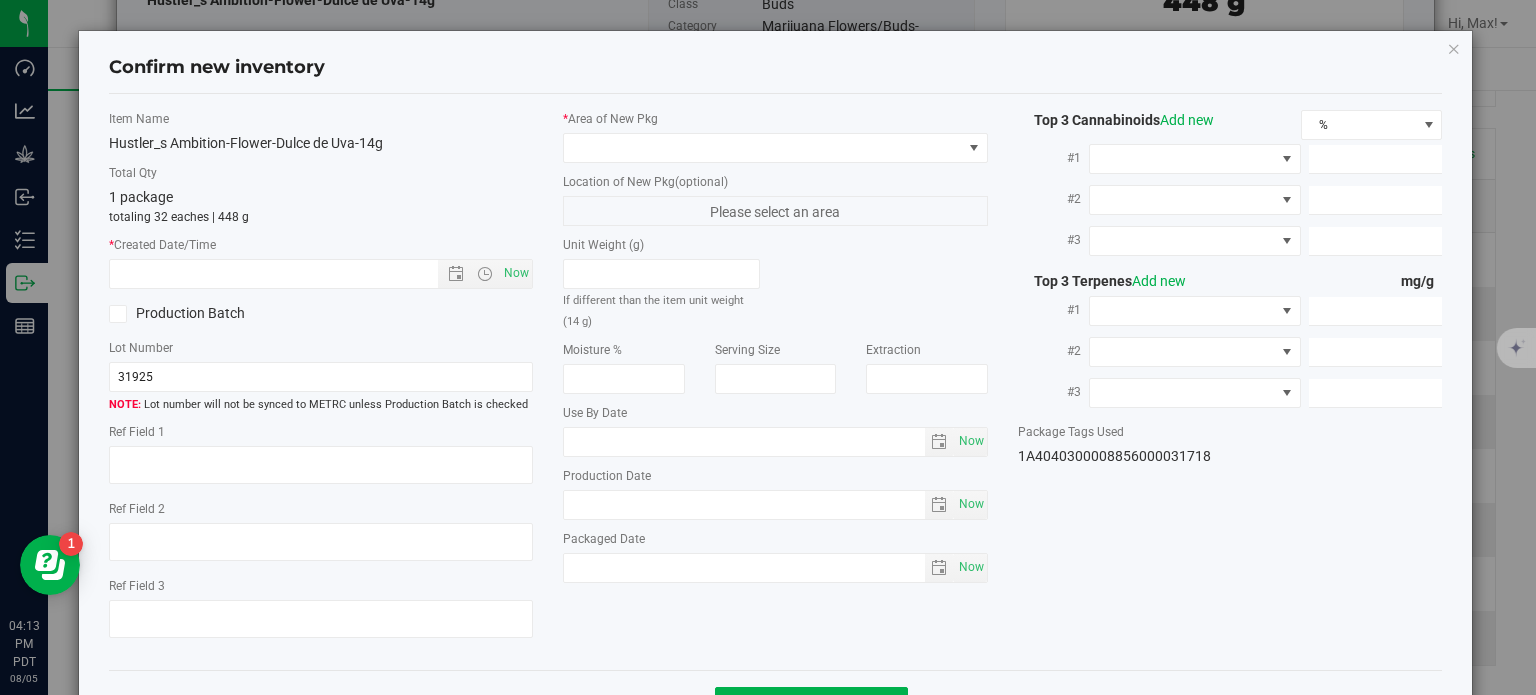type on "9.5670" 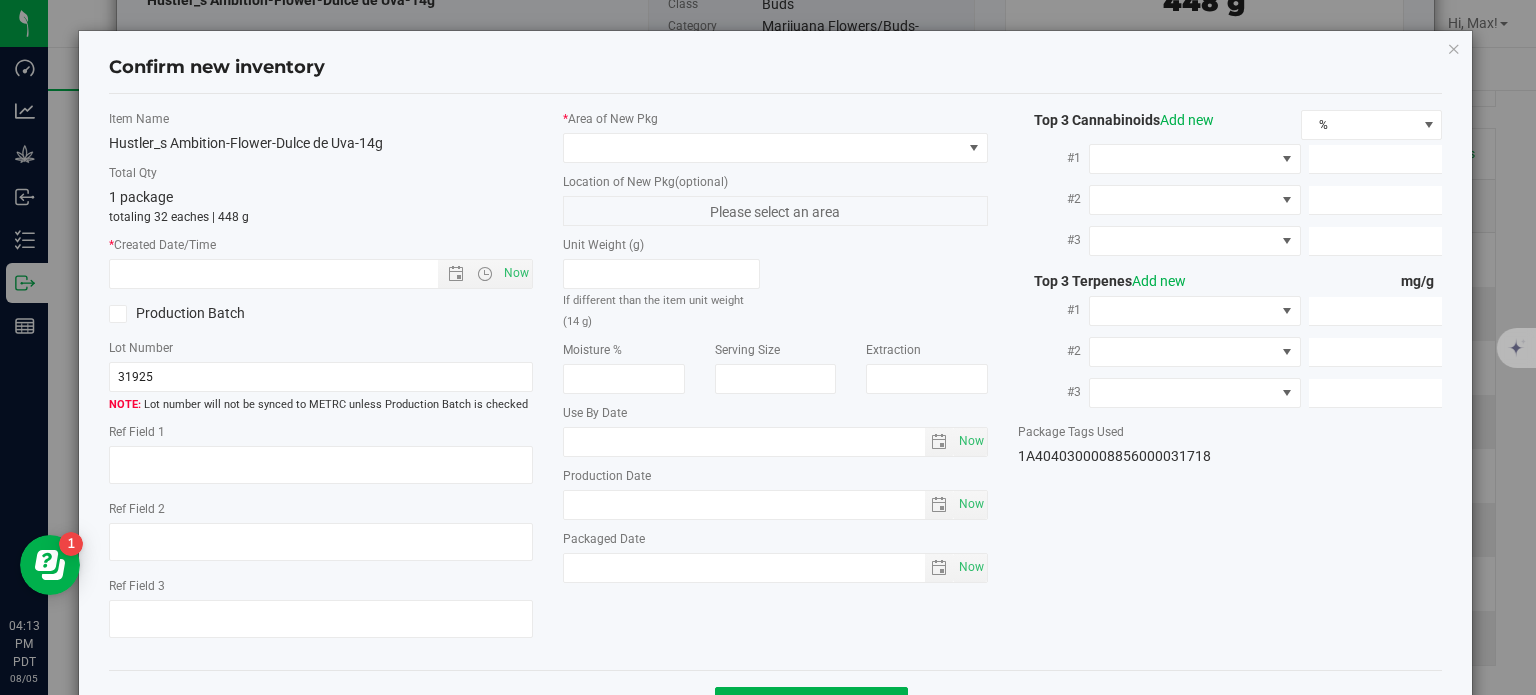 type on "6.0680" 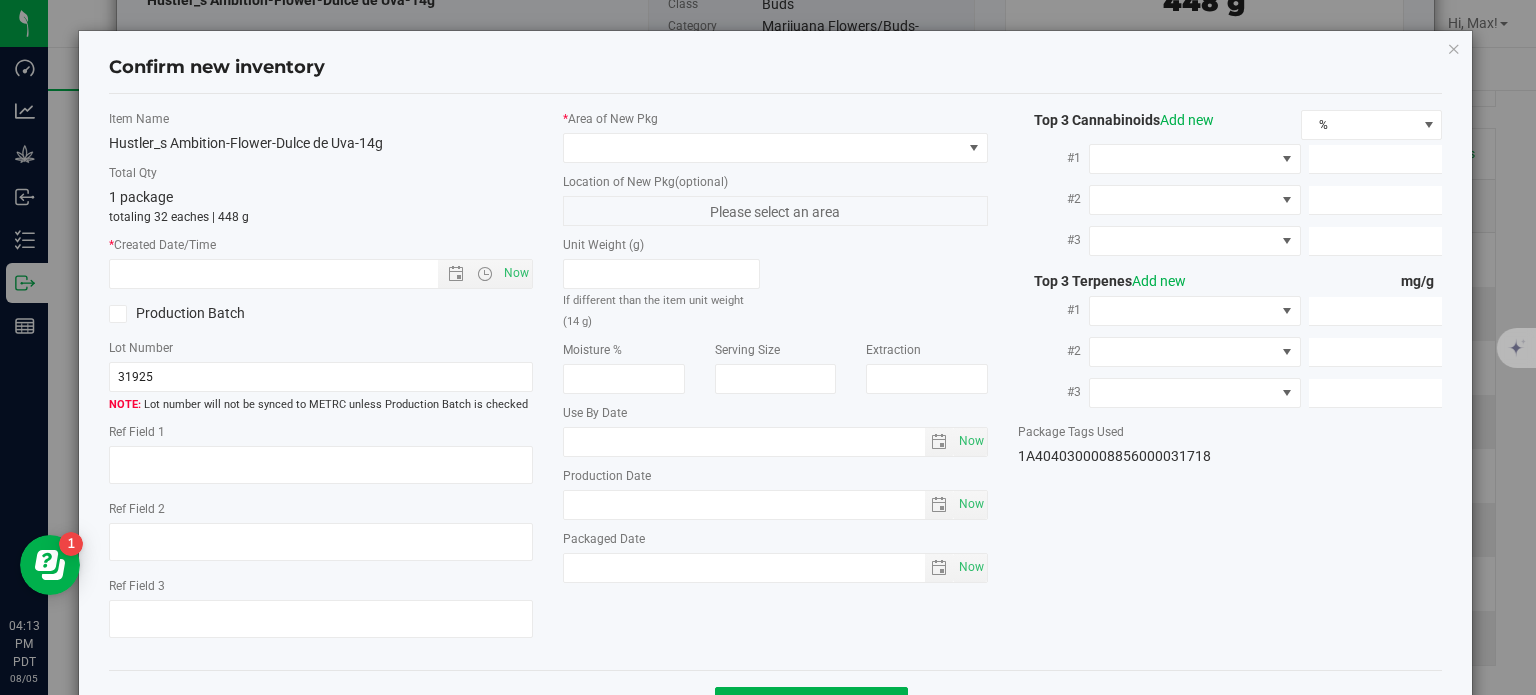 type on "4.5570" 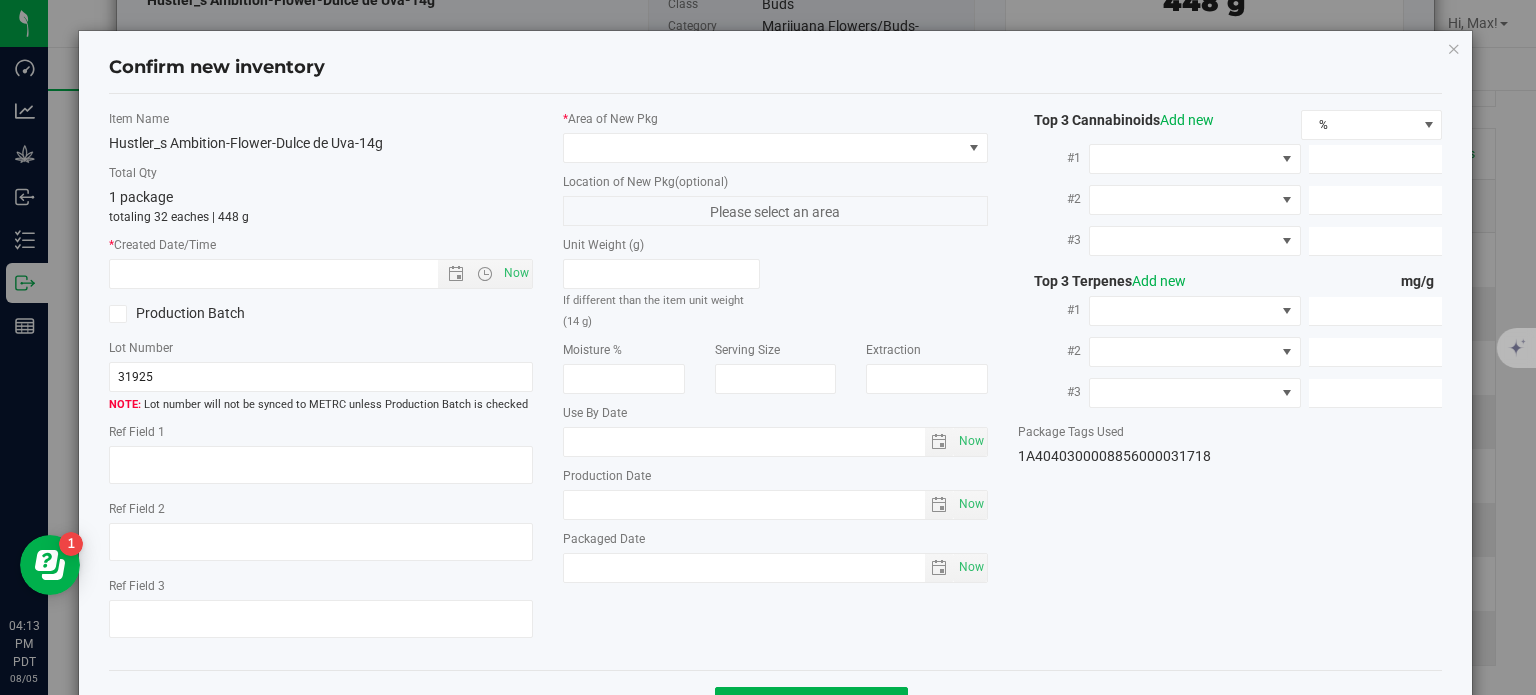 type on "3.2600" 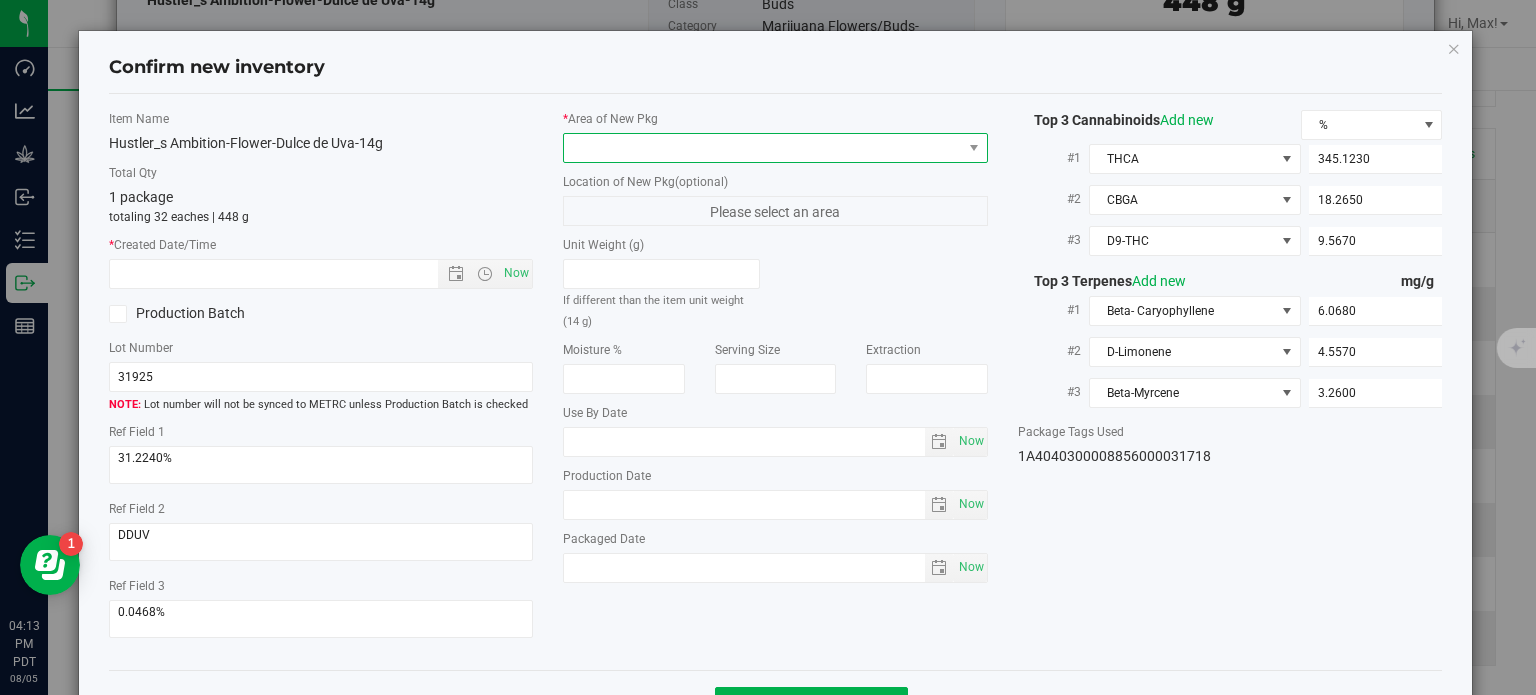click at bounding box center (763, 148) 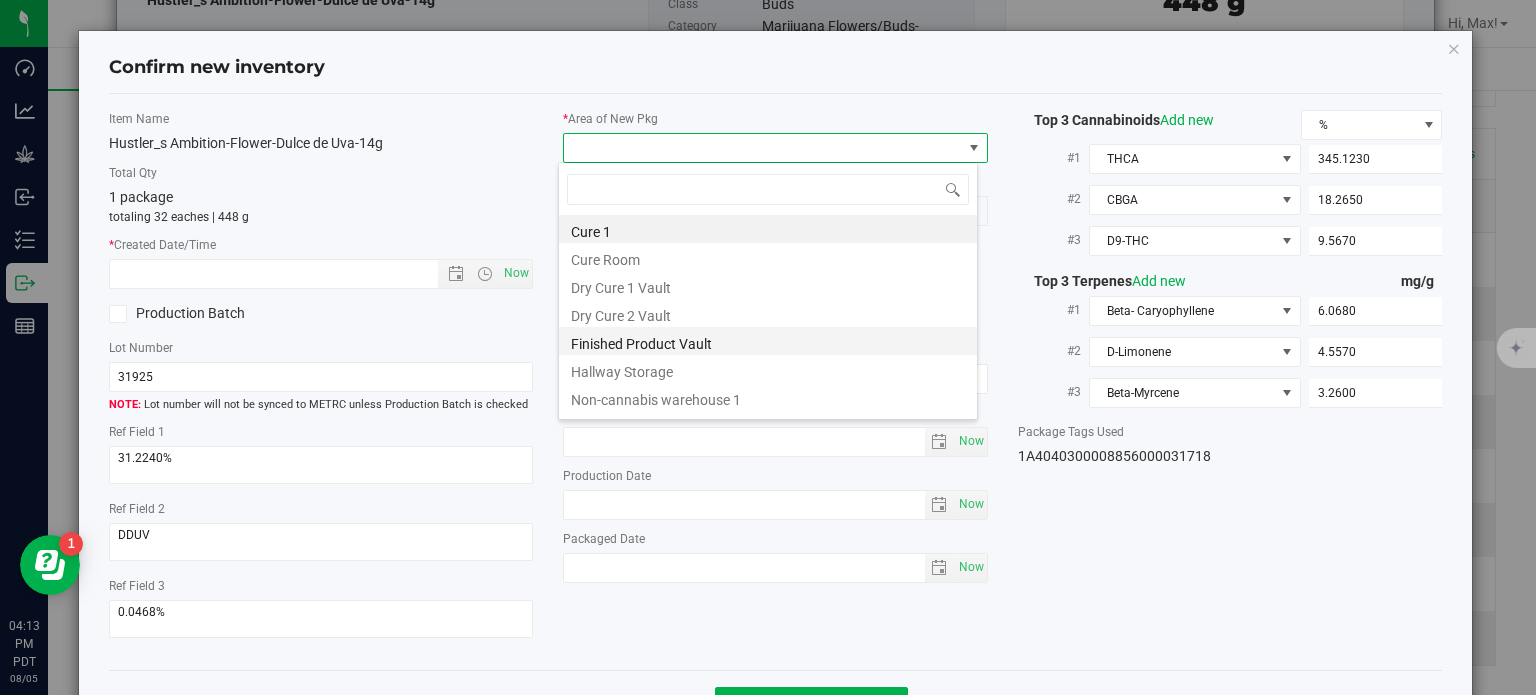 click on "Finished Product Vault" at bounding box center [768, 341] 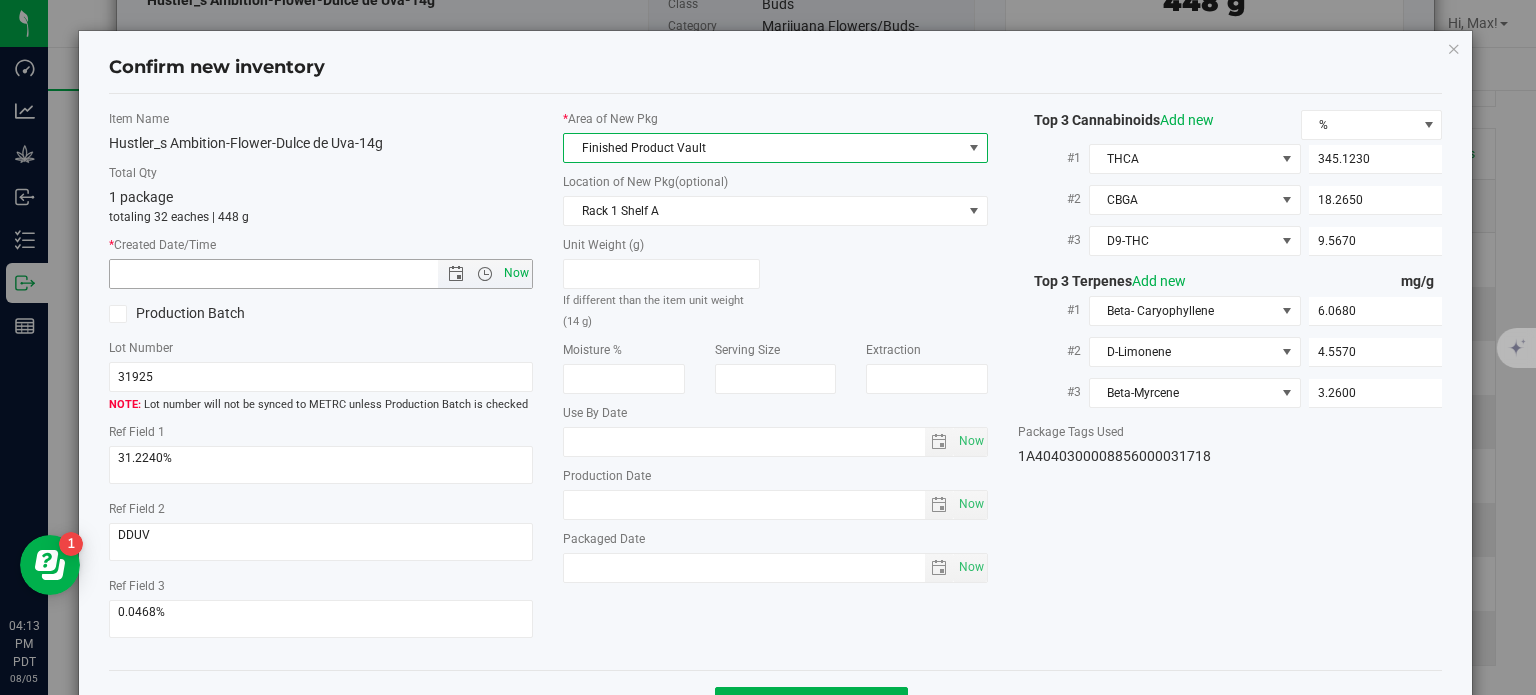 click on "Now" at bounding box center [517, 273] 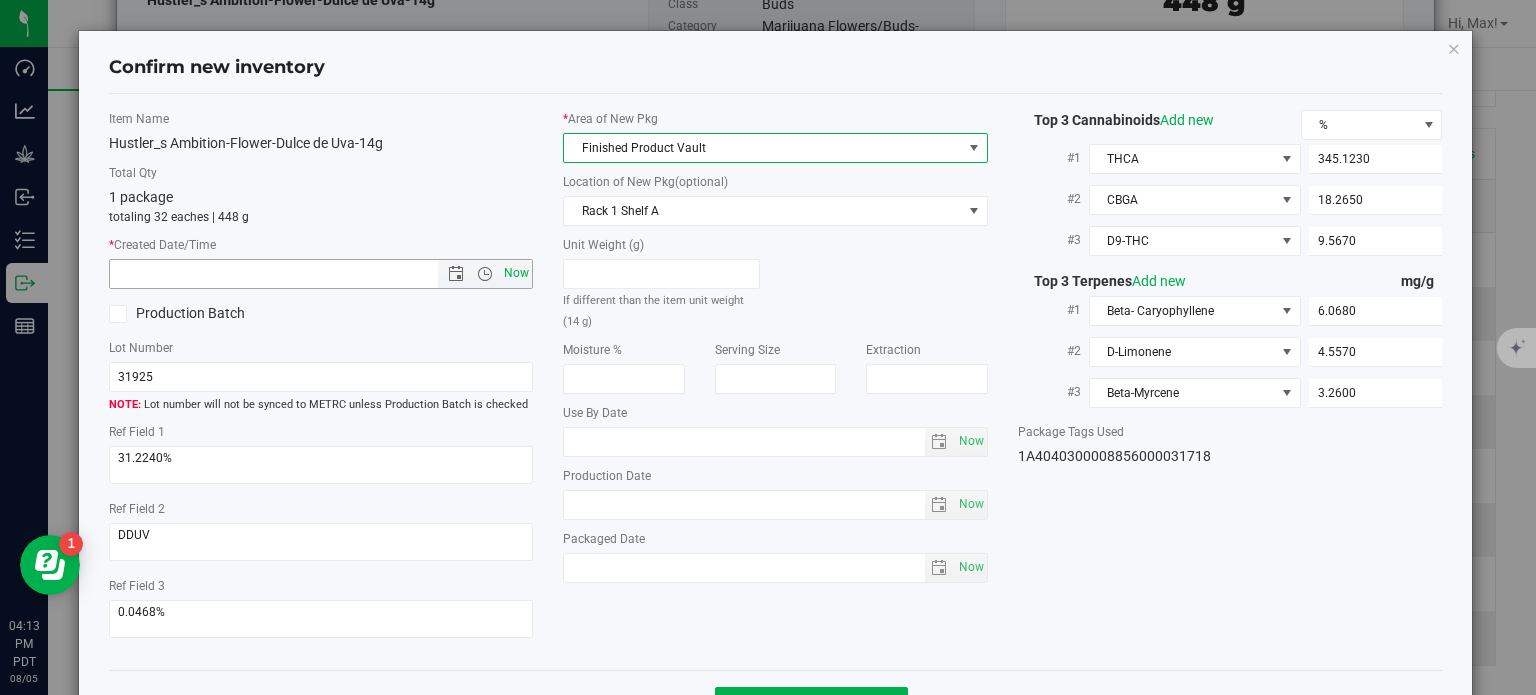 type on "[DATE] [TIME]" 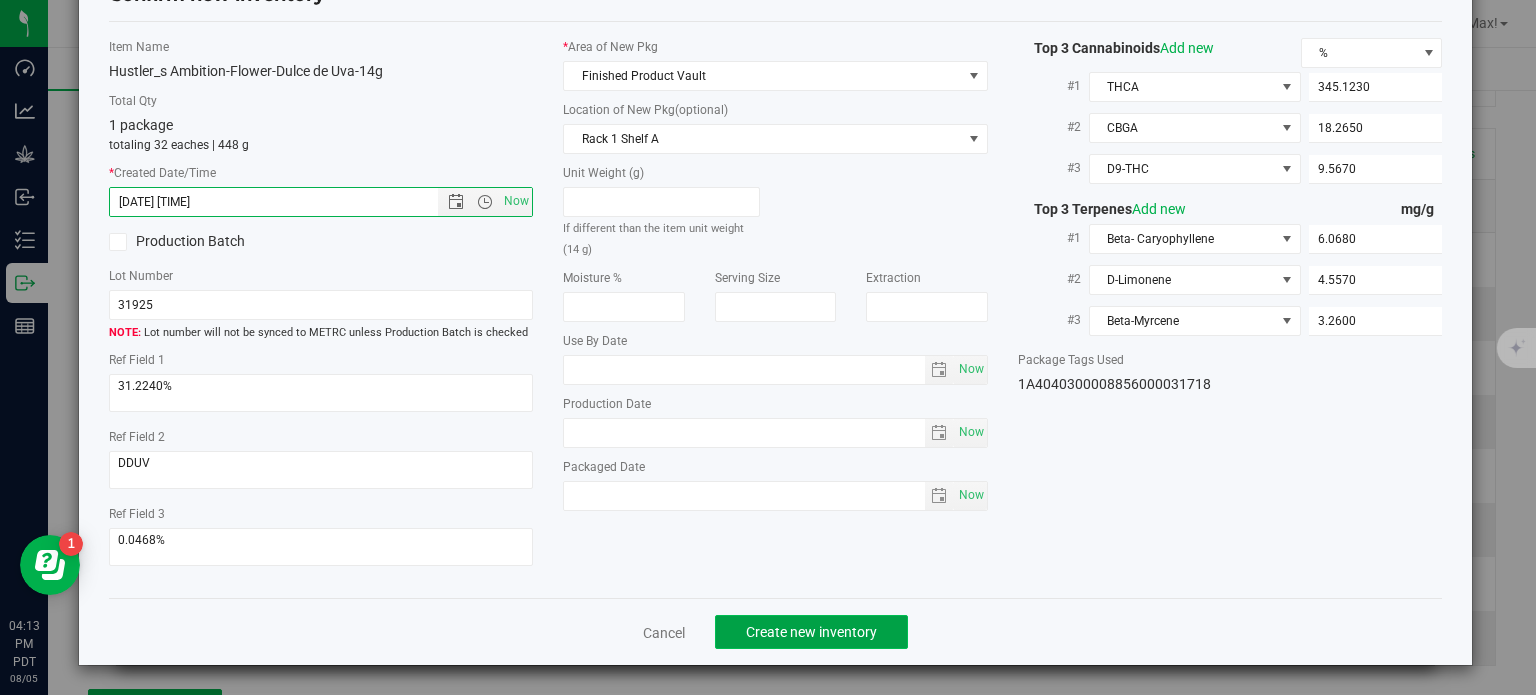 click on "Create new inventory" 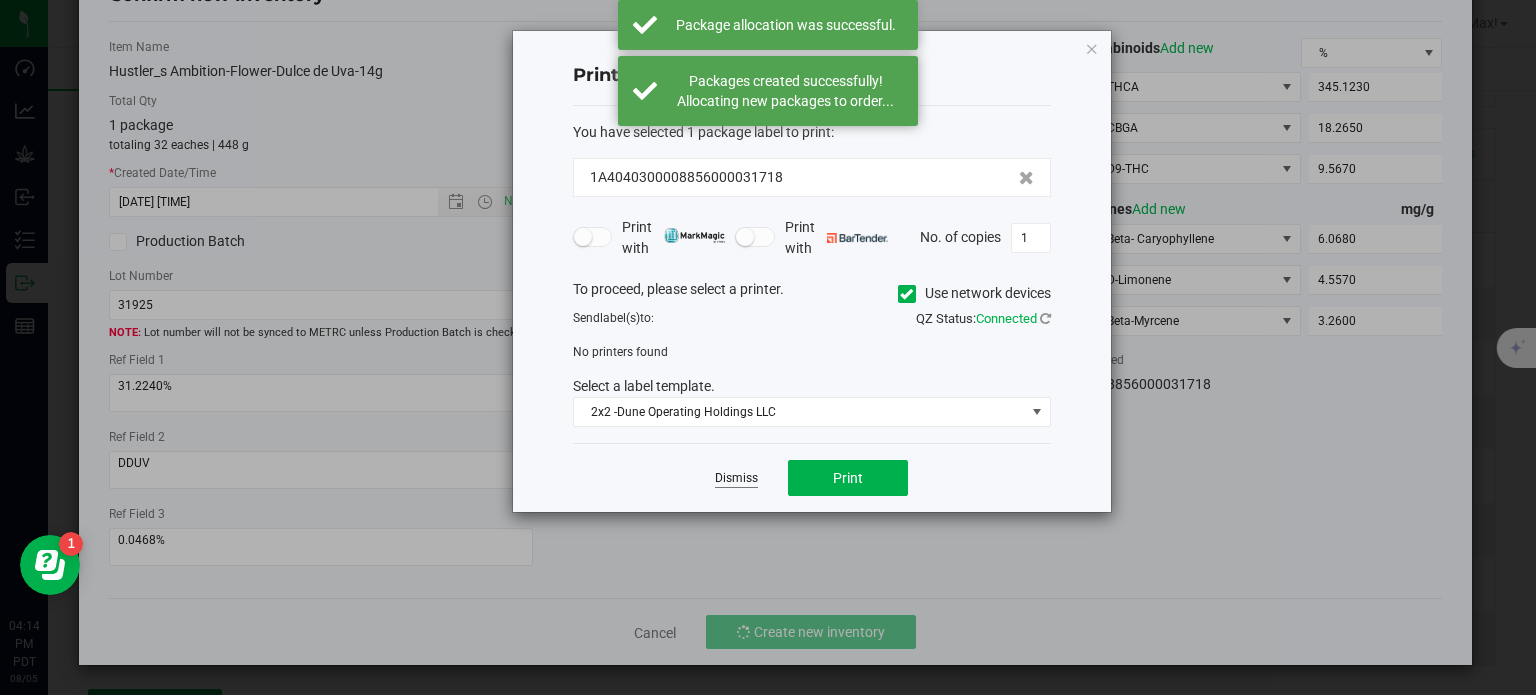 click on "Dismiss" 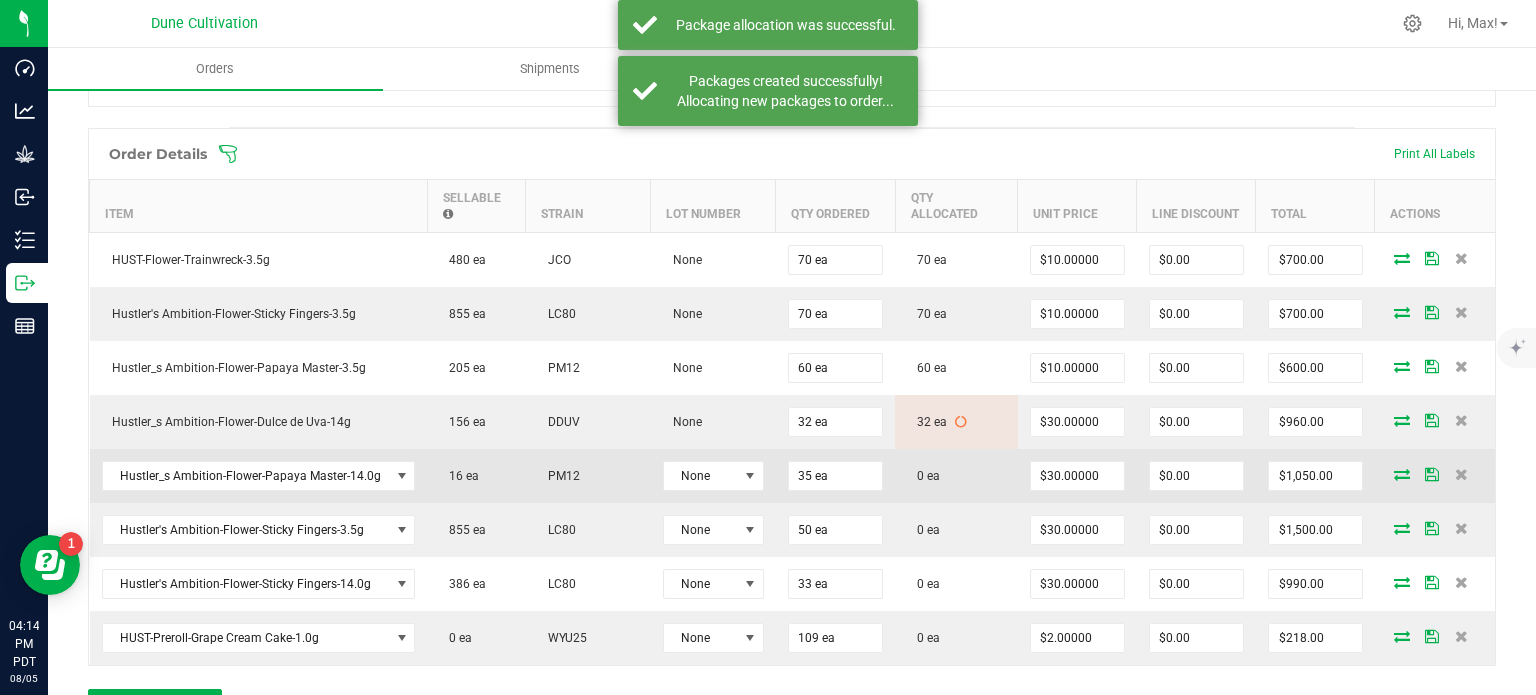 click at bounding box center (1402, 474) 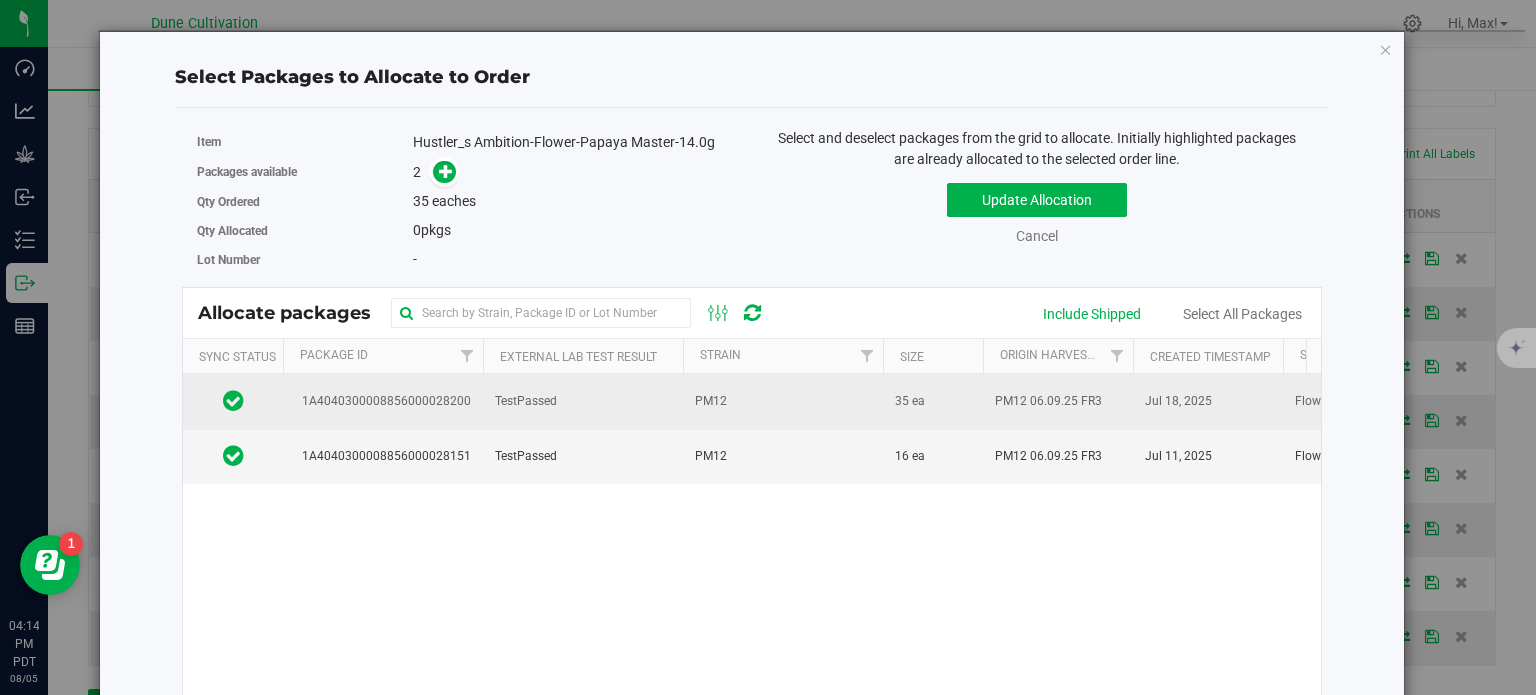 click on "1A4040300008856000028200" at bounding box center [383, 401] 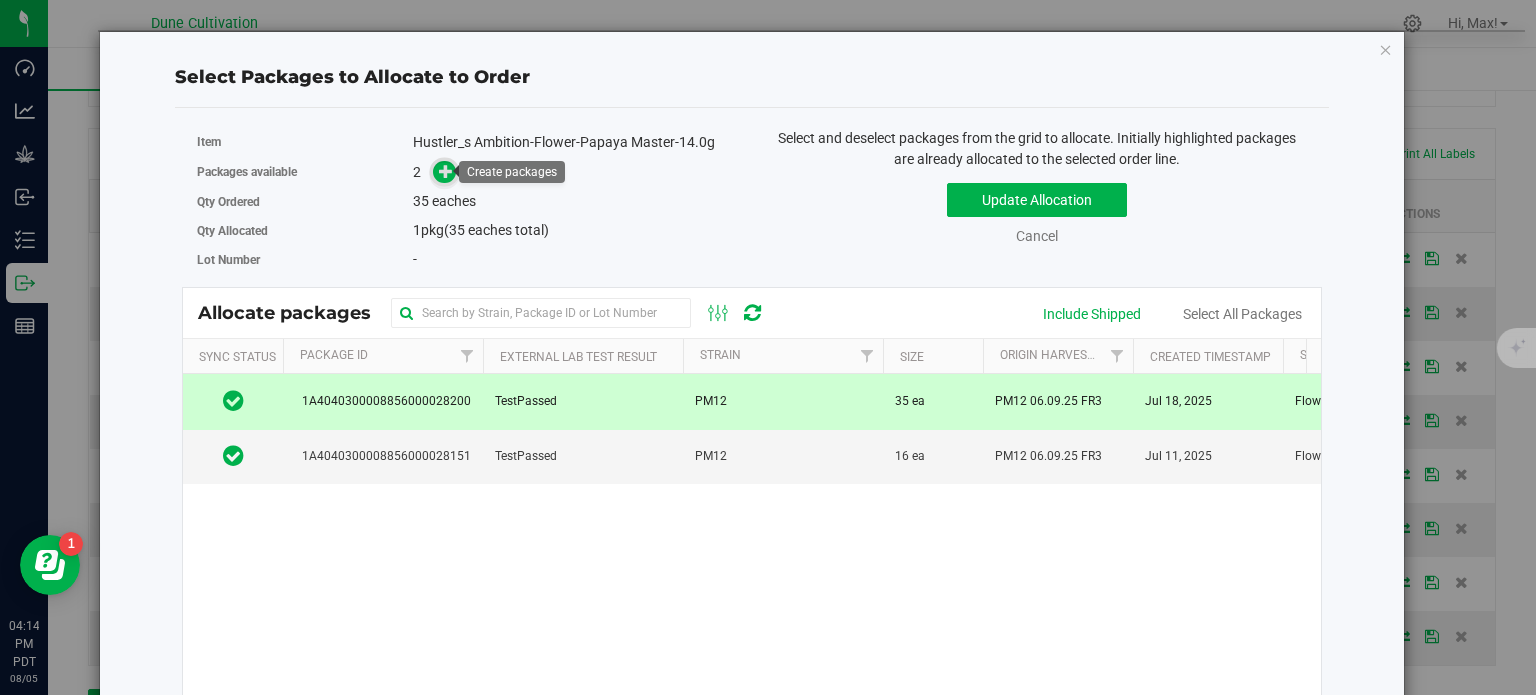 click at bounding box center (446, 171) 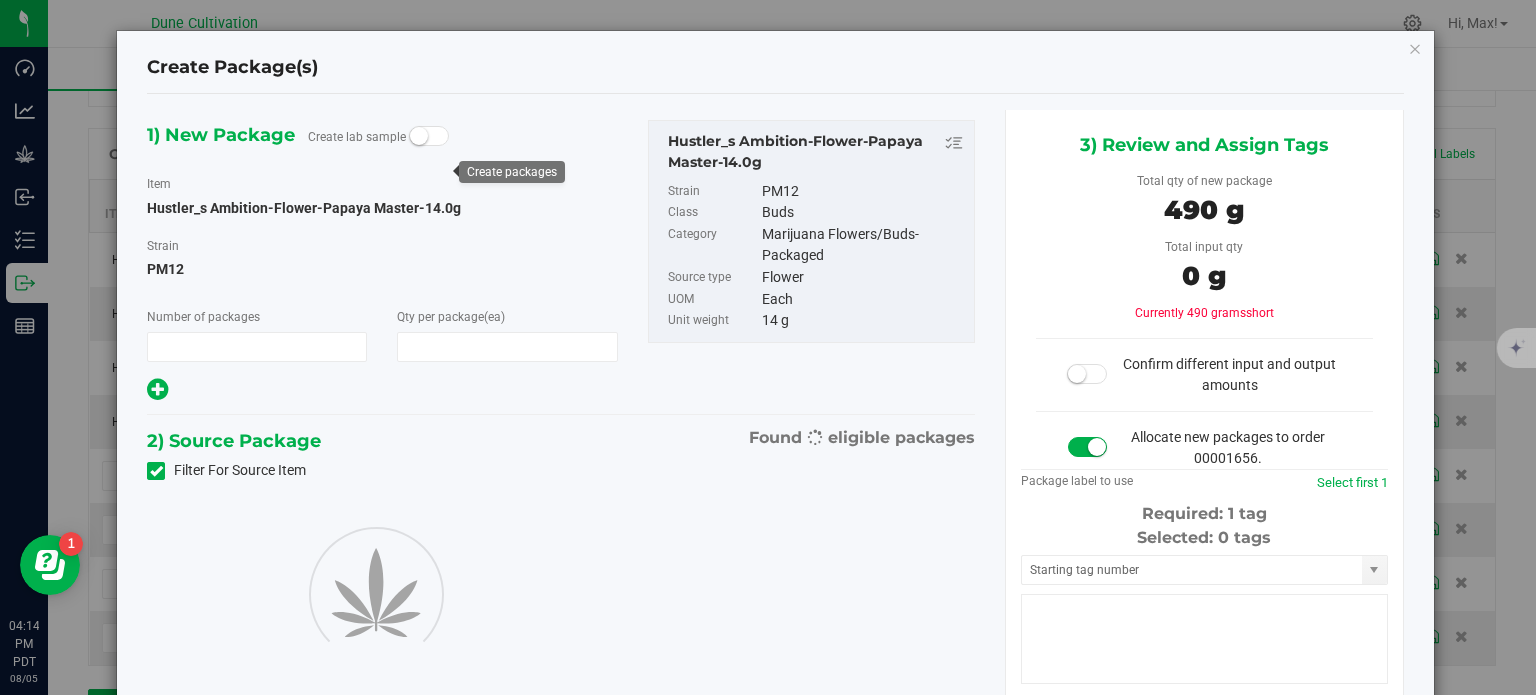 type on "1" 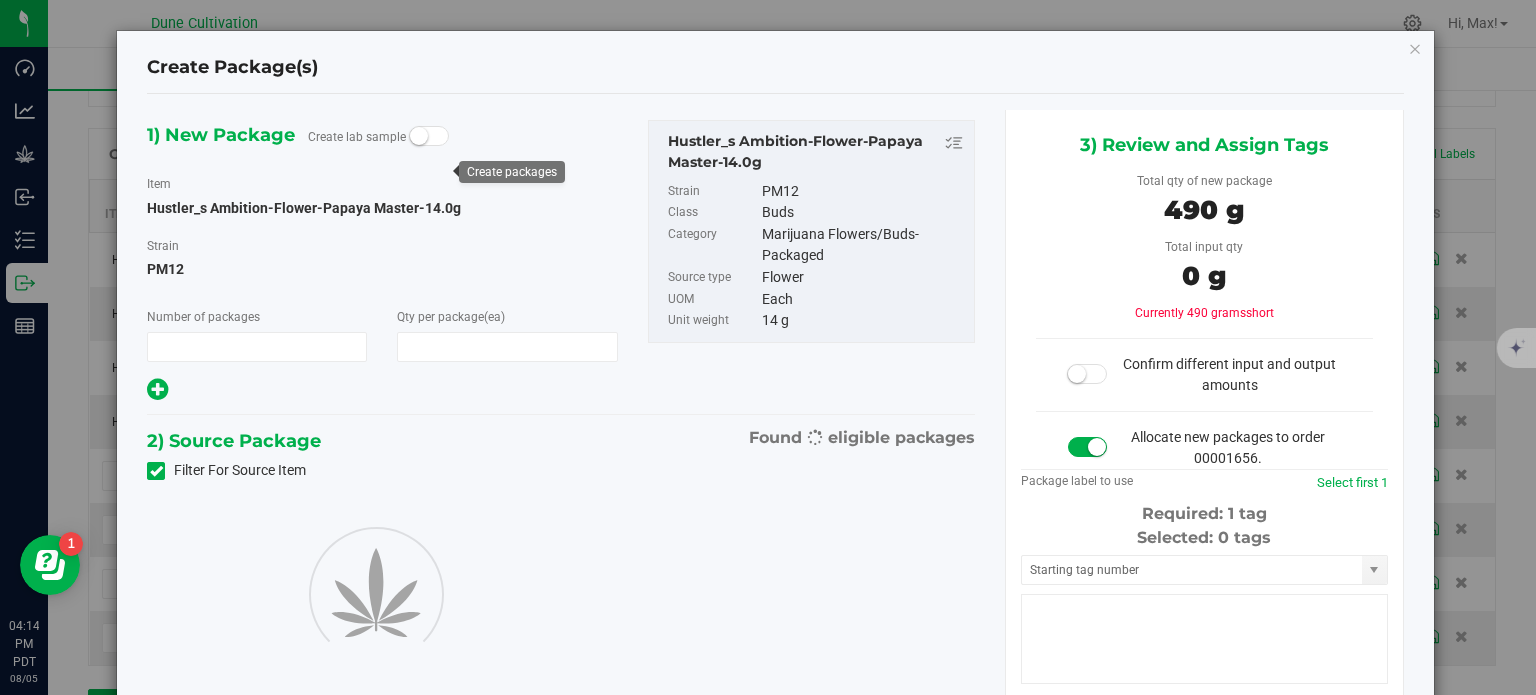 type on "35" 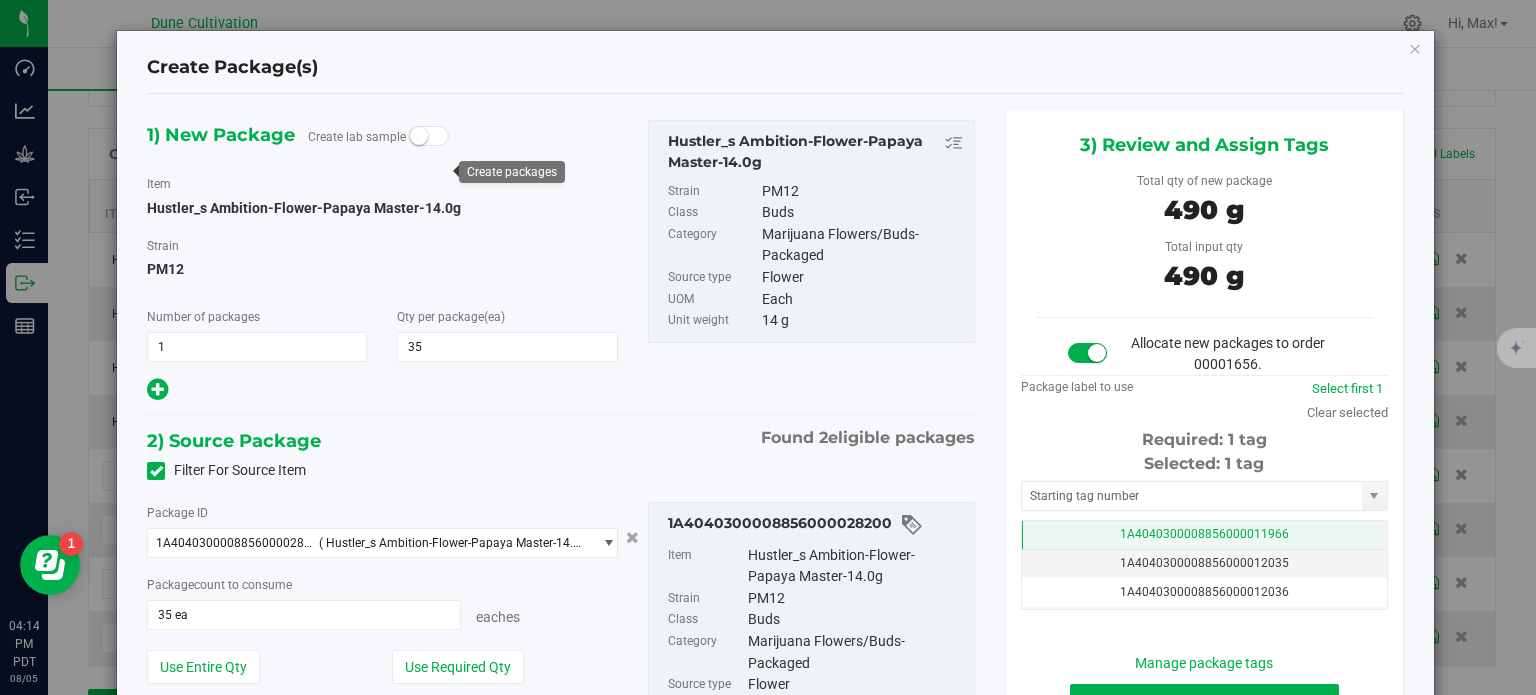 click on "1A4040300008856000011966" at bounding box center (1204, 535) 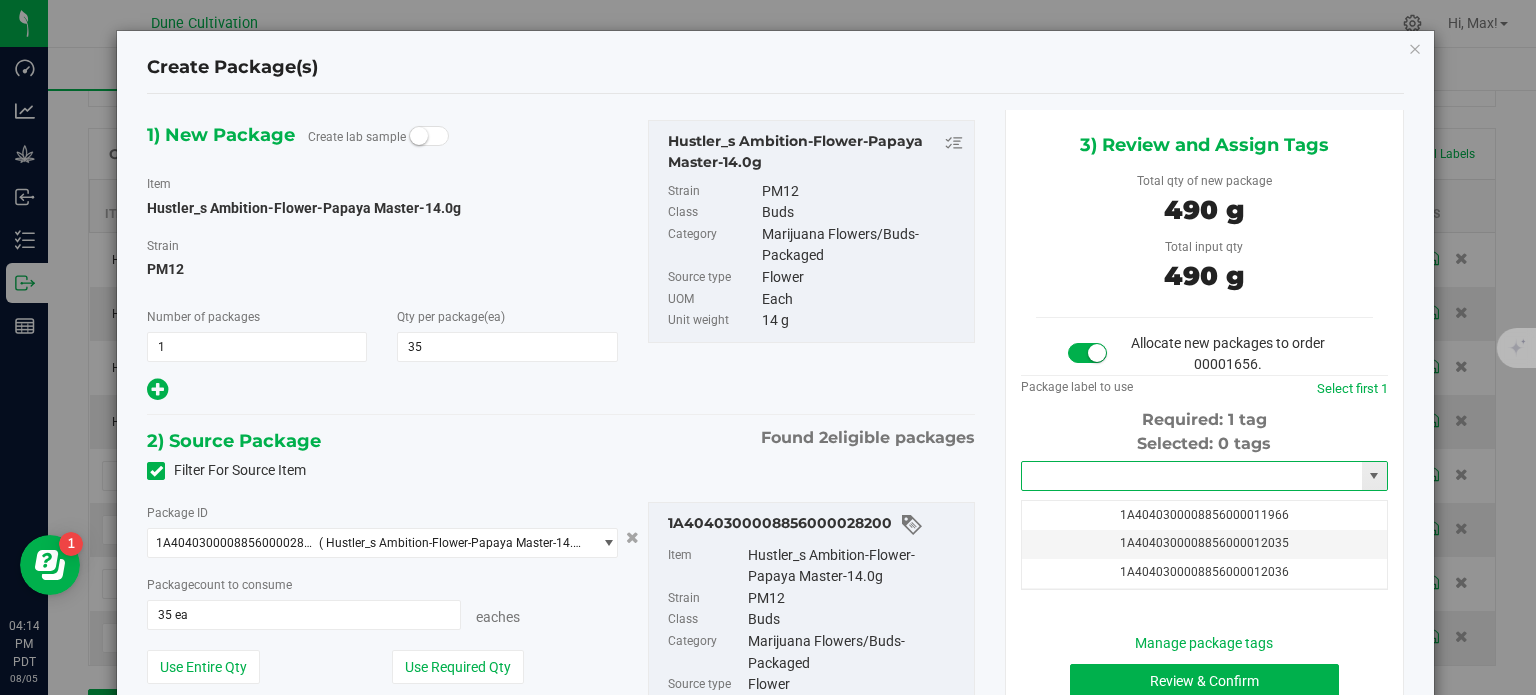 click at bounding box center [1192, 476] 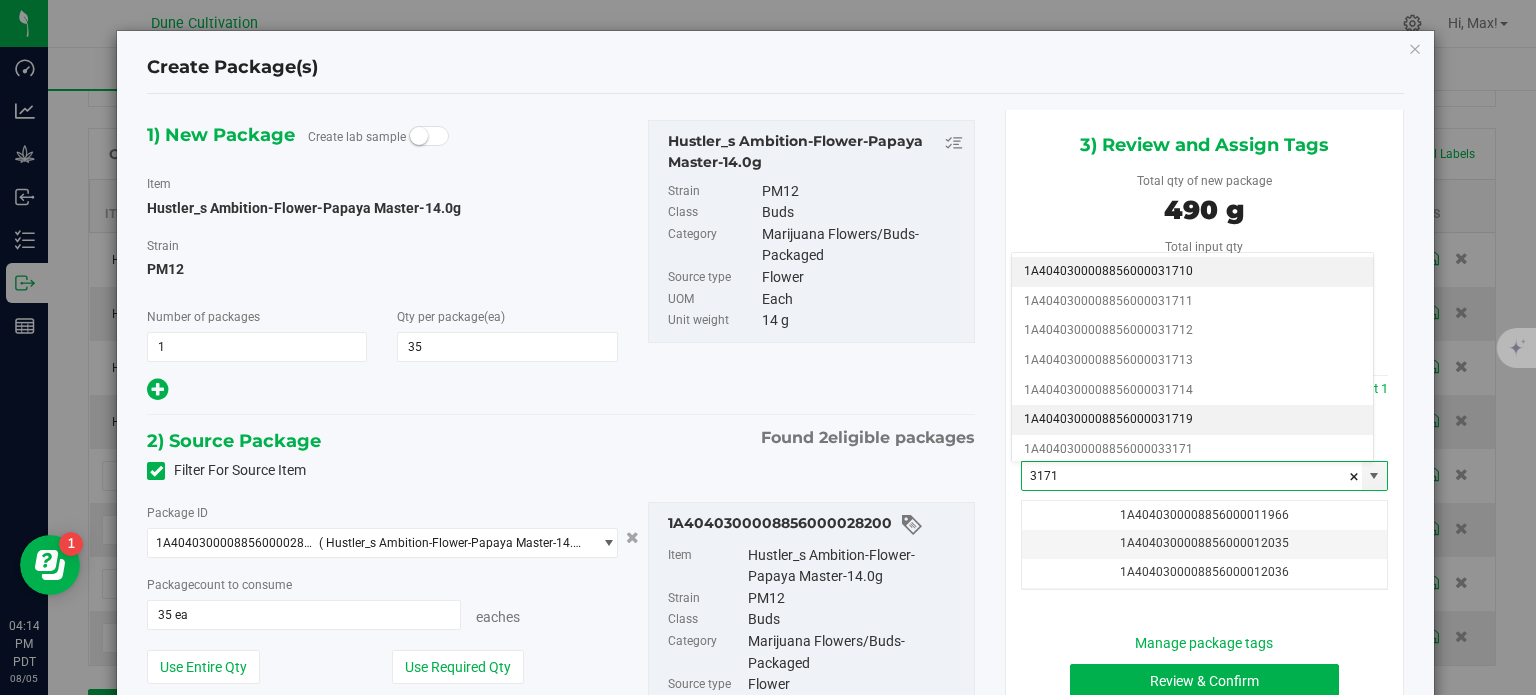 click on "1A4040300008856000031719" at bounding box center [1192, 420] 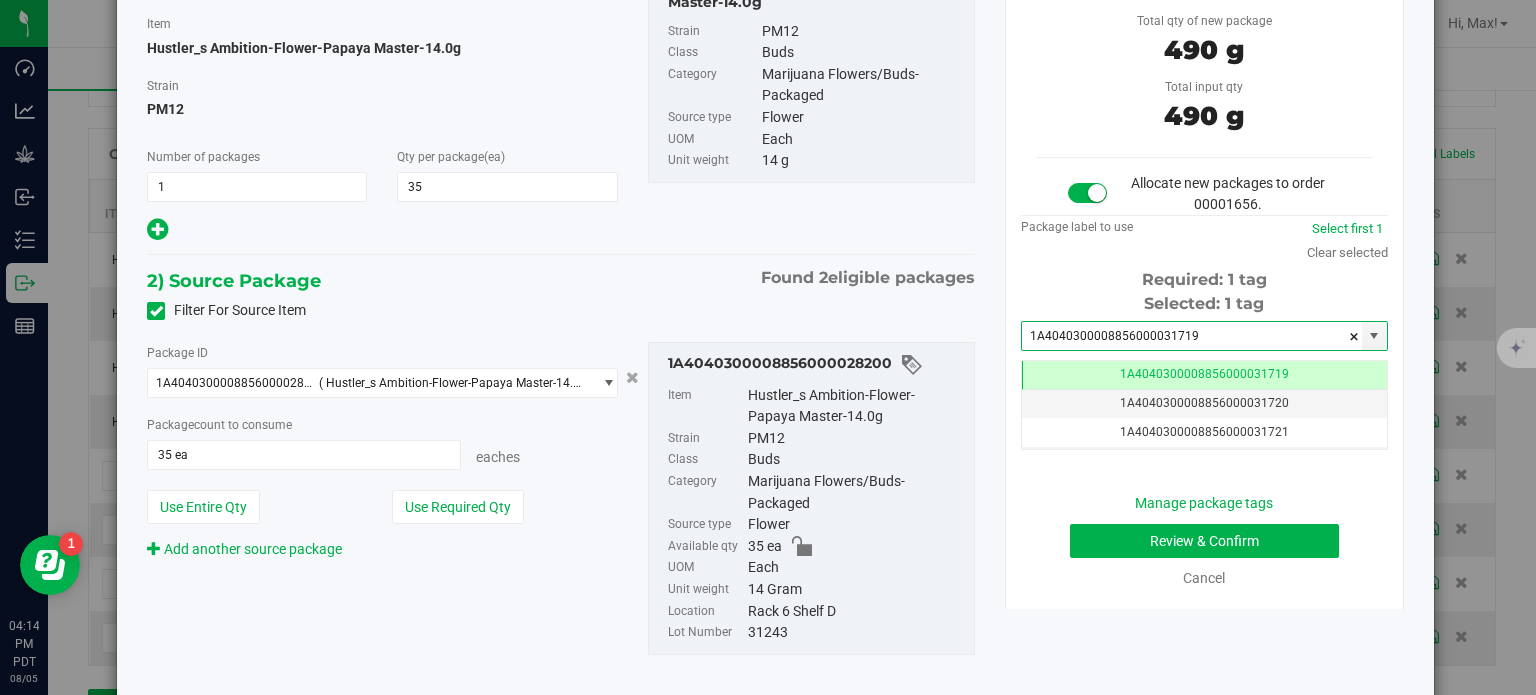 type on "1A4040300008856000031719" 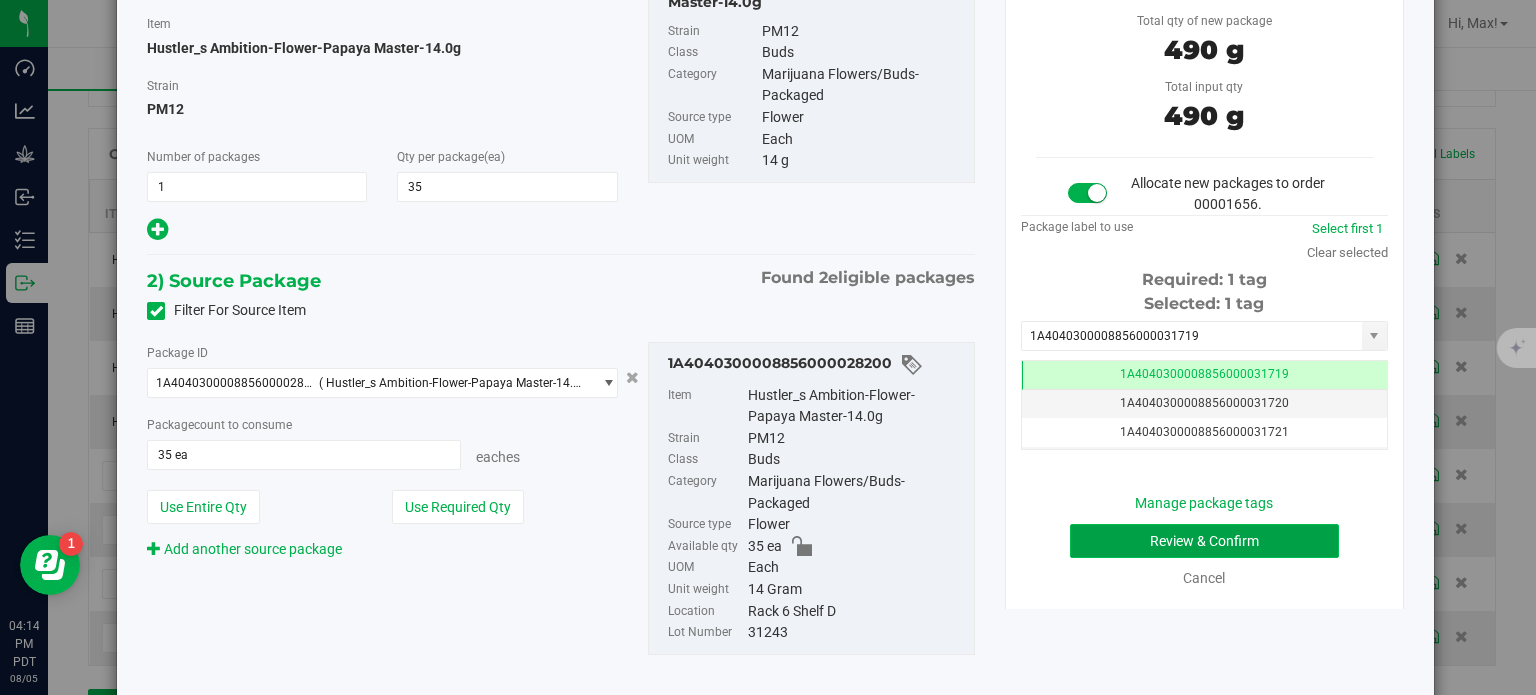 click on "Review & Confirm" at bounding box center (1204, 541) 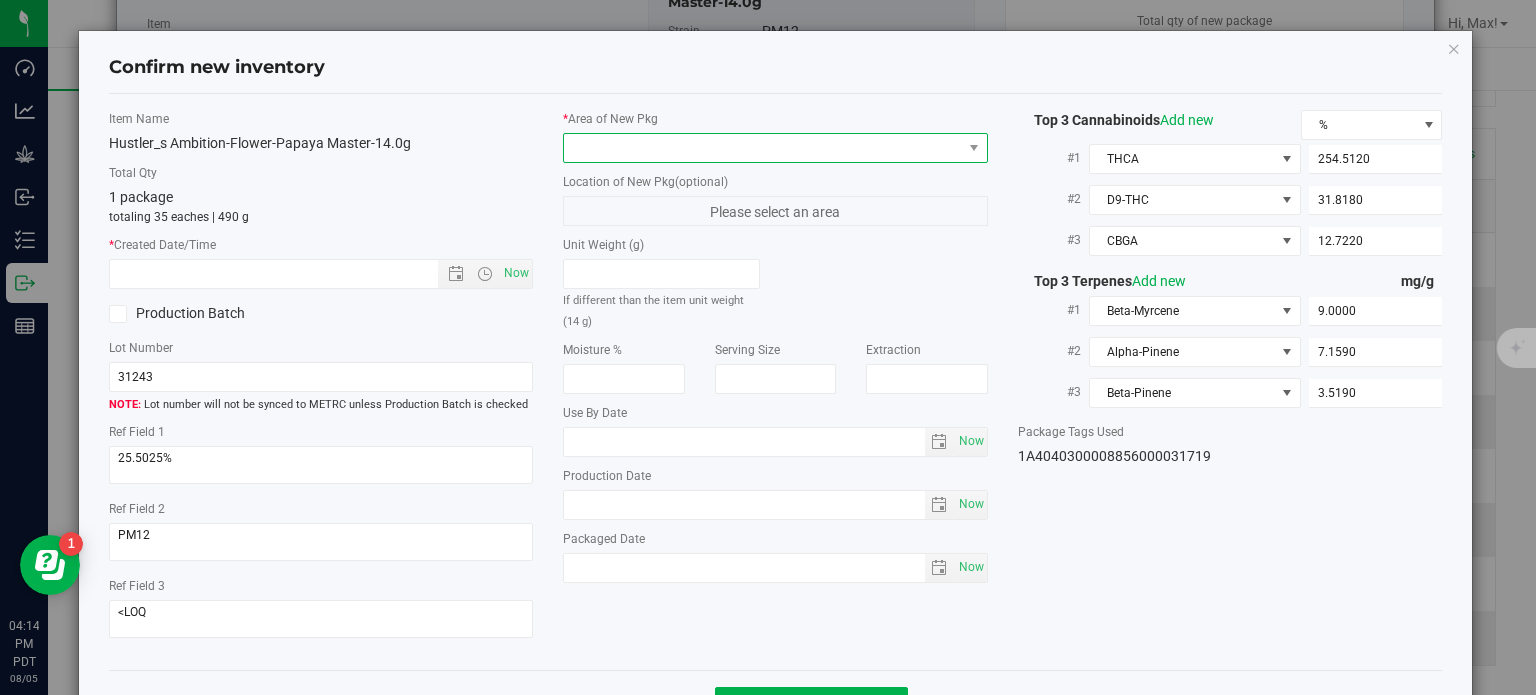 click at bounding box center (763, 148) 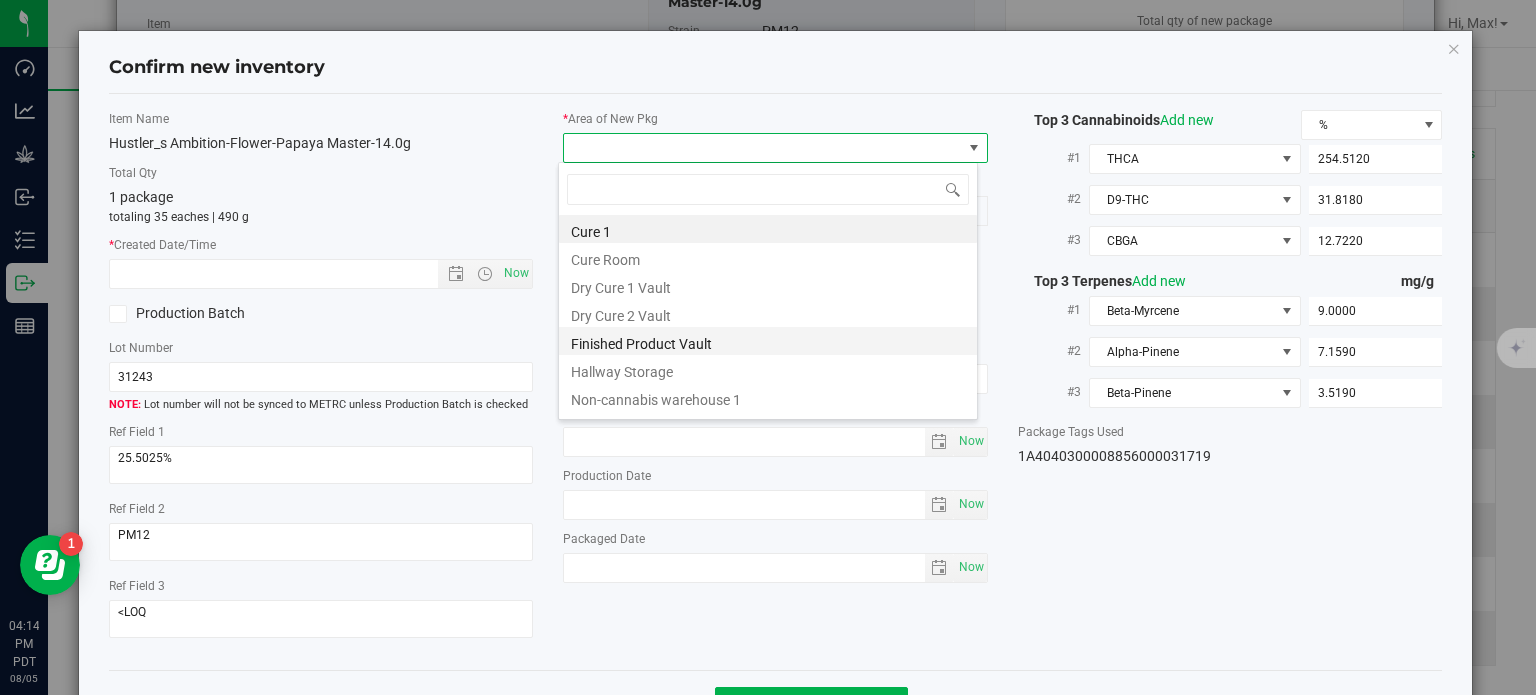 click on "Finished Product Vault" at bounding box center [768, 341] 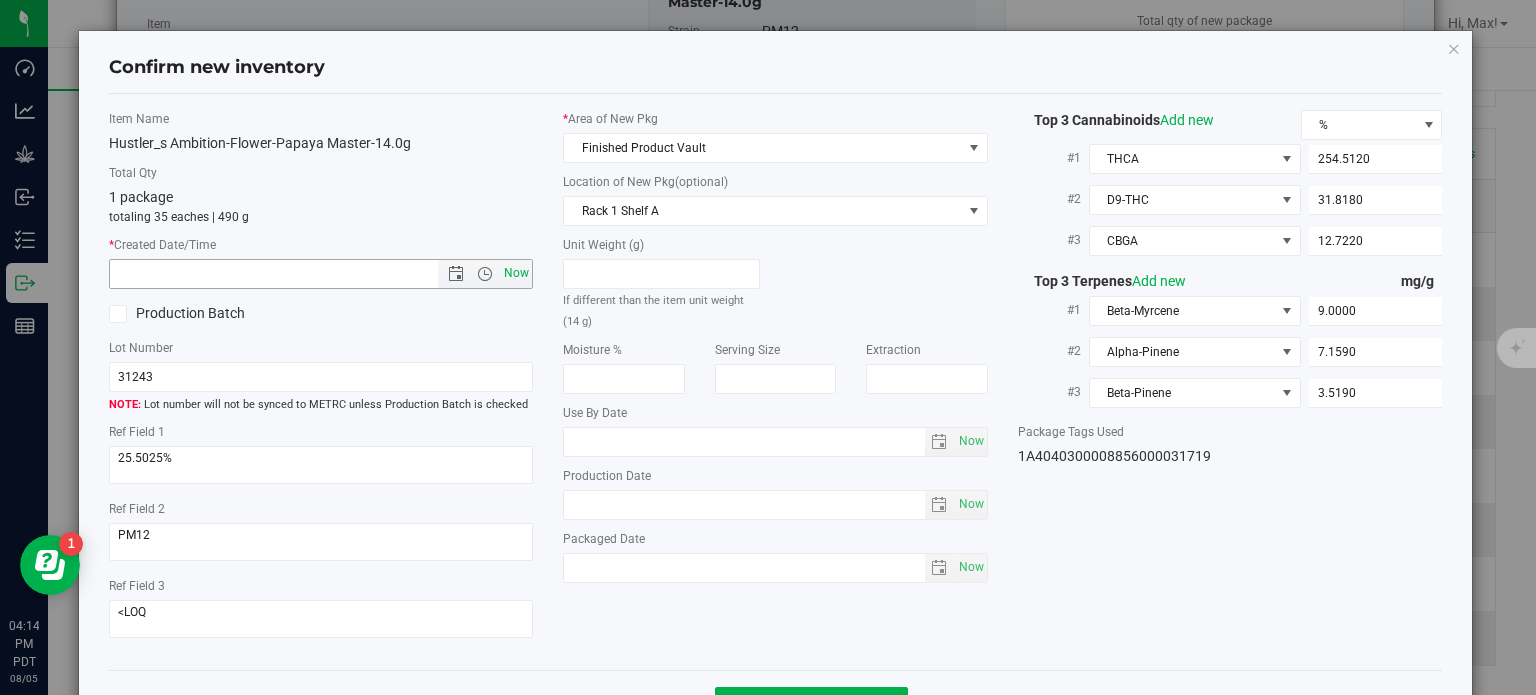 click on "Now" at bounding box center (517, 273) 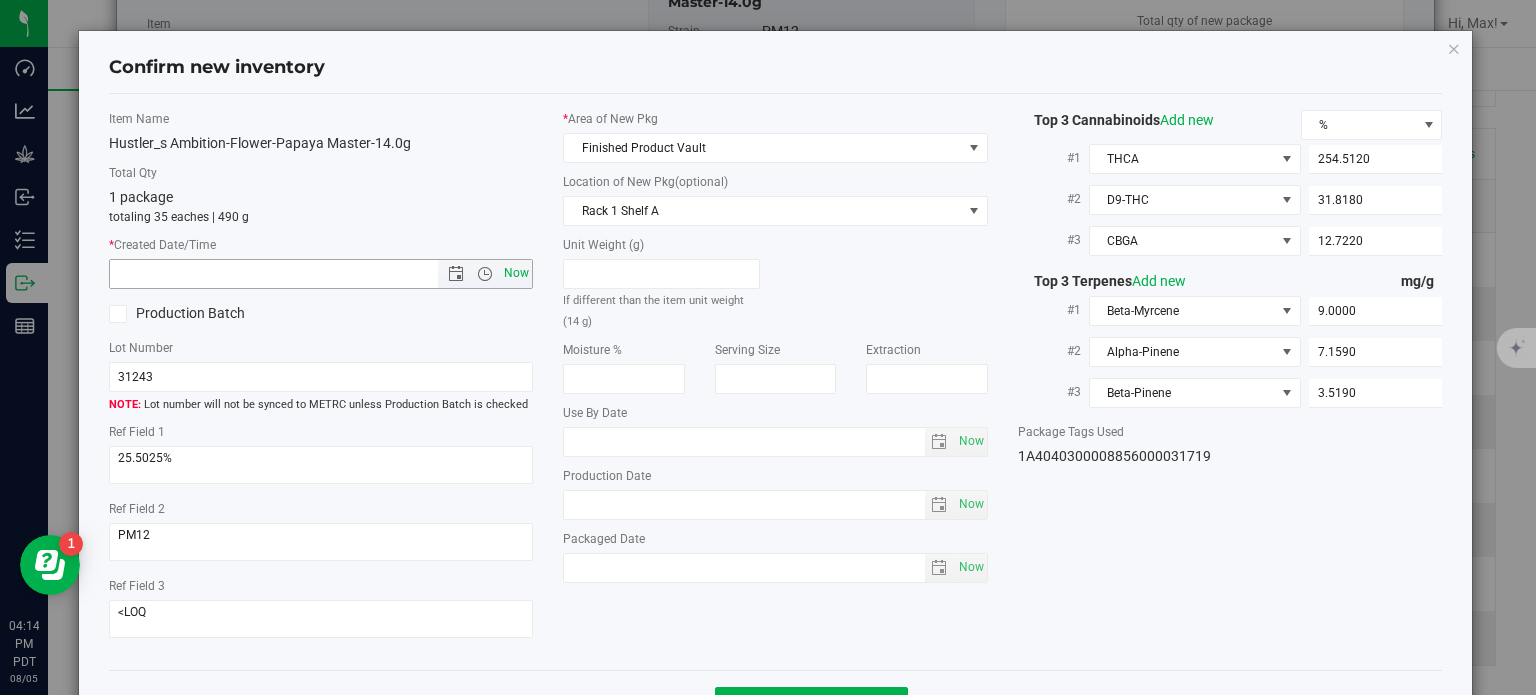 type on "[DATE] [TIME]" 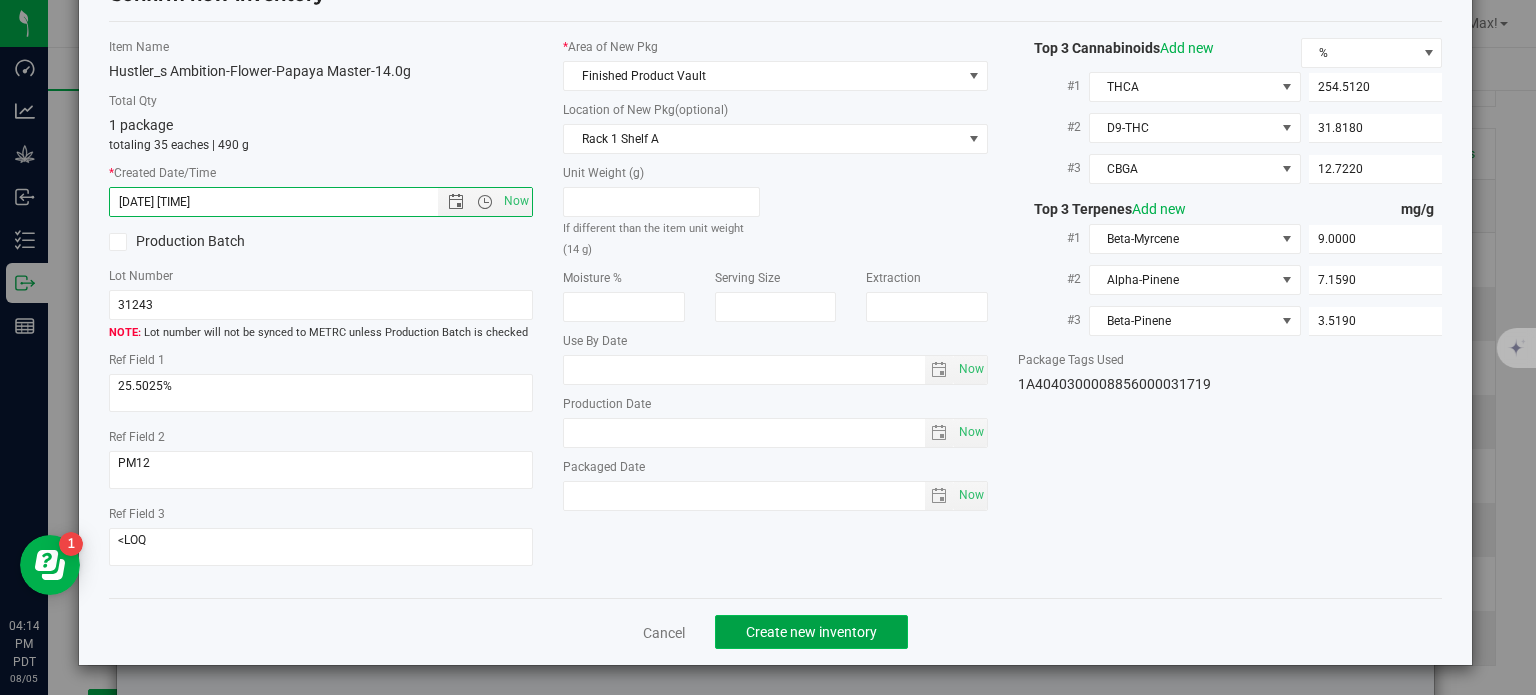 click on "Create new inventory" 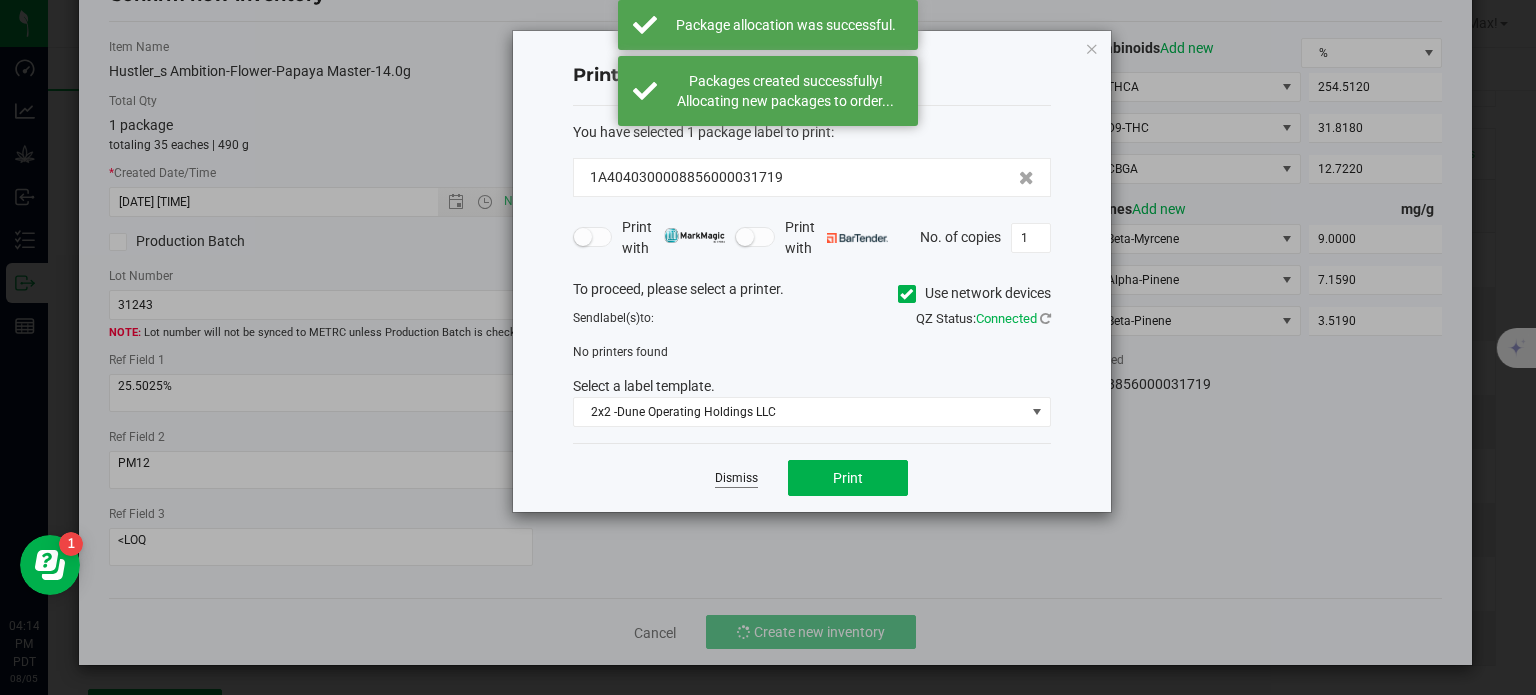 click on "Dismiss" 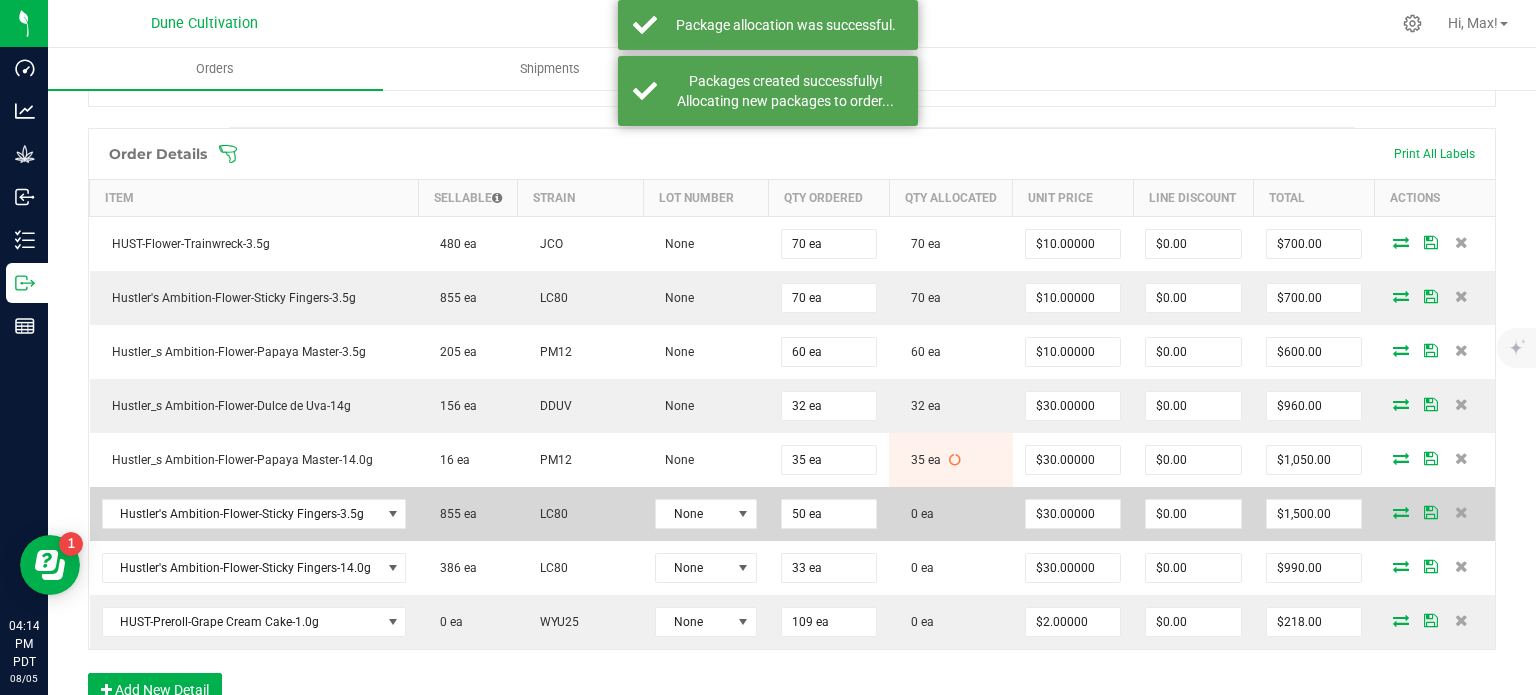 click at bounding box center [1401, 512] 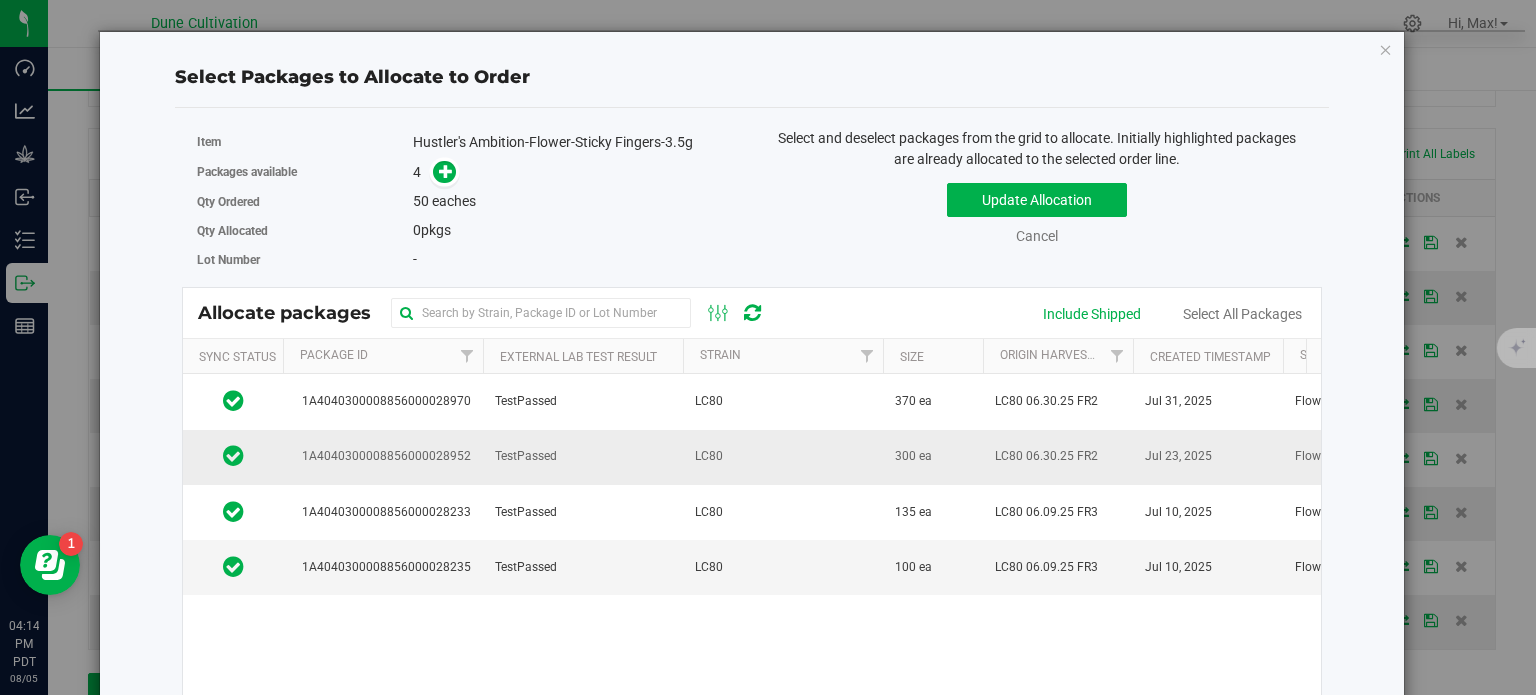 click on "TestPassed" at bounding box center [526, 456] 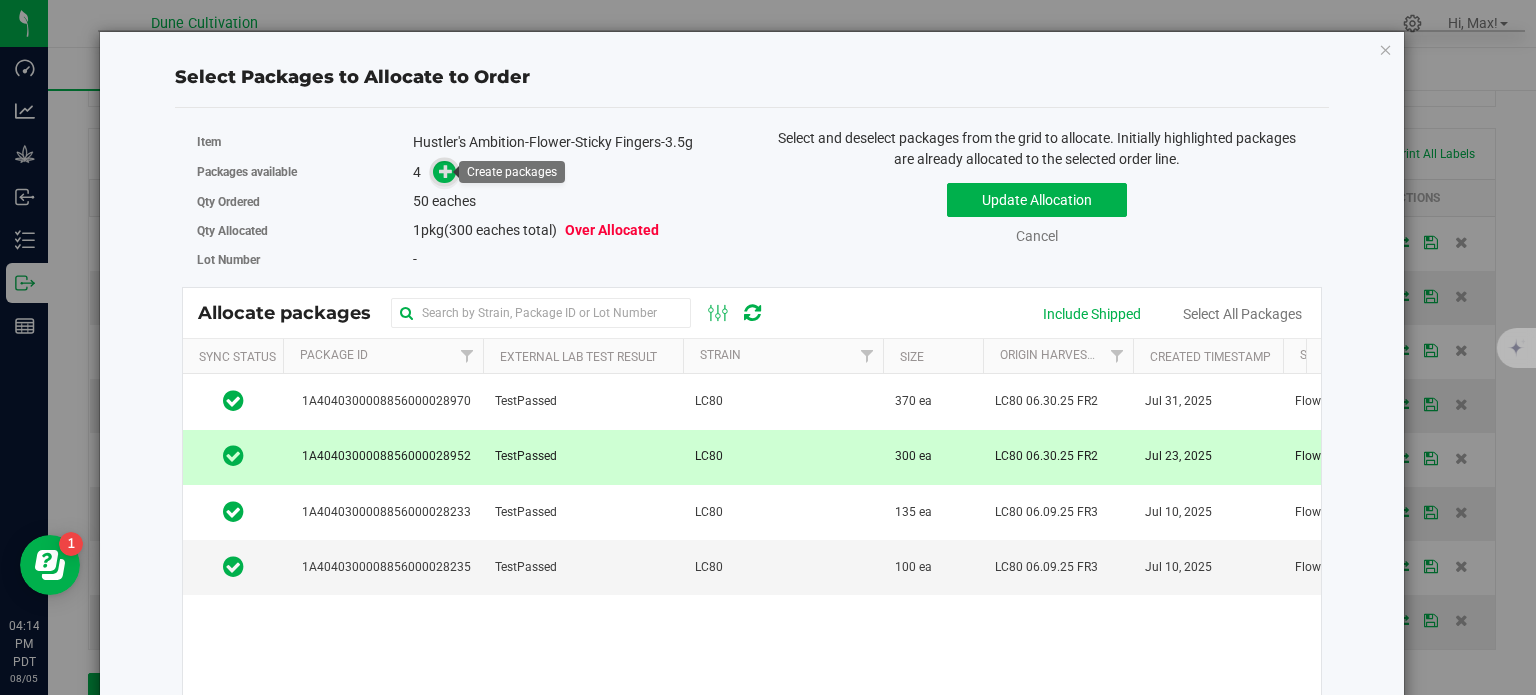 click at bounding box center (446, 171) 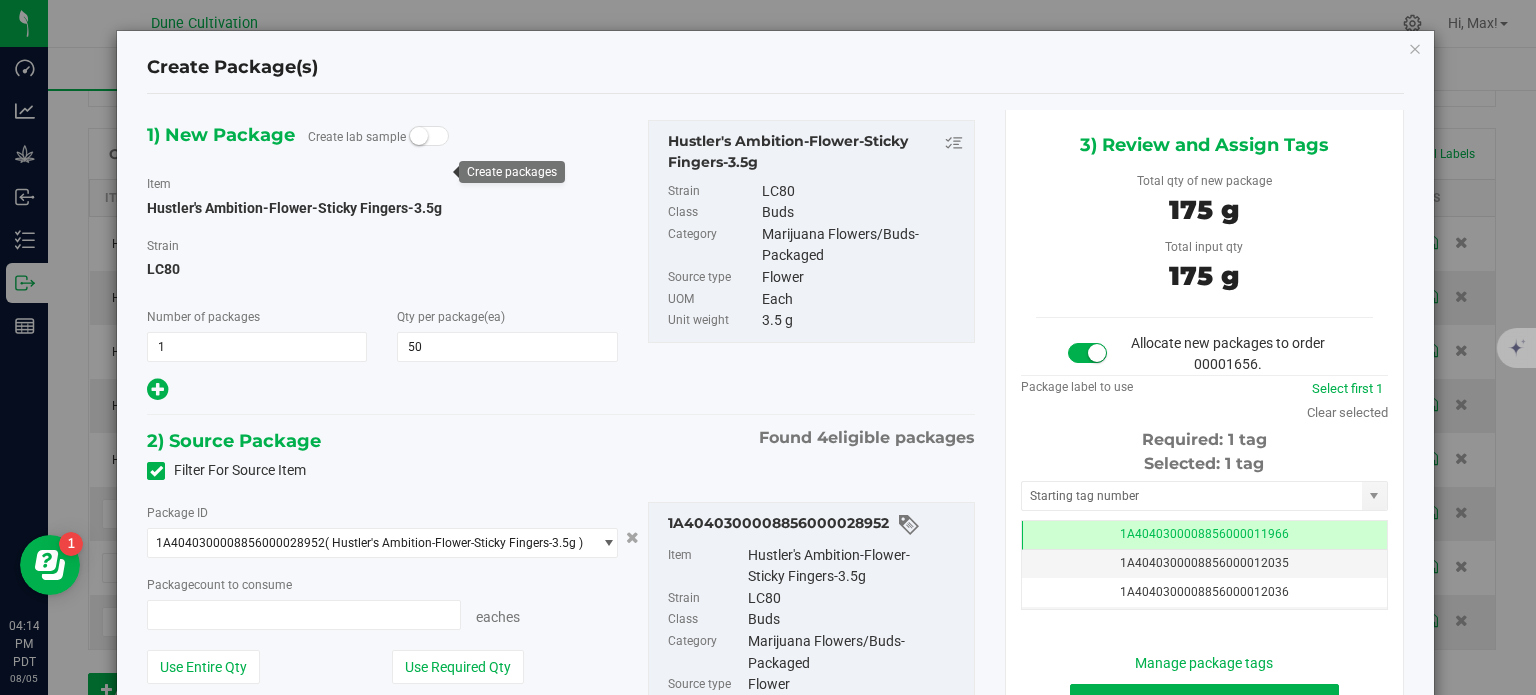 type on "50 ea" 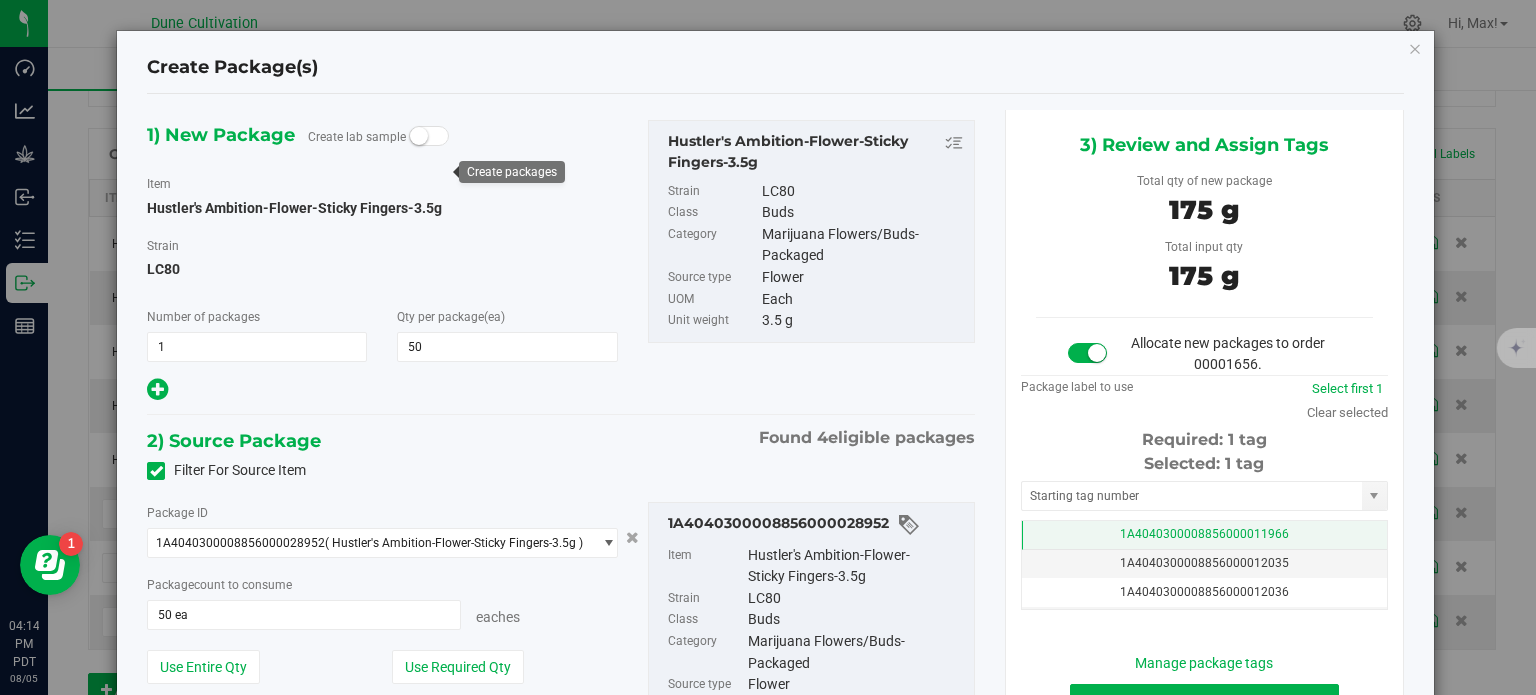 click on "1A4040300008856000011966" at bounding box center [1204, 534] 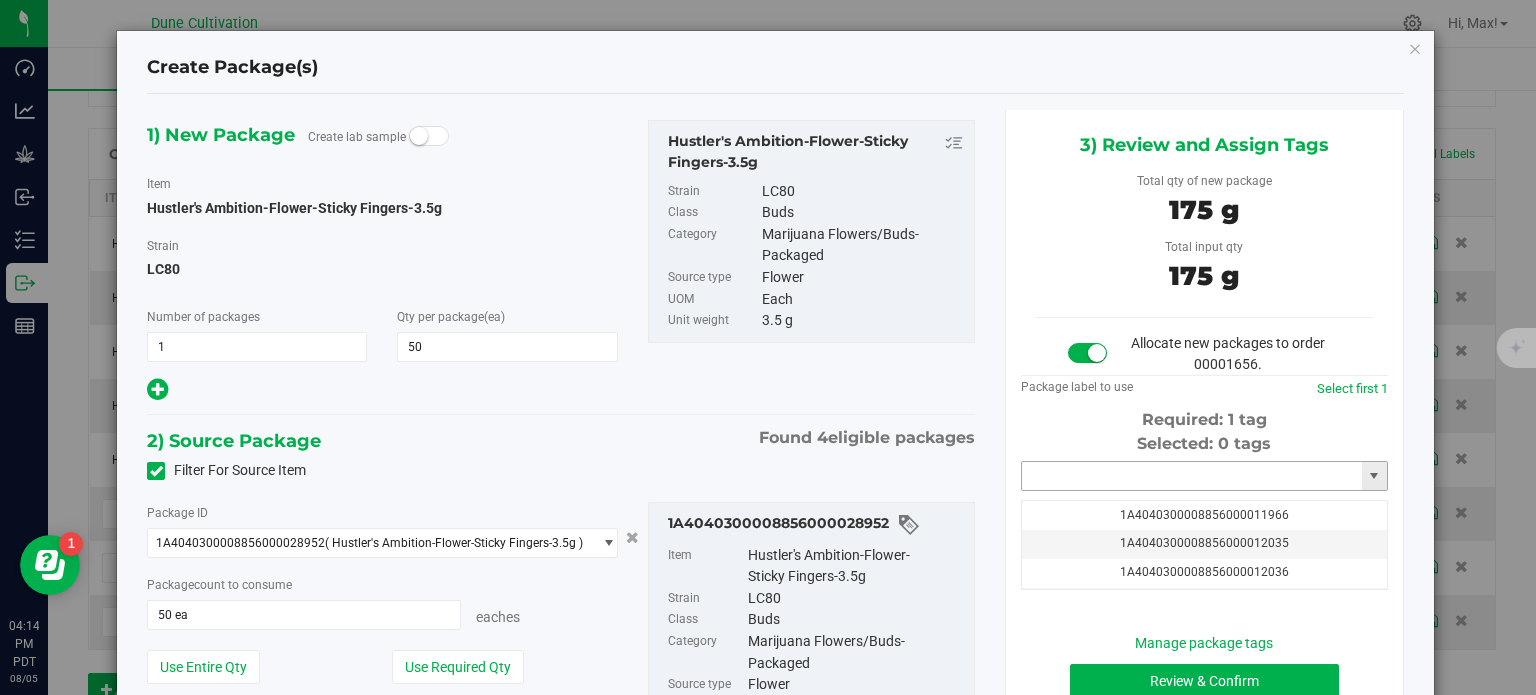 click at bounding box center (1192, 476) 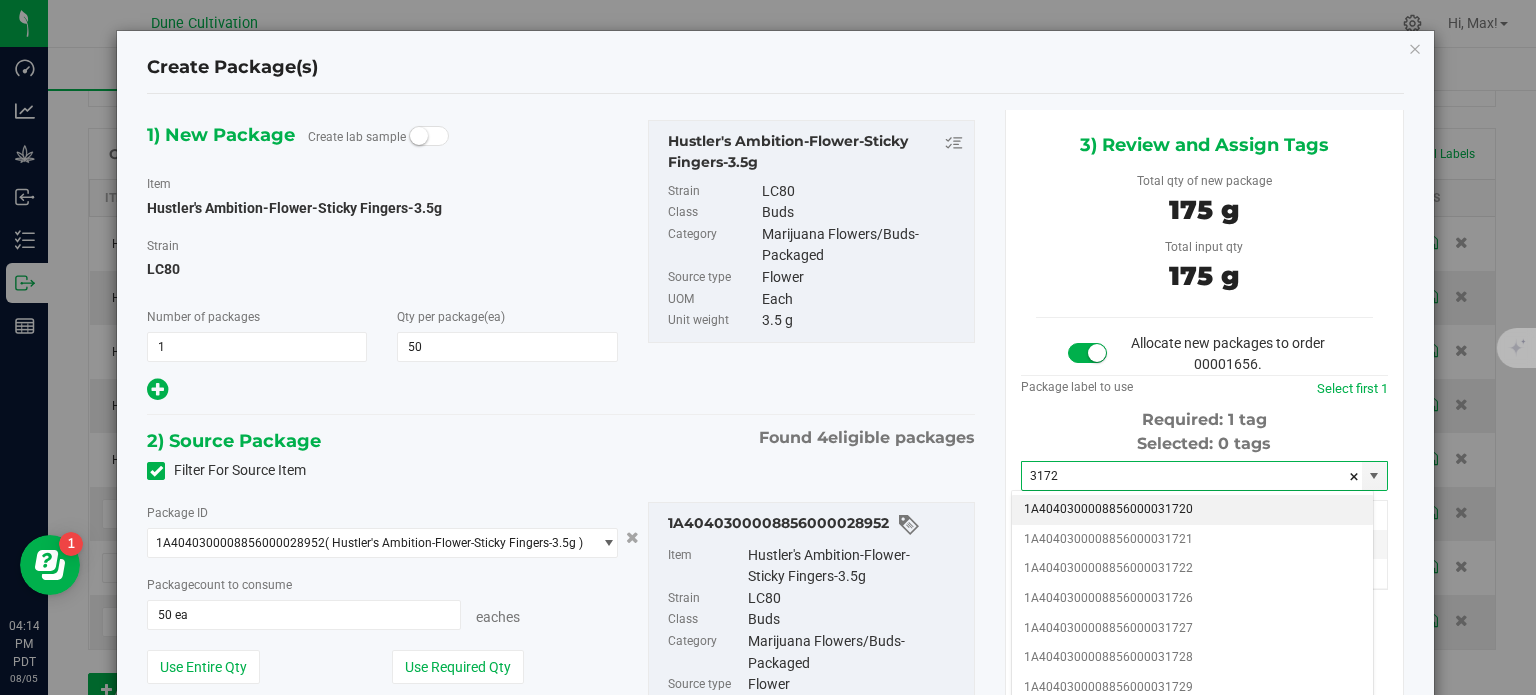 click on "1A4040300008856000031720" at bounding box center (1192, 510) 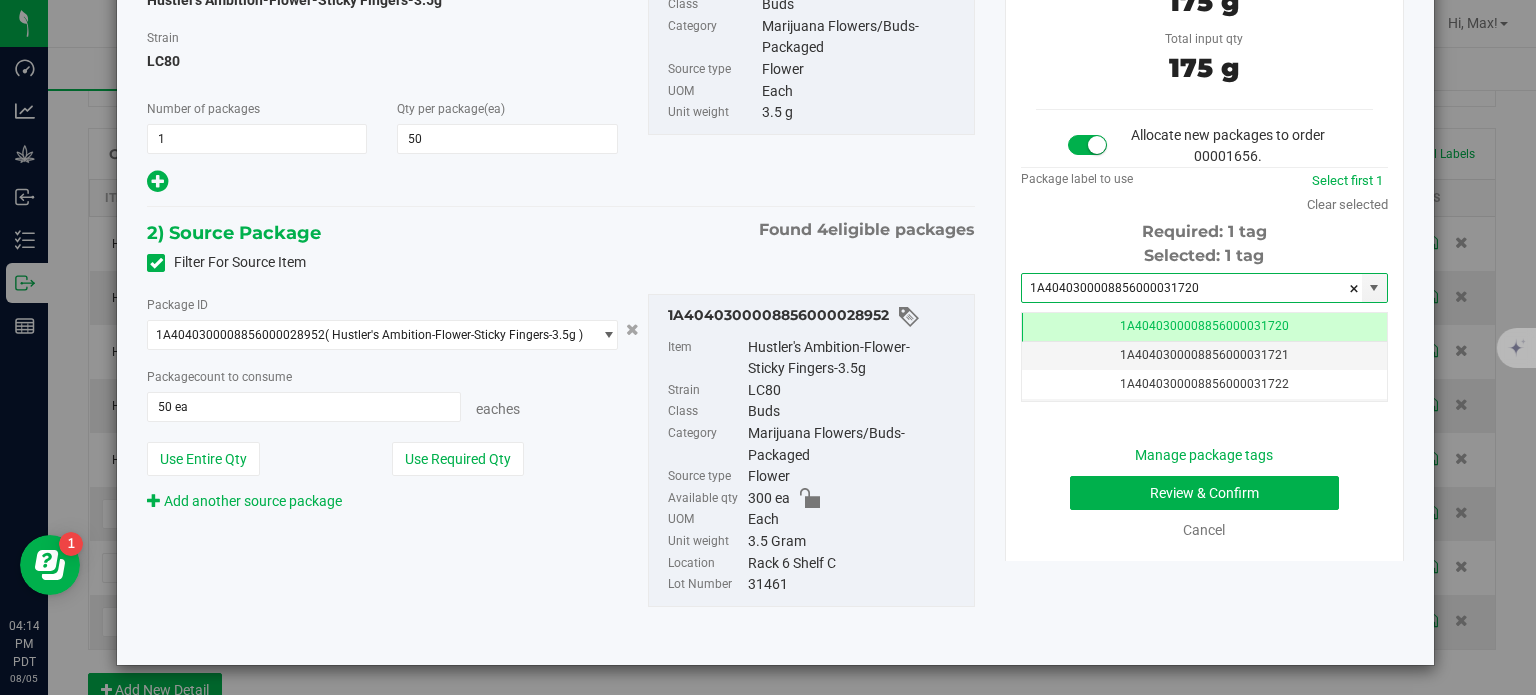 type on "1A4040300008856000031720" 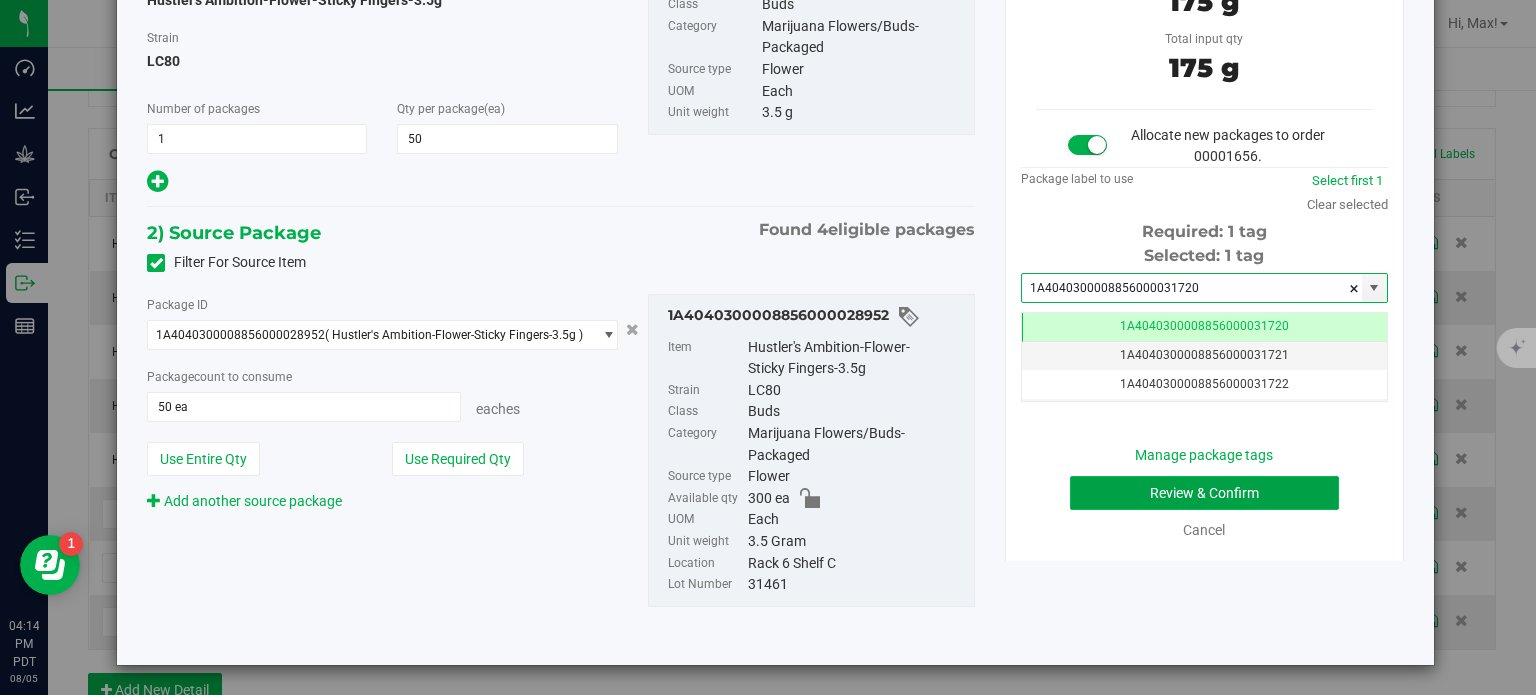 click on "Review & Confirm" at bounding box center (1204, 493) 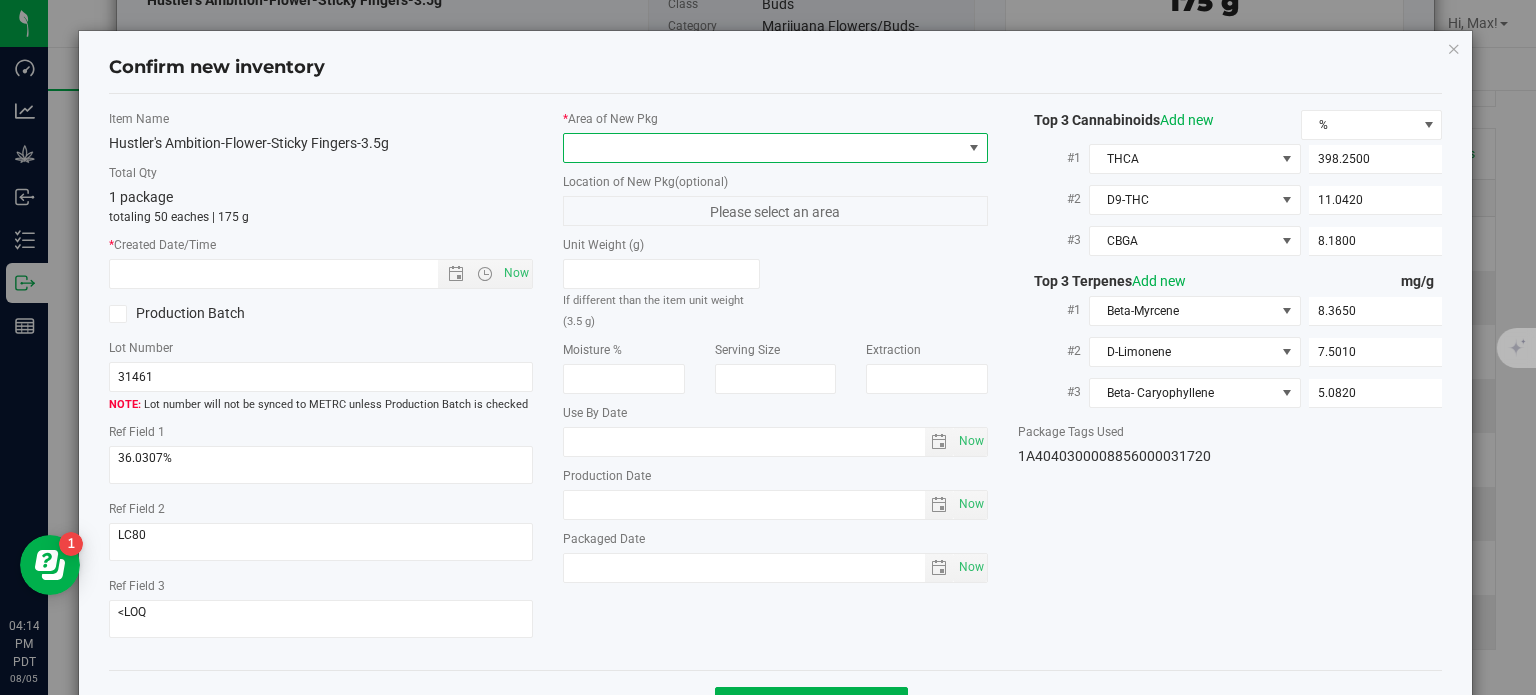 click at bounding box center [775, 148] 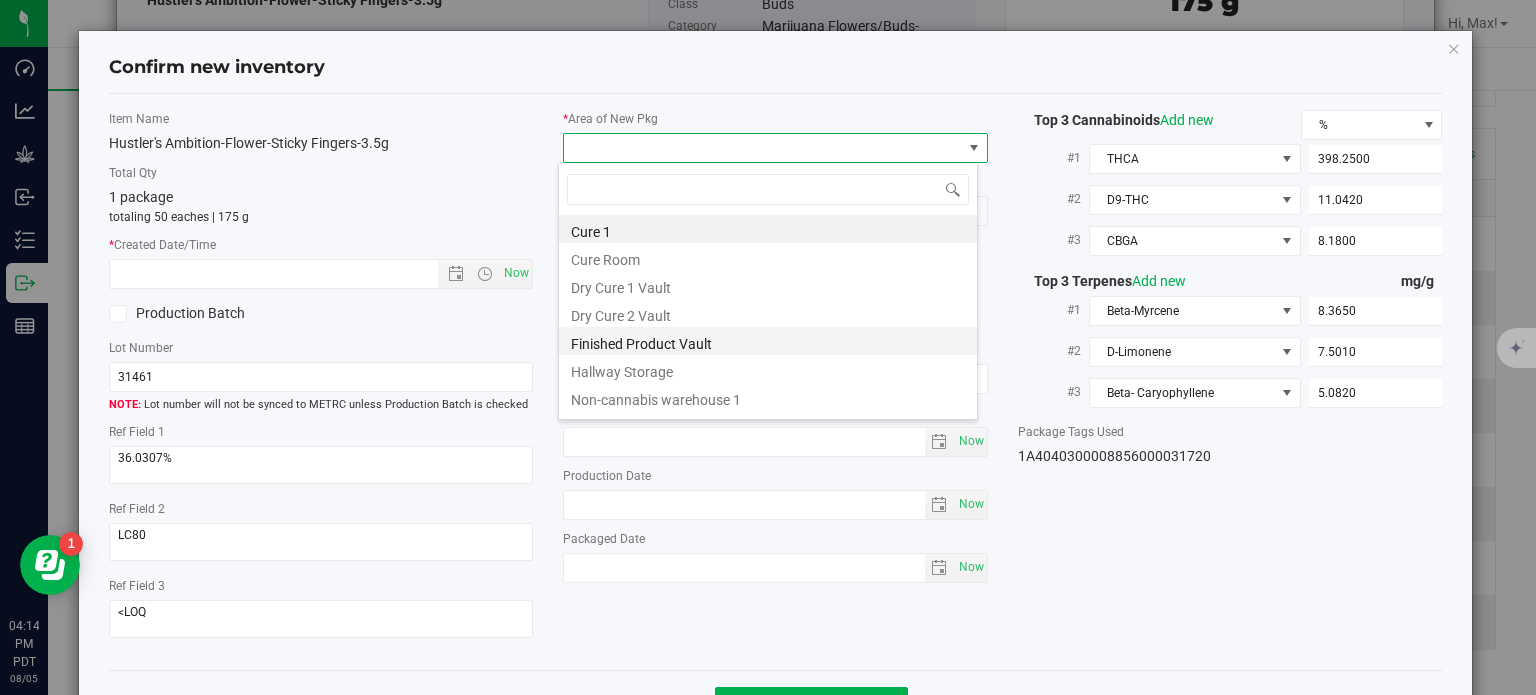 click on "Finished Product Vault" at bounding box center [768, 341] 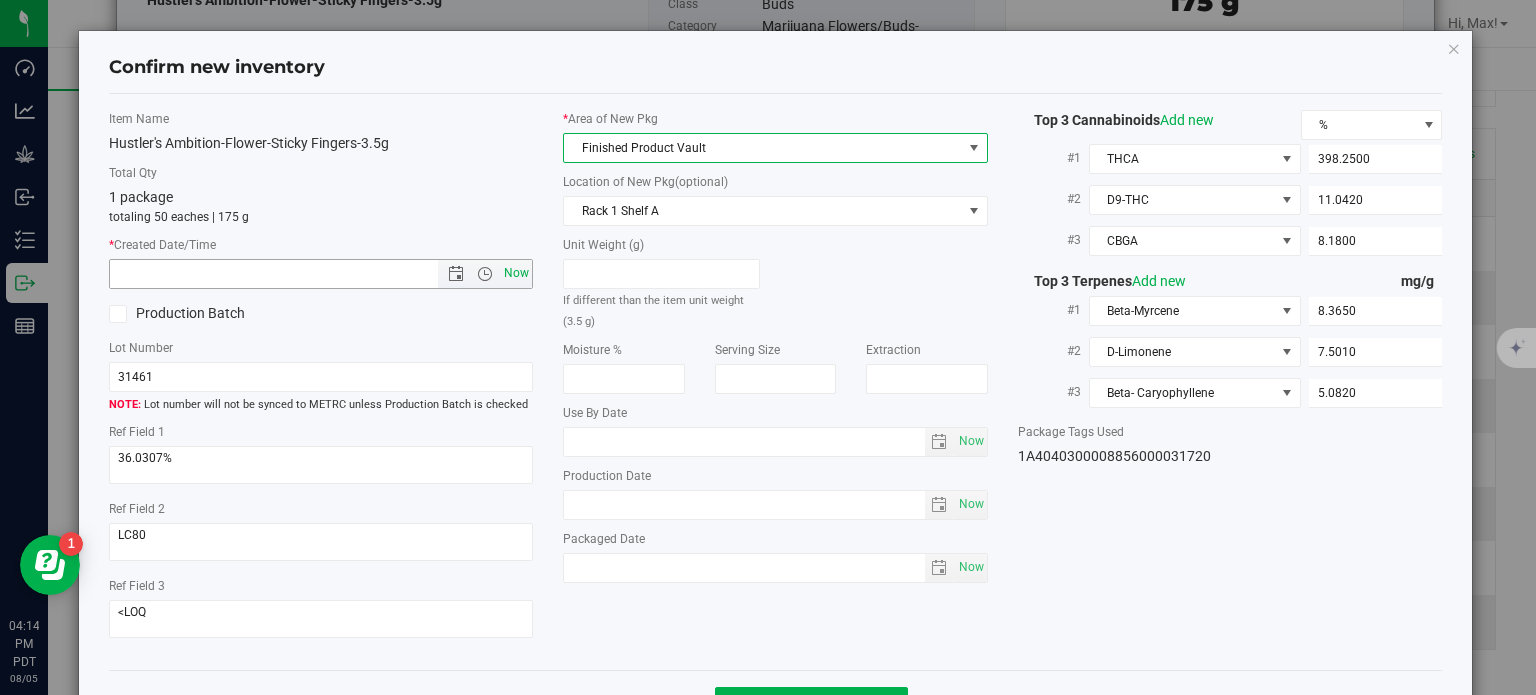click on "Now" at bounding box center [517, 273] 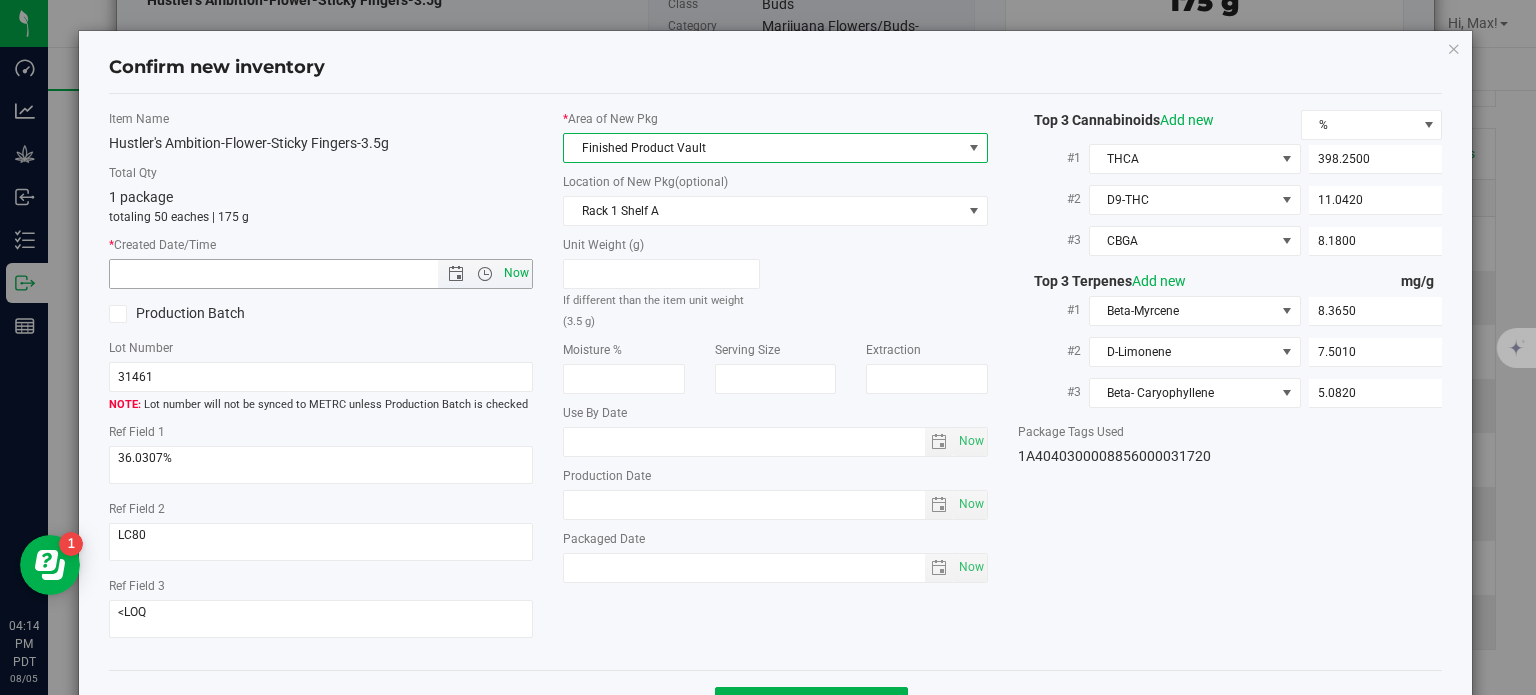 type on "[DATE] [TIME]" 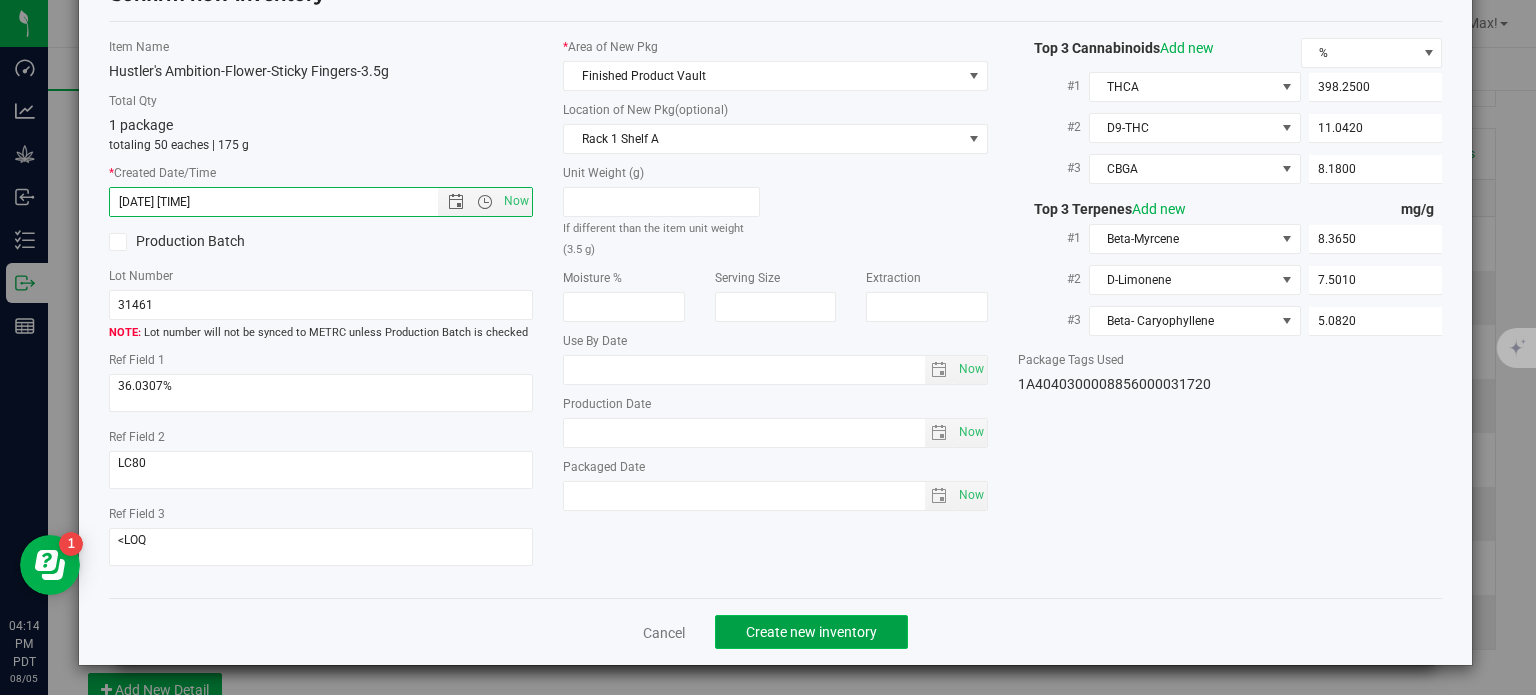 click on "Create new inventory" 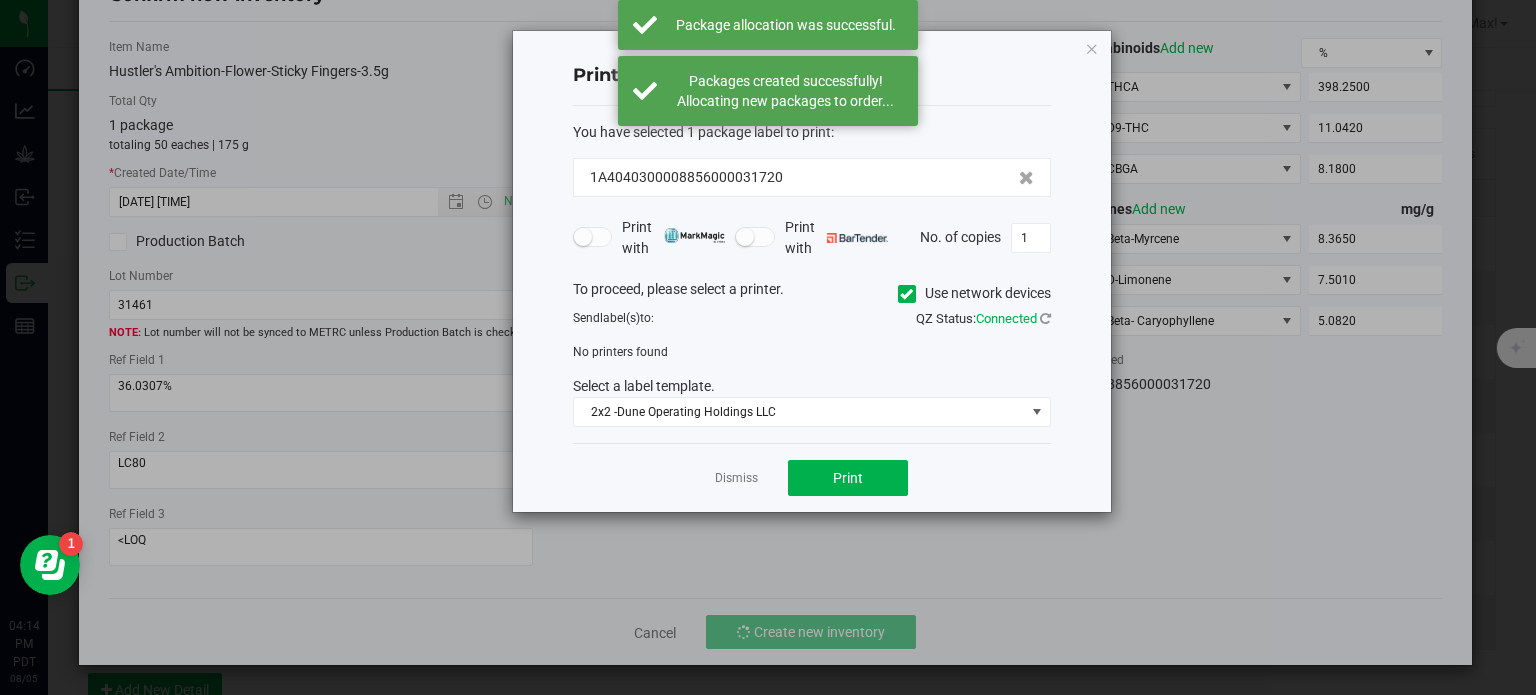 click on "Dismiss   Print" 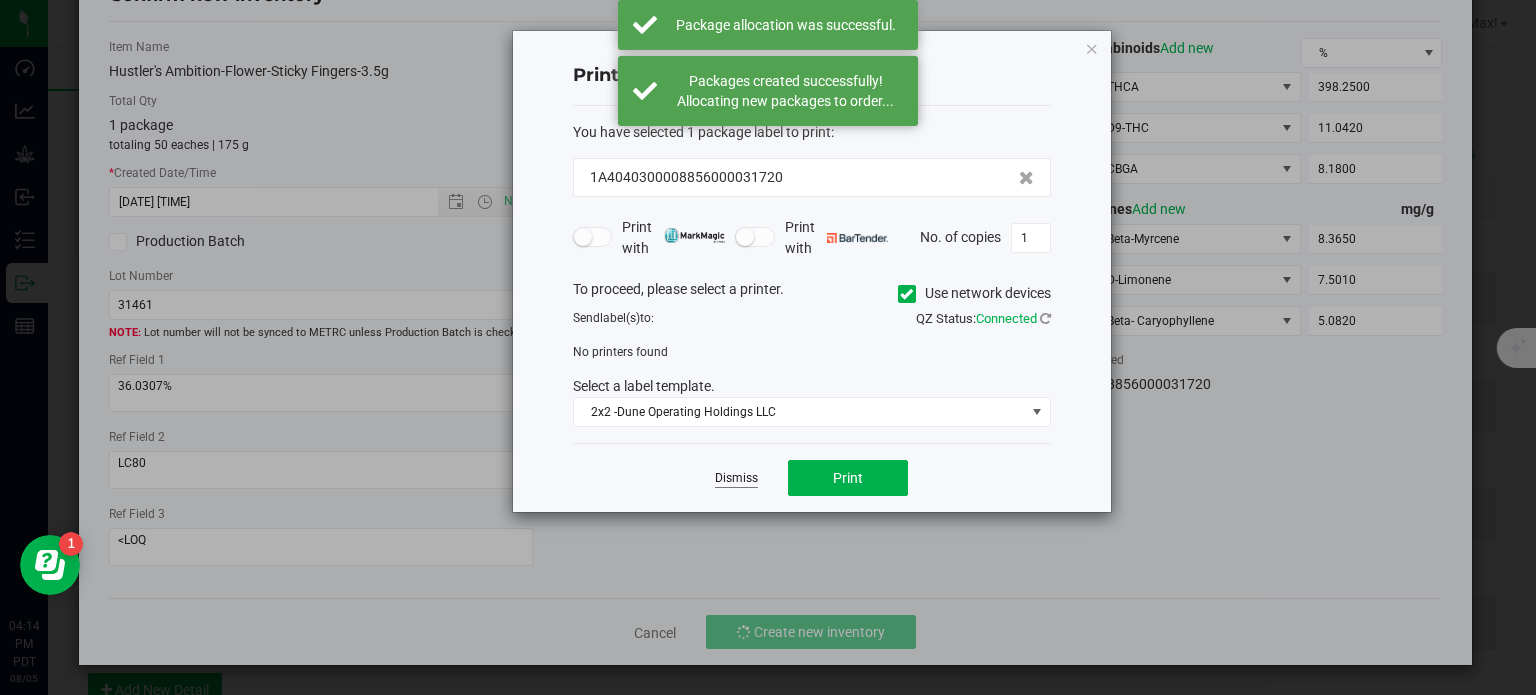 click on "Dismiss" 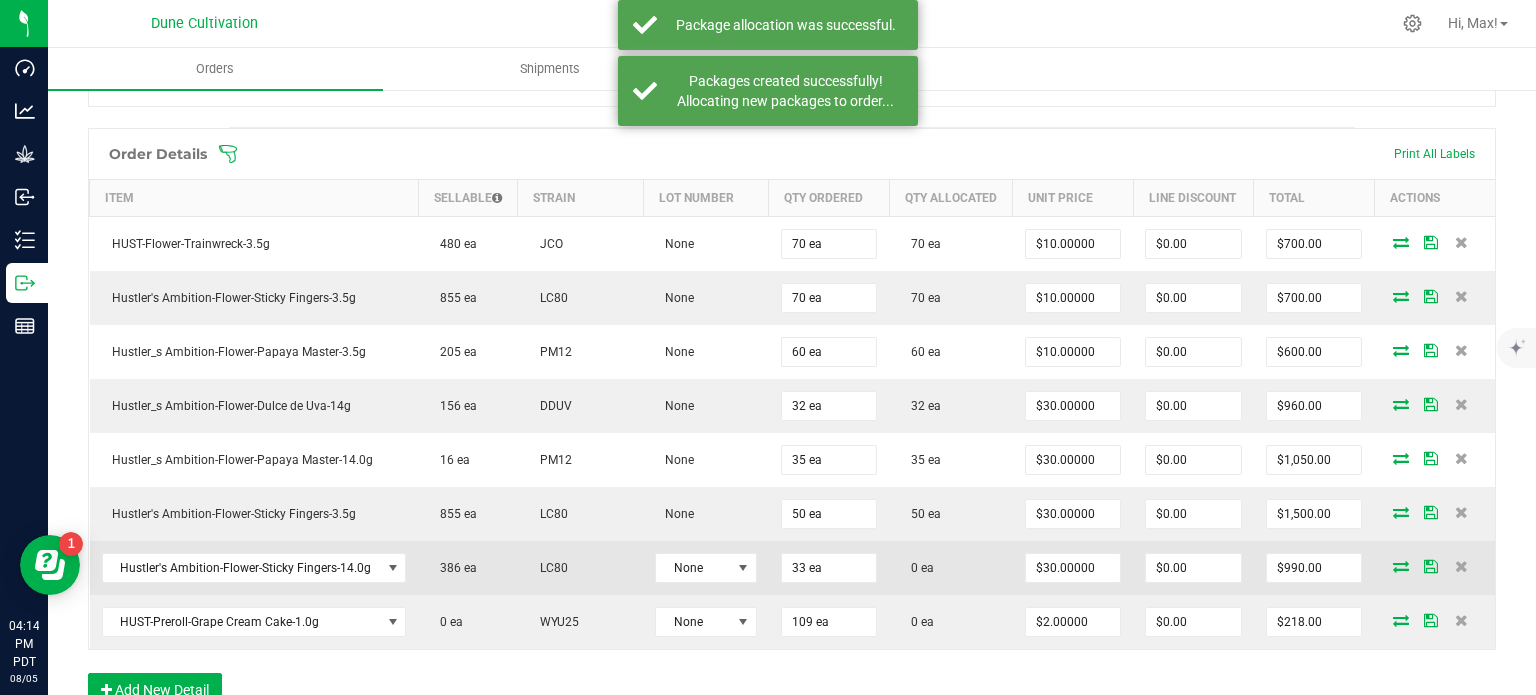 click at bounding box center (1401, 566) 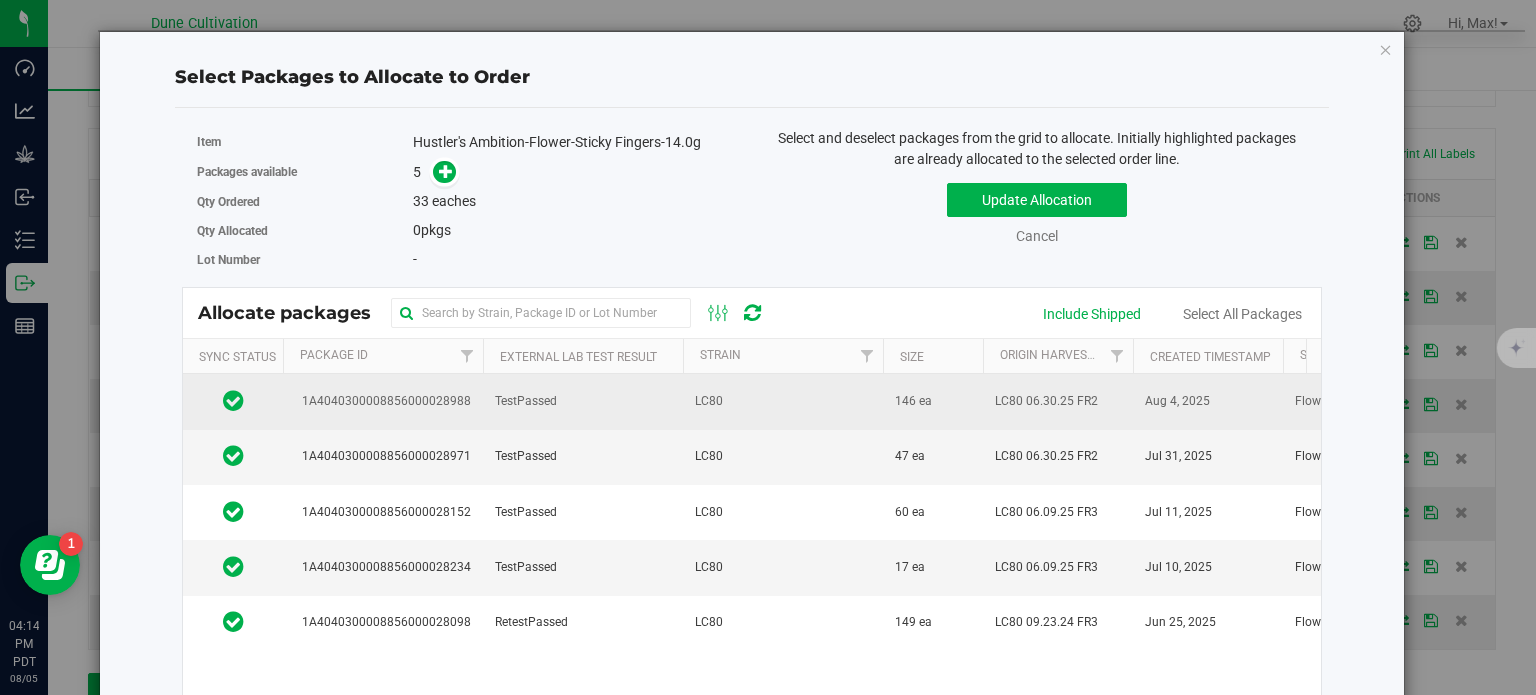 click on "1A4040300008856000028988" at bounding box center [383, 401] 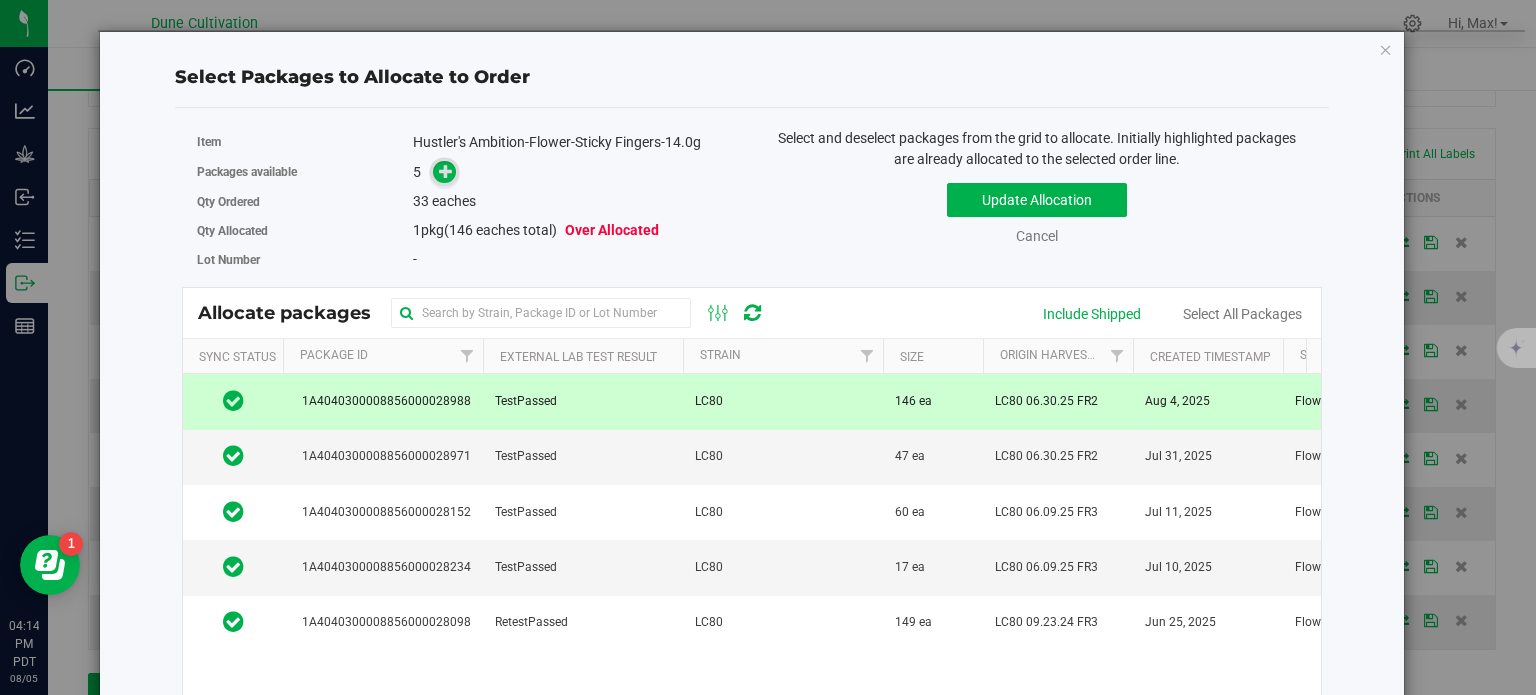 click at bounding box center [446, 171] 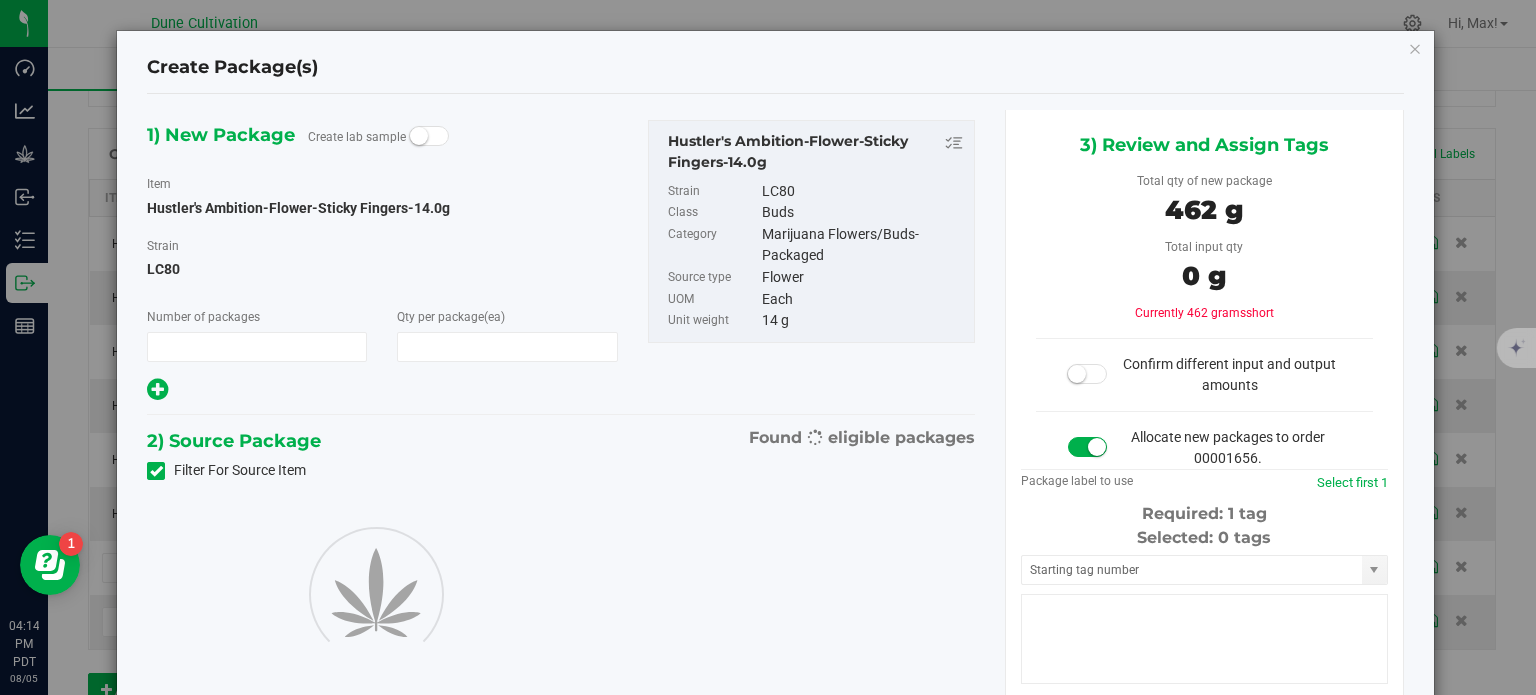 type on "1" 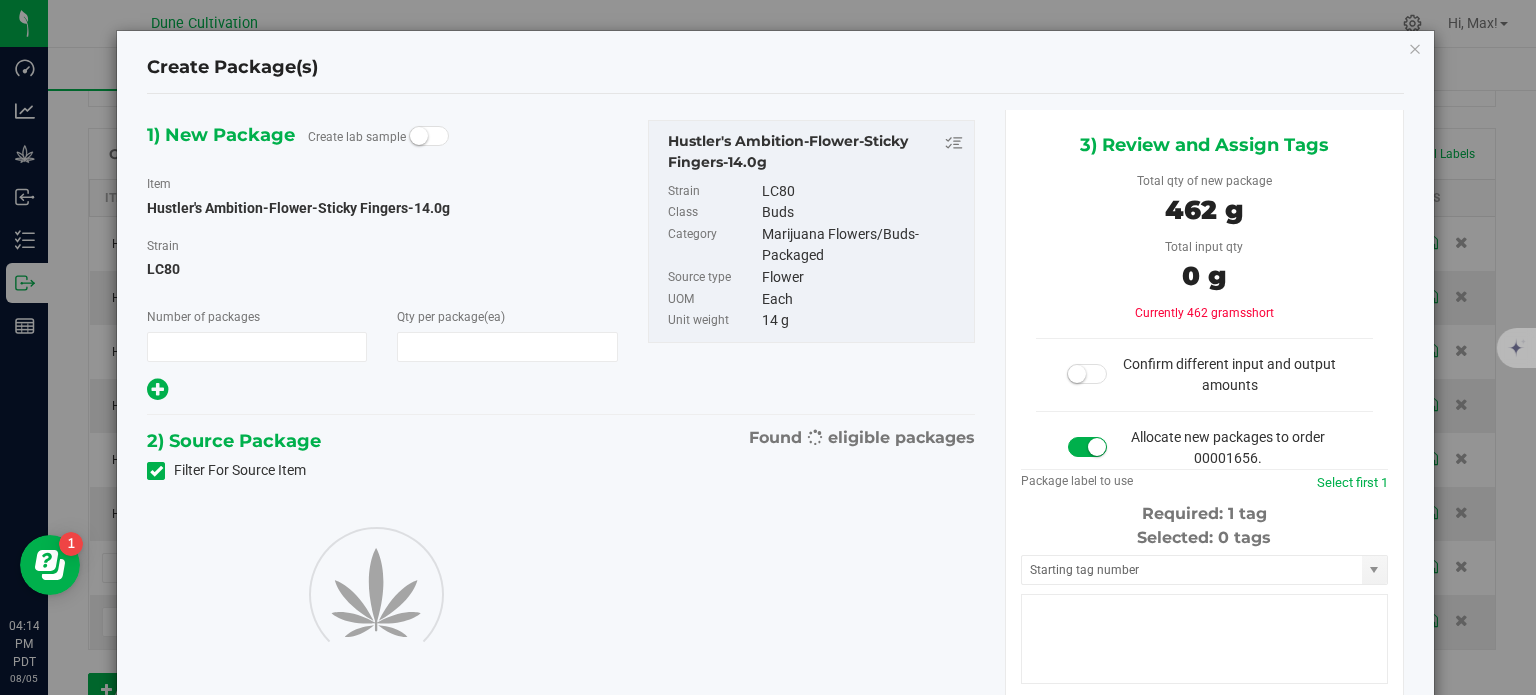 type on "33" 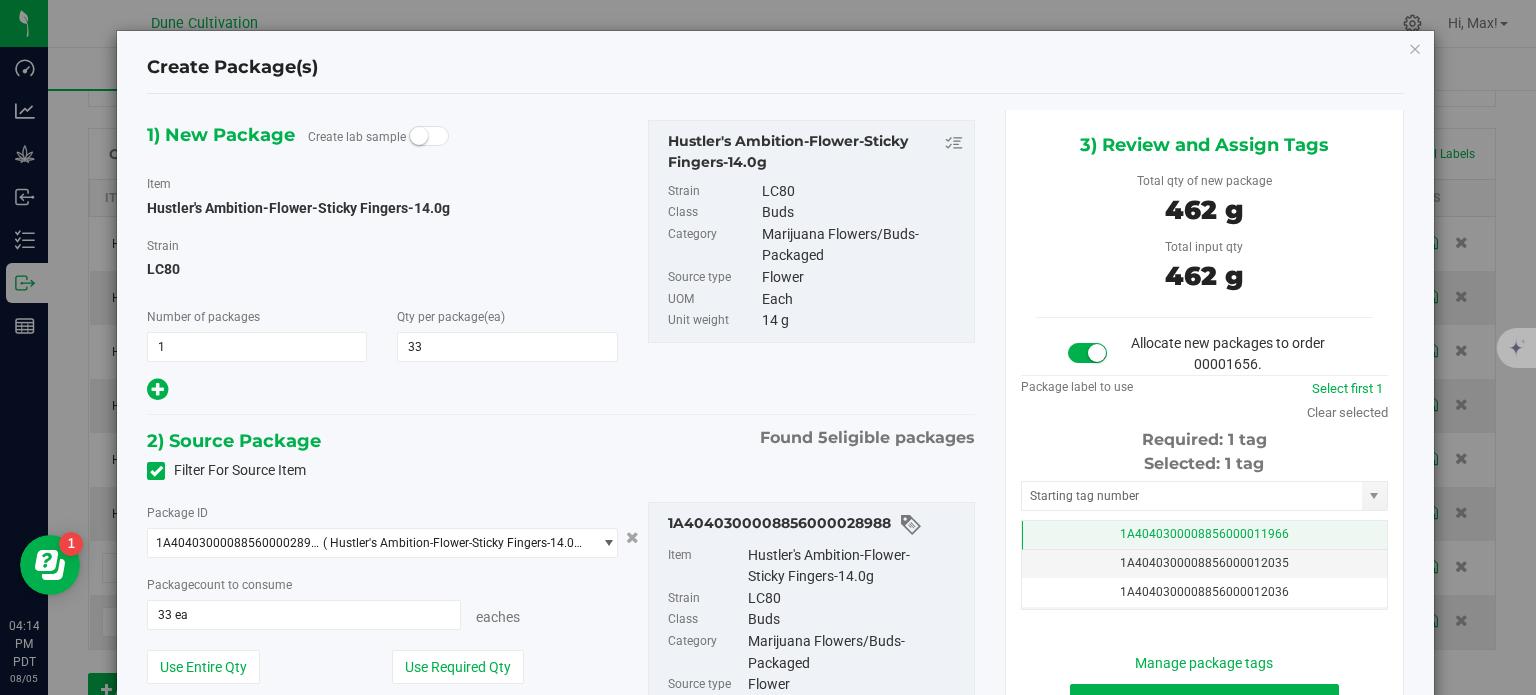 click on "1A4040300008856000011966" at bounding box center (1204, 535) 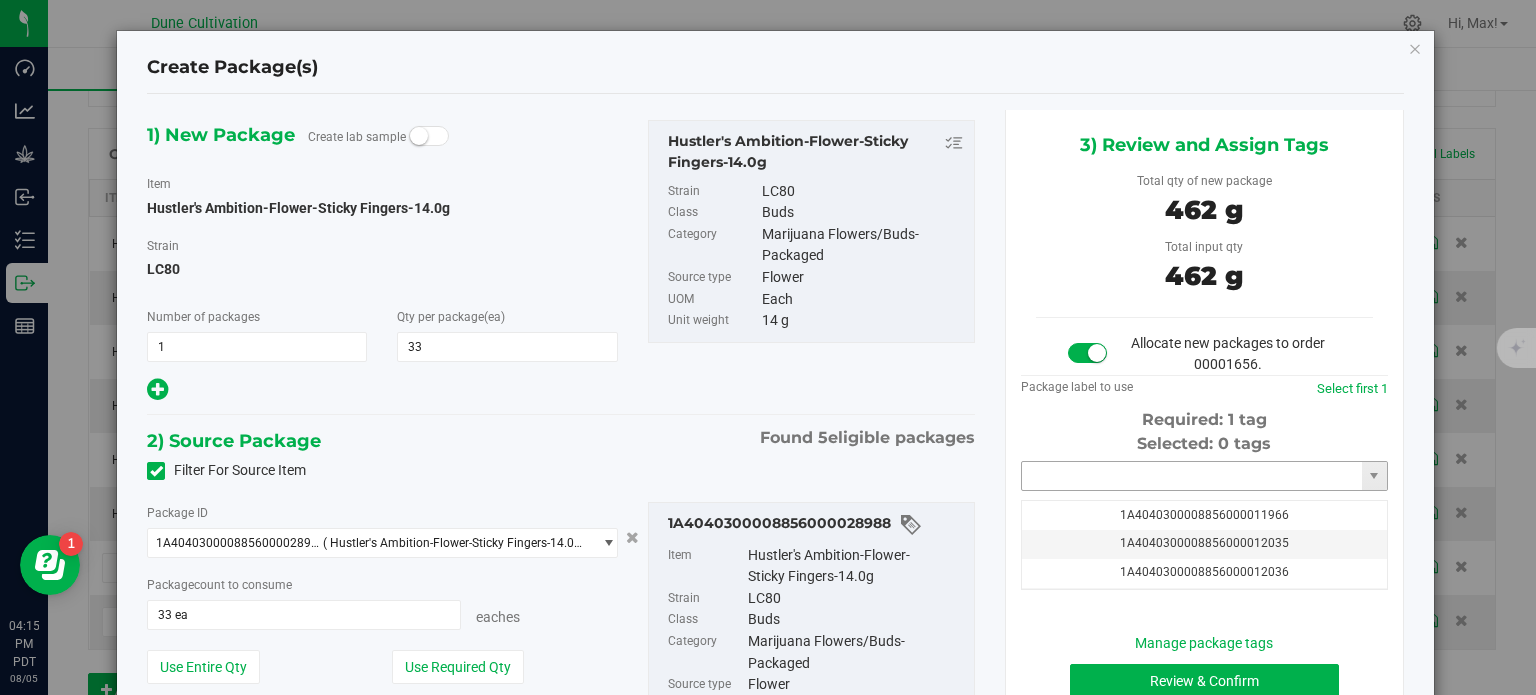 click at bounding box center [1192, 476] 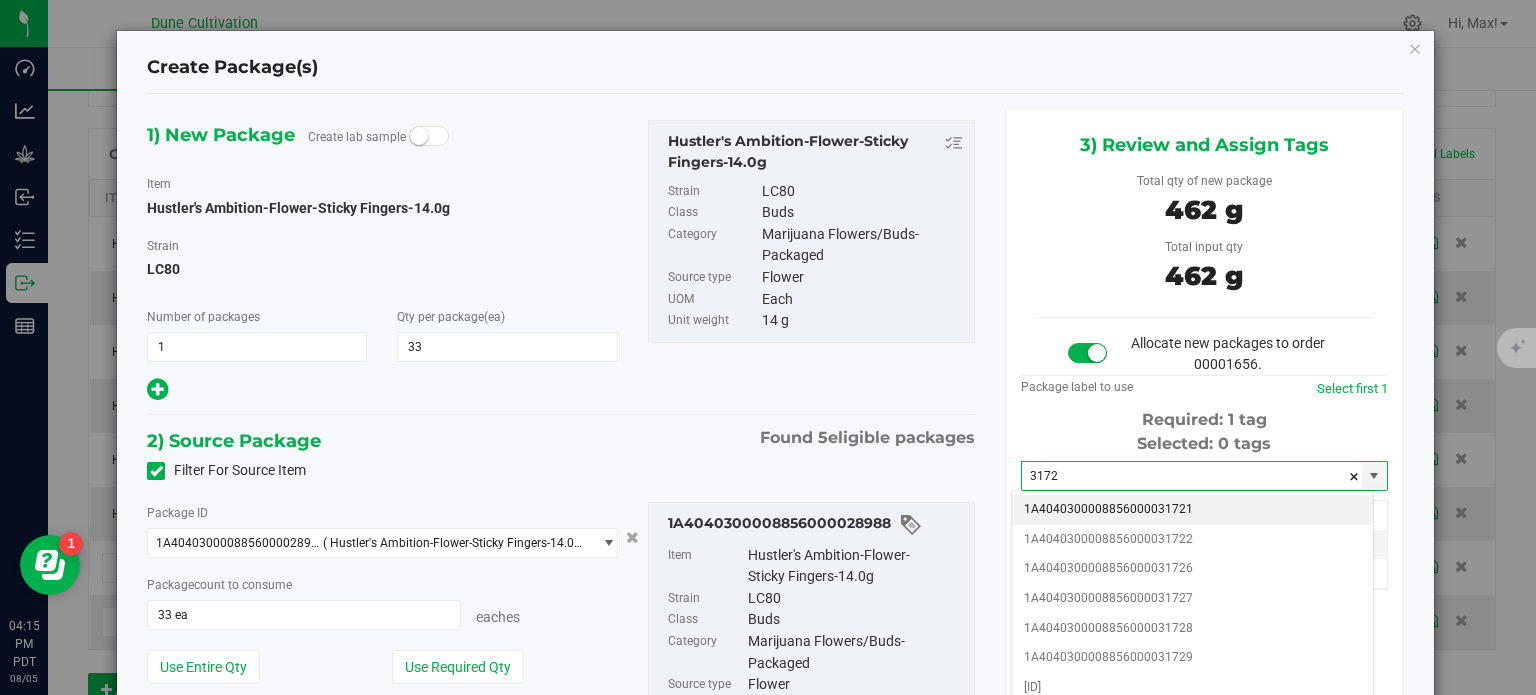 click on "1A4040300008856000031721" at bounding box center (1192, 510) 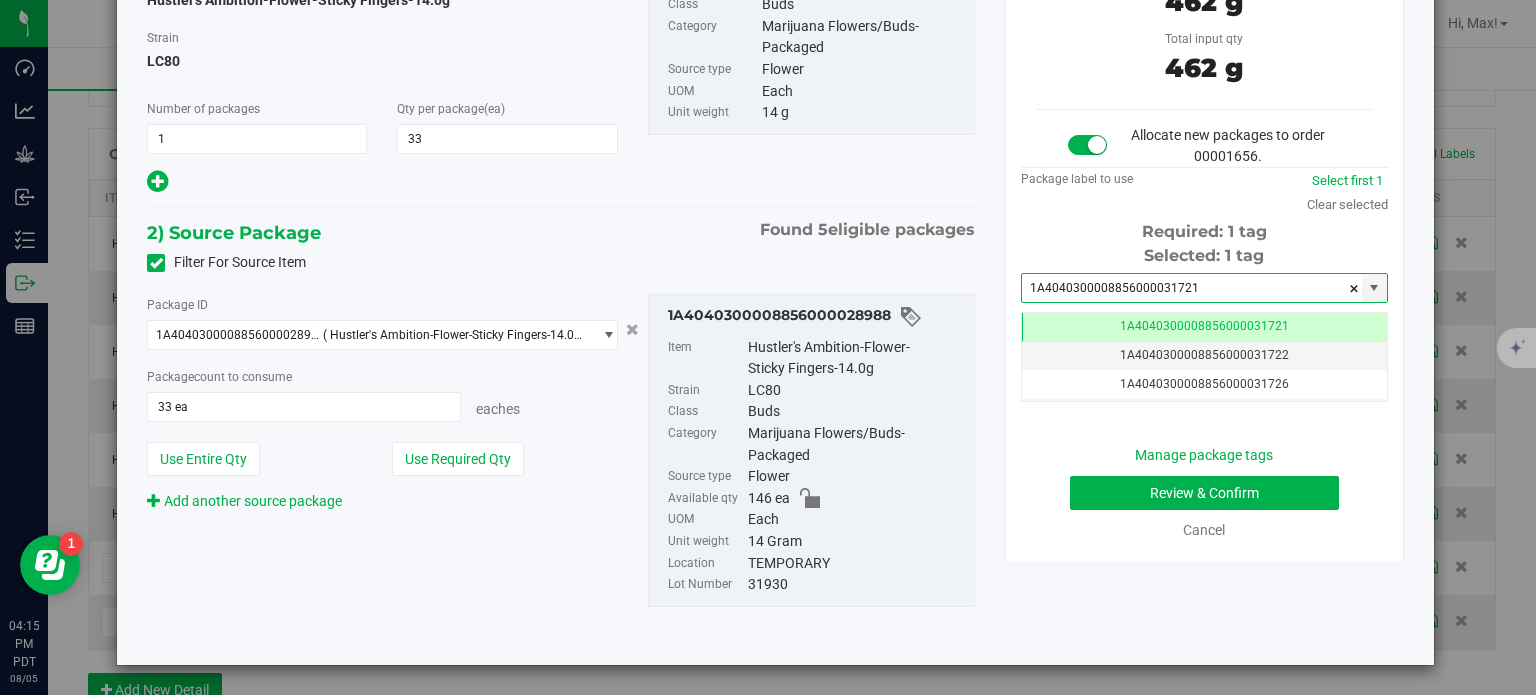 type on "1A4040300008856000031721" 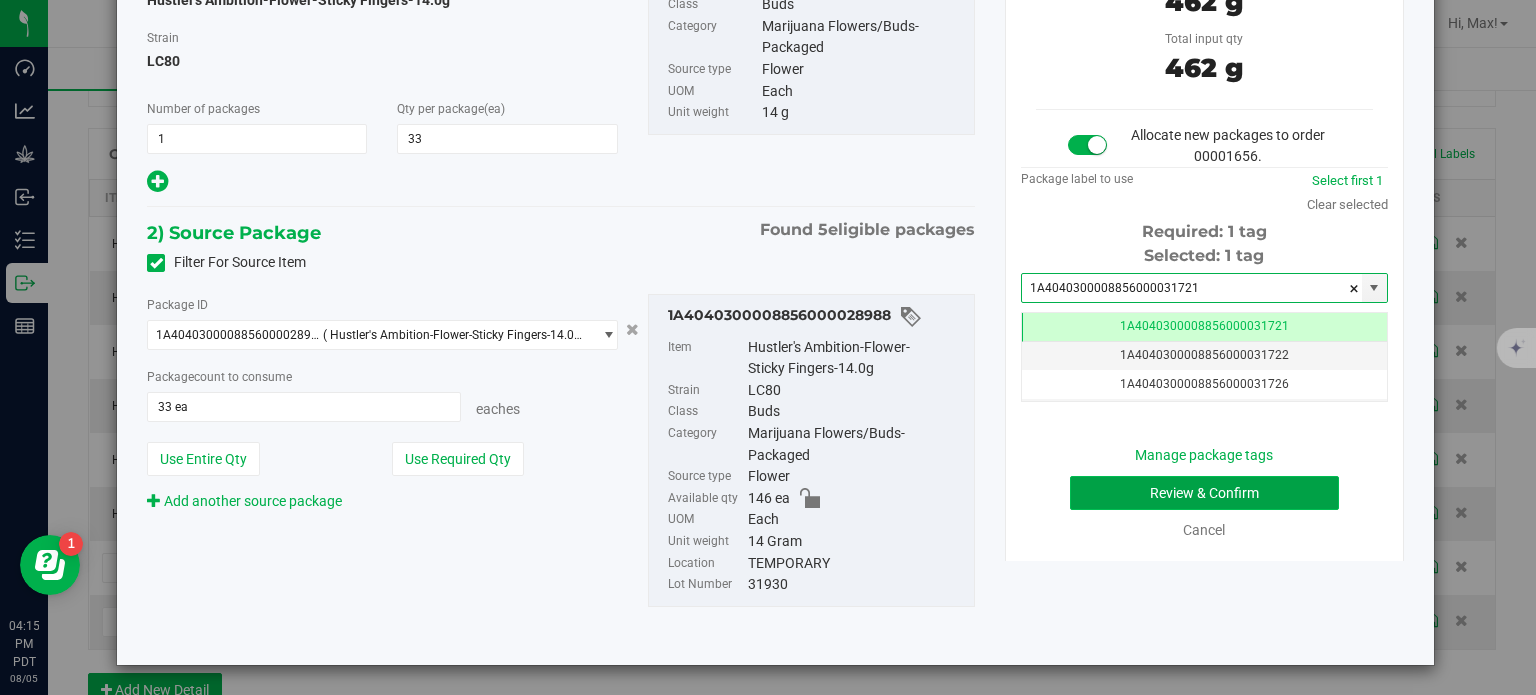 click on "Review & Confirm" at bounding box center (1204, 493) 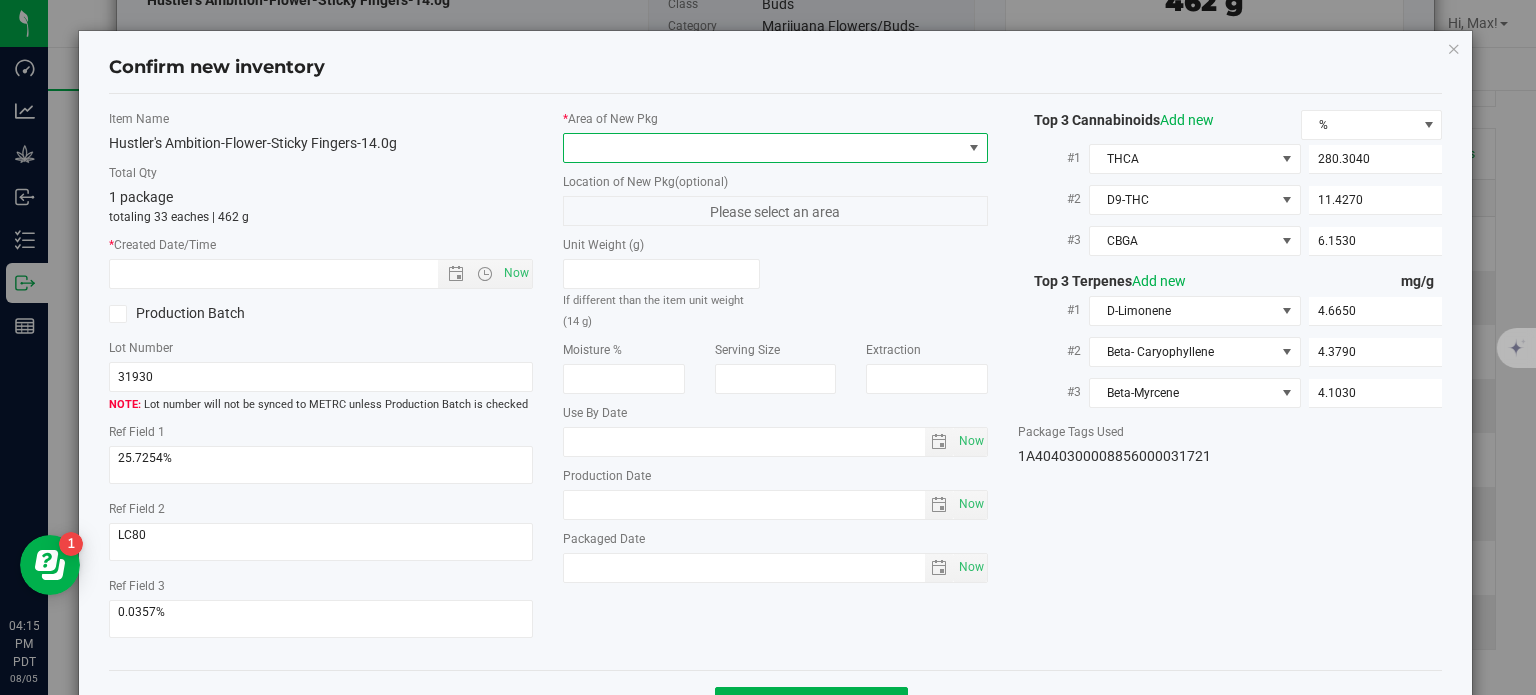 click at bounding box center (763, 148) 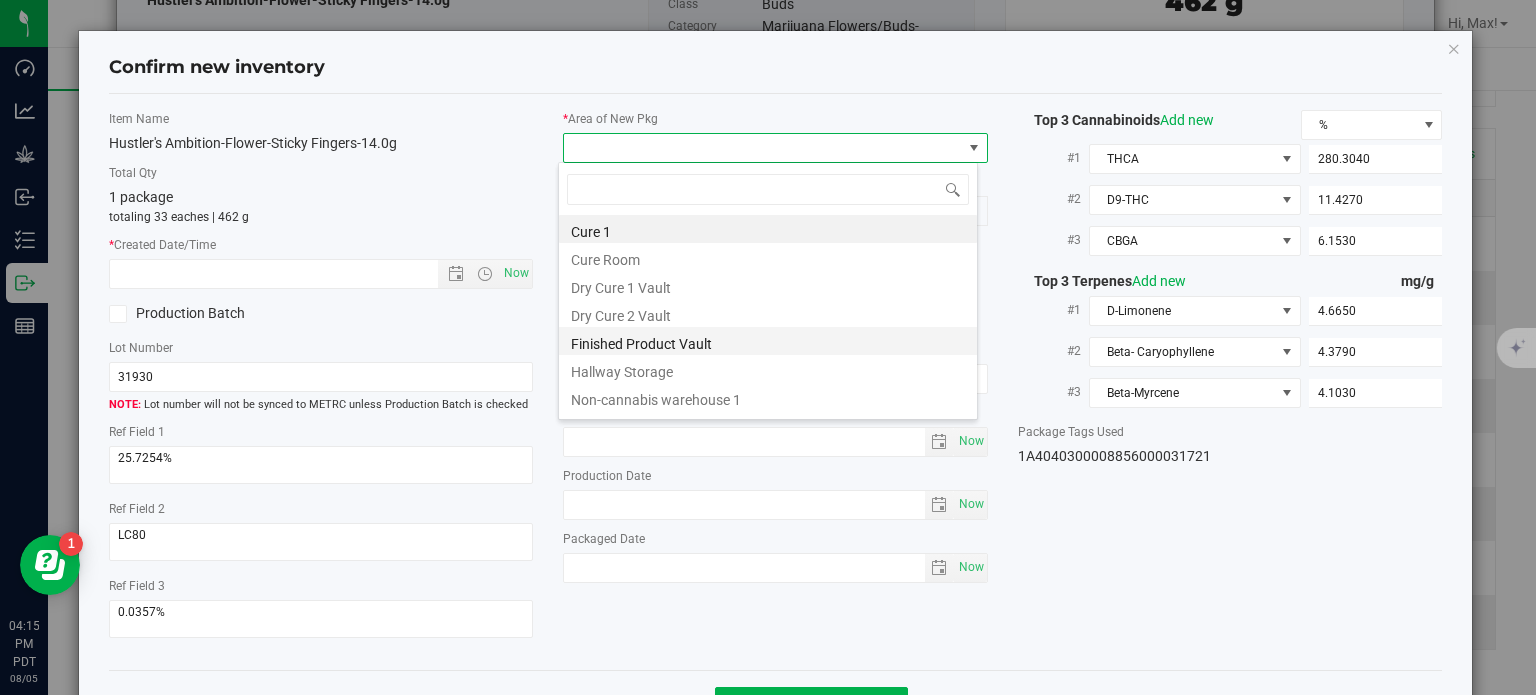 click on "Finished Product Vault" at bounding box center (768, 341) 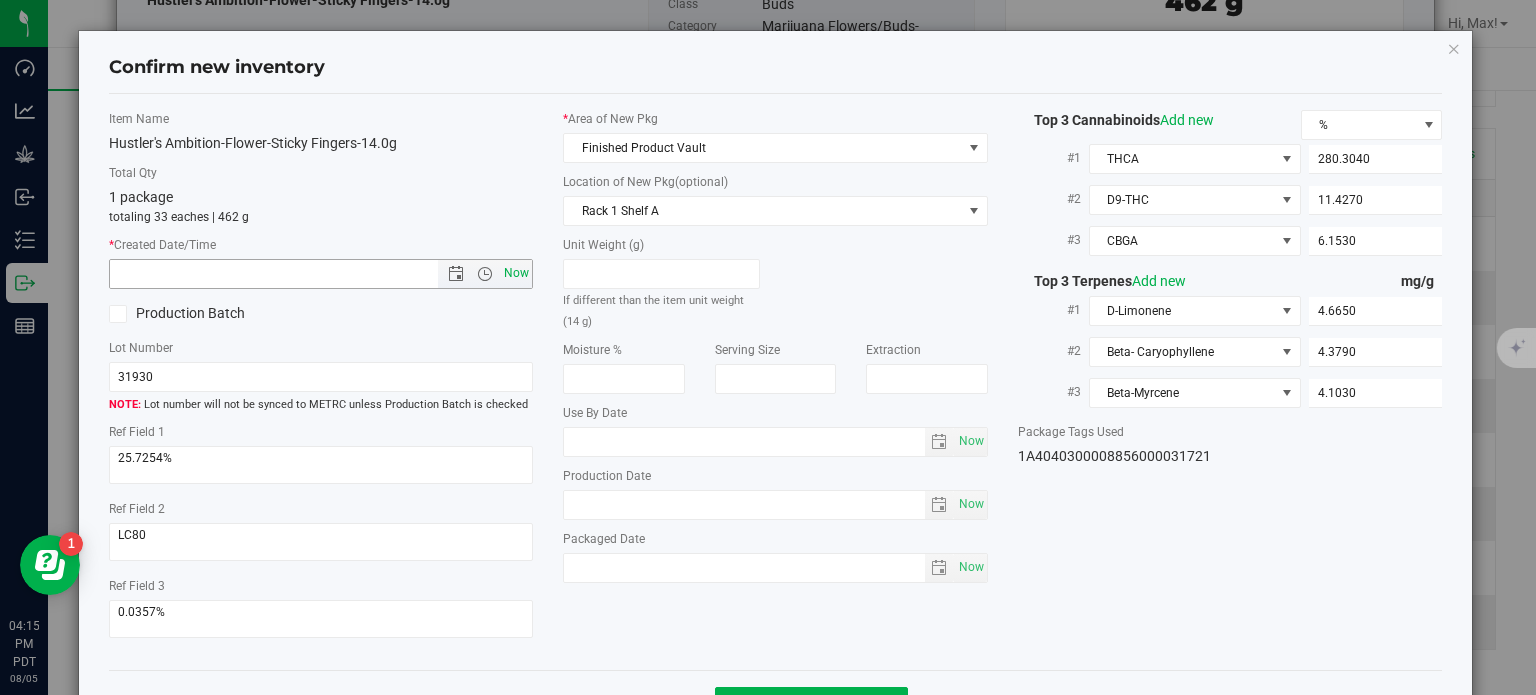 click on "Now" at bounding box center [517, 273] 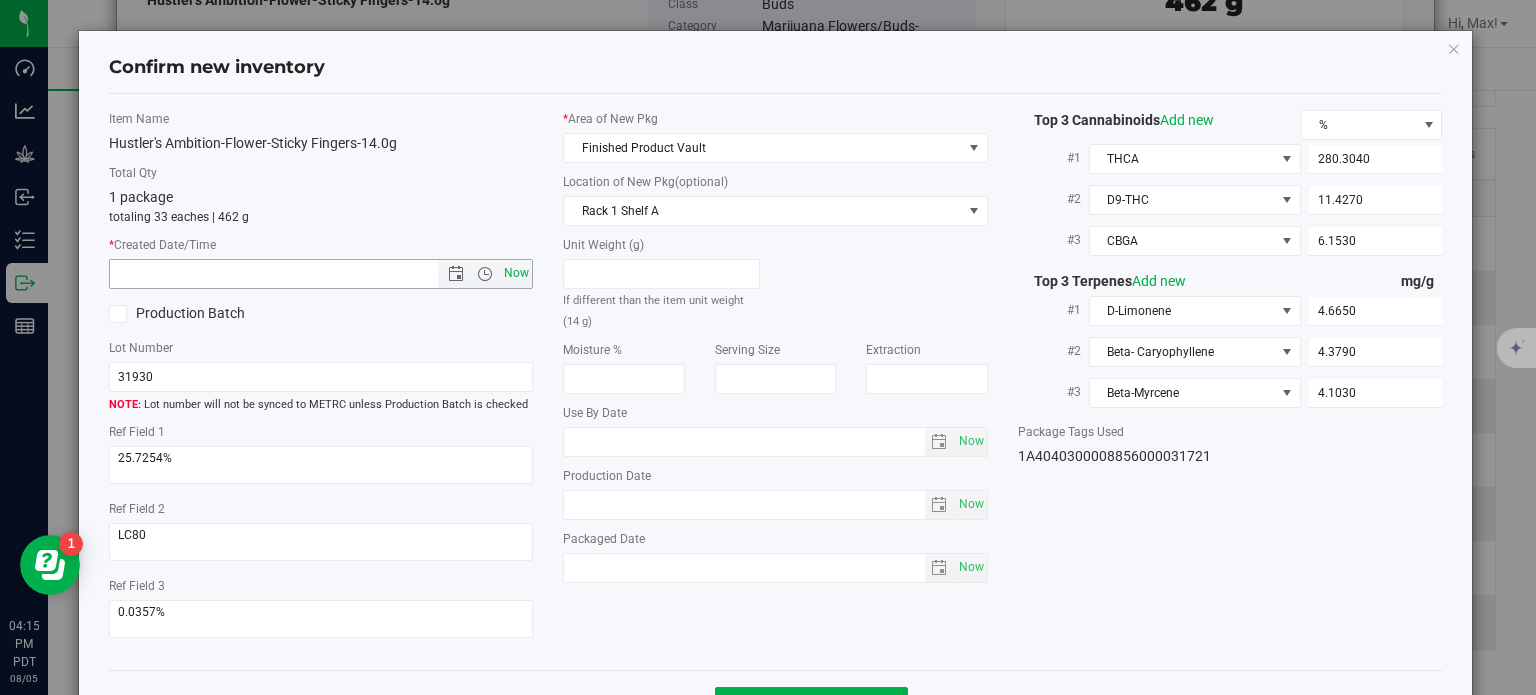 type on "[DATE] [TIME]" 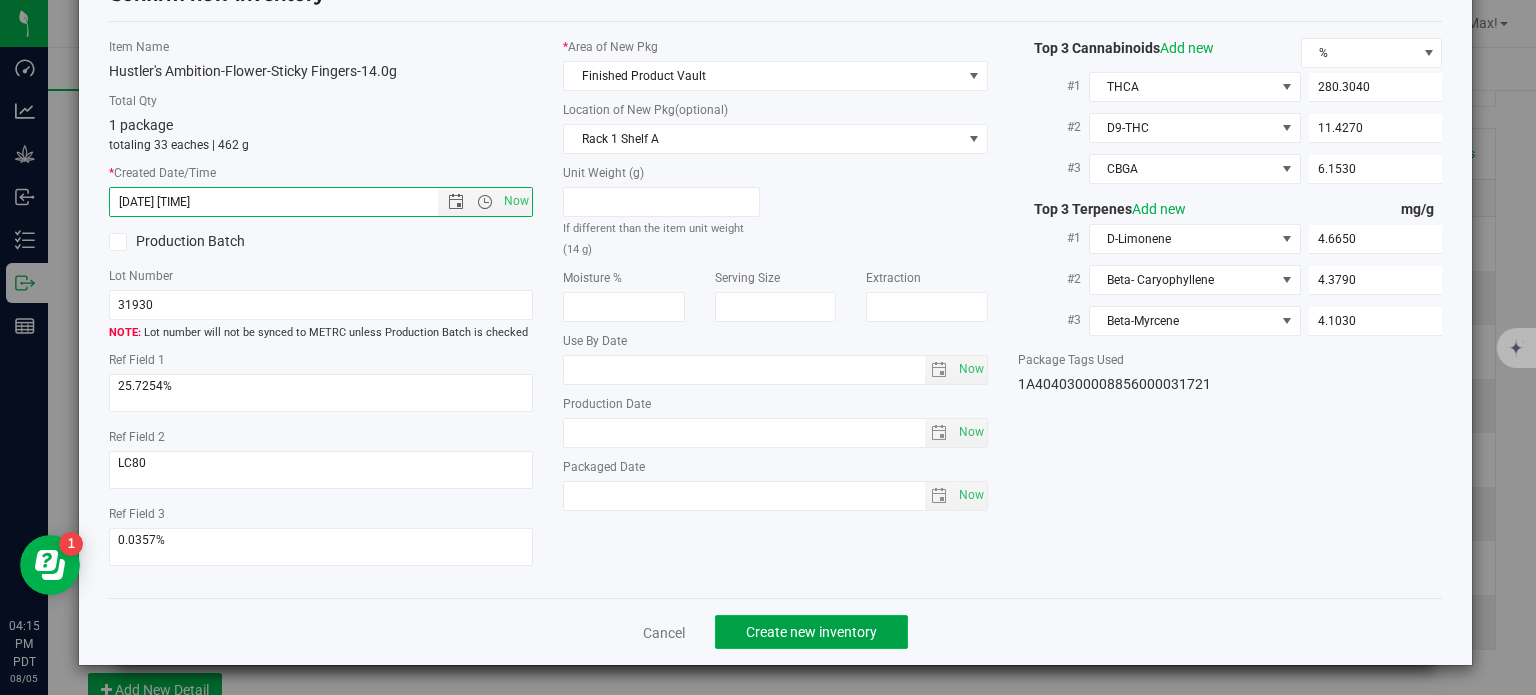 click on "Create new inventory" 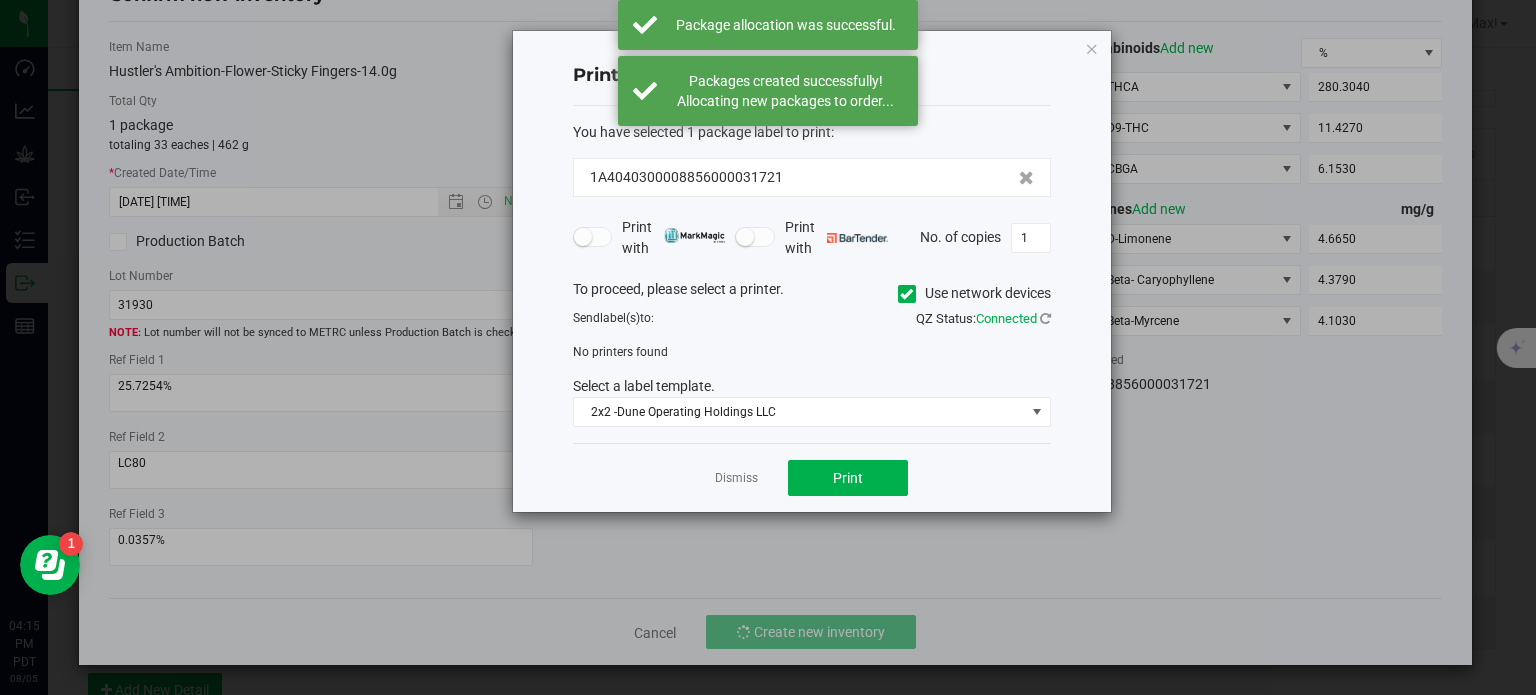 click on "Dismiss" 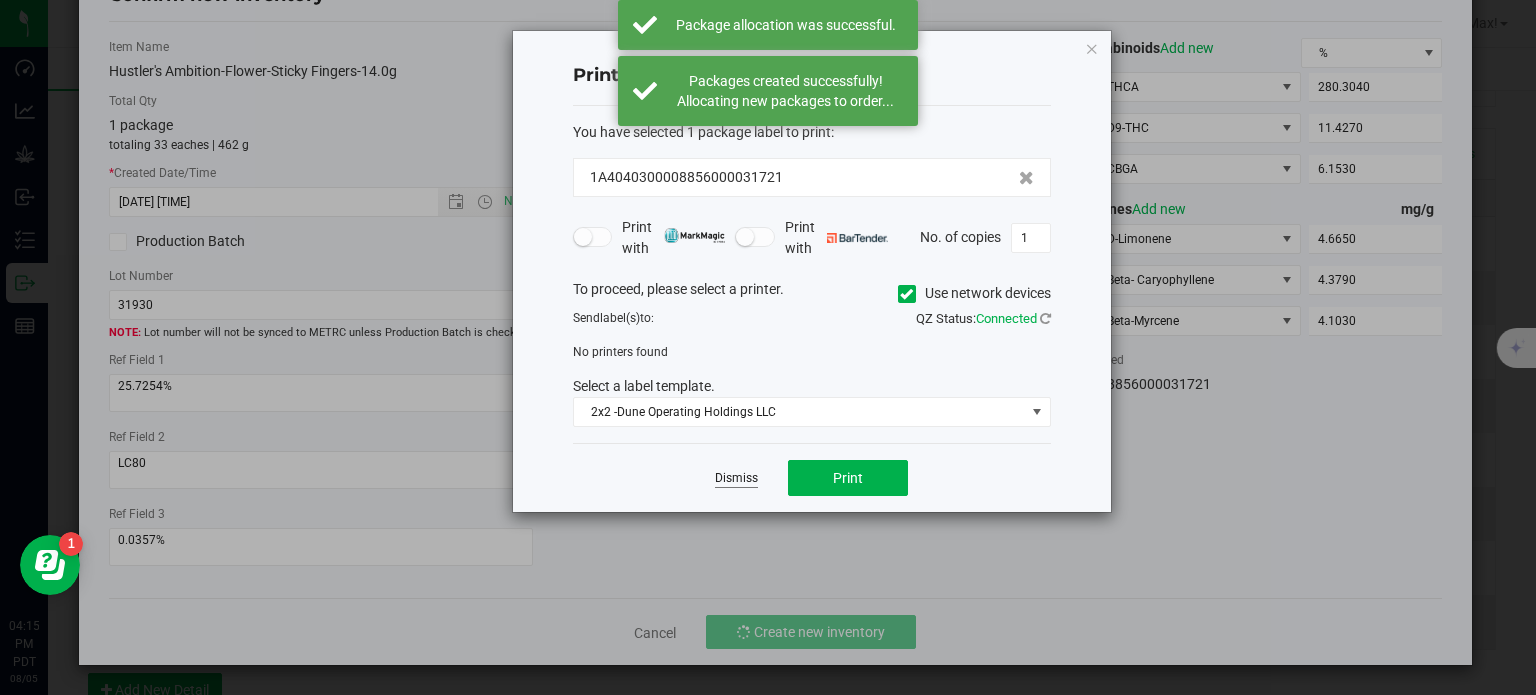 click on "Dismiss" 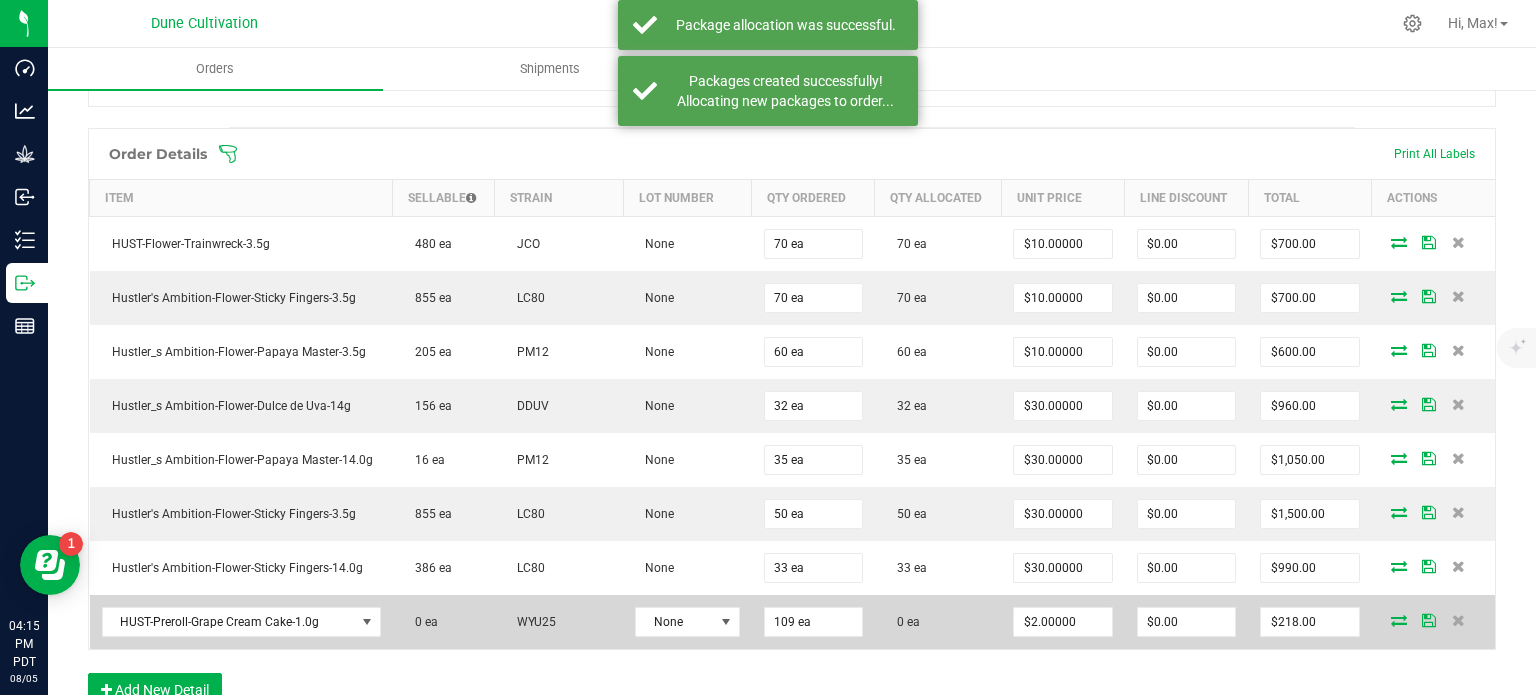 click at bounding box center (1399, 620) 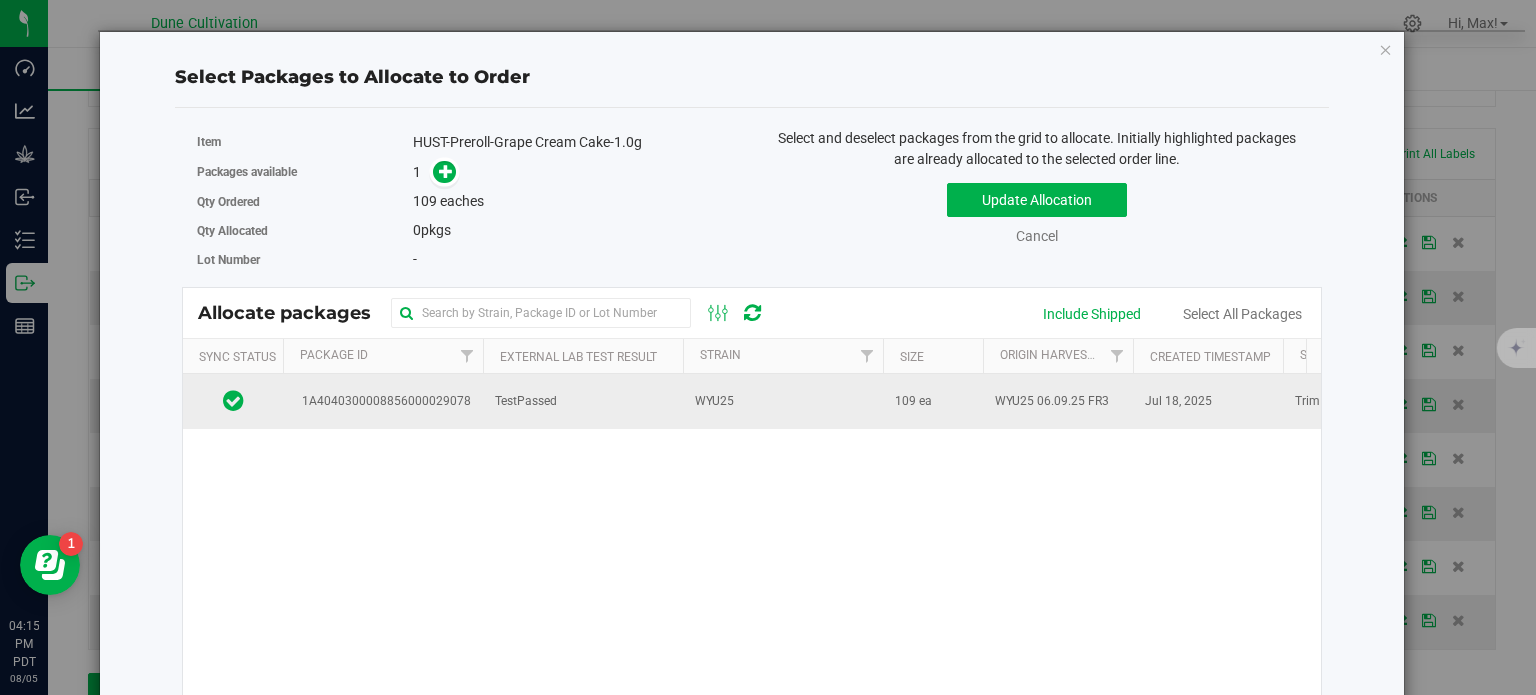 click on "1A4040300008856000029078" at bounding box center (383, 401) 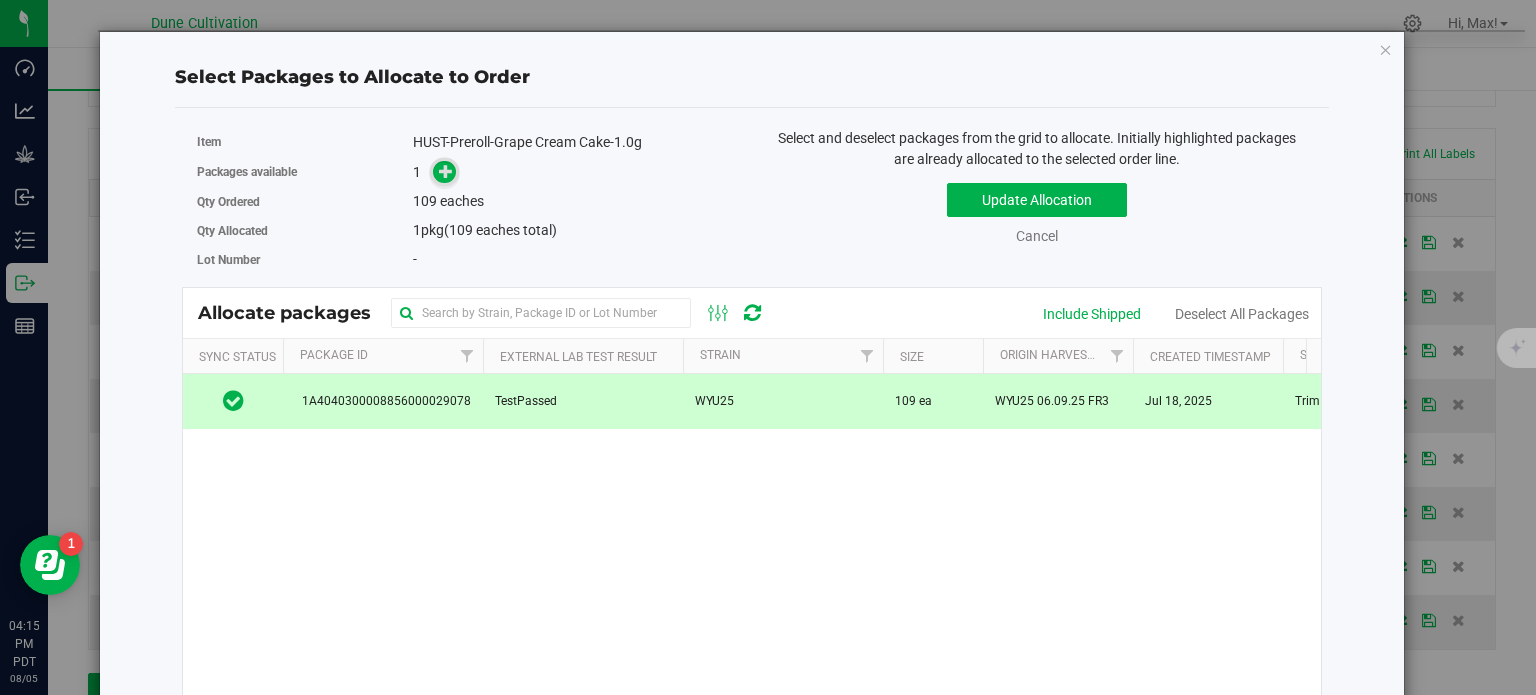 click at bounding box center (445, 172) 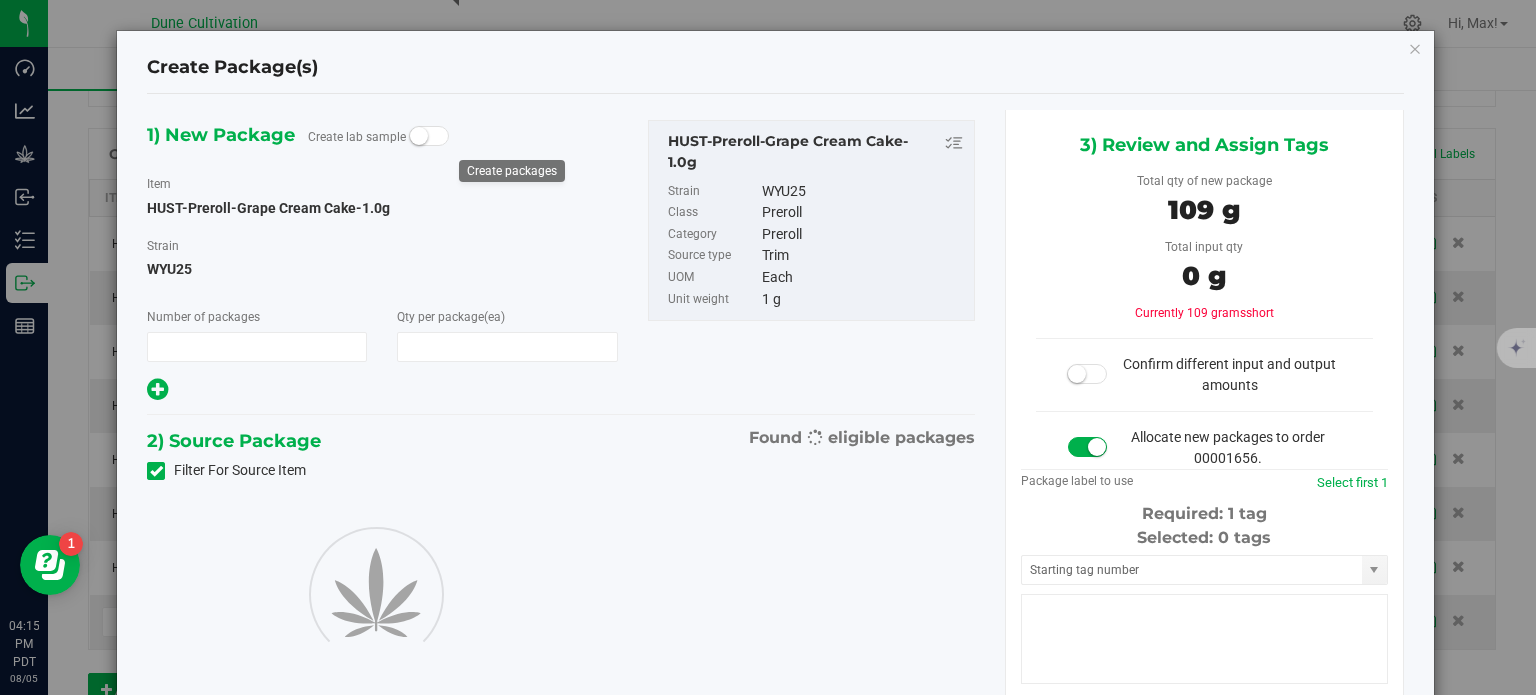 type on "1" 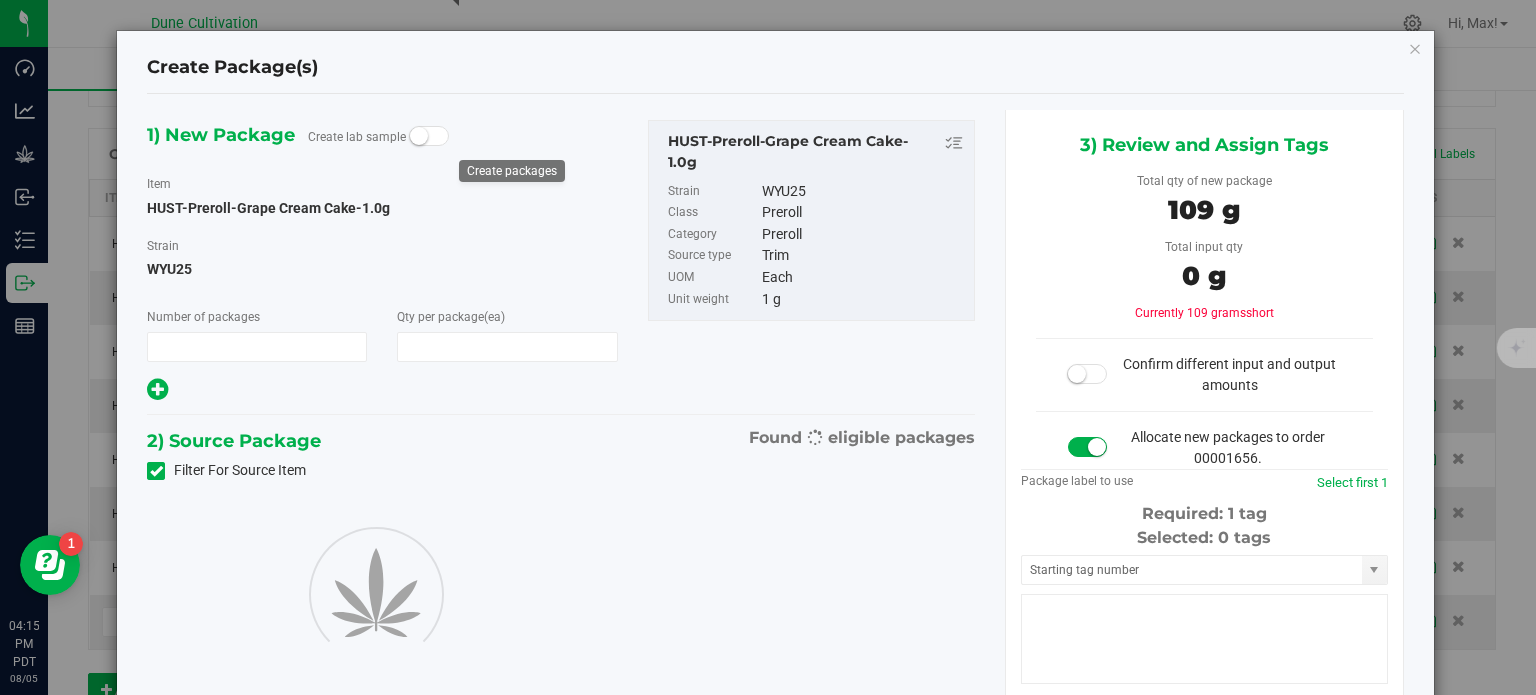 type on "109" 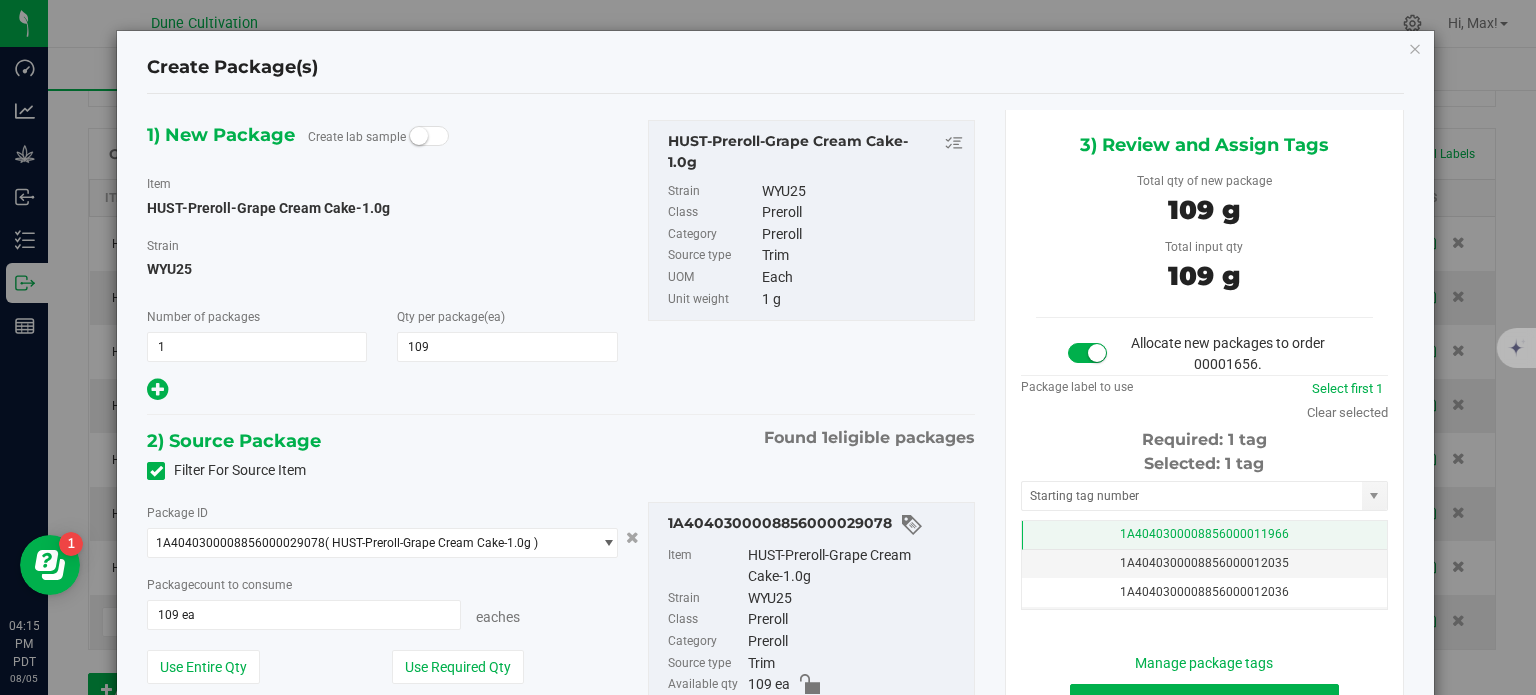 click on "1A4040300008856000011966" at bounding box center [1204, 535] 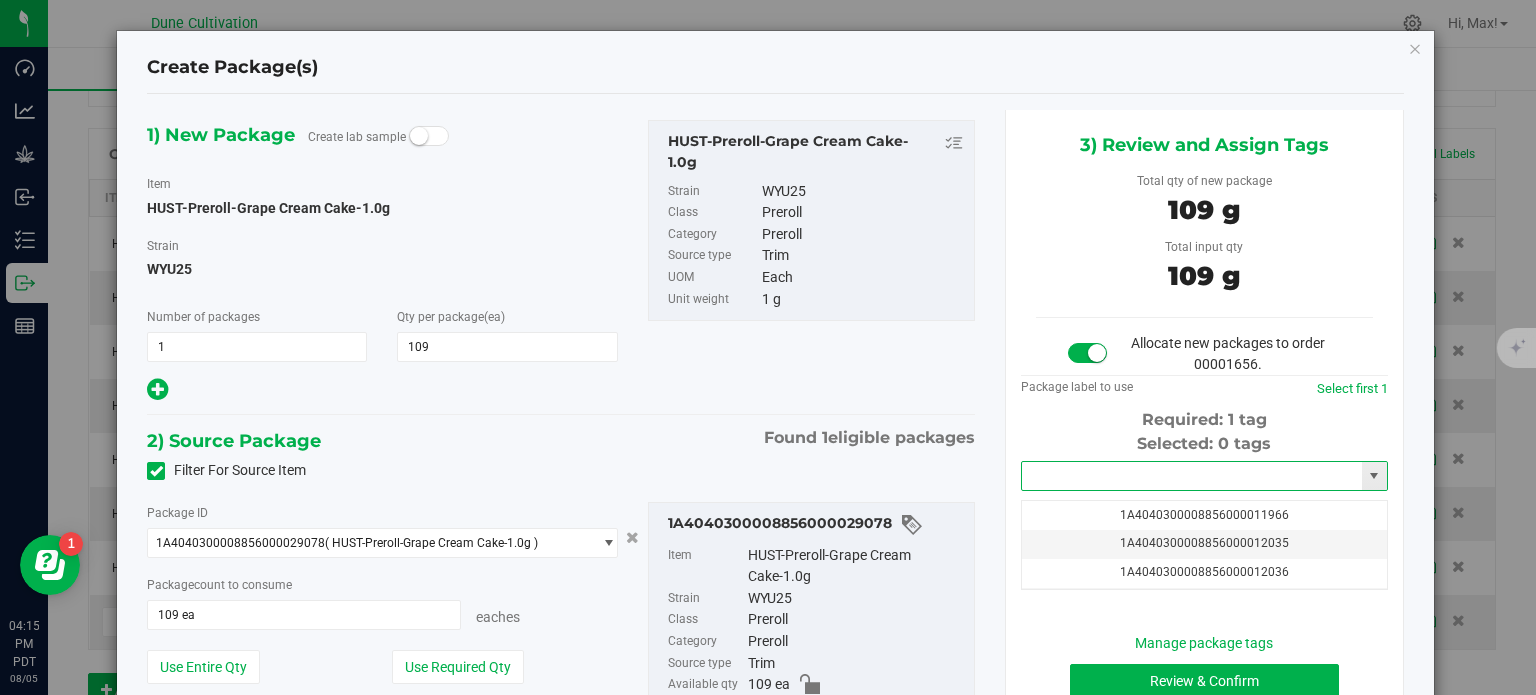 click at bounding box center [1192, 476] 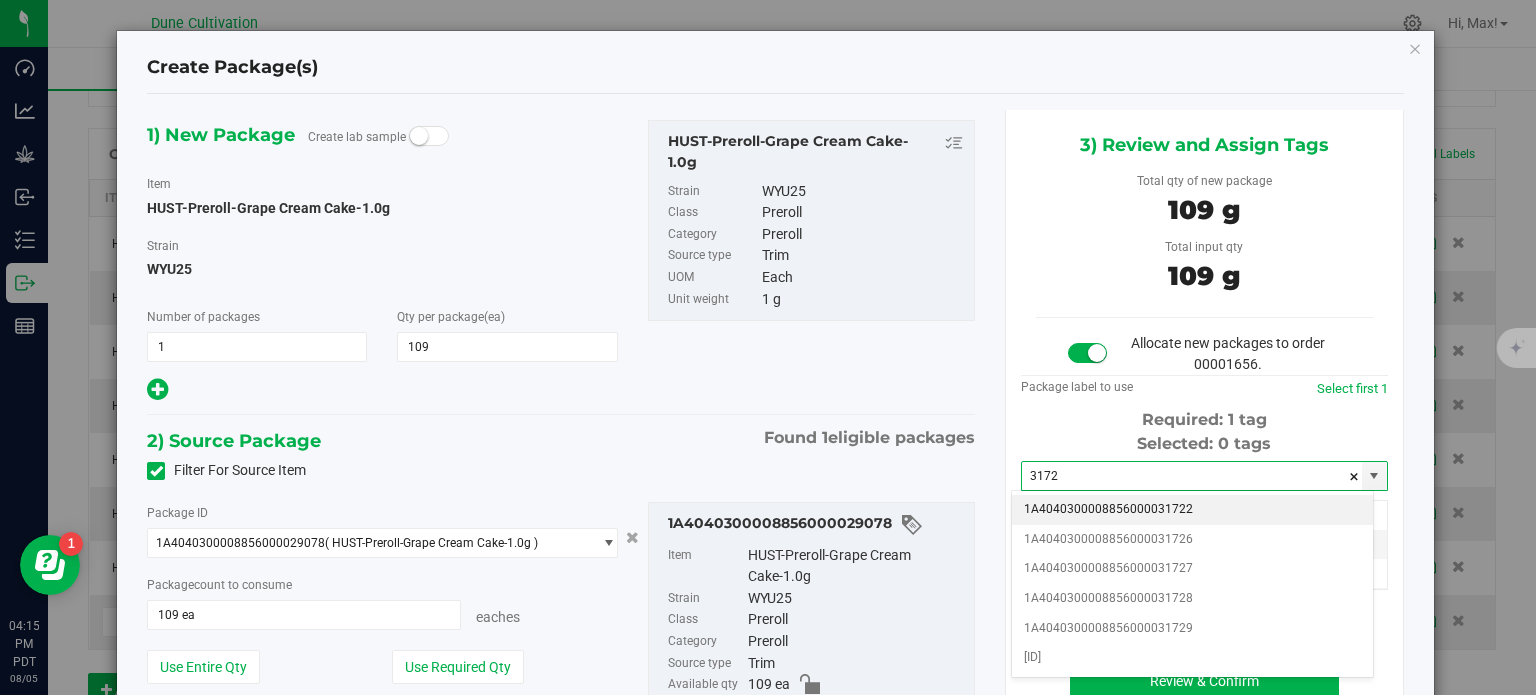 click on "1A4040300008856000031722" at bounding box center (1192, 510) 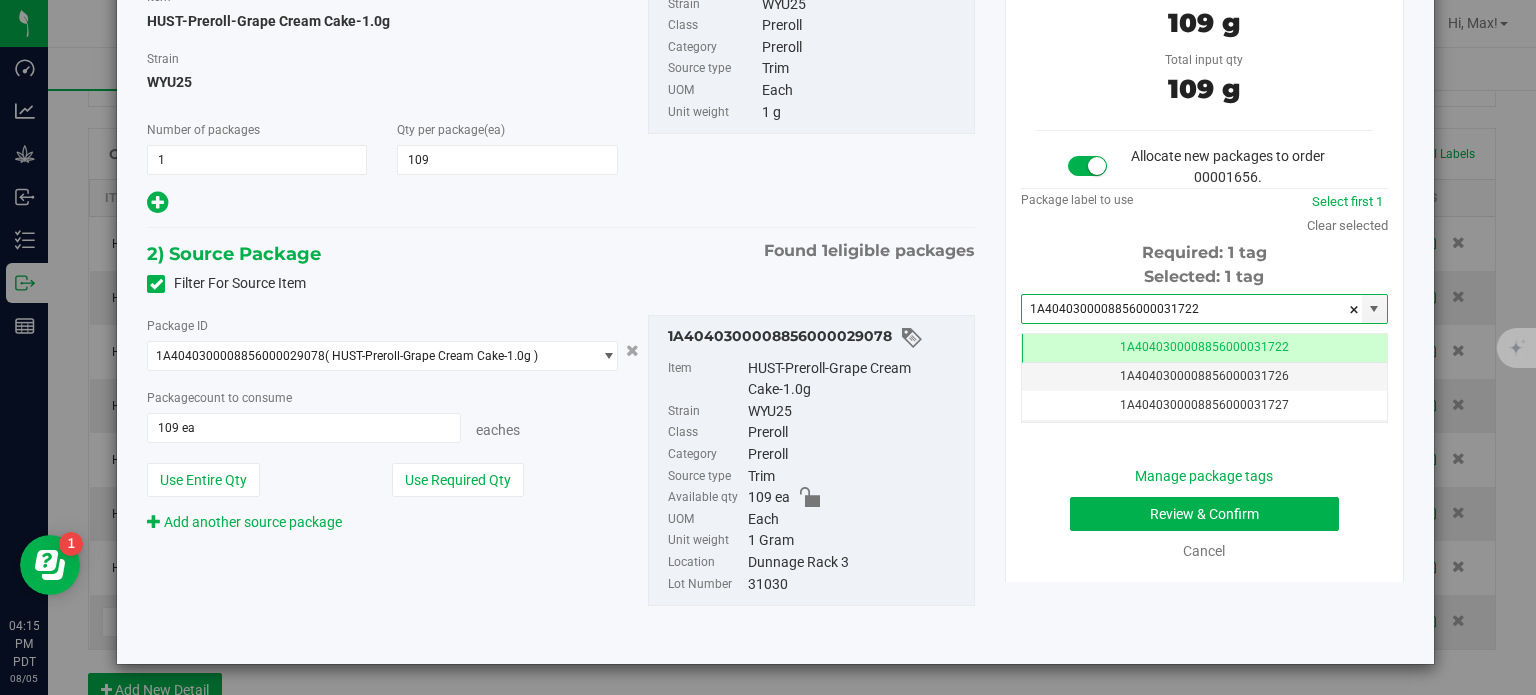 type on "1A4040300008856000031722" 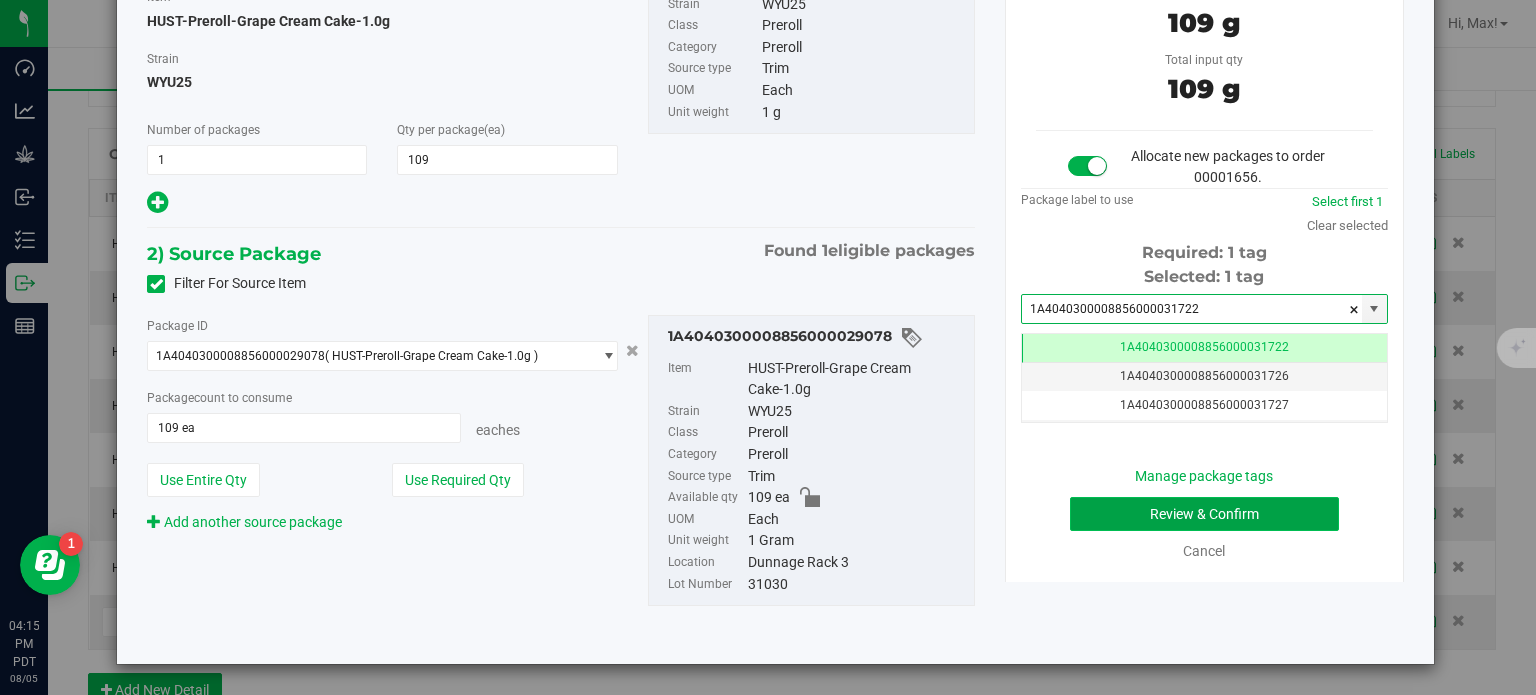 click on "Review & Confirm" at bounding box center [1204, 514] 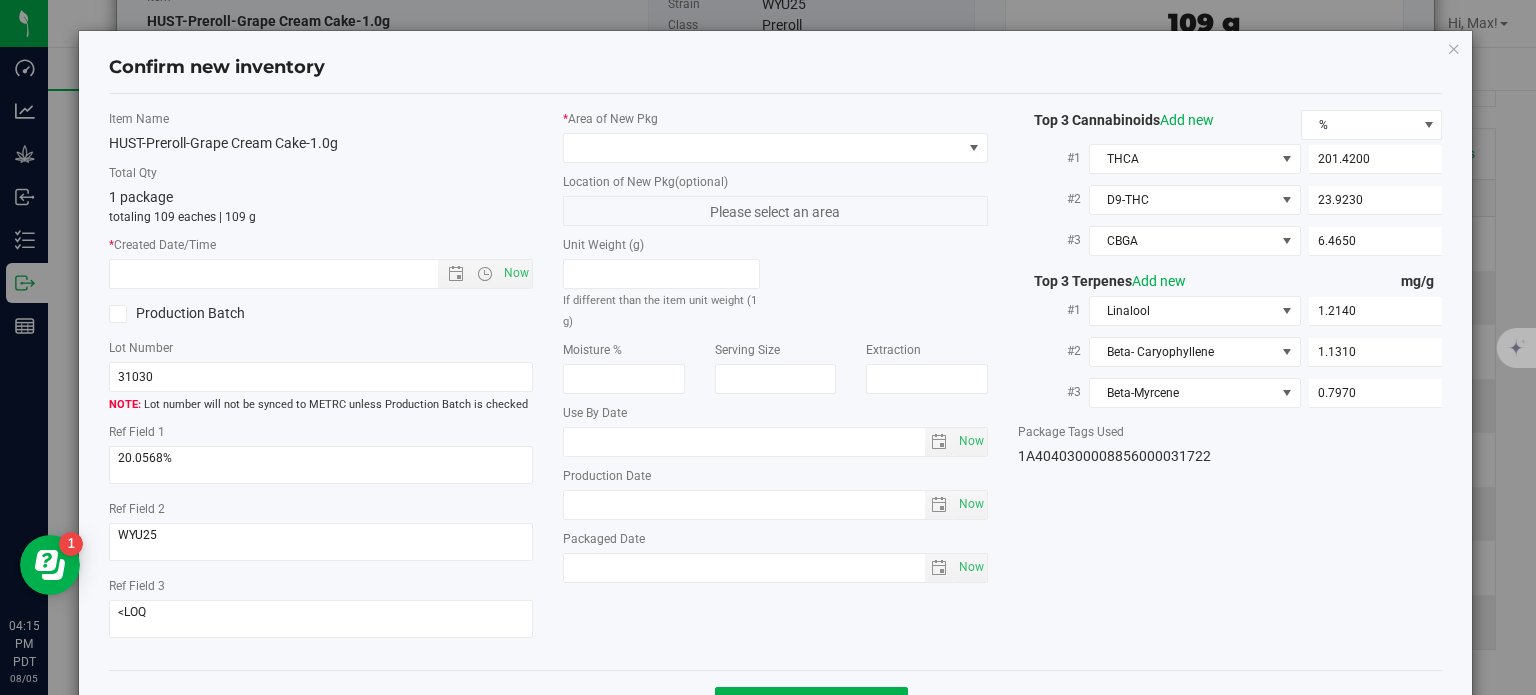 click on "*
Area of New Pkg
Location of New Pkg
(optional)
Please select an area
Unit Weight (g)
If different than the item unit weight (1 g)
Moisture %
Serving Size" at bounding box center (775, 351) 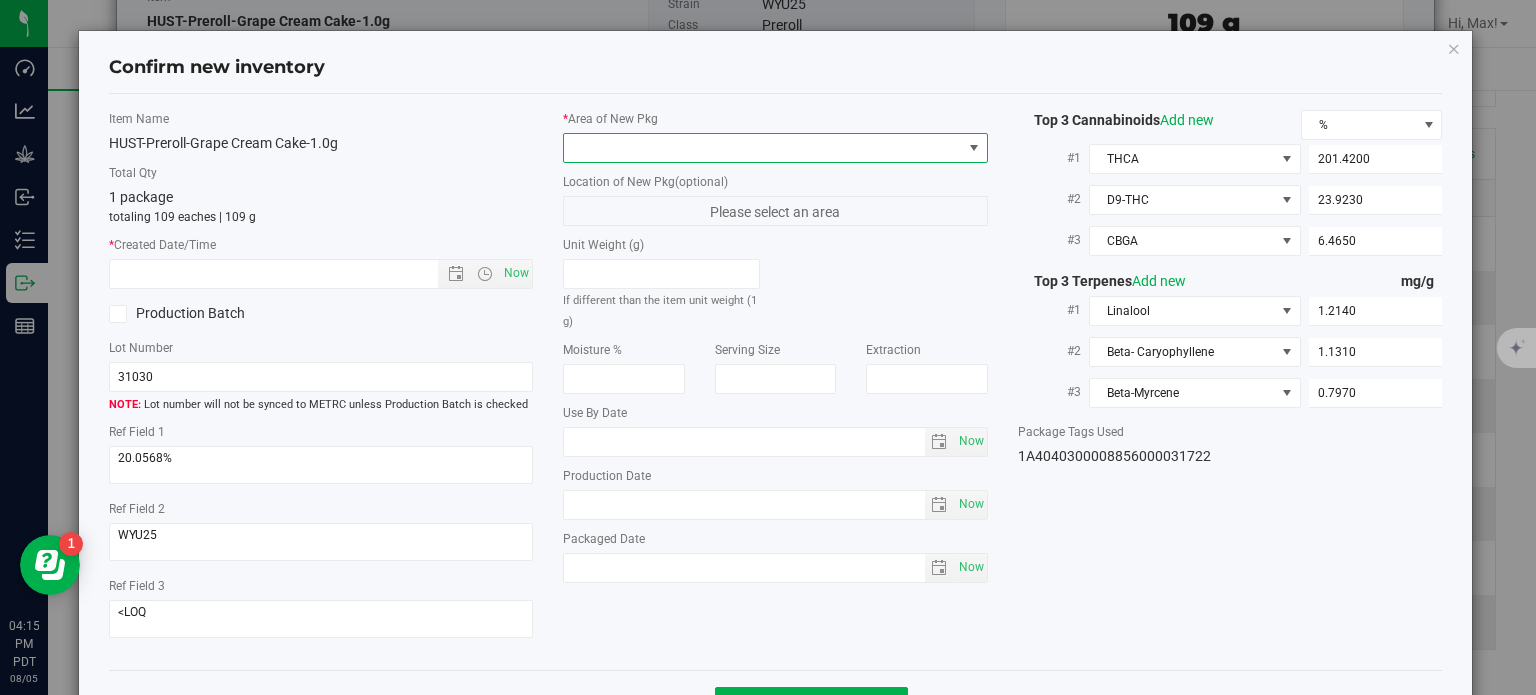 click at bounding box center [763, 148] 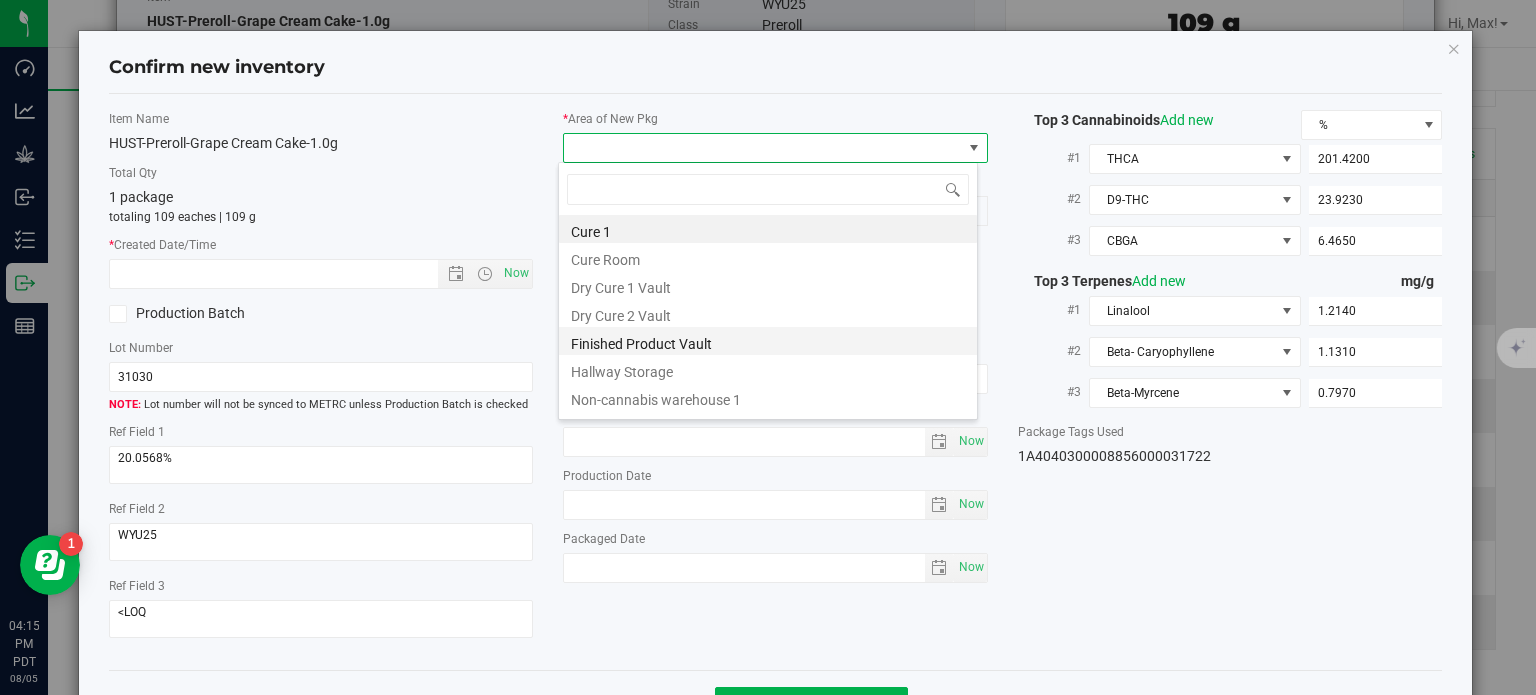 click on "Finished Product Vault" at bounding box center [768, 341] 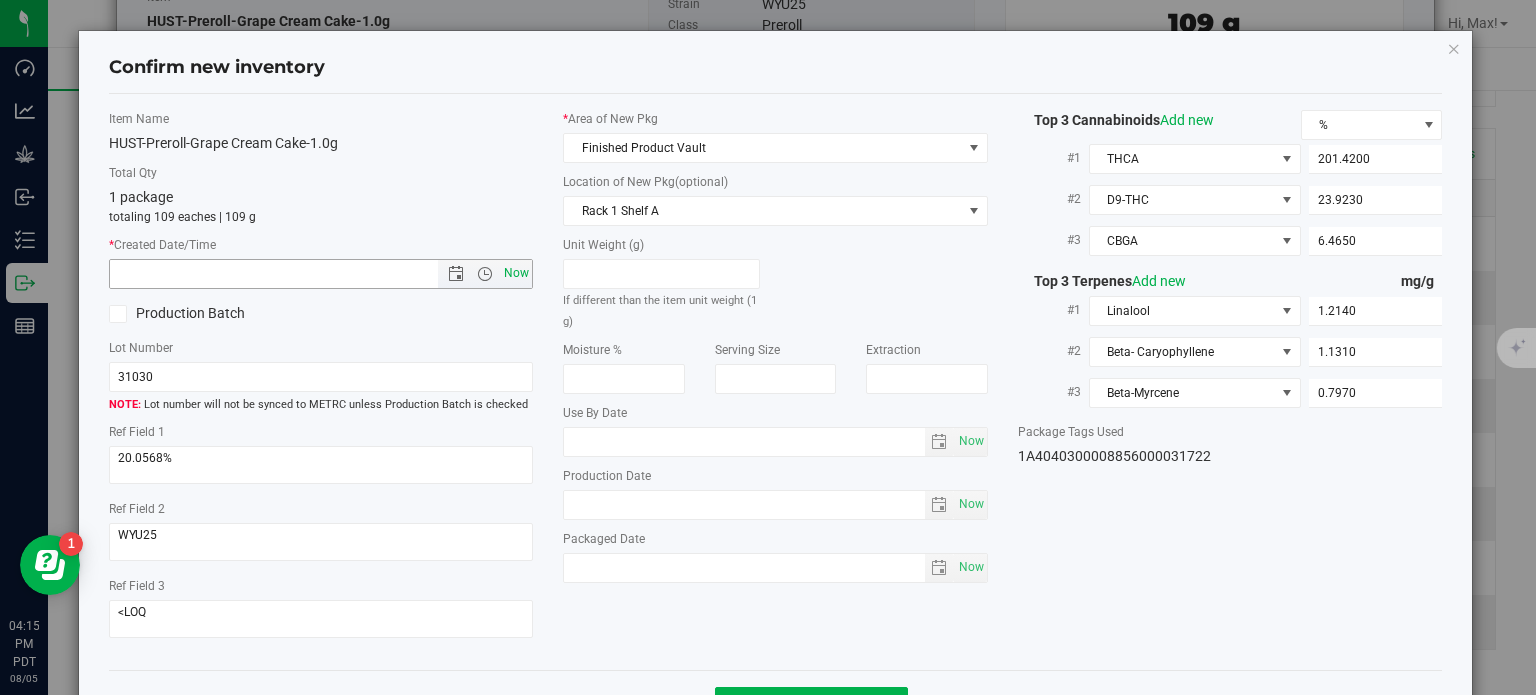click on "Now" at bounding box center [517, 273] 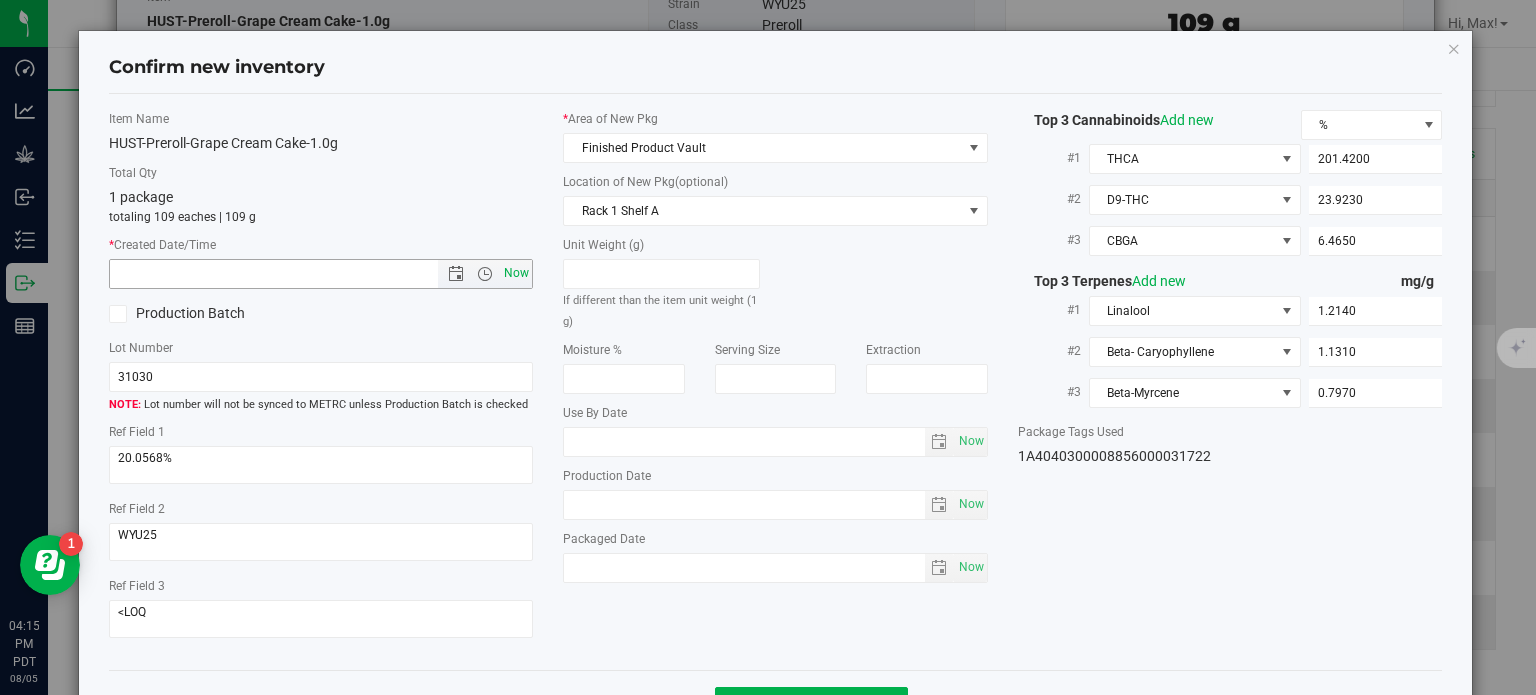 type on "[DATE] [TIME]" 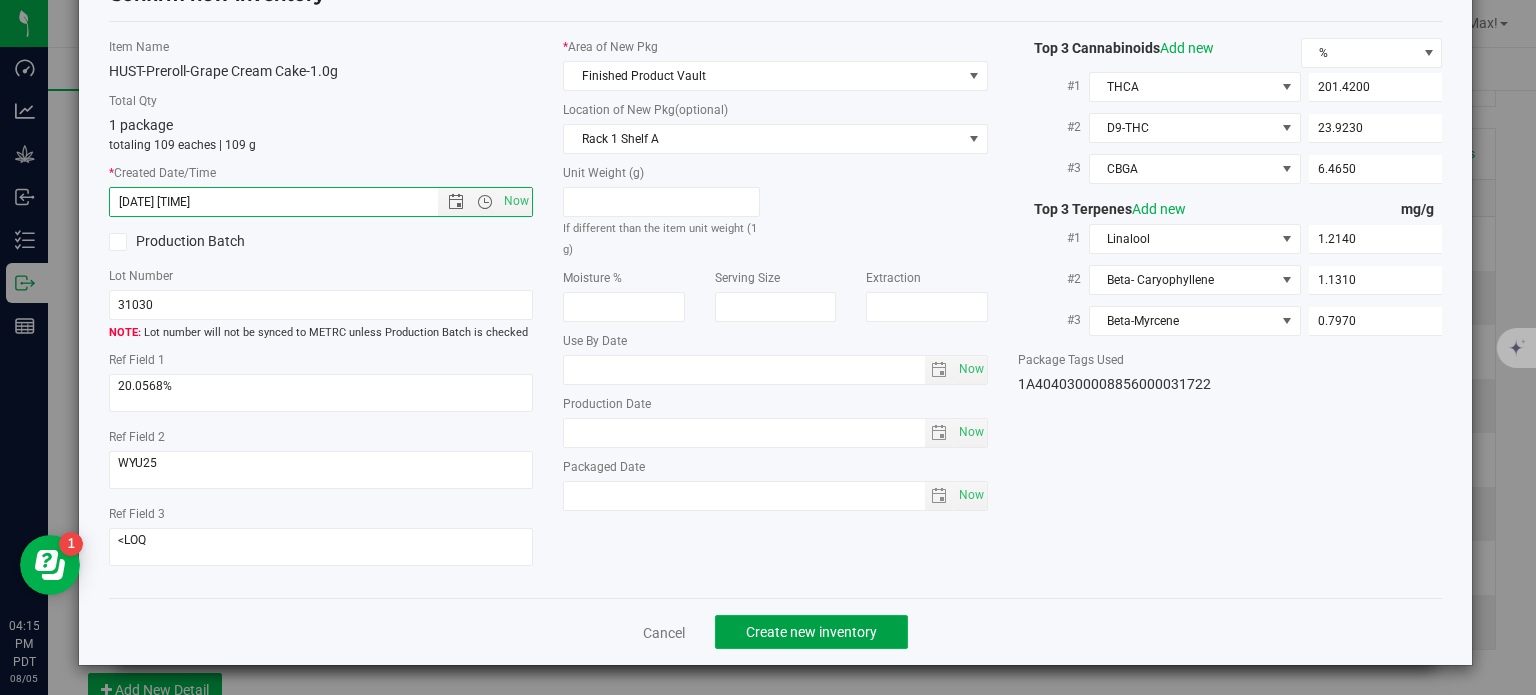 click on "Create new inventory" 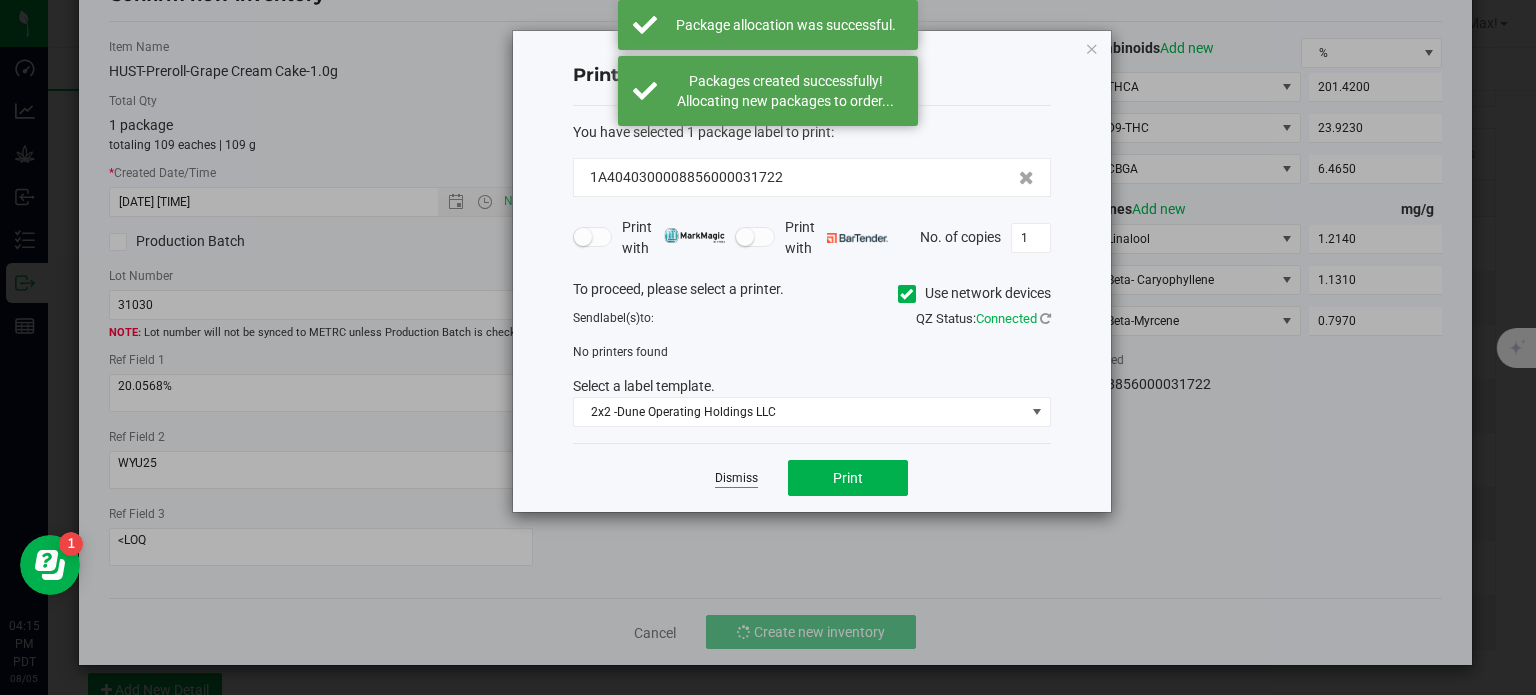 click on "Dismiss" 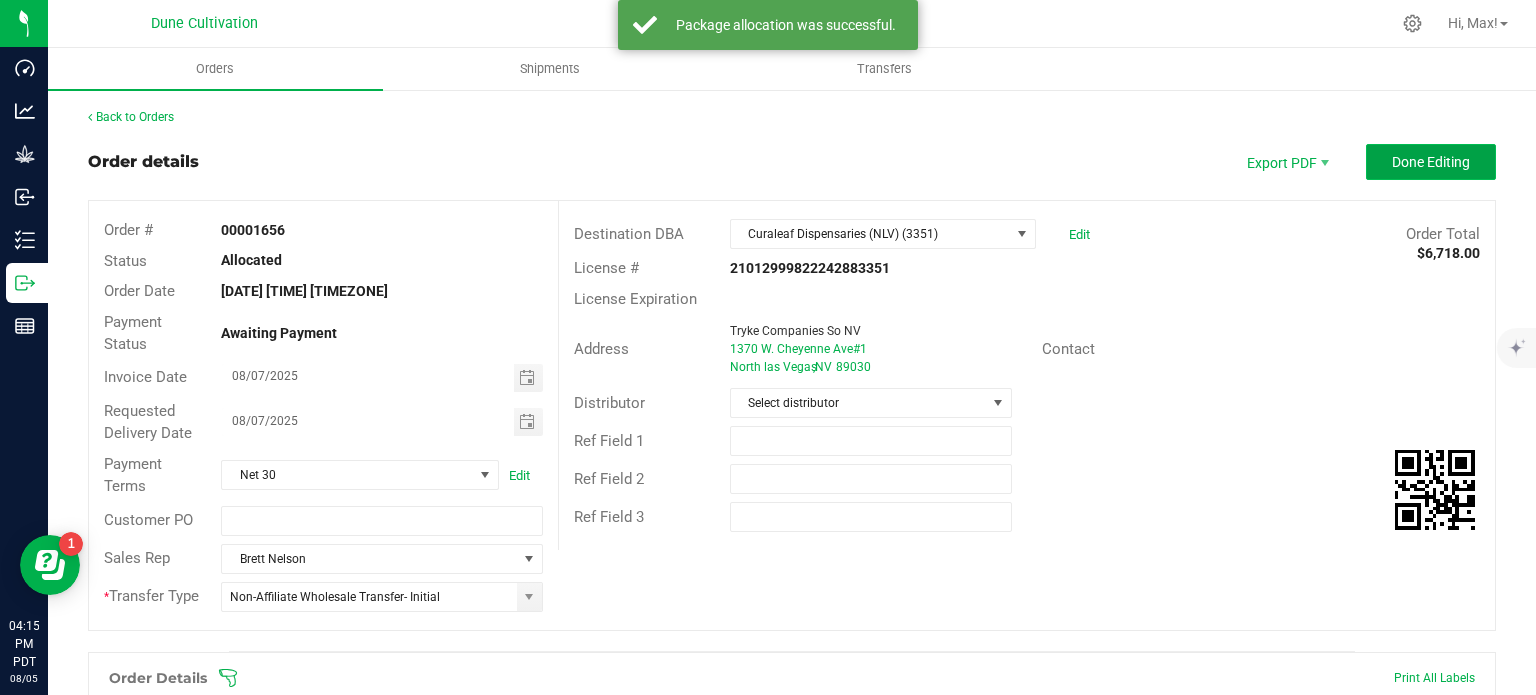 click on "Done Editing" at bounding box center (1431, 162) 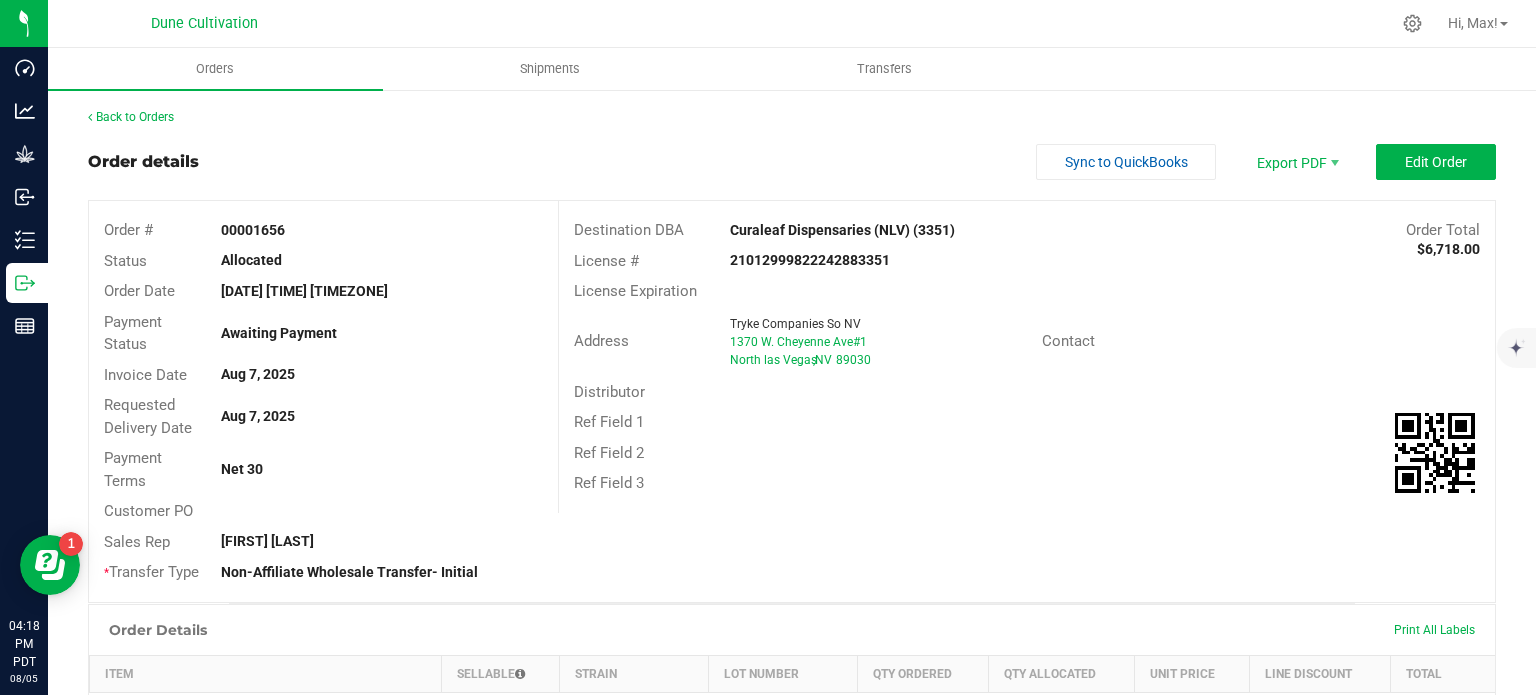scroll, scrollTop: 680, scrollLeft: 0, axis: vertical 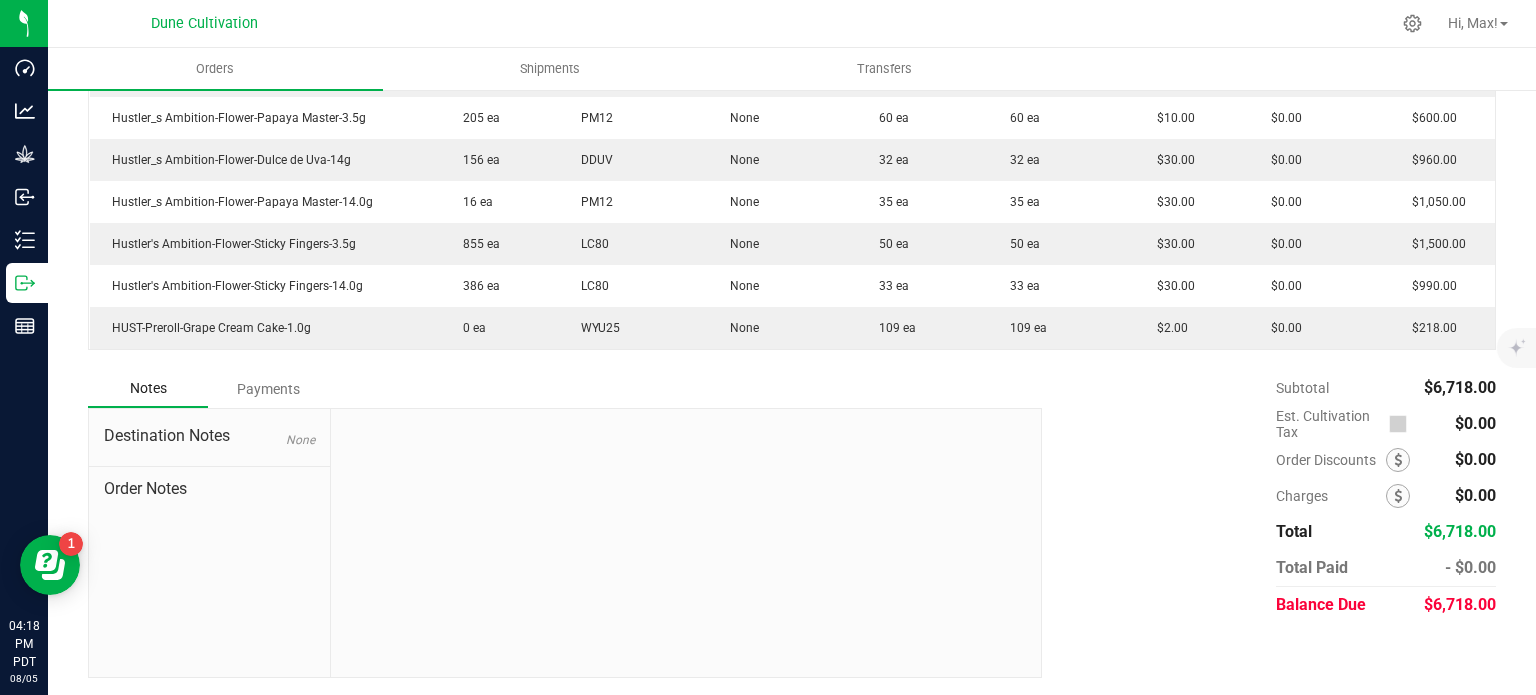 click on "$6,718.00" at bounding box center [1460, 604] 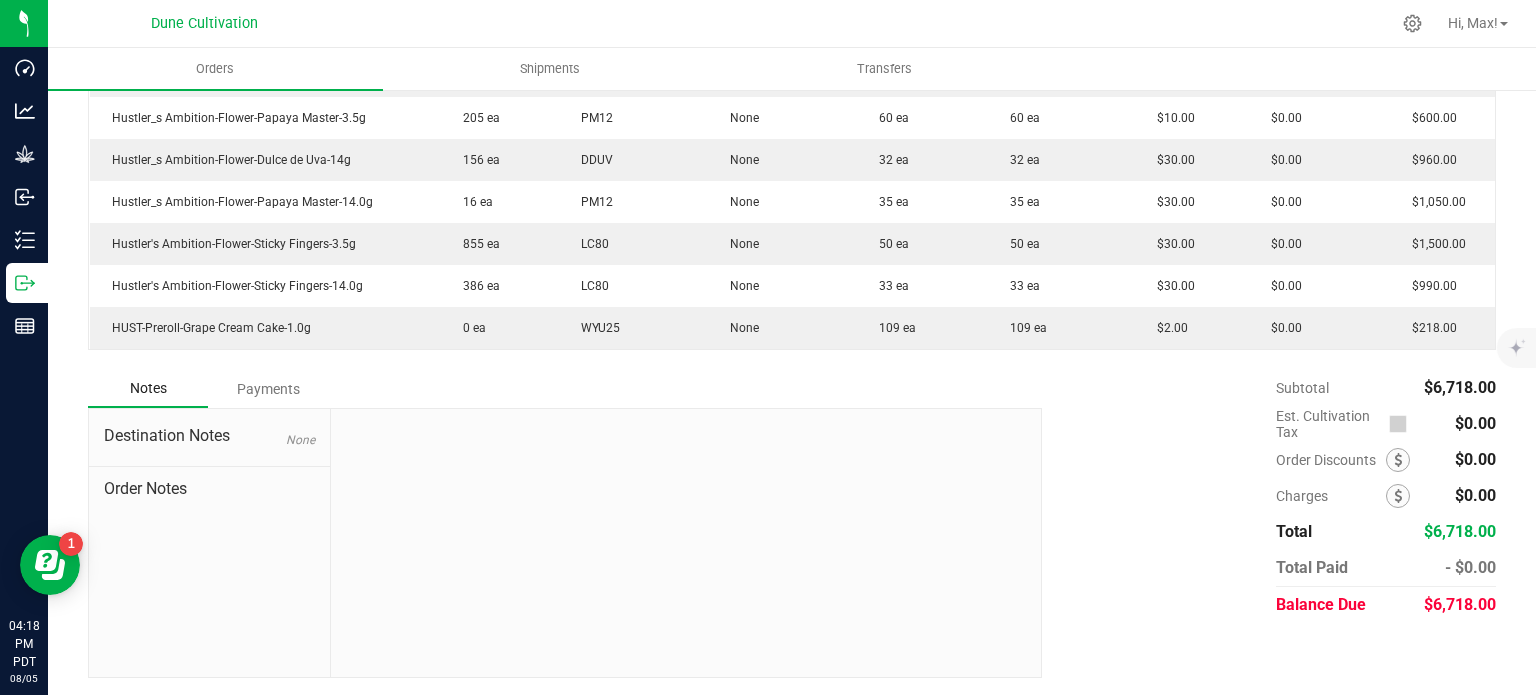 click on "$6,718.00" at bounding box center (1460, 604) 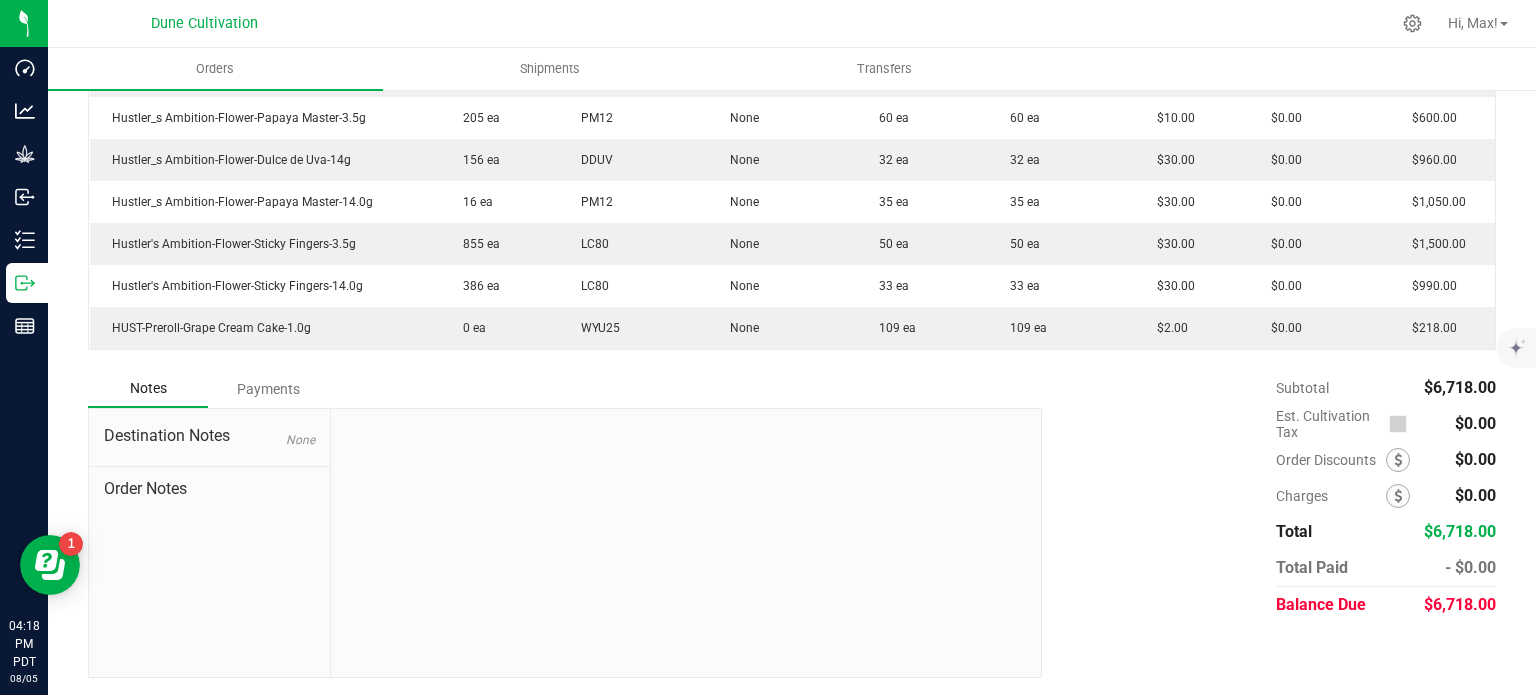 copy on "6,718.00" 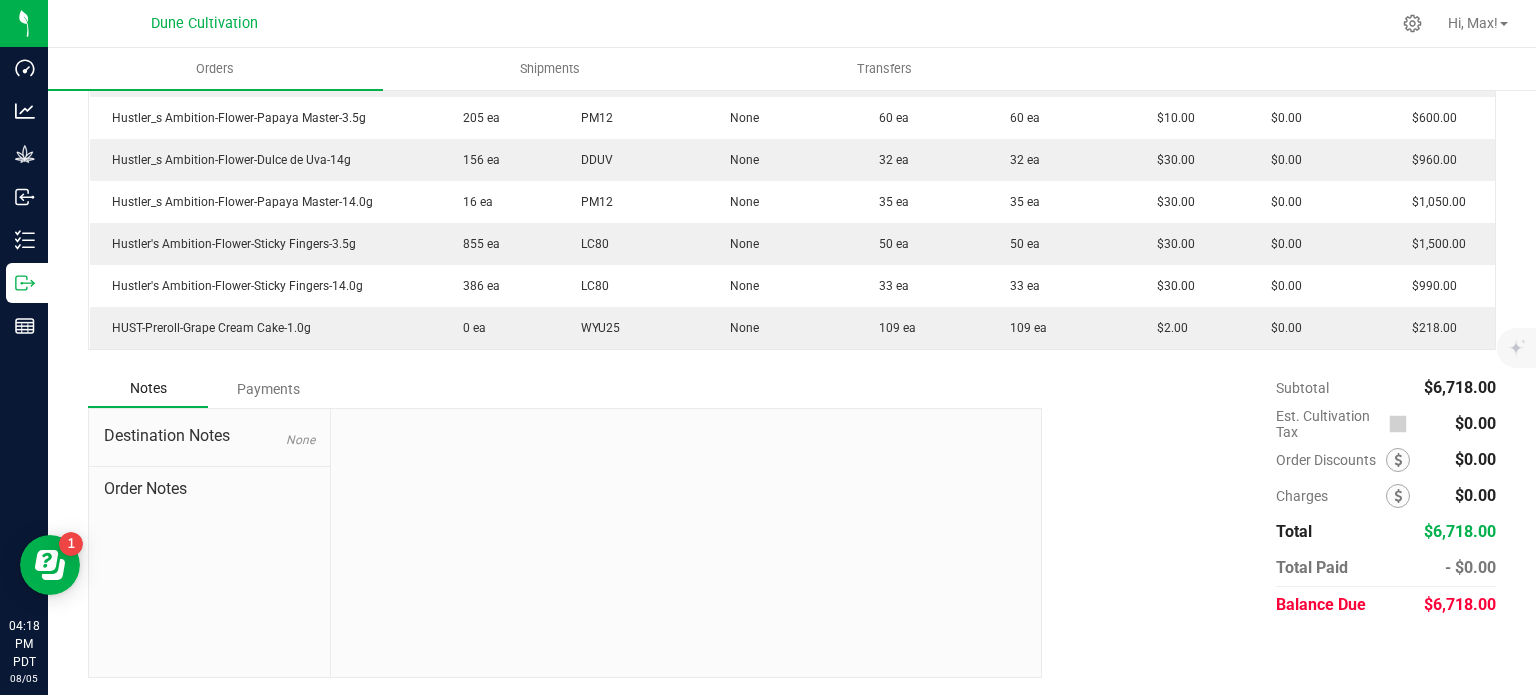 scroll, scrollTop: 0, scrollLeft: 0, axis: both 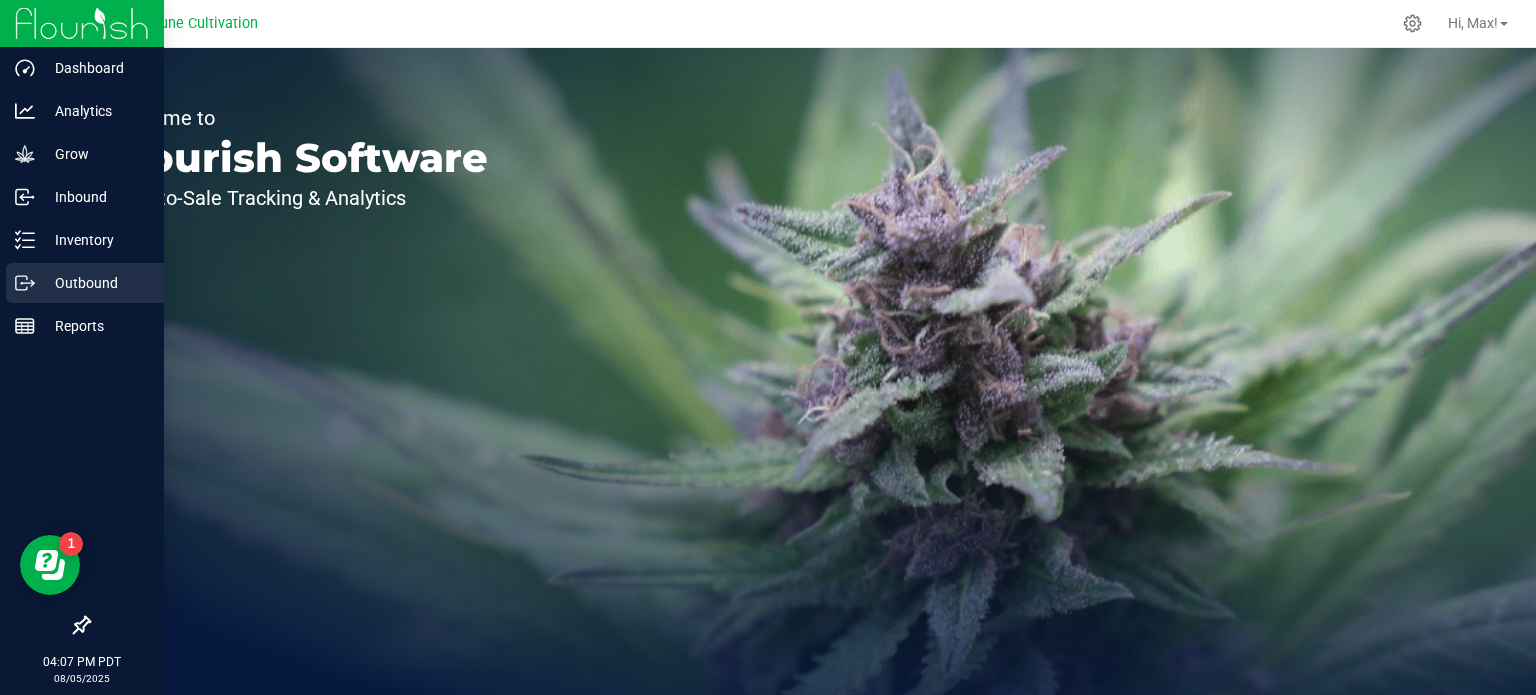 click 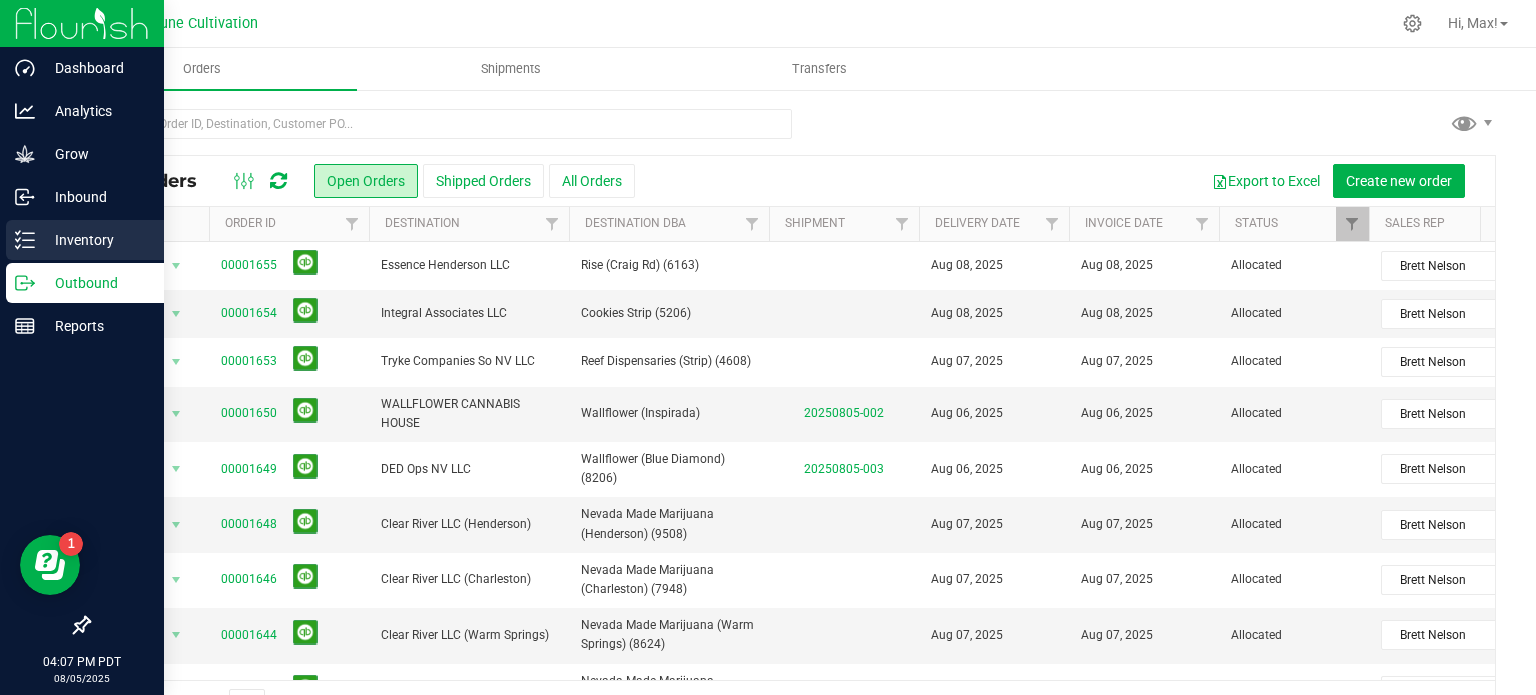 click on "Inventory" at bounding box center (95, 240) 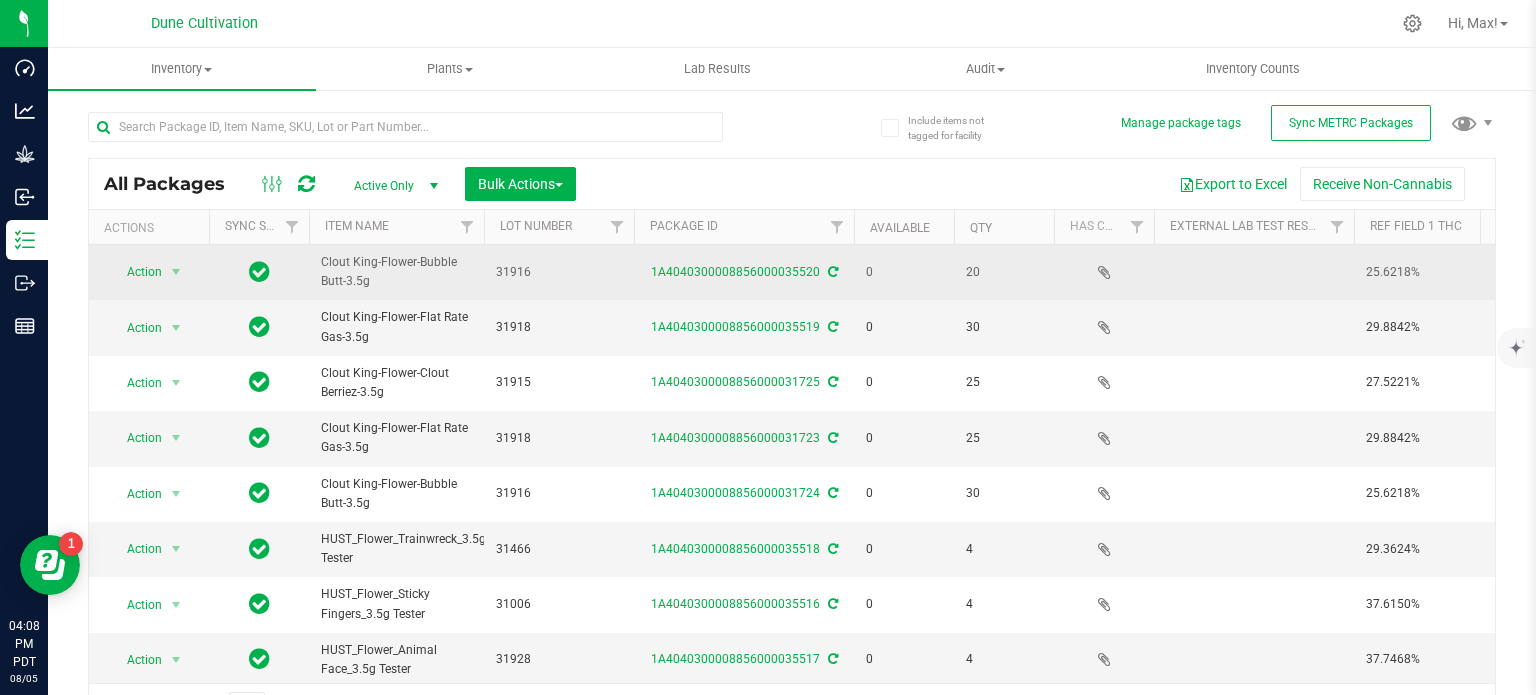 scroll, scrollTop: 54, scrollLeft: 0, axis: vertical 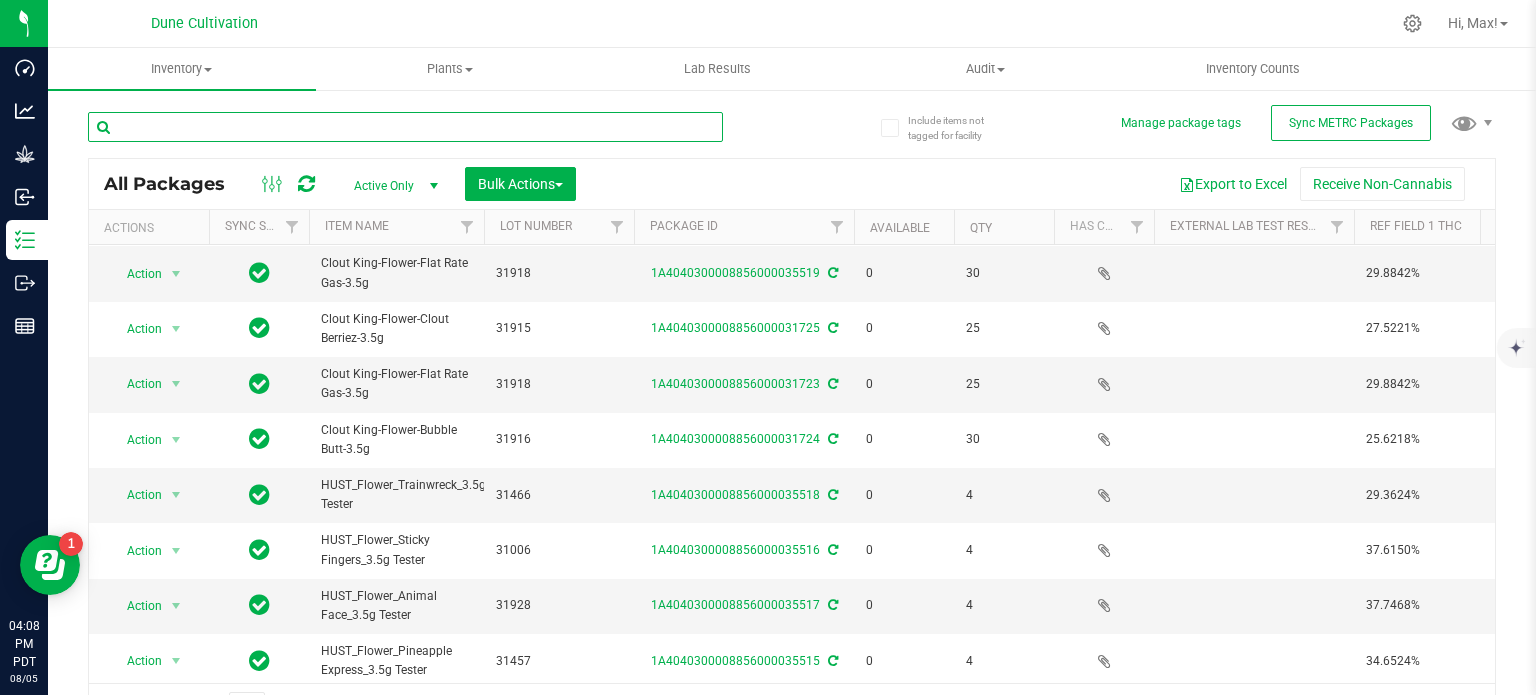 click at bounding box center (405, 127) 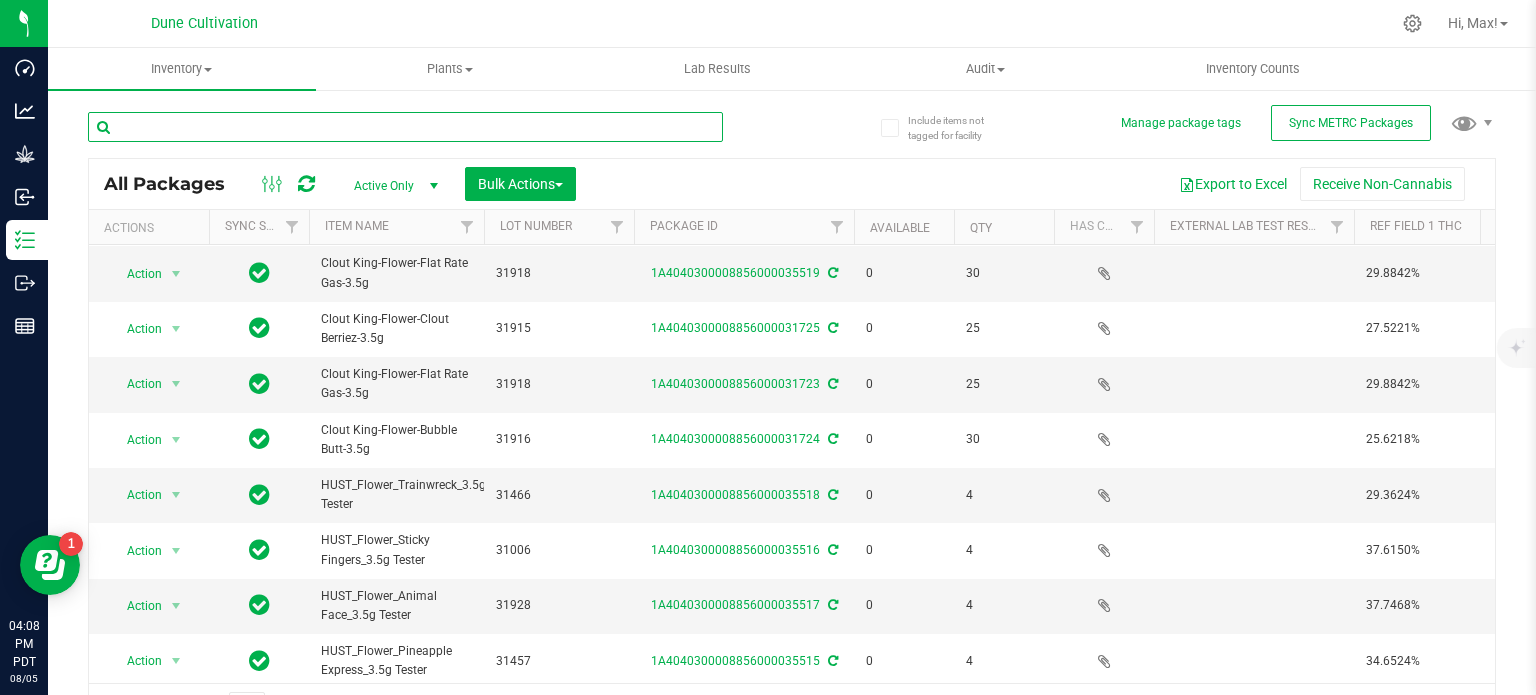 paste on "28958" 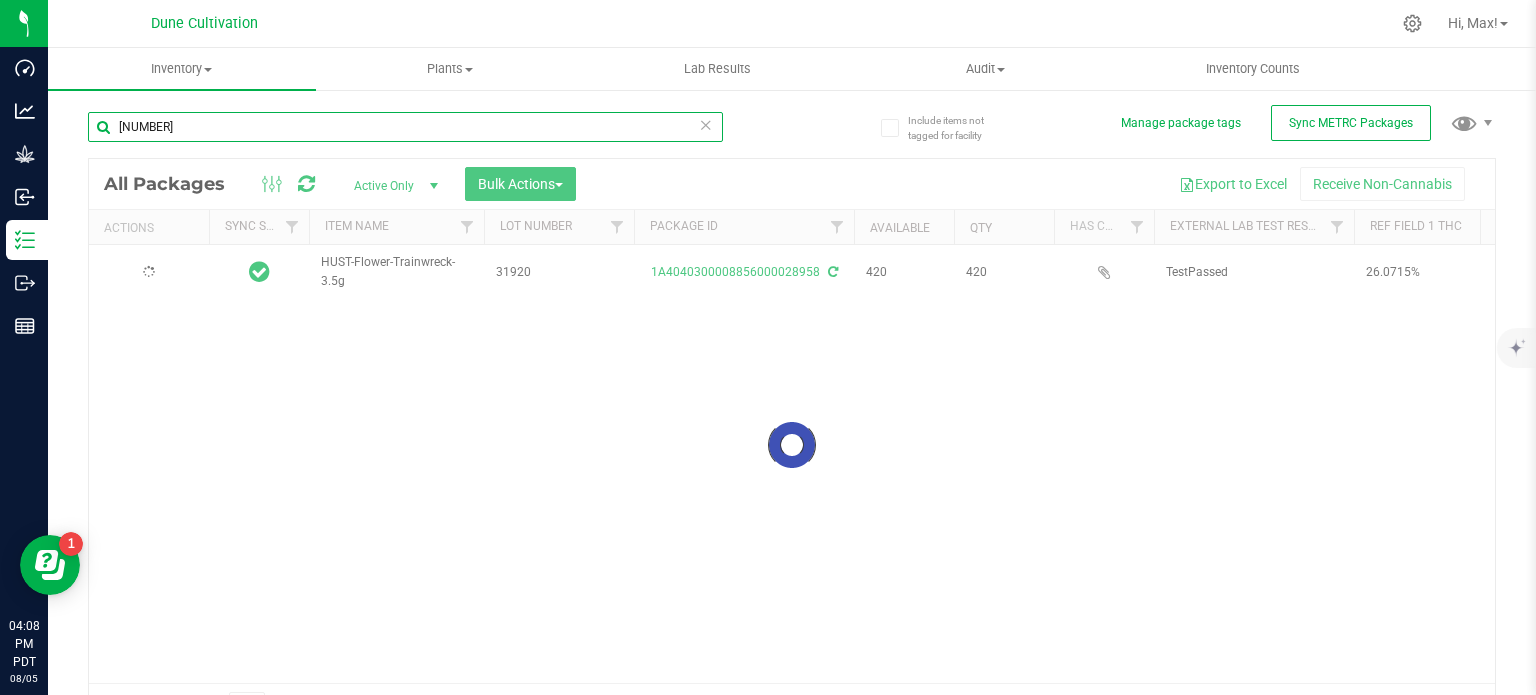 scroll, scrollTop: 0, scrollLeft: 0, axis: both 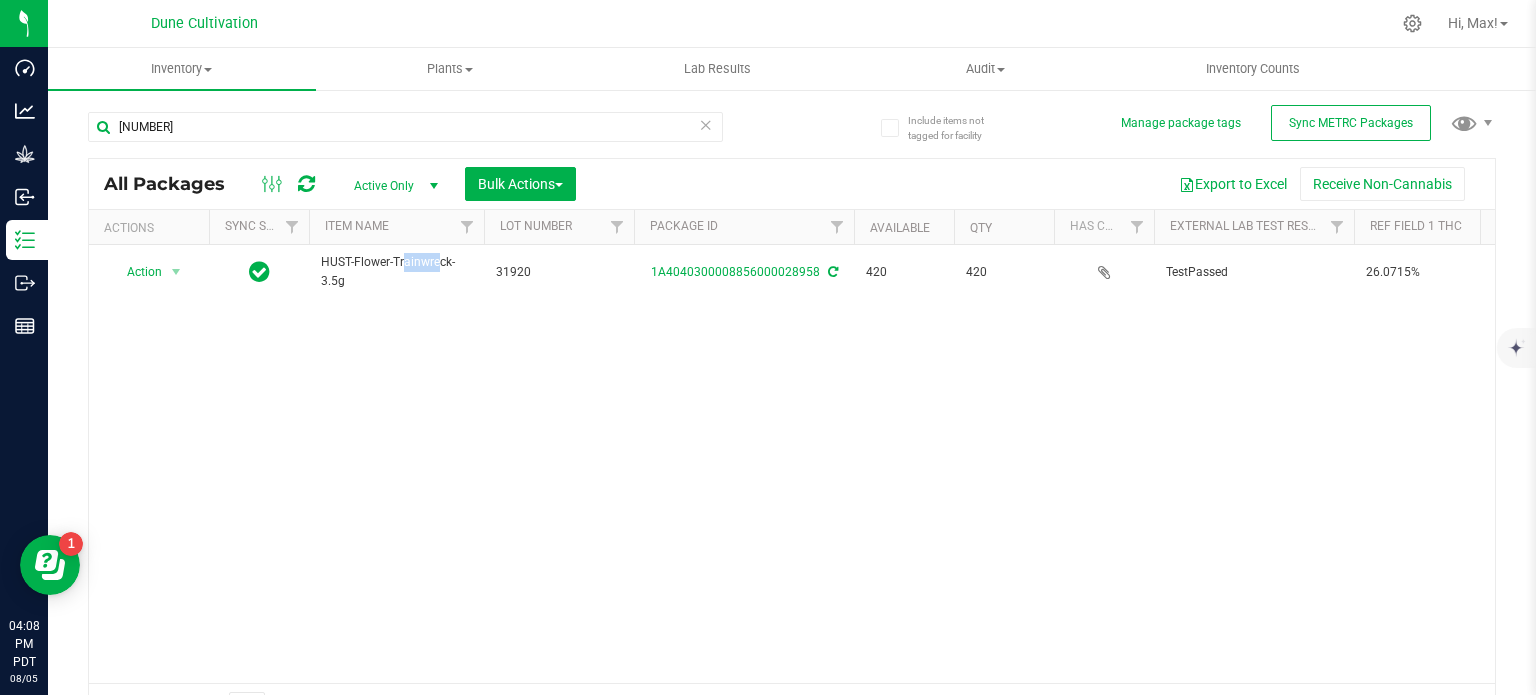 click on "HUST-Flower-Trainwreck-3.5g" at bounding box center [396, 272] 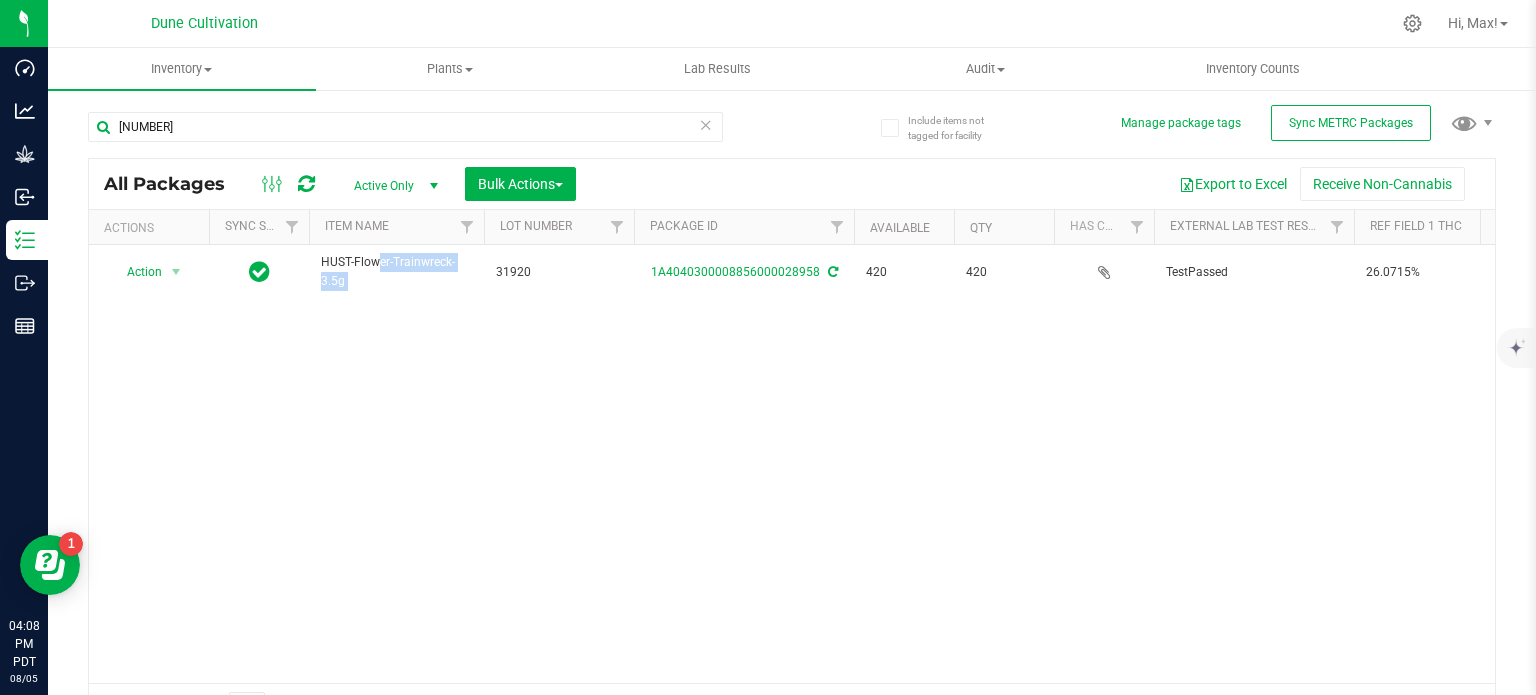 click on "HUST-Flower-Trainwreck-3.5g" at bounding box center (396, 272) 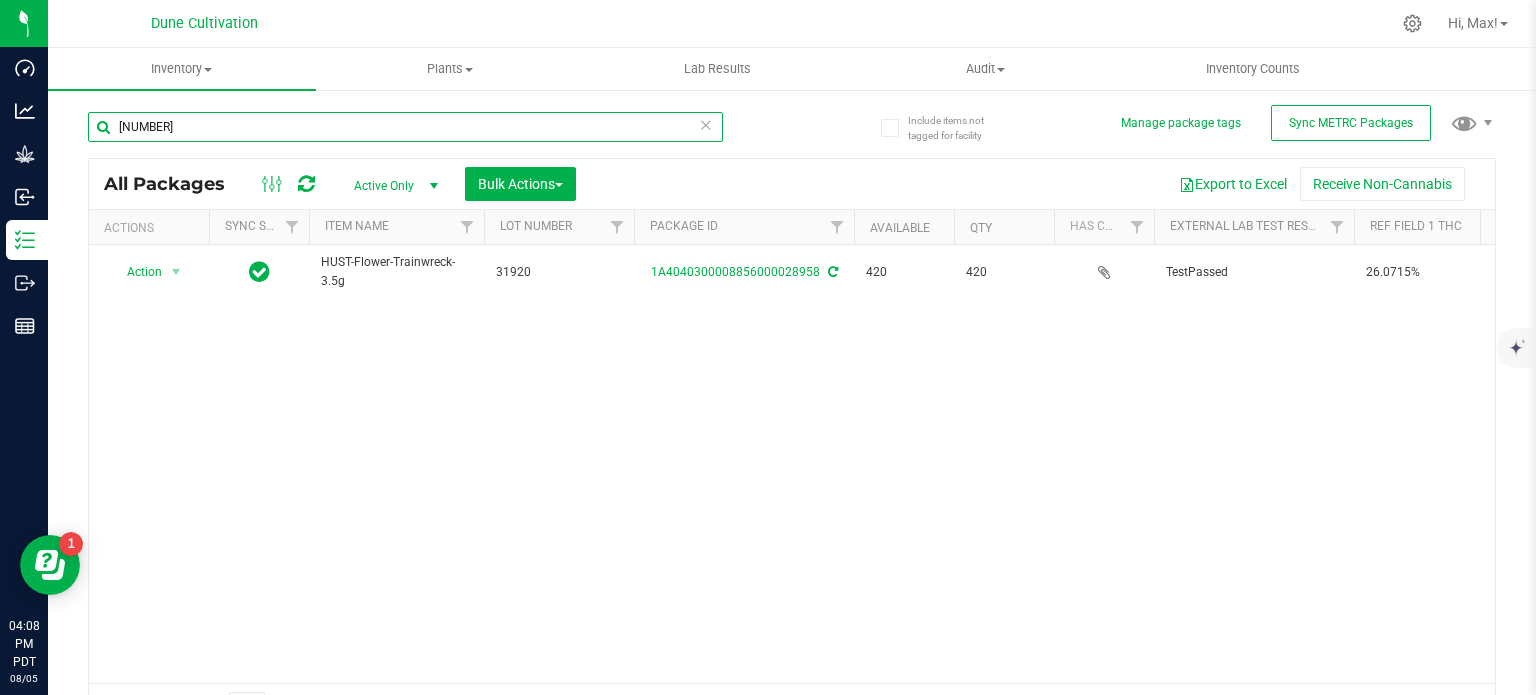 click on "28958" at bounding box center [405, 127] 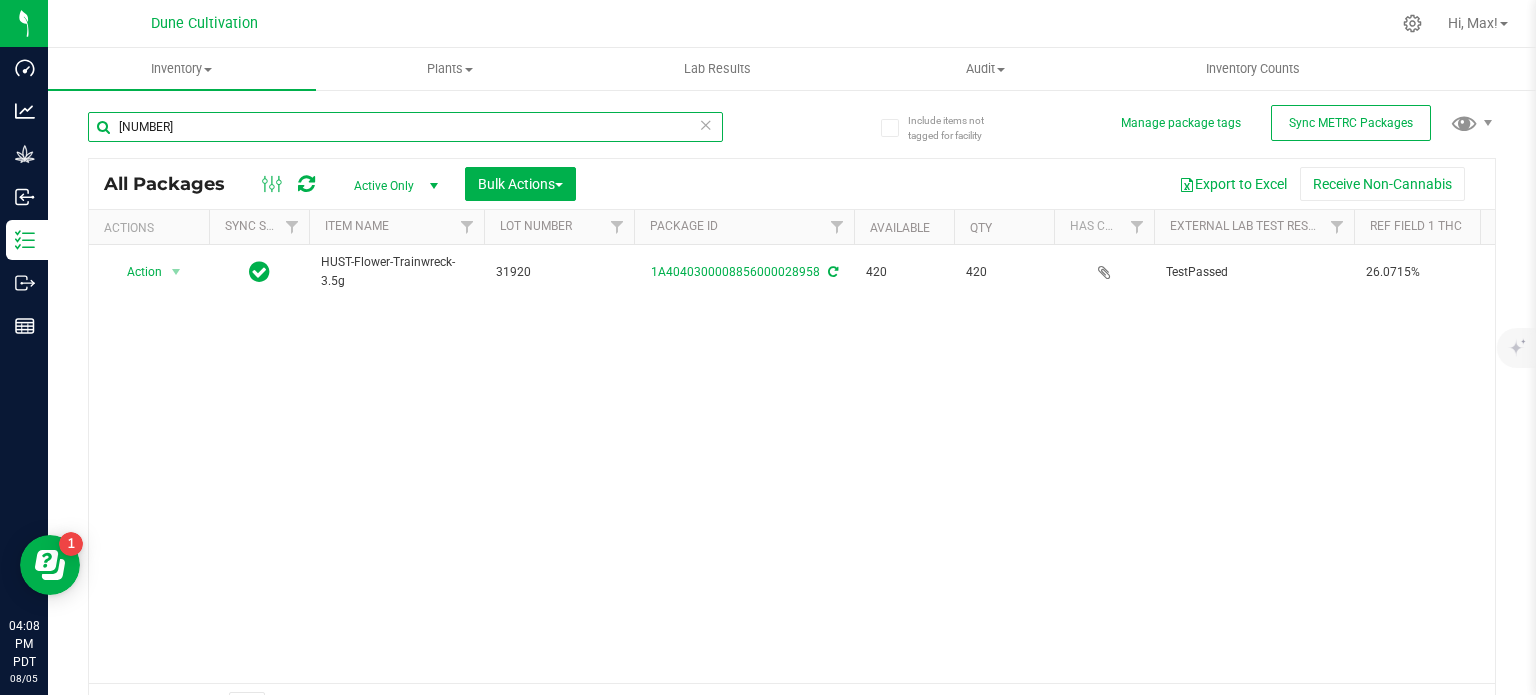click on "28958" at bounding box center (405, 127) 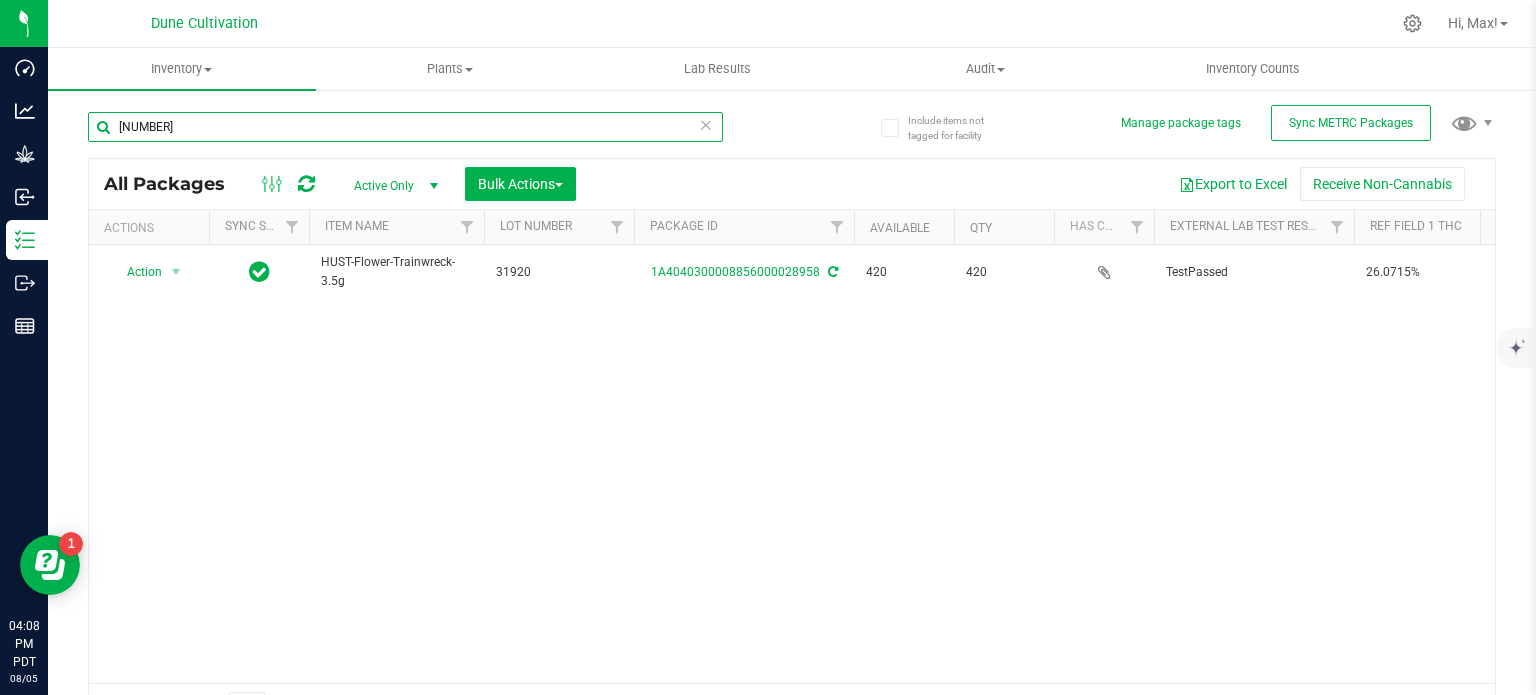 paste on "2" 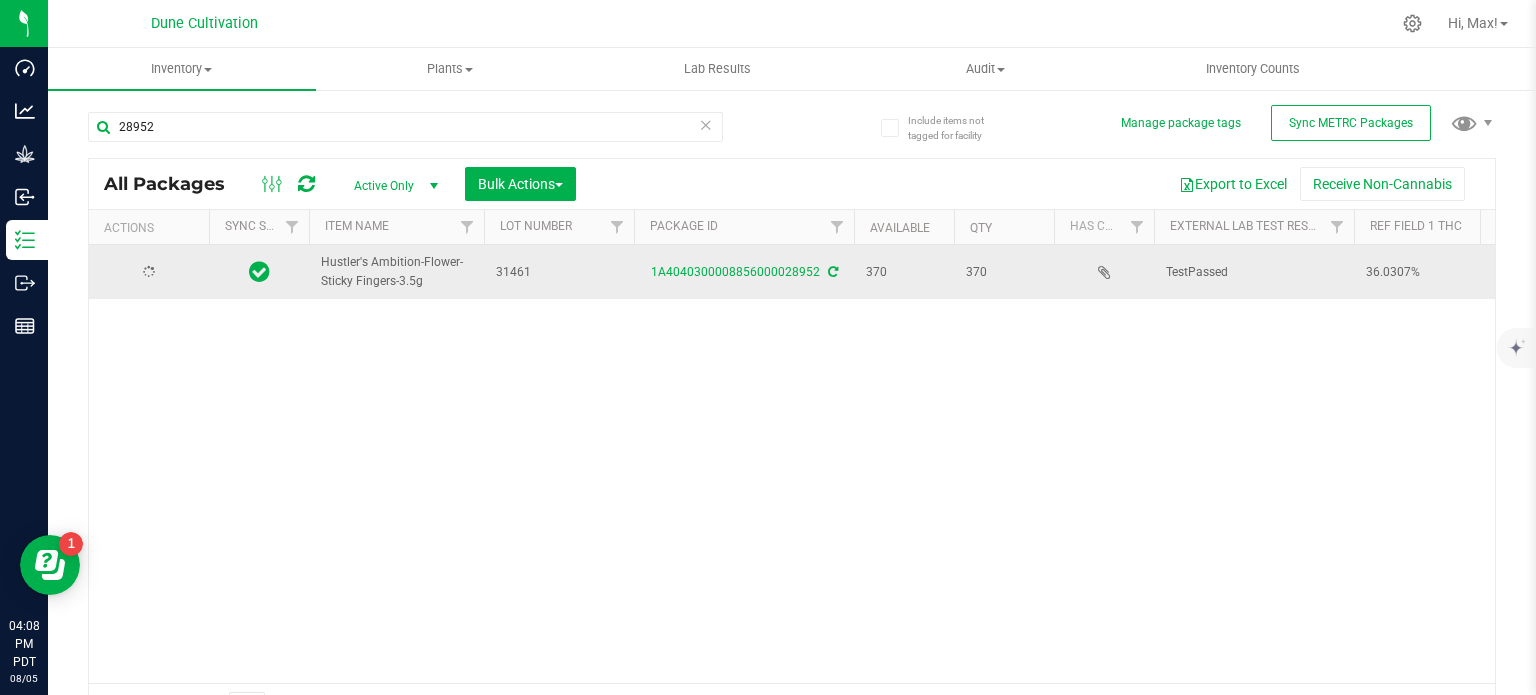 click on "Hustler's Ambition-Flower-Sticky Fingers-3.5g" at bounding box center [396, 272] 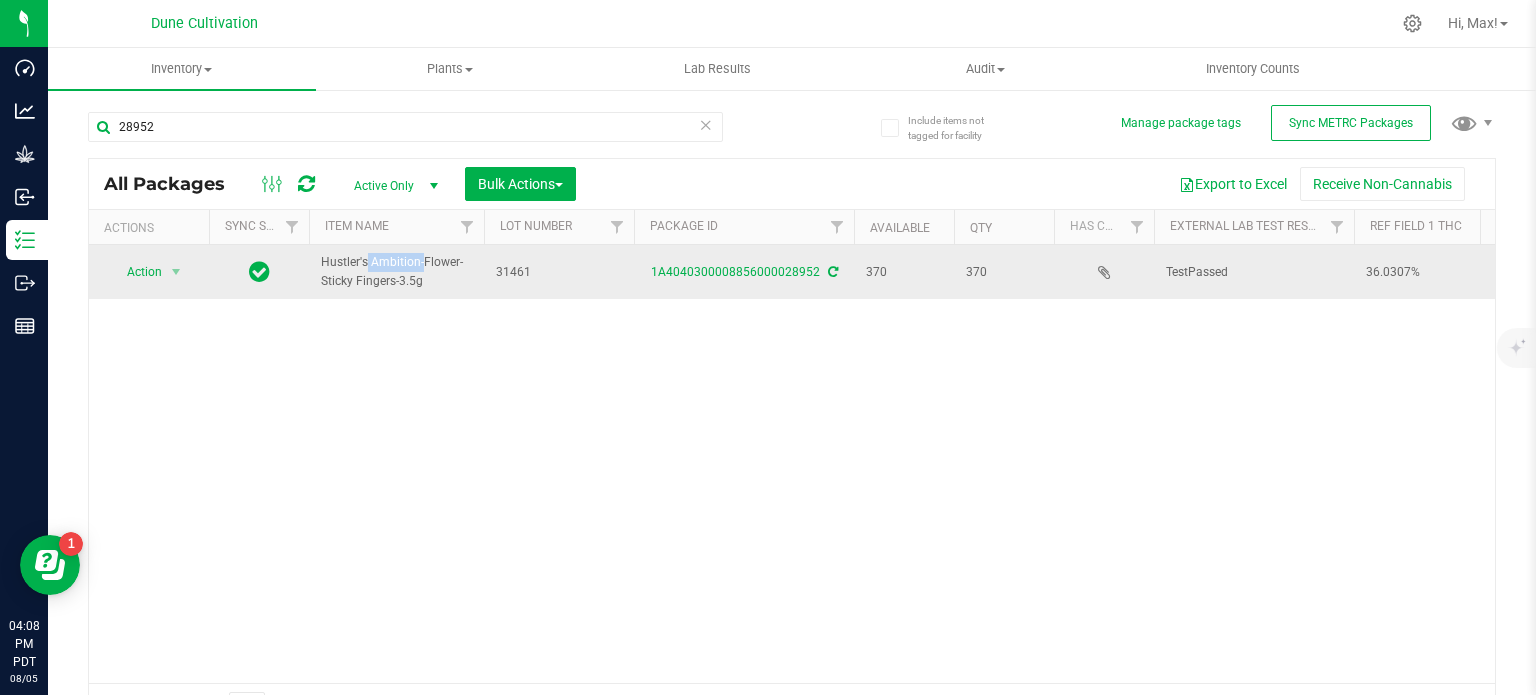 click on "Hustler's Ambition-Flower-Sticky Fingers-3.5g" at bounding box center [396, 272] 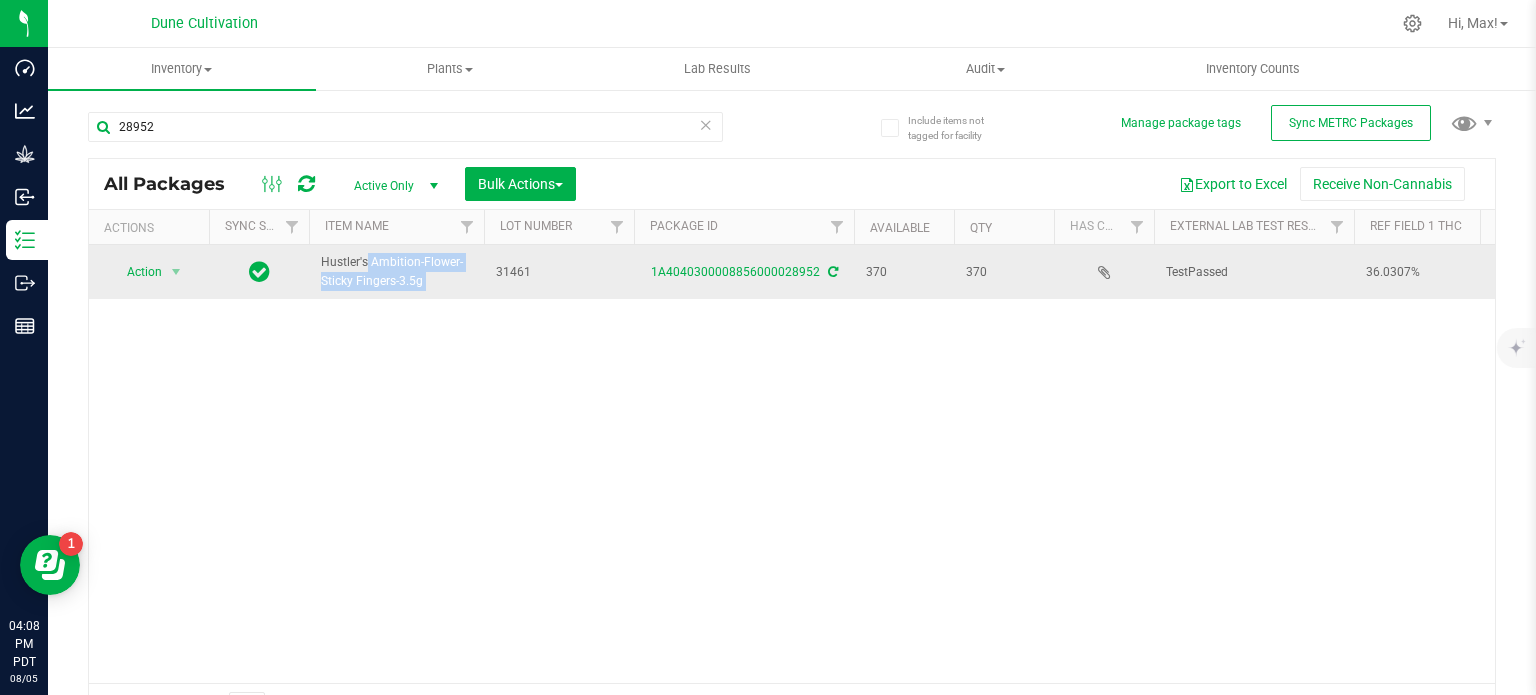 click on "Hustler's Ambition-Flower-Sticky Fingers-3.5g" at bounding box center (396, 272) 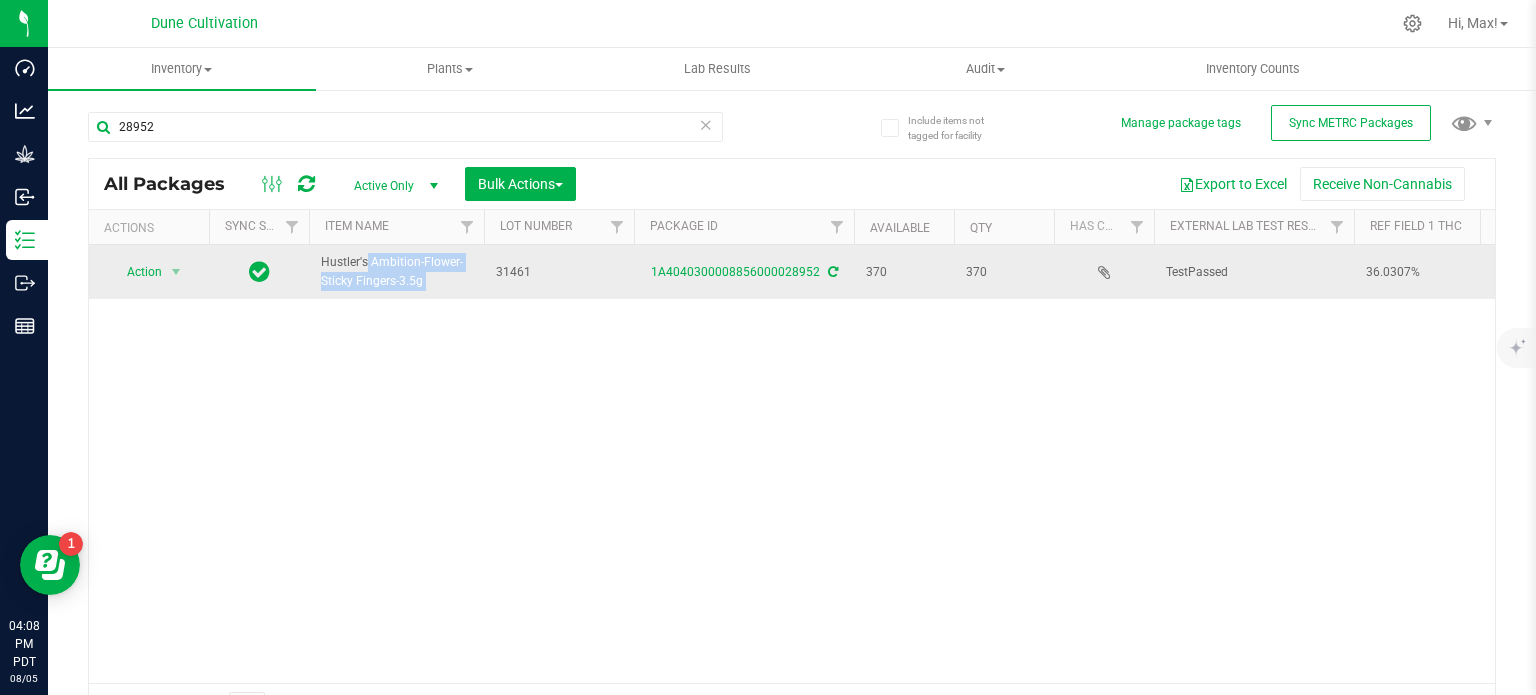 copy on "Hustler's Ambition-Flower-Sticky Fingers-3.5g" 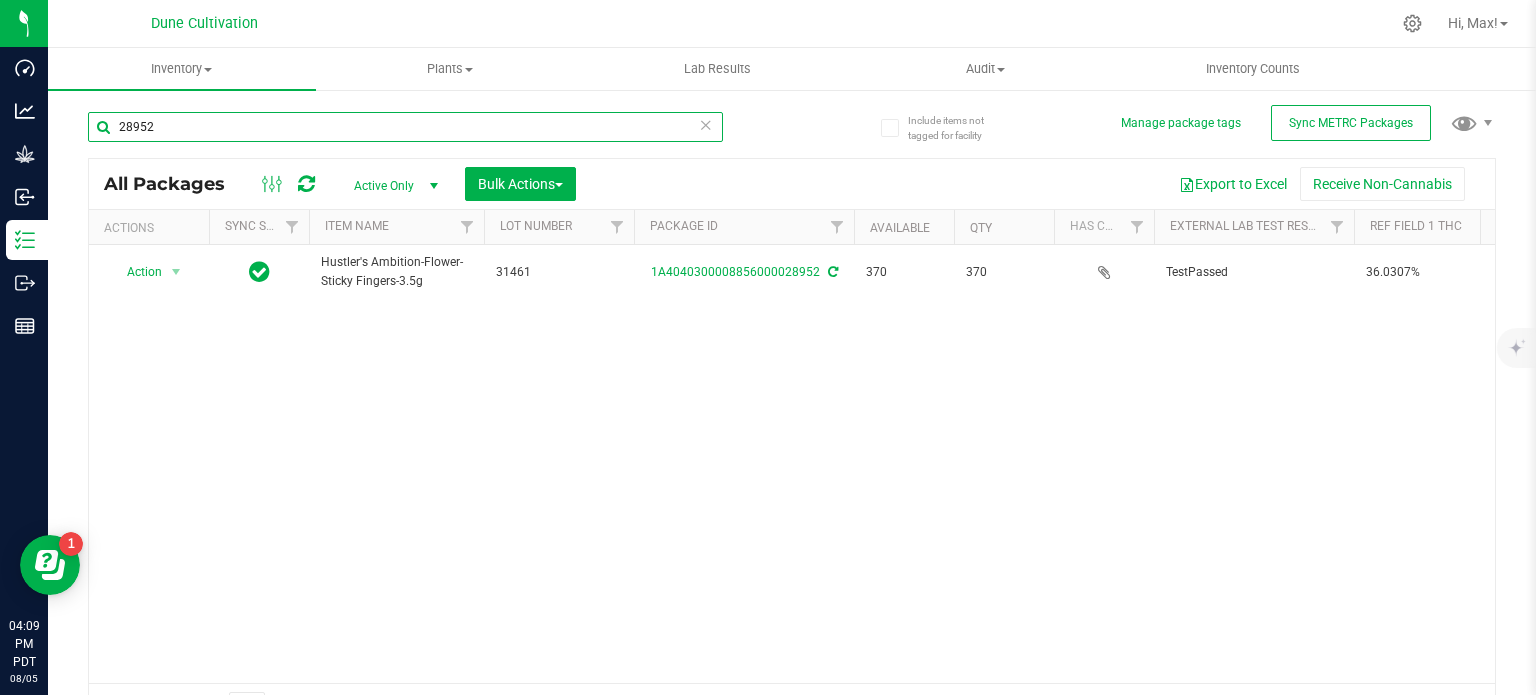 click on "28952" at bounding box center [405, 127] 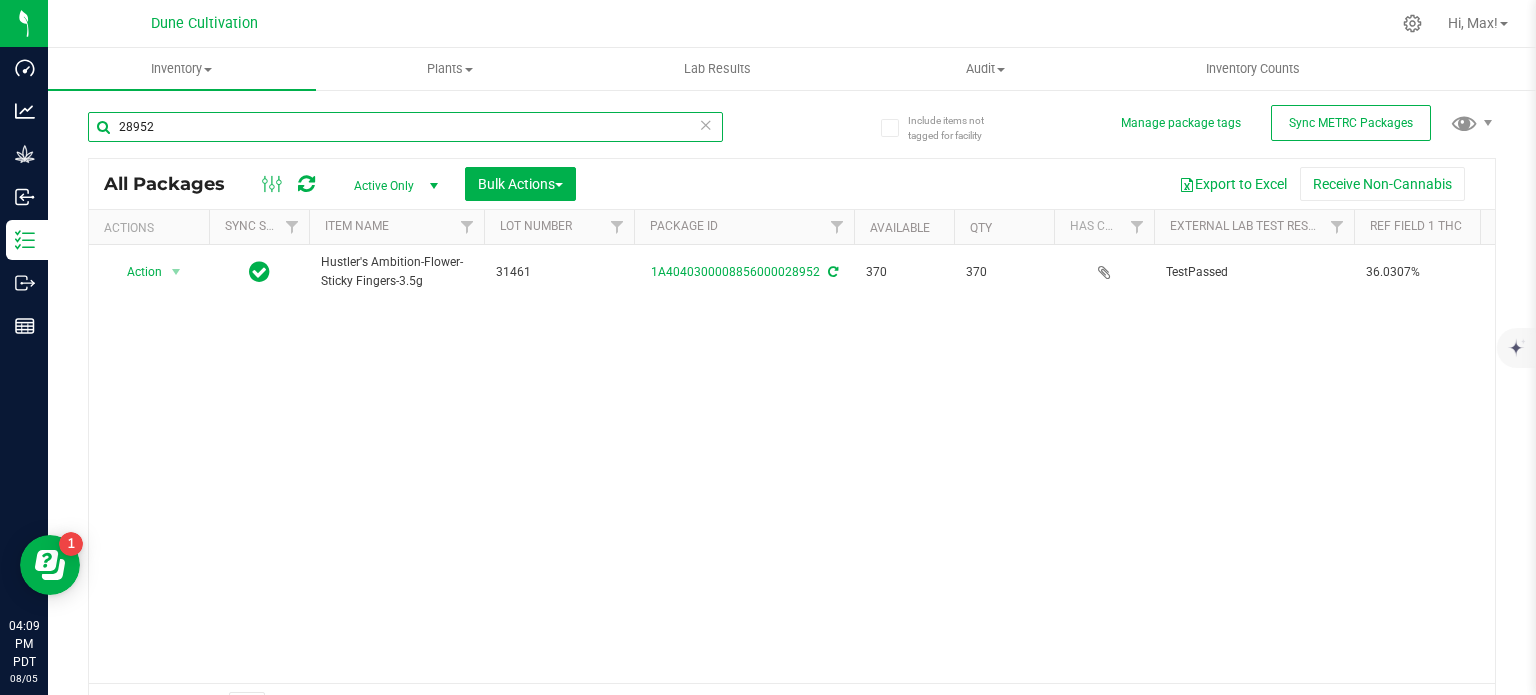 click on "28952" at bounding box center (405, 127) 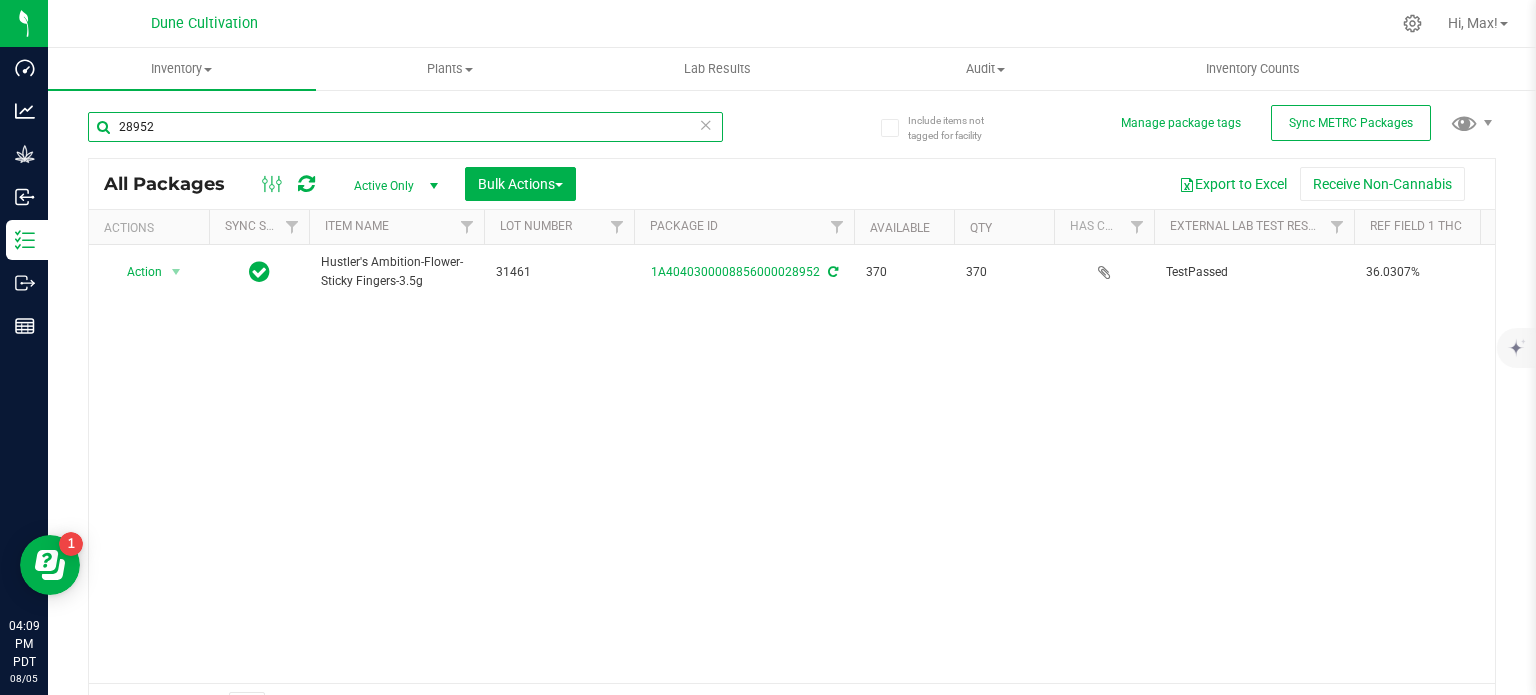 paste on "174" 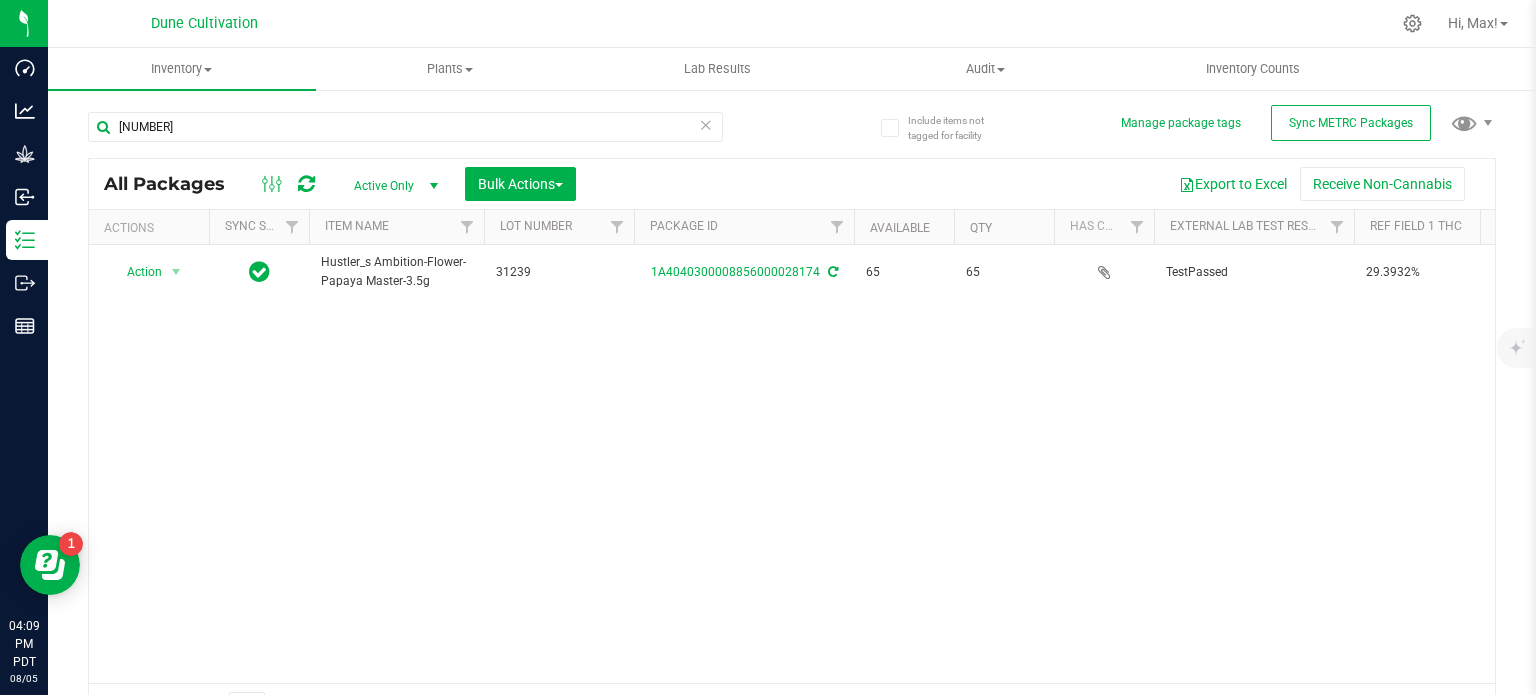 click on "Hustler_s Ambition-Flower-Papaya Master-3.5g" at bounding box center [396, 272] 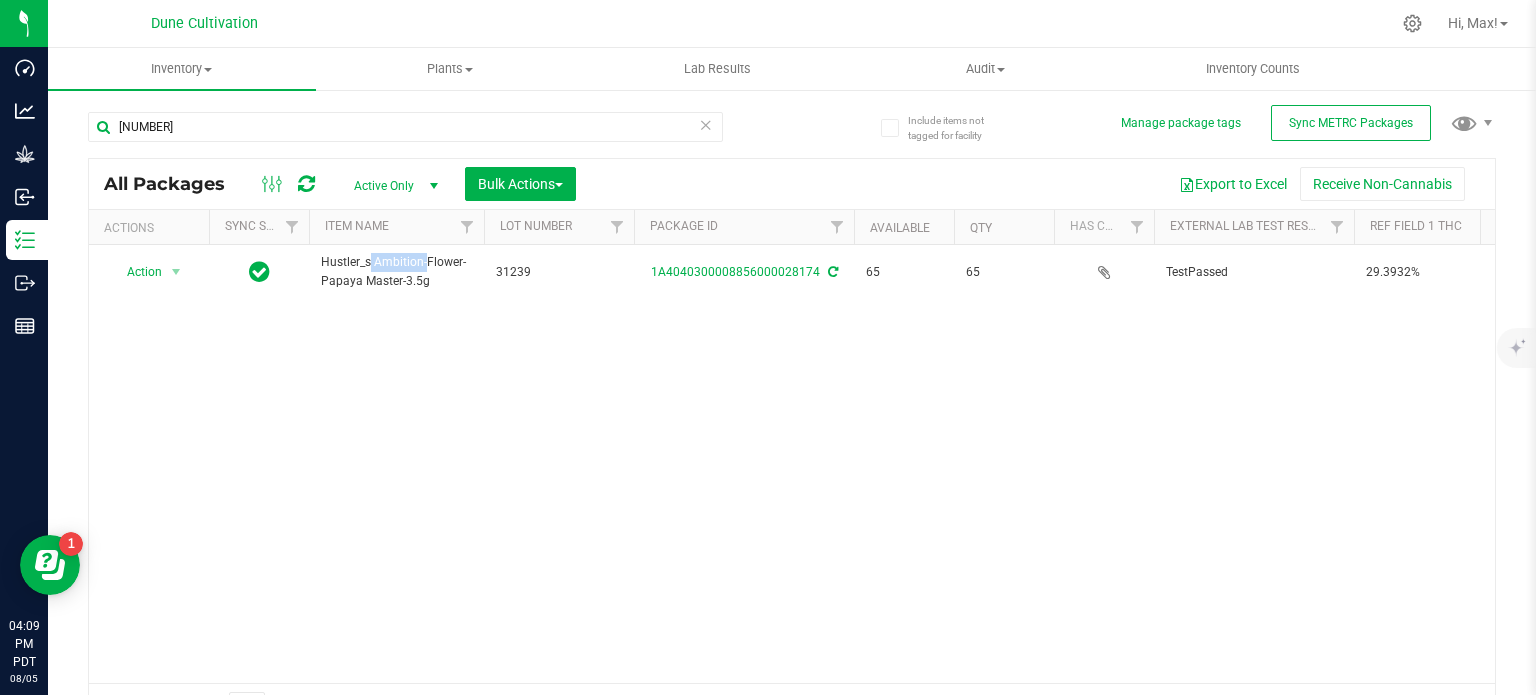 click on "Hustler_s Ambition-Flower-Papaya Master-3.5g" at bounding box center [396, 272] 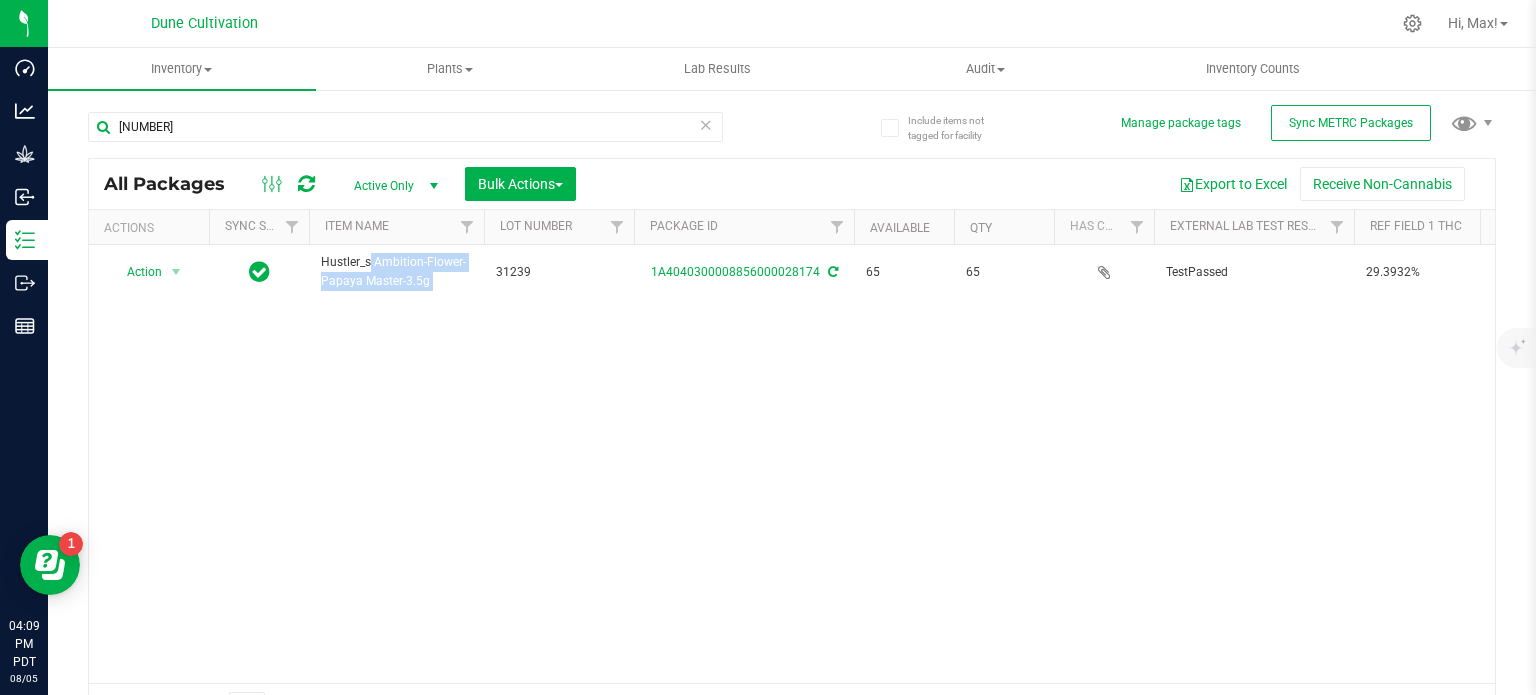 click on "Hustler_s Ambition-Flower-Papaya Master-3.5g" at bounding box center [396, 272] 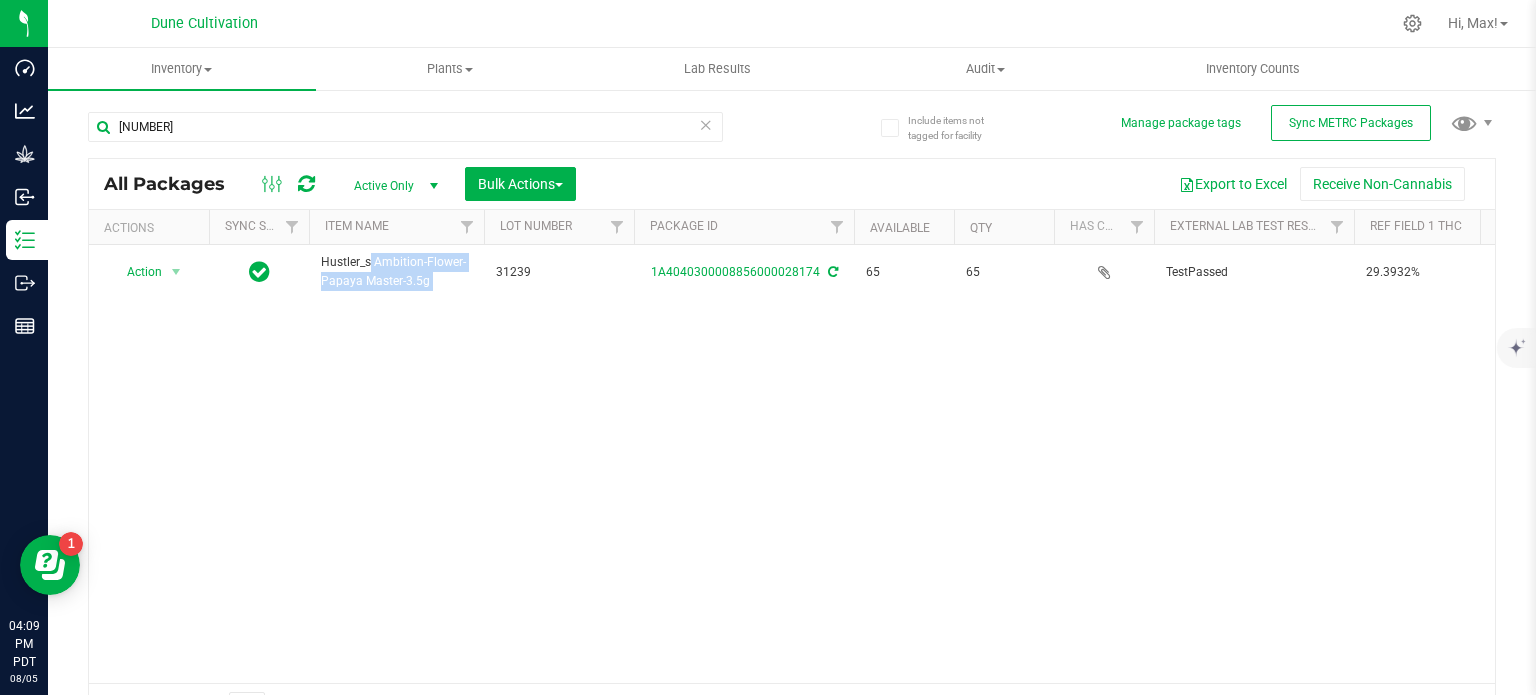 copy on "Hustler_s Ambition-Flower-Papaya Master-3.5g" 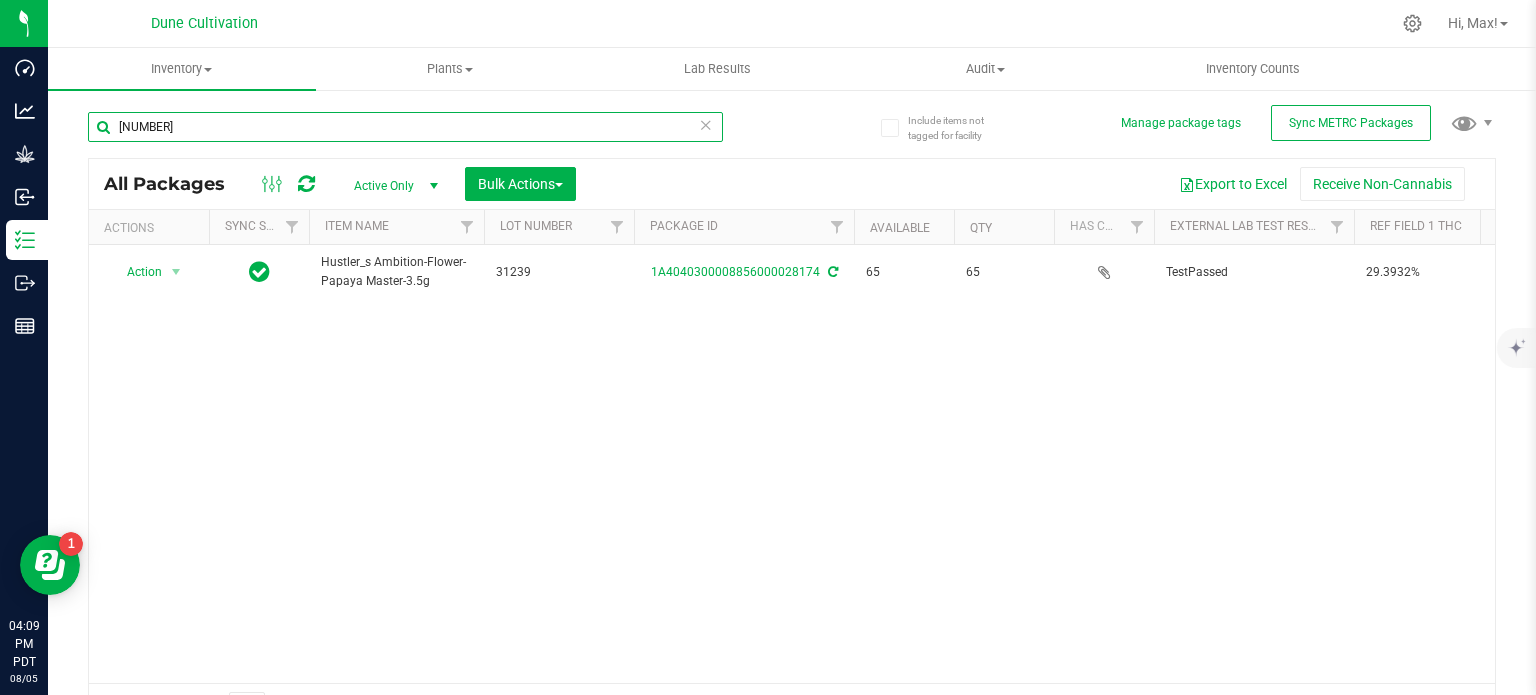 click on "28174" at bounding box center (405, 127) 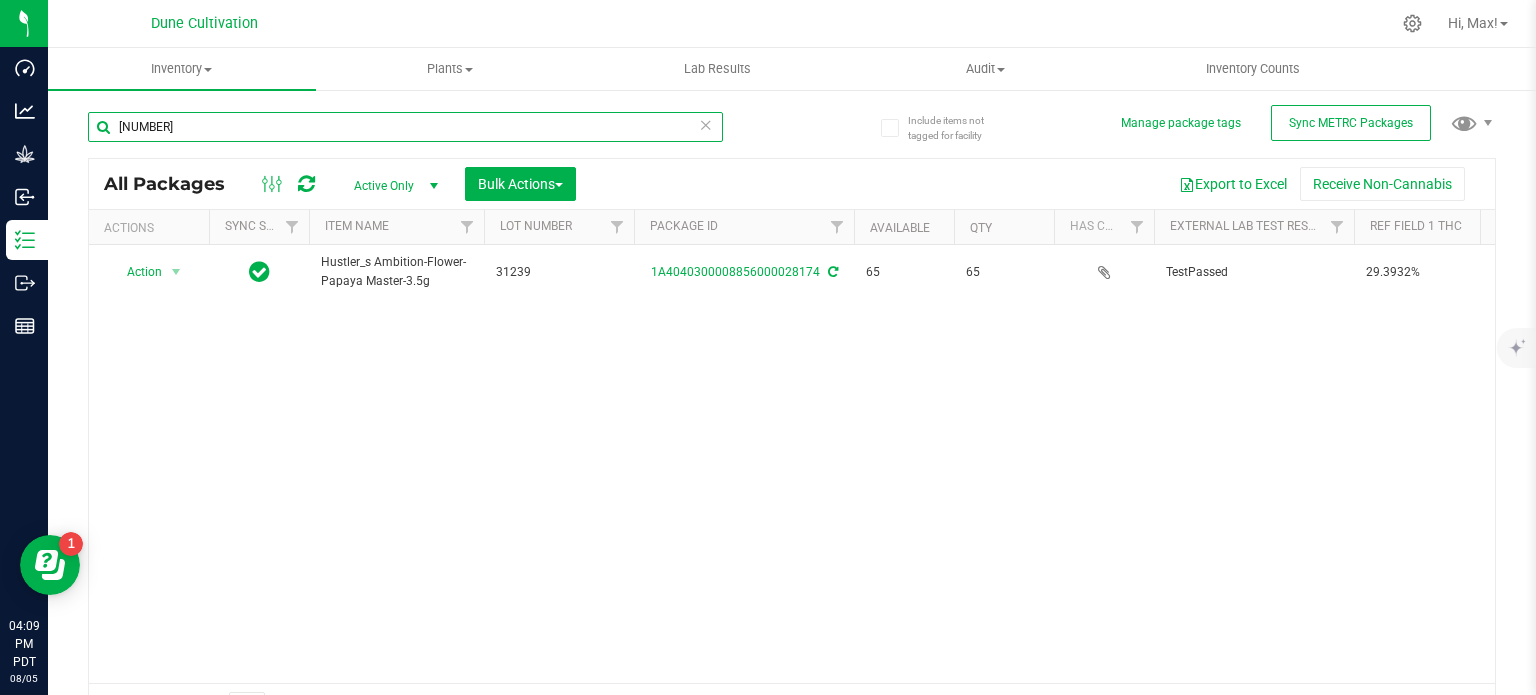 click on "28174" at bounding box center (405, 127) 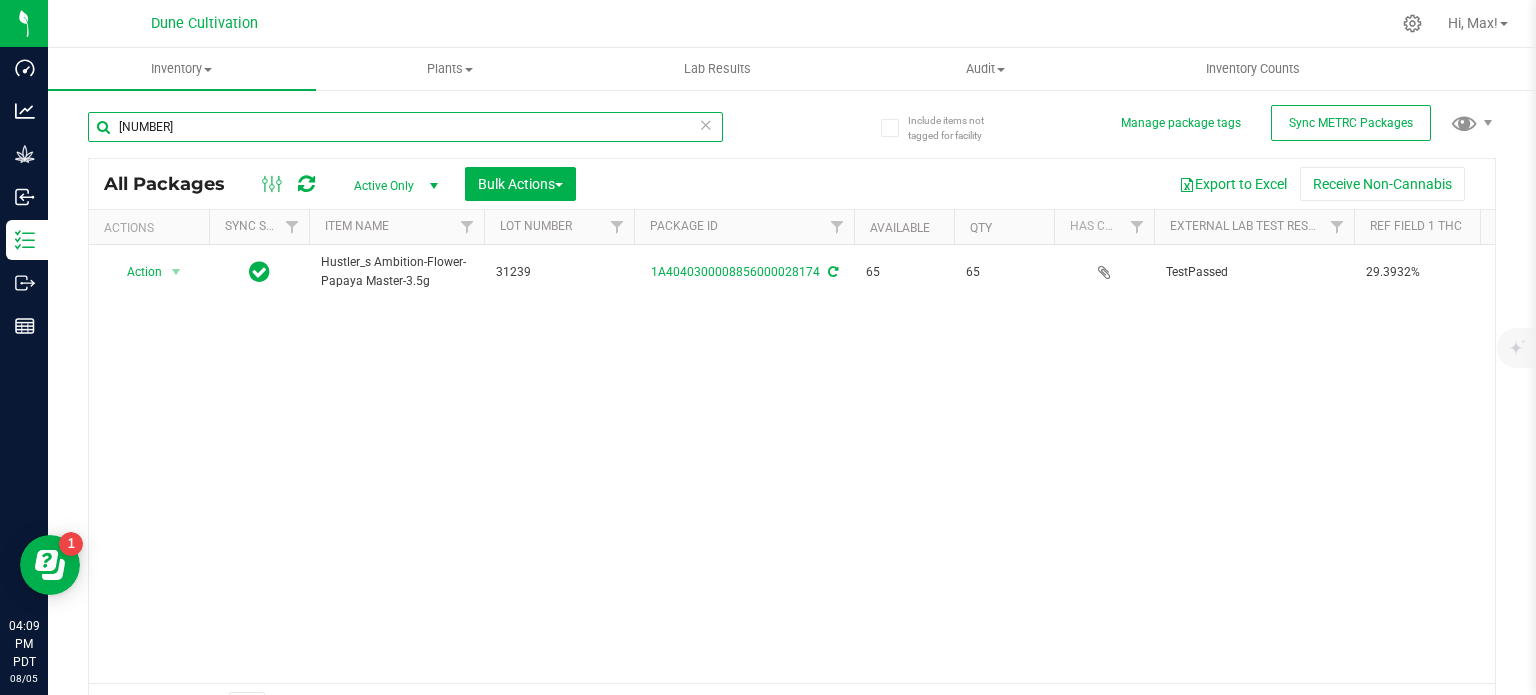 paste on "975" 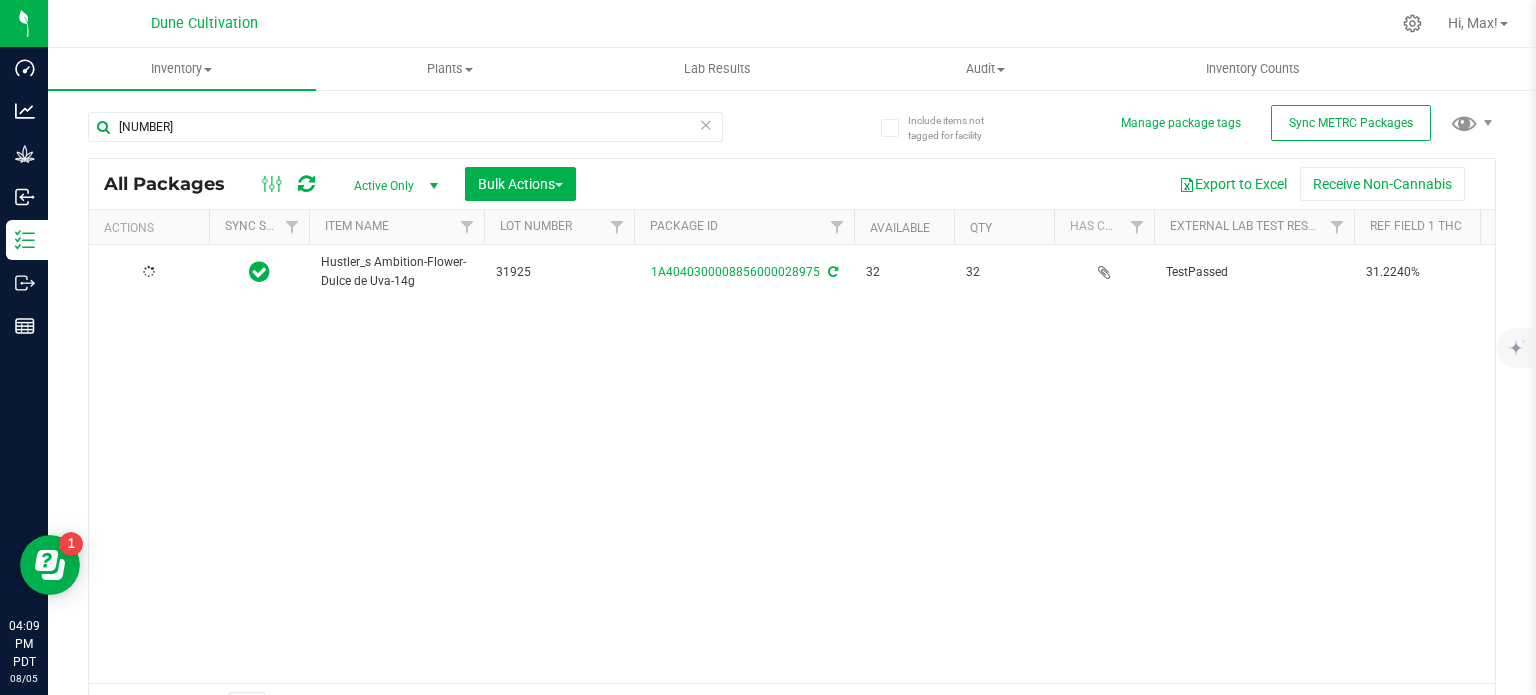 click on "Hustler_s Ambition-Flower-Dulce de Uva-14g" at bounding box center [396, 272] 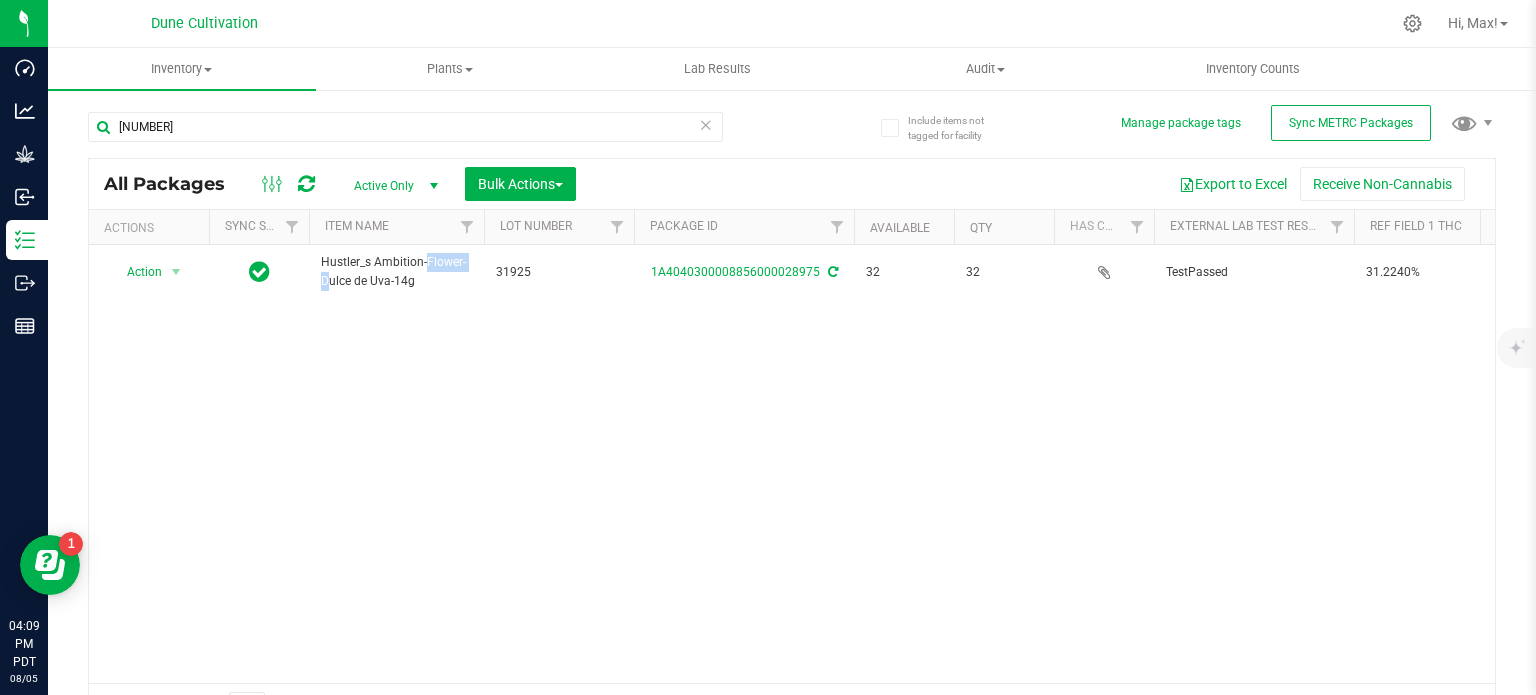 click on "Hustler_s Ambition-Flower-Dulce de Uva-14g" at bounding box center (396, 272) 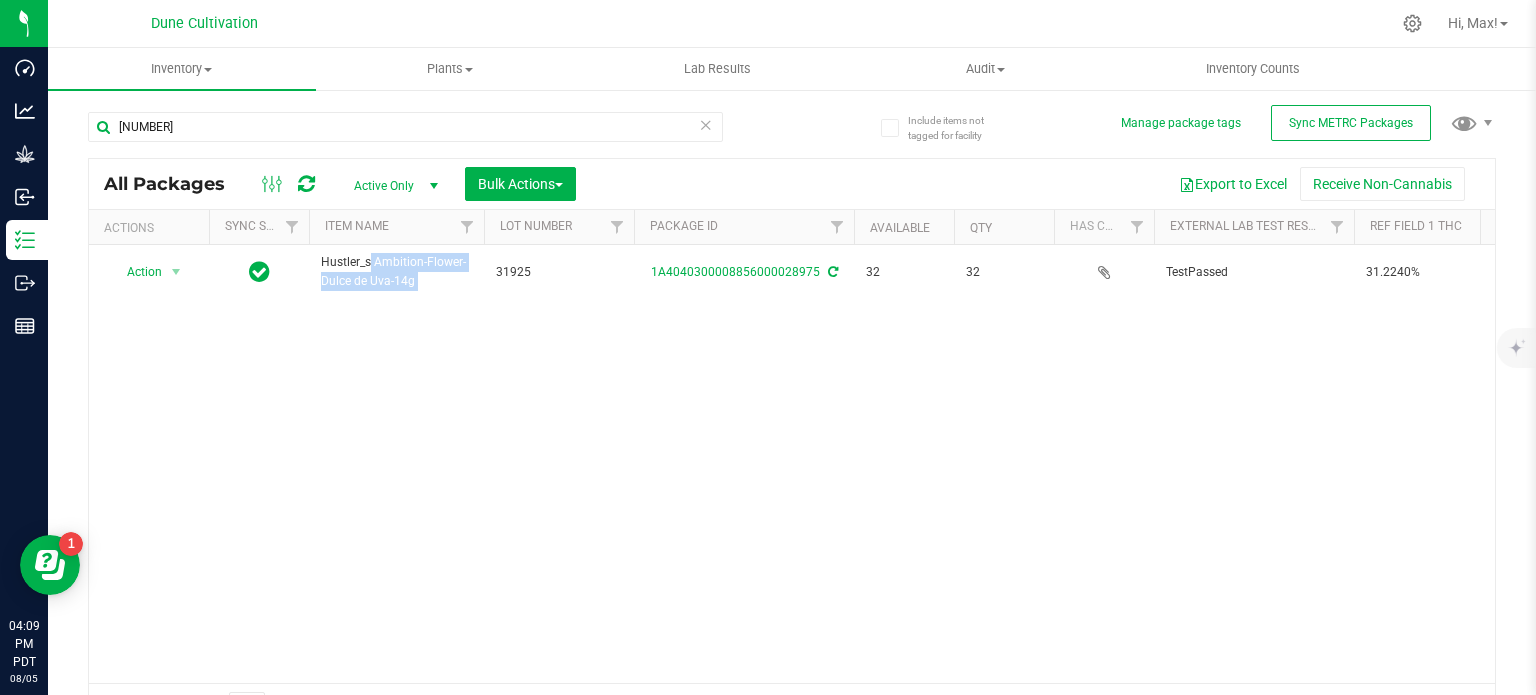 click on "Hustler_s Ambition-Flower-Dulce de Uva-14g" at bounding box center [396, 272] 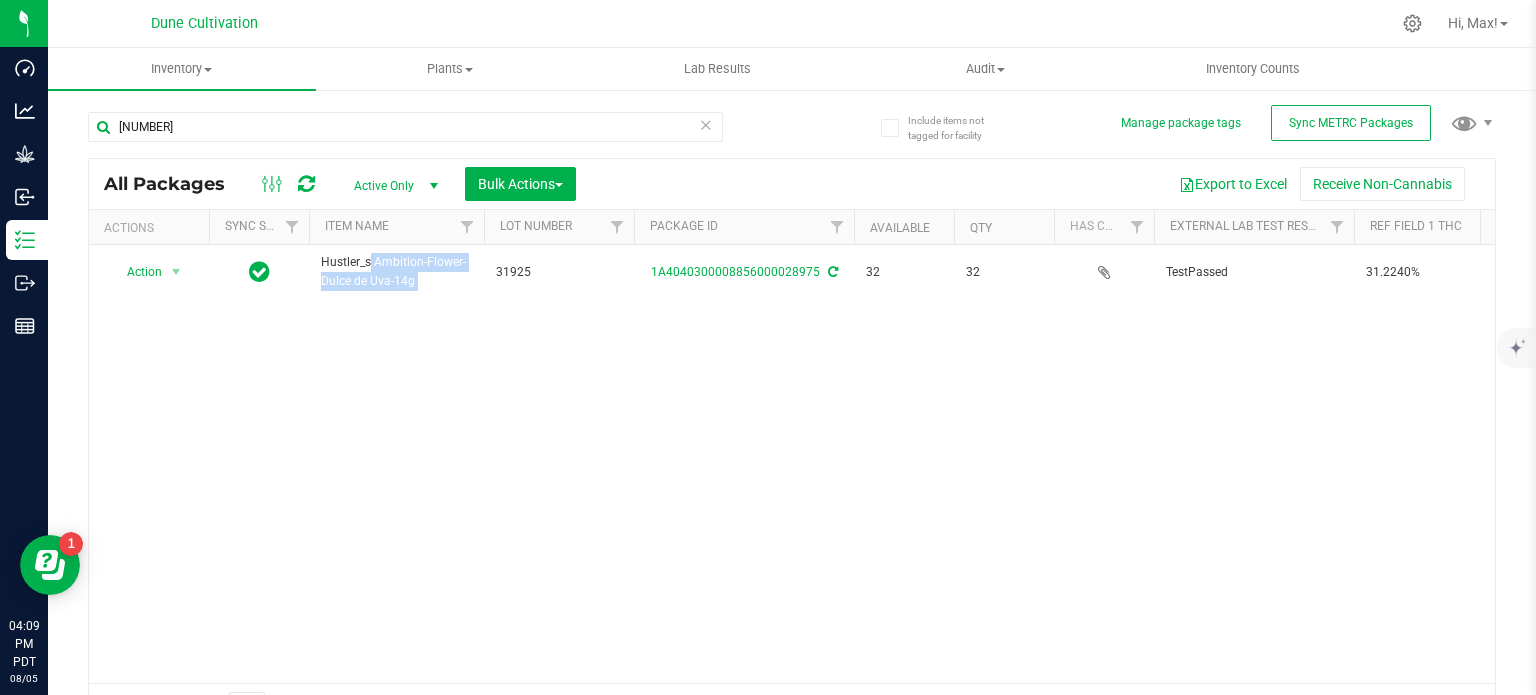 copy on "Hustler_s Ambition-Flower-Dulce de Uva-14g" 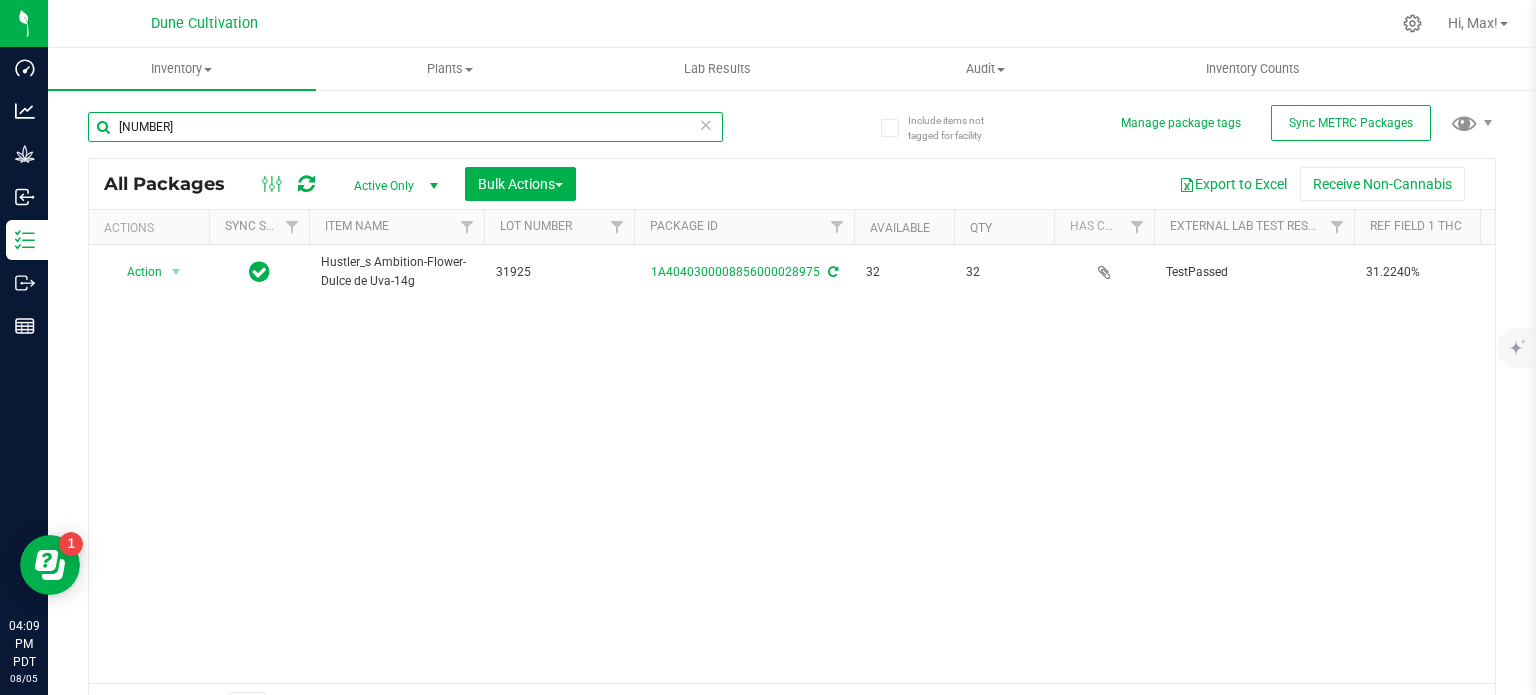 click on "28975" at bounding box center [405, 127] 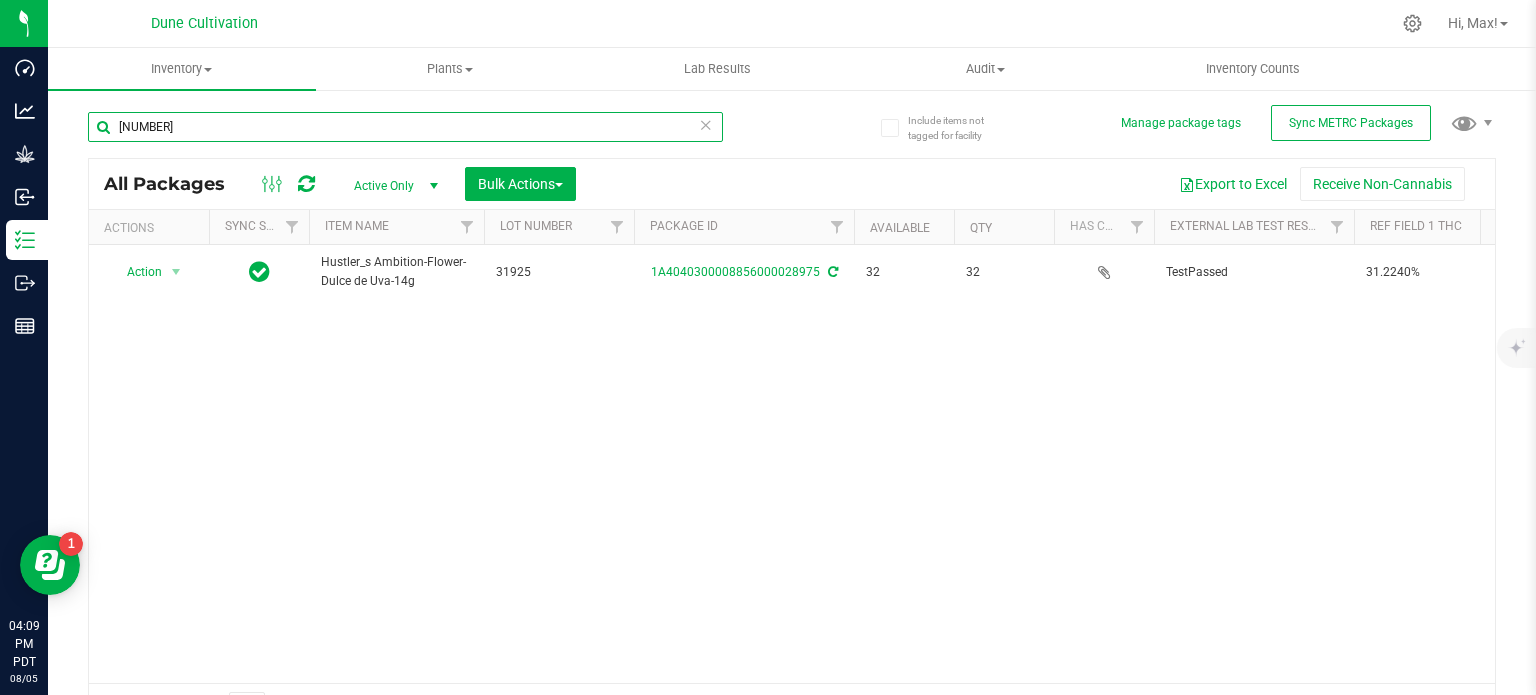 click on "28975" at bounding box center (405, 127) 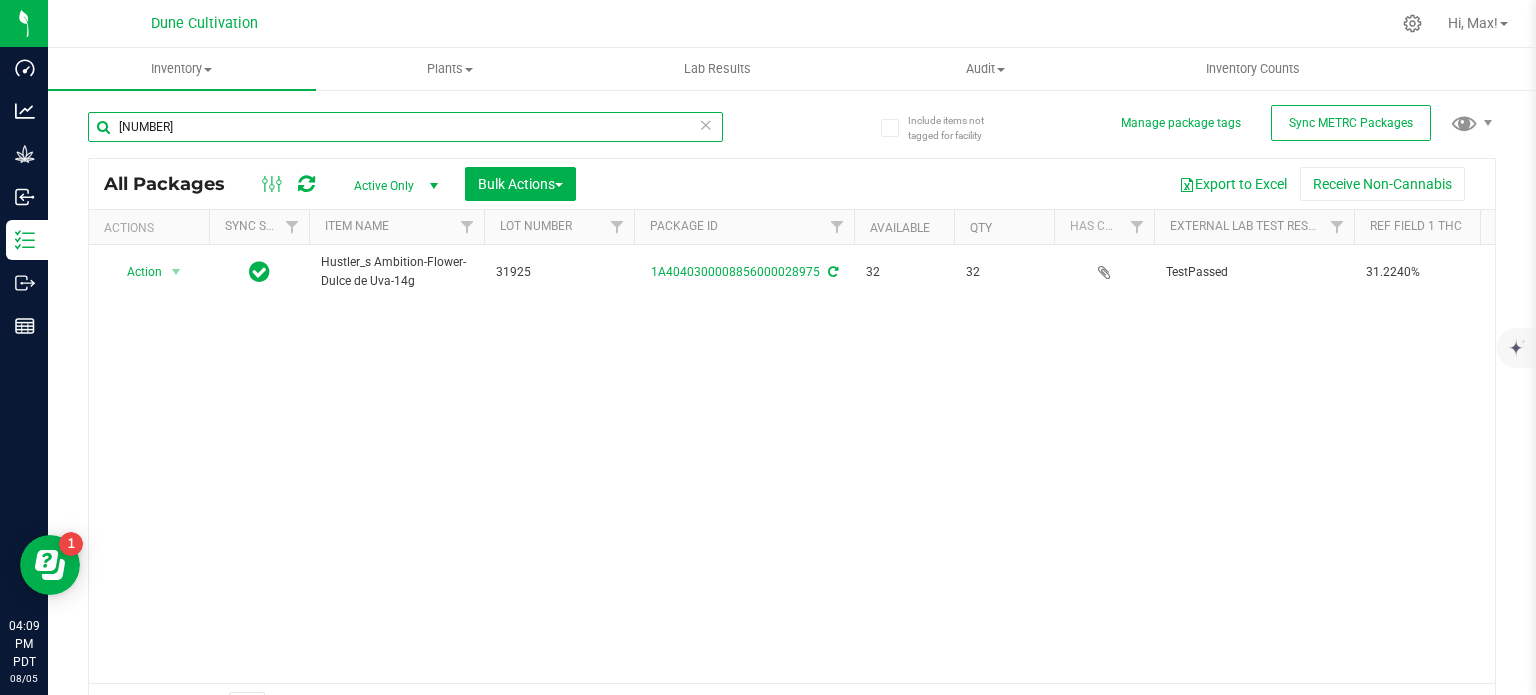 click on "28975" at bounding box center (405, 127) 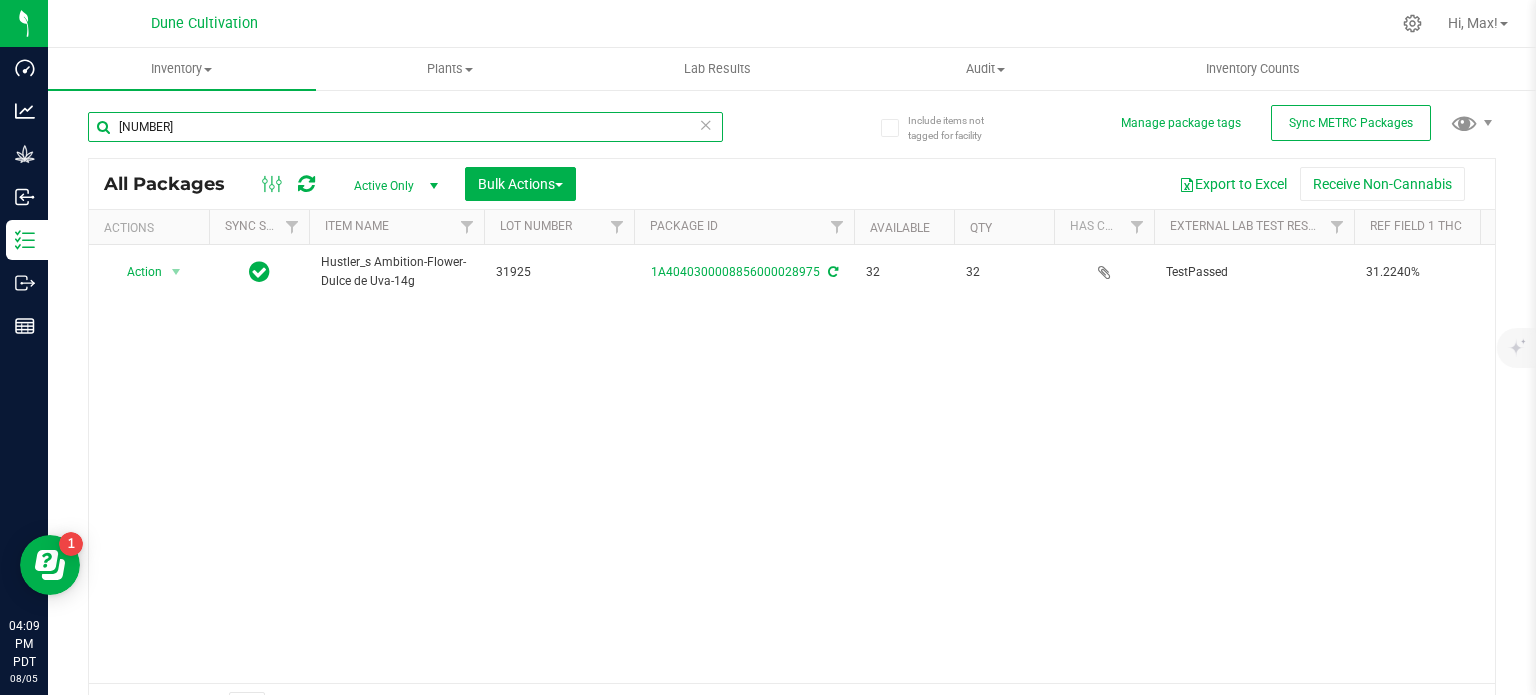 paste on "200" 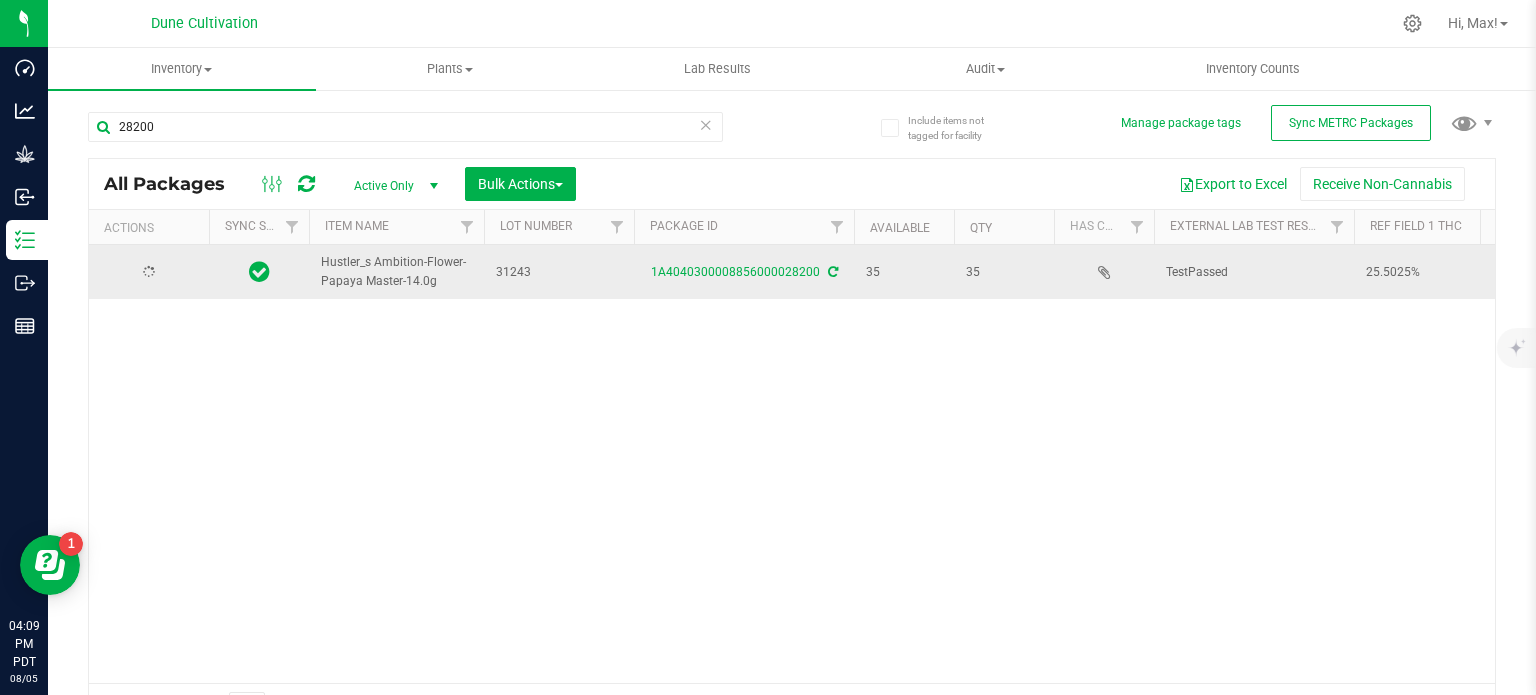 click on "Hustler_s Ambition-Flower-Papaya Master-14.0g" at bounding box center (396, 272) 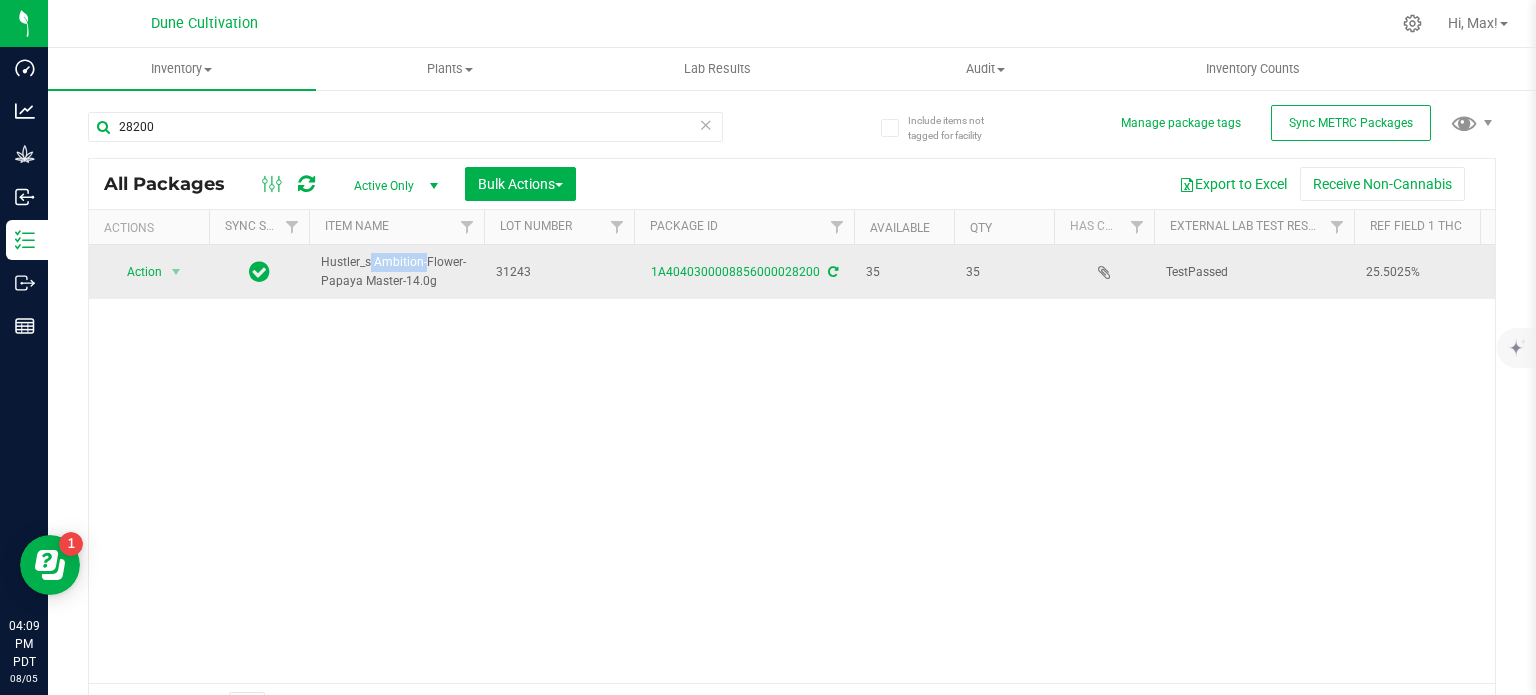 click on "Hustler_s Ambition-Flower-Papaya Master-14.0g" at bounding box center [396, 272] 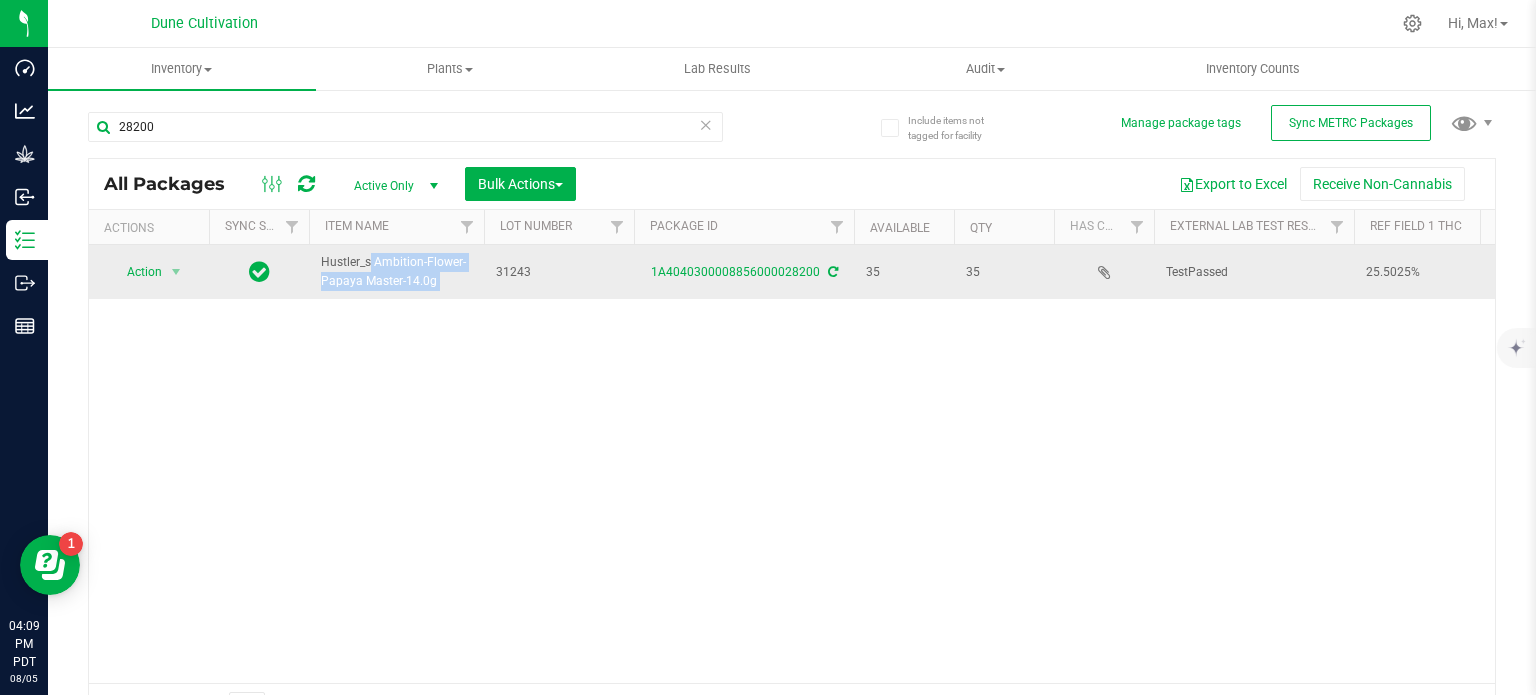 click on "Hustler_s Ambition-Flower-Papaya Master-14.0g" at bounding box center (396, 272) 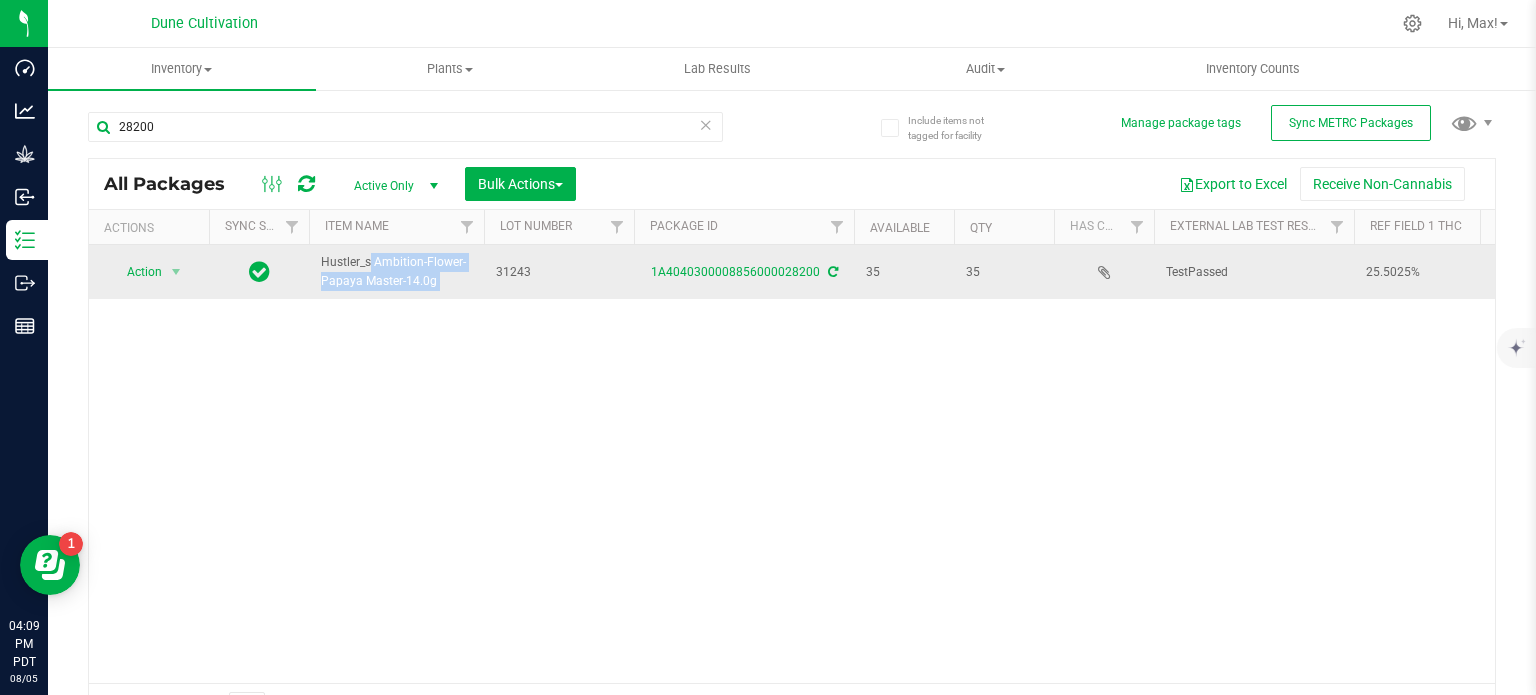 copy on "Hustler_s Ambition-Flower-Papaya Master-14.0g" 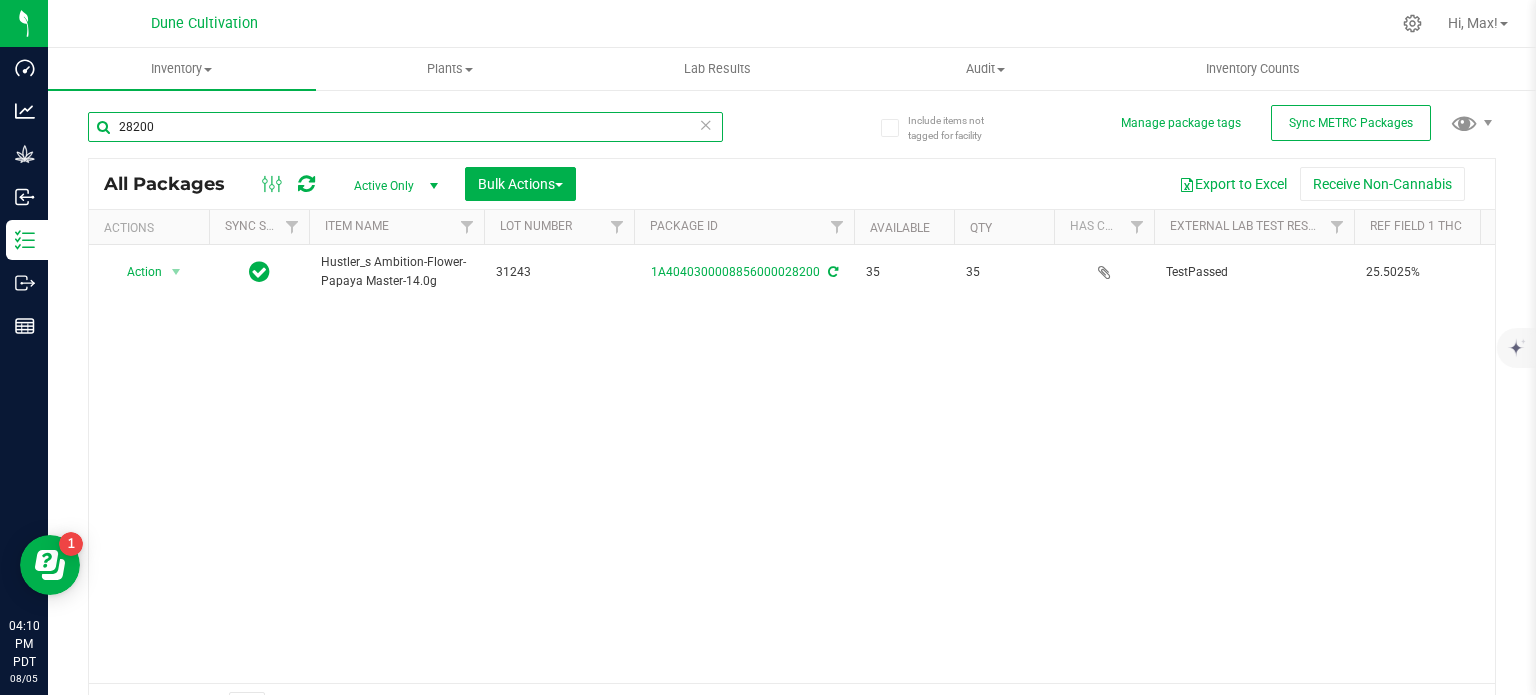 click on "28200" at bounding box center (405, 127) 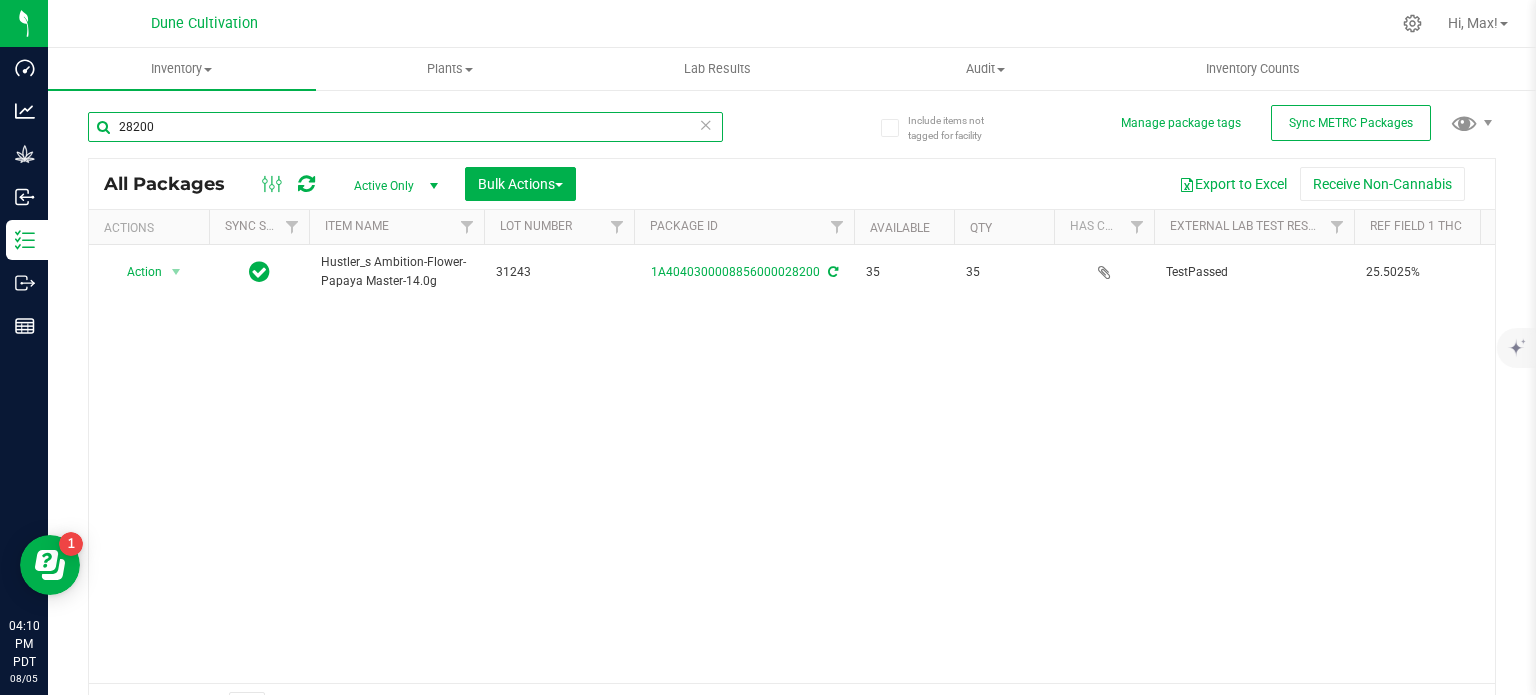 click on "28200" at bounding box center (405, 127) 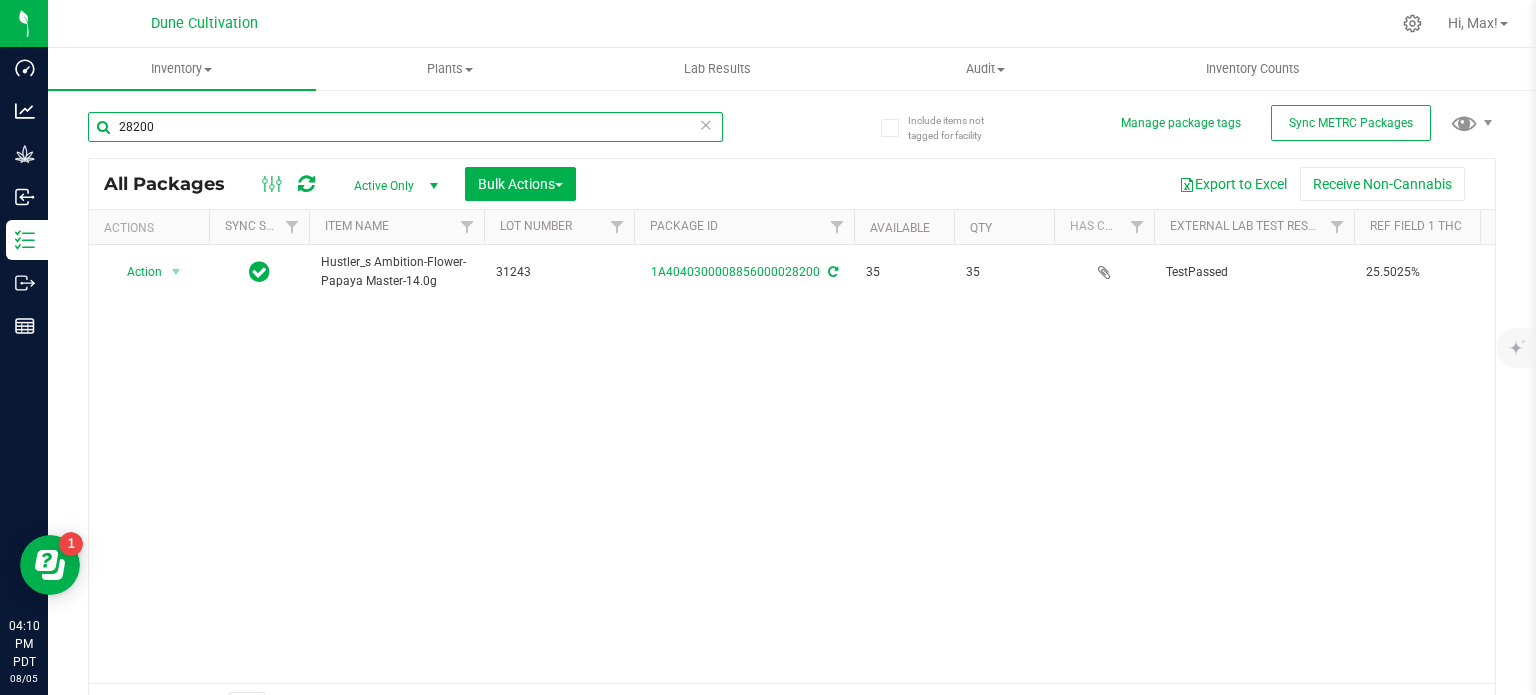 click on "28200" at bounding box center (405, 127) 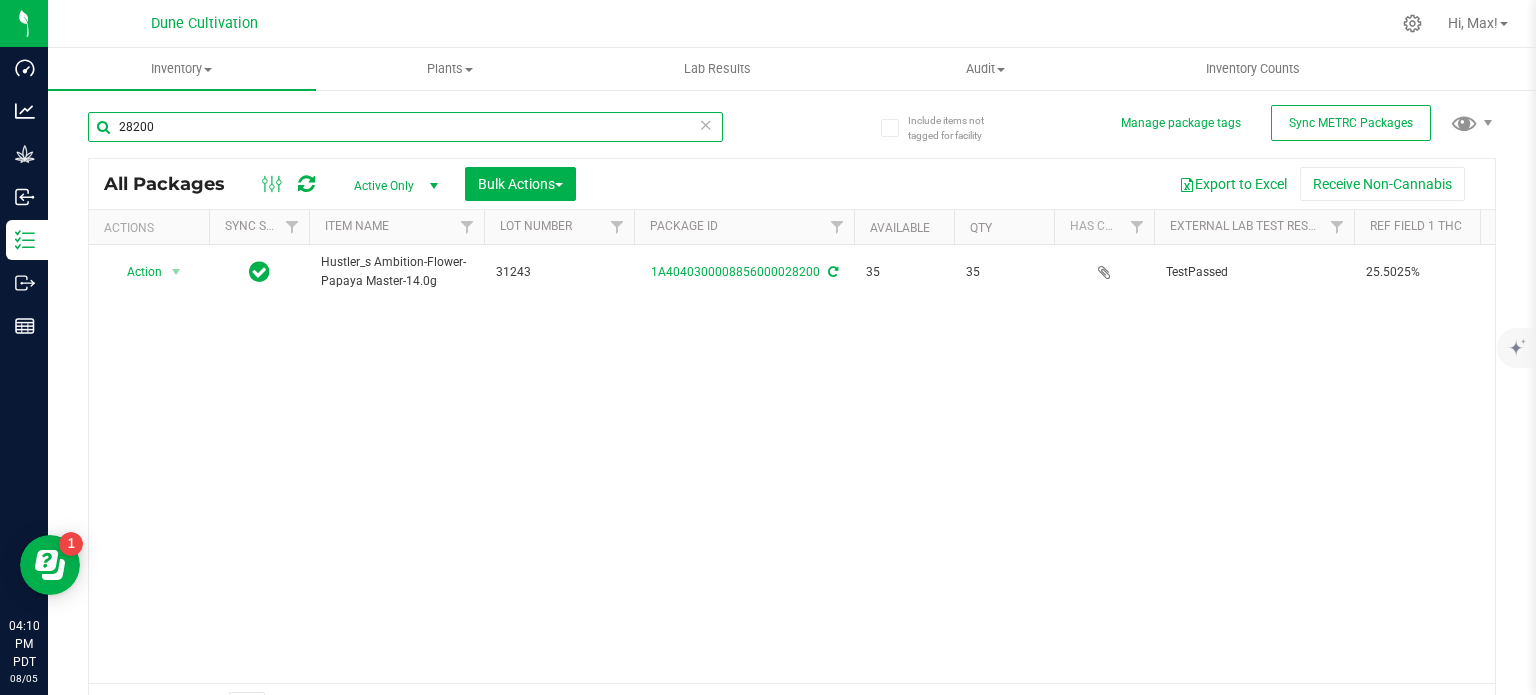 paste on "952" 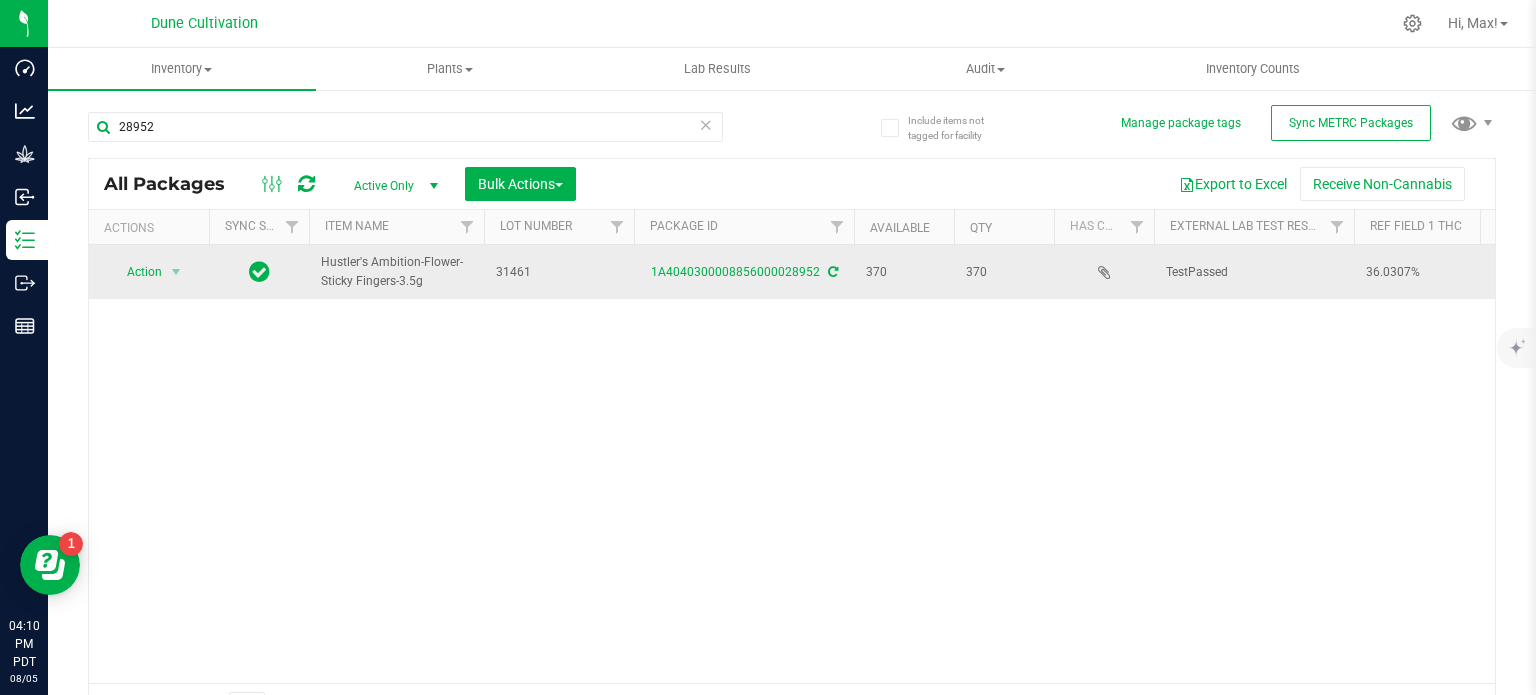 click on "Hustler's Ambition-Flower-Sticky Fingers-3.5g" at bounding box center (396, 272) 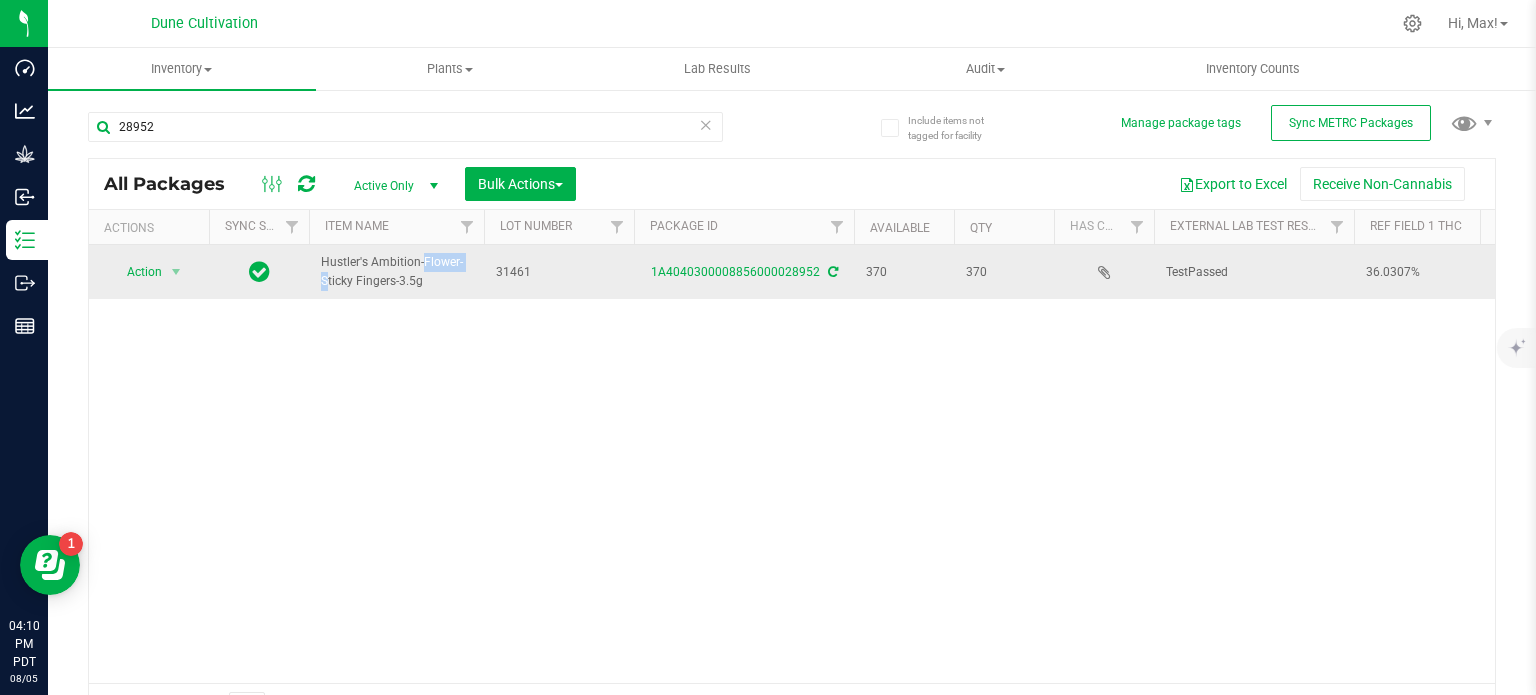click on "Hustler's Ambition-Flower-Sticky Fingers-3.5g" at bounding box center (396, 272) 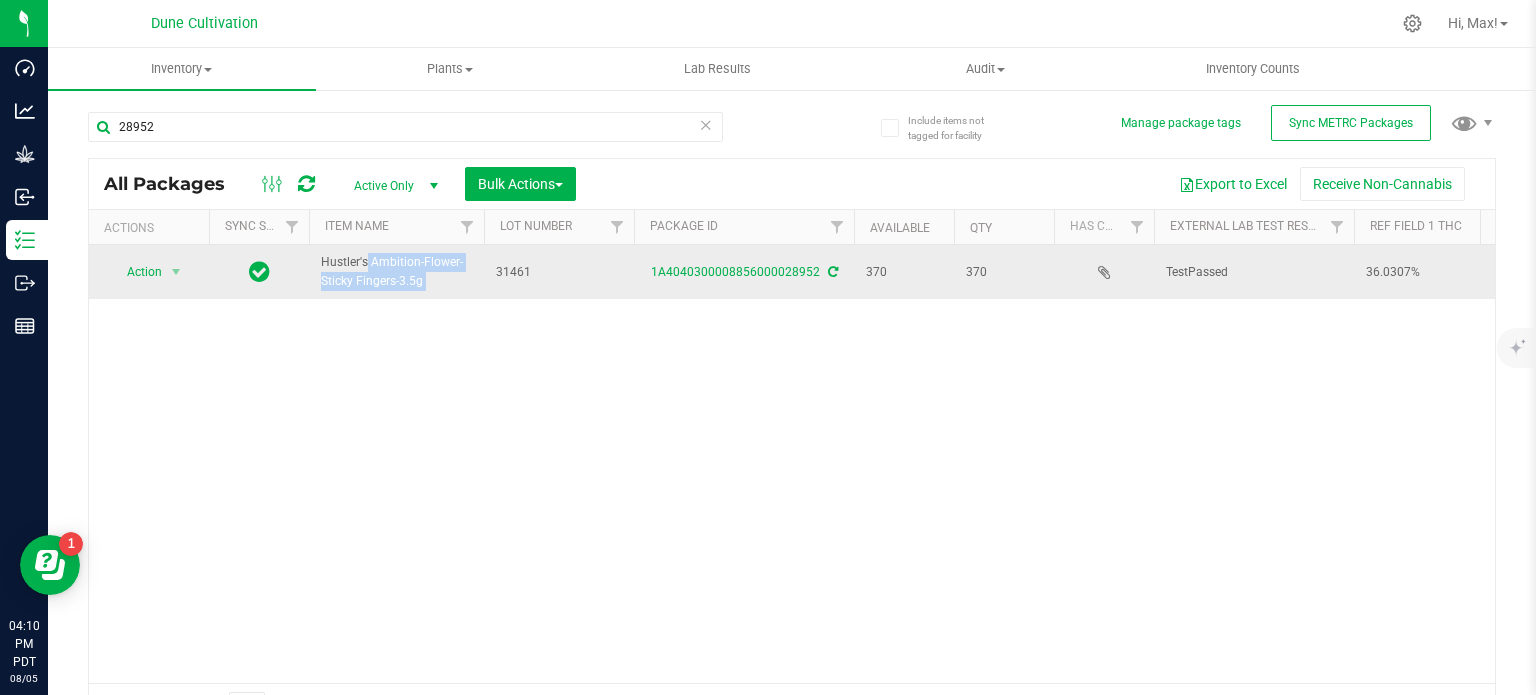 click on "Hustler's Ambition-Flower-Sticky Fingers-3.5g" at bounding box center (396, 272) 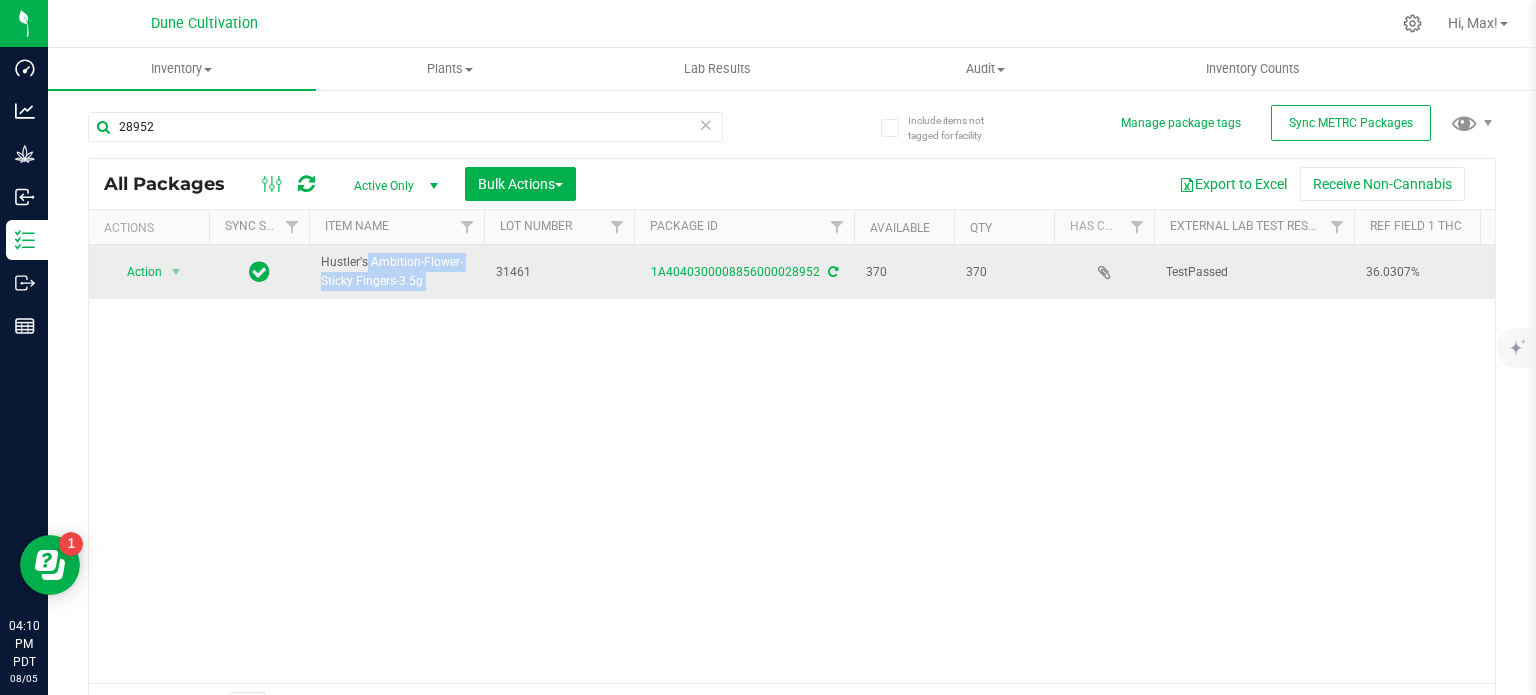 copy on "Hustler's Ambition-Flower-Sticky Fingers-3.5g" 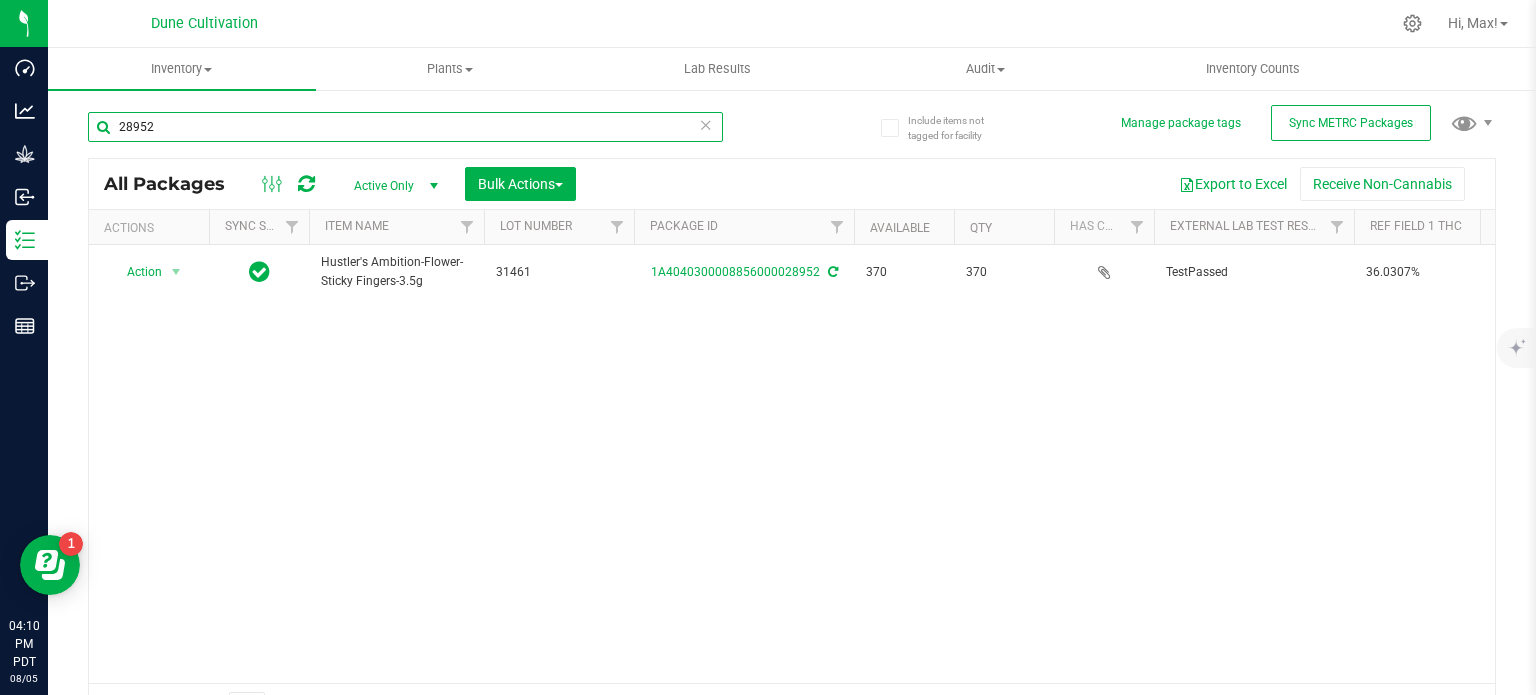 click on "28952" at bounding box center [405, 127] 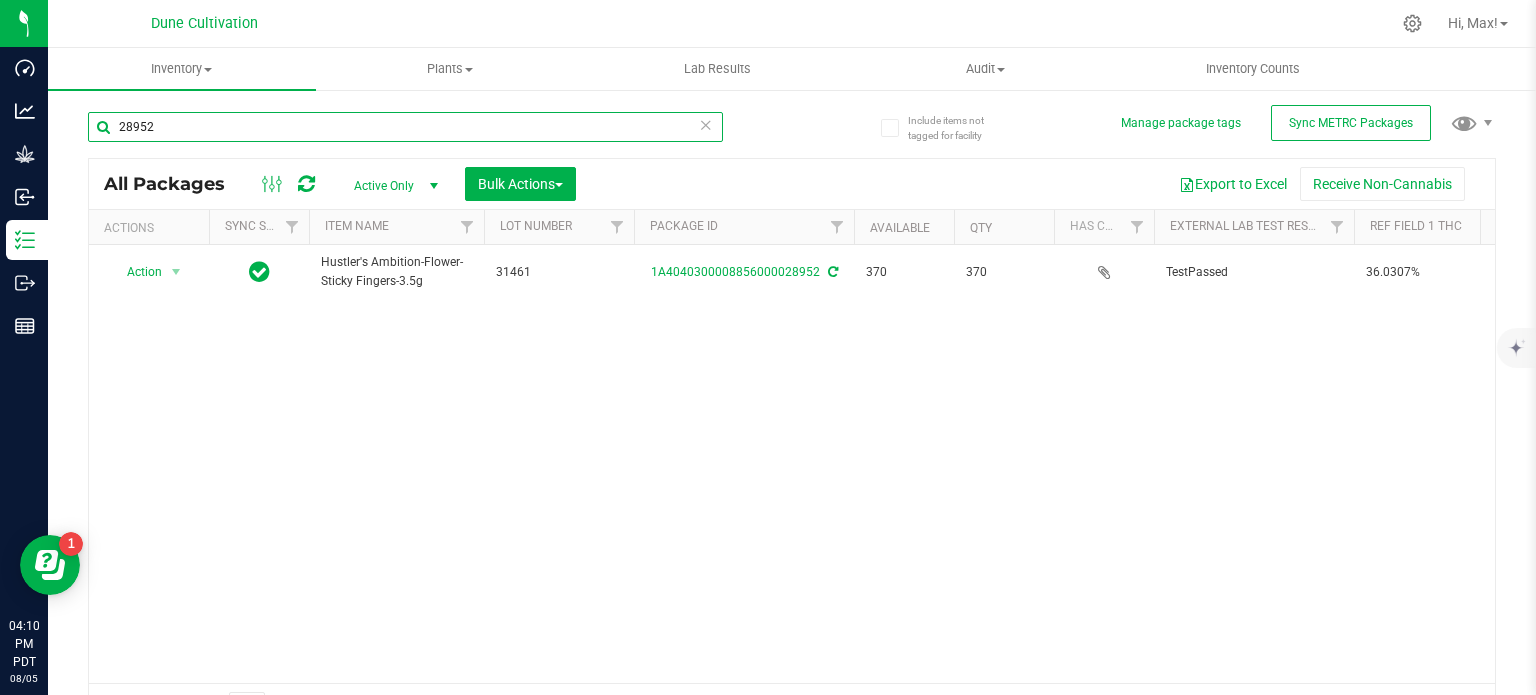 click on "28952" at bounding box center [405, 127] 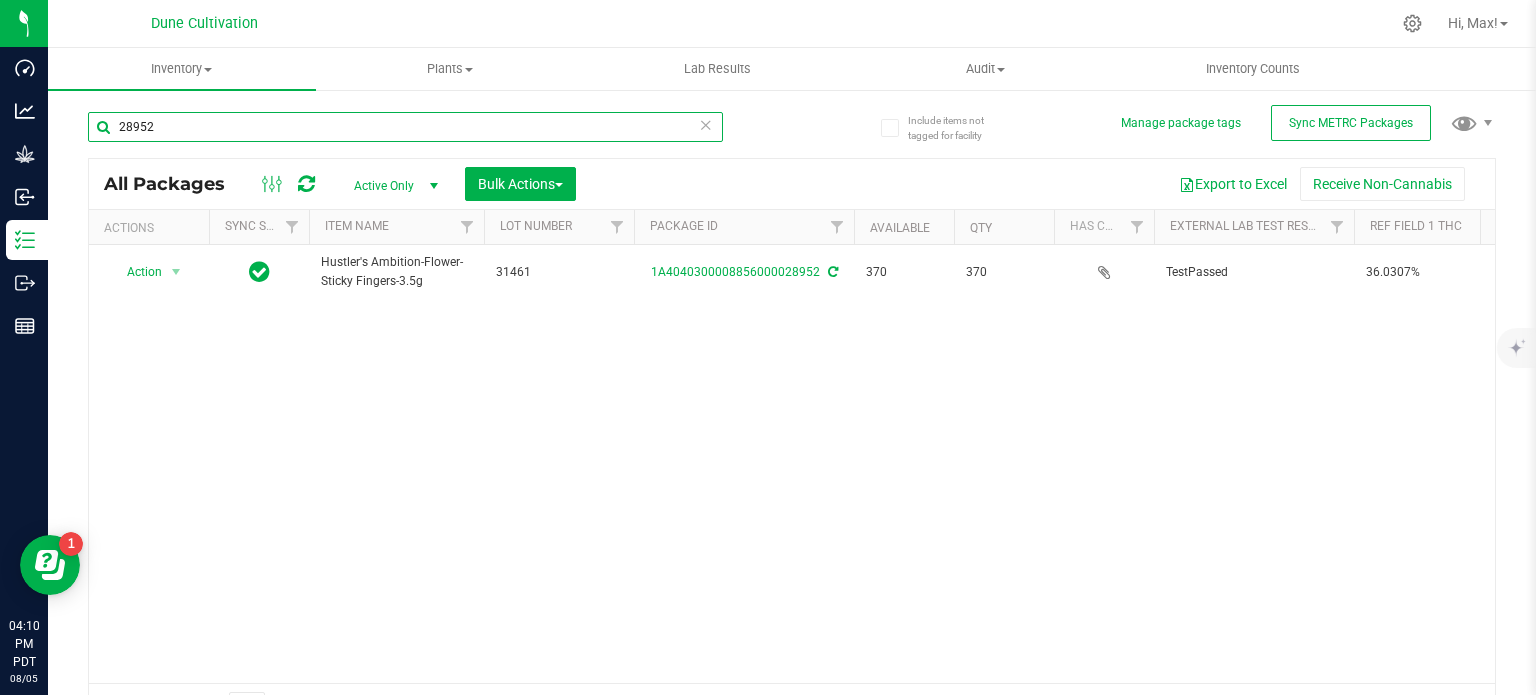 paste on "88" 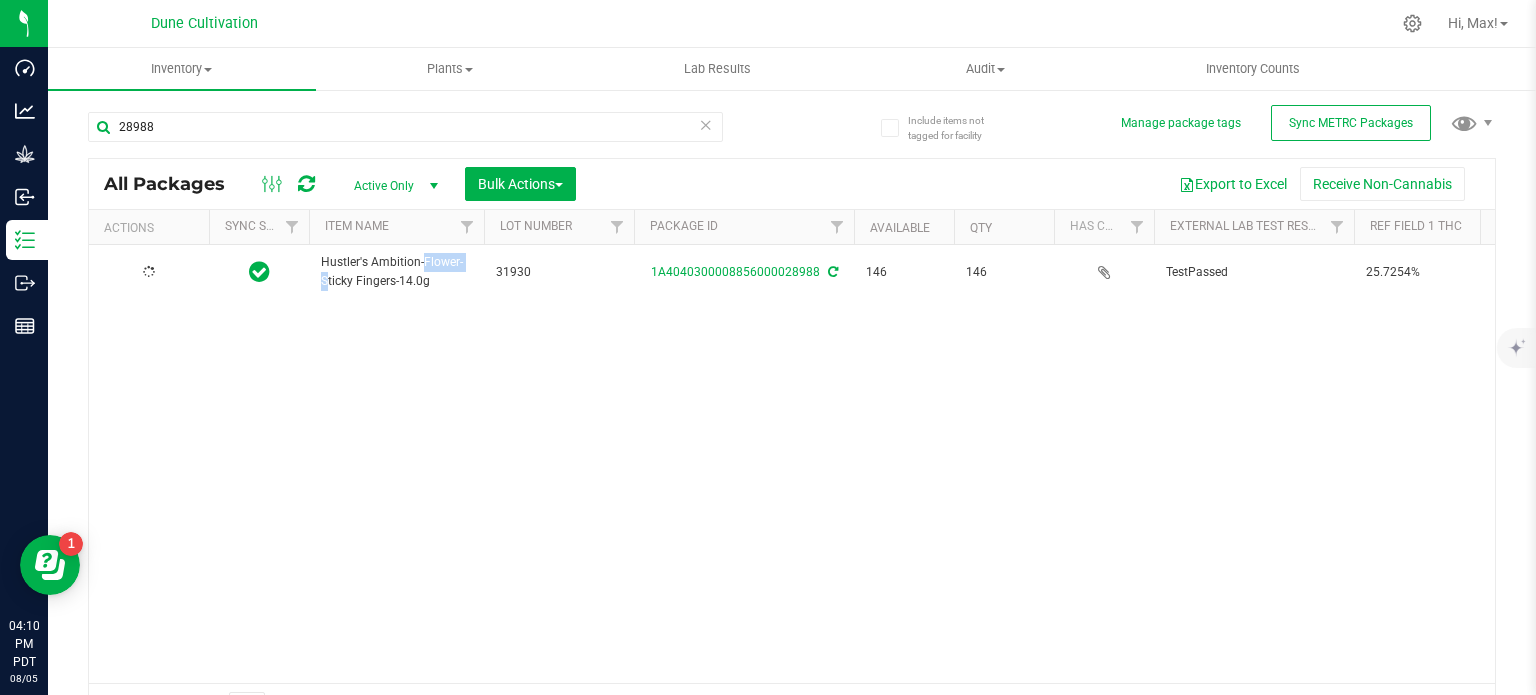 click on "Hustler's Ambition-Flower-Sticky Fingers-14.0g" at bounding box center [396, 272] 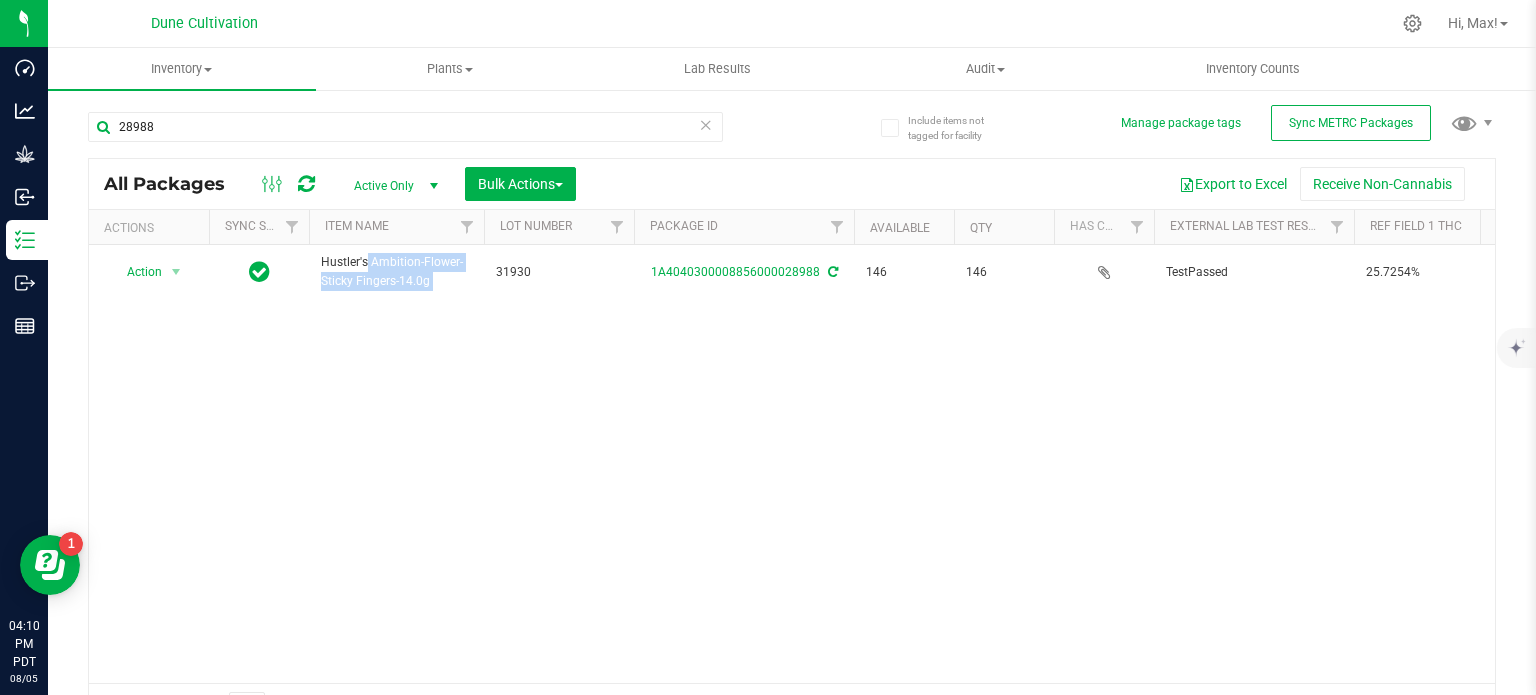 click on "Hustler's Ambition-Flower-Sticky Fingers-14.0g" at bounding box center [396, 272] 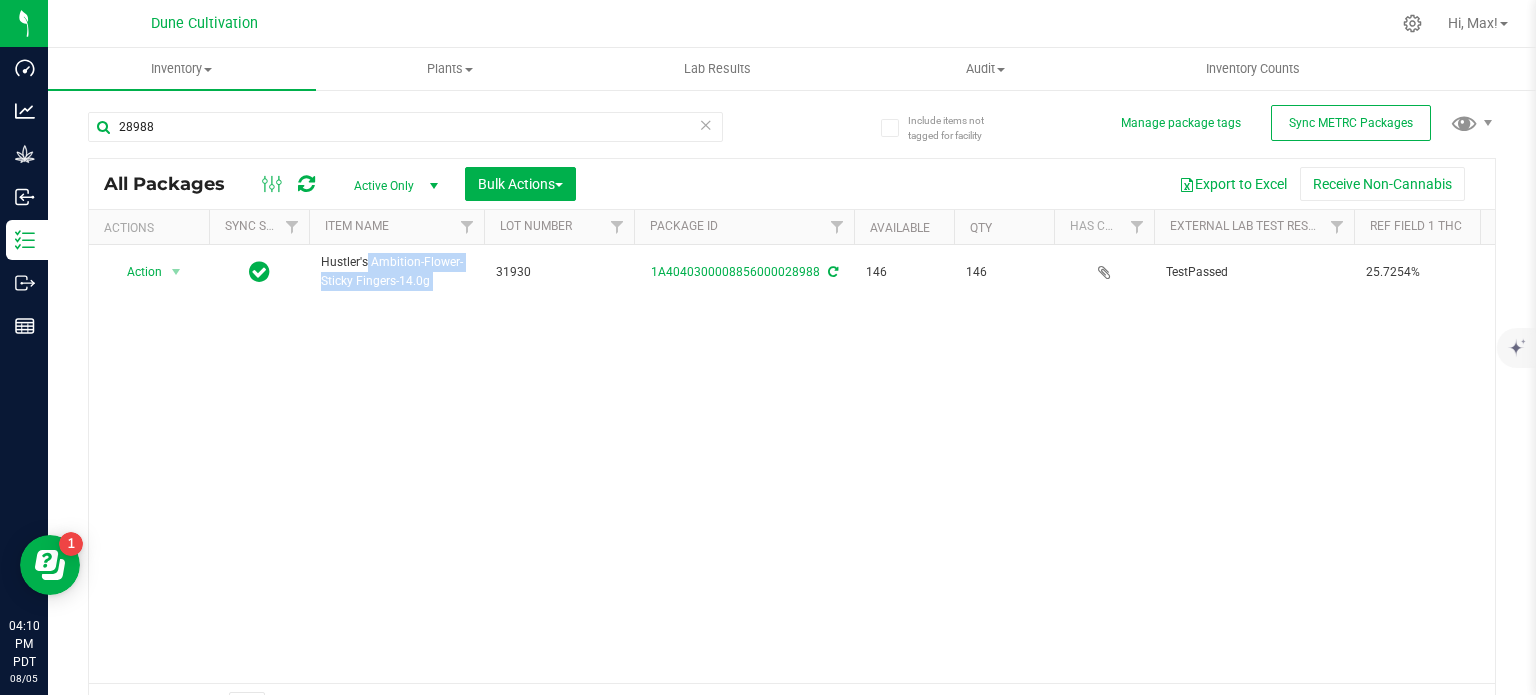 copy on "Hustler's Ambition-Flower-Sticky Fingers-14.0g" 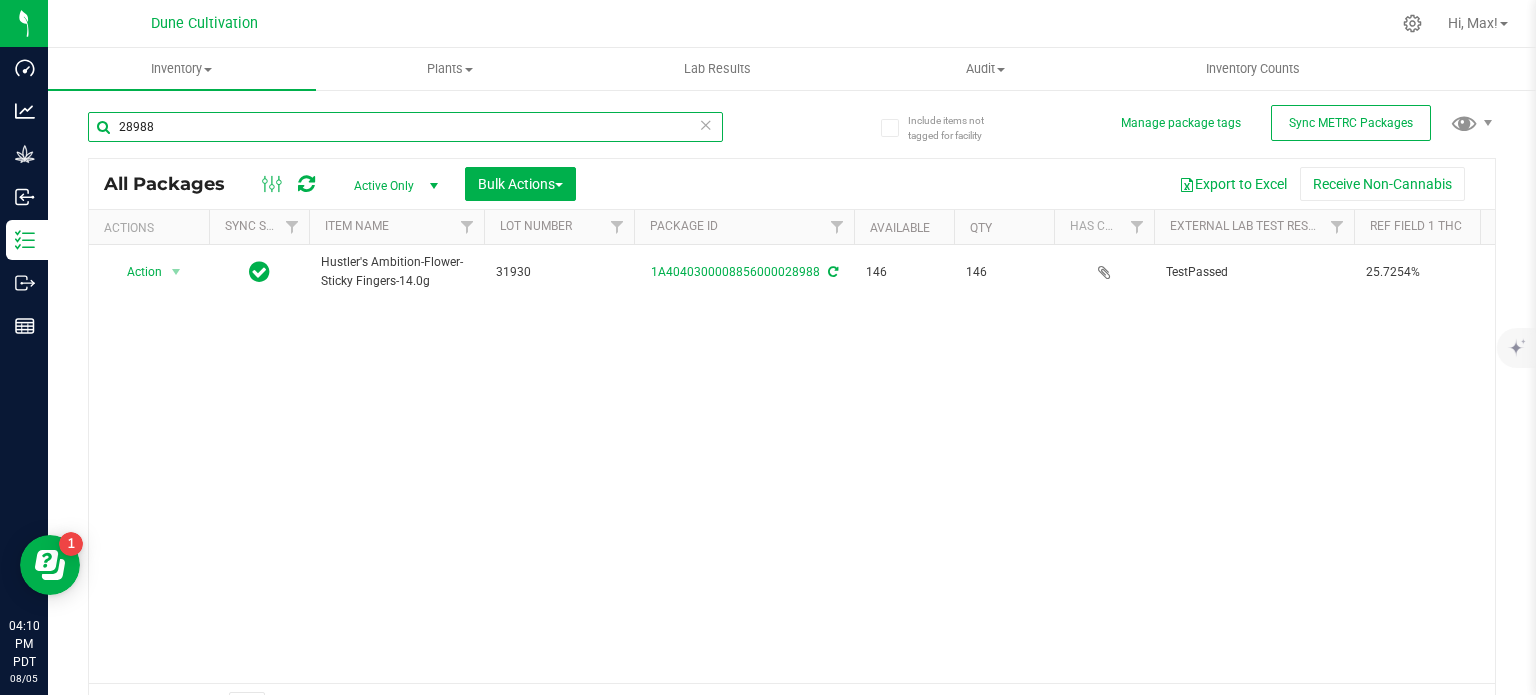 click on "28988" at bounding box center (405, 127) 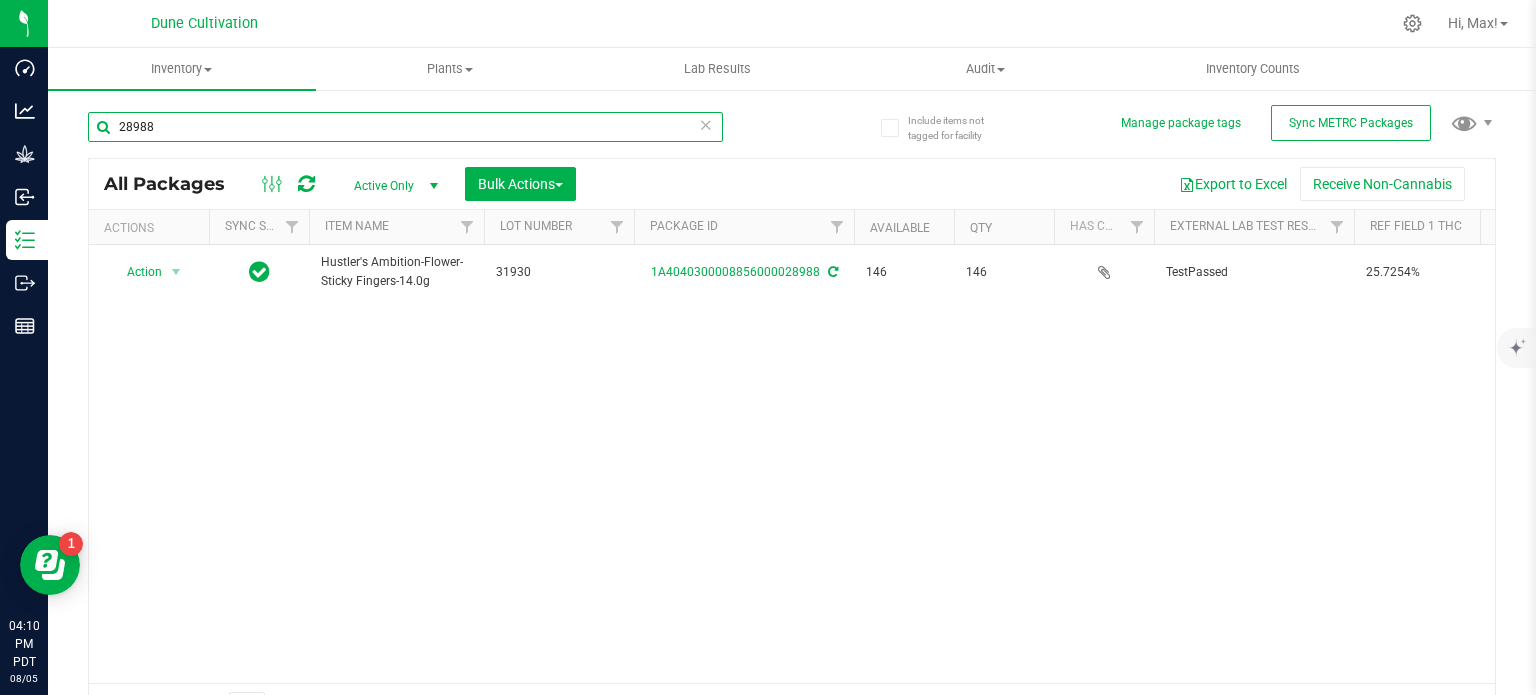 click on "28988" at bounding box center (405, 127) 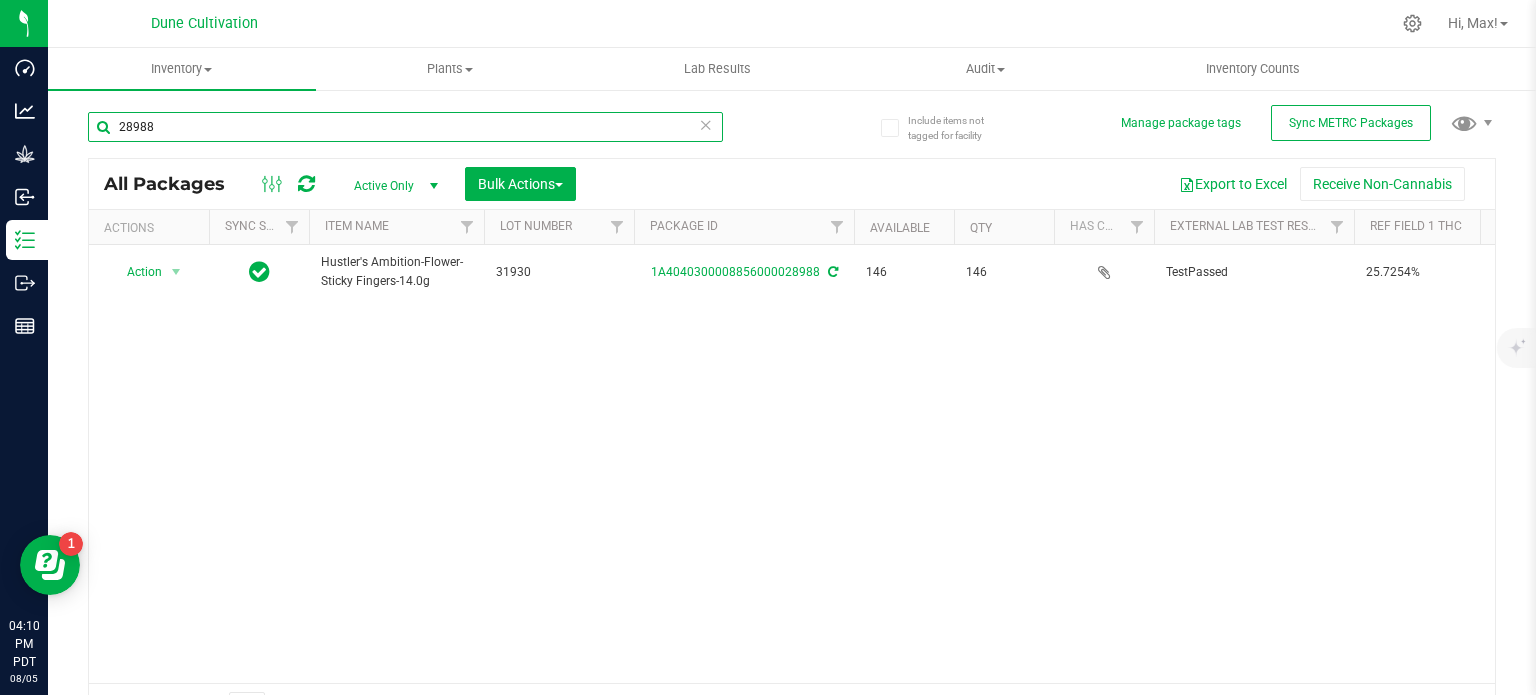 paste on "907" 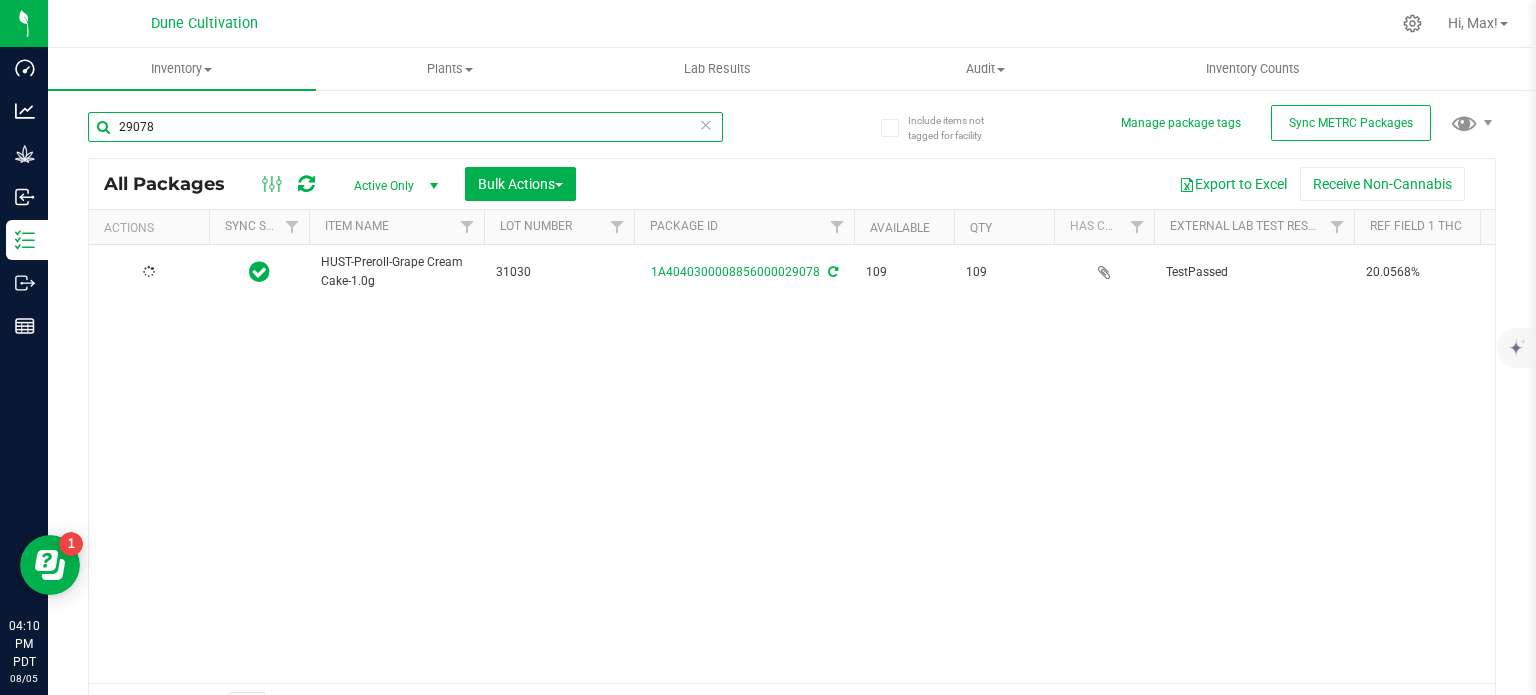 type on "29078" 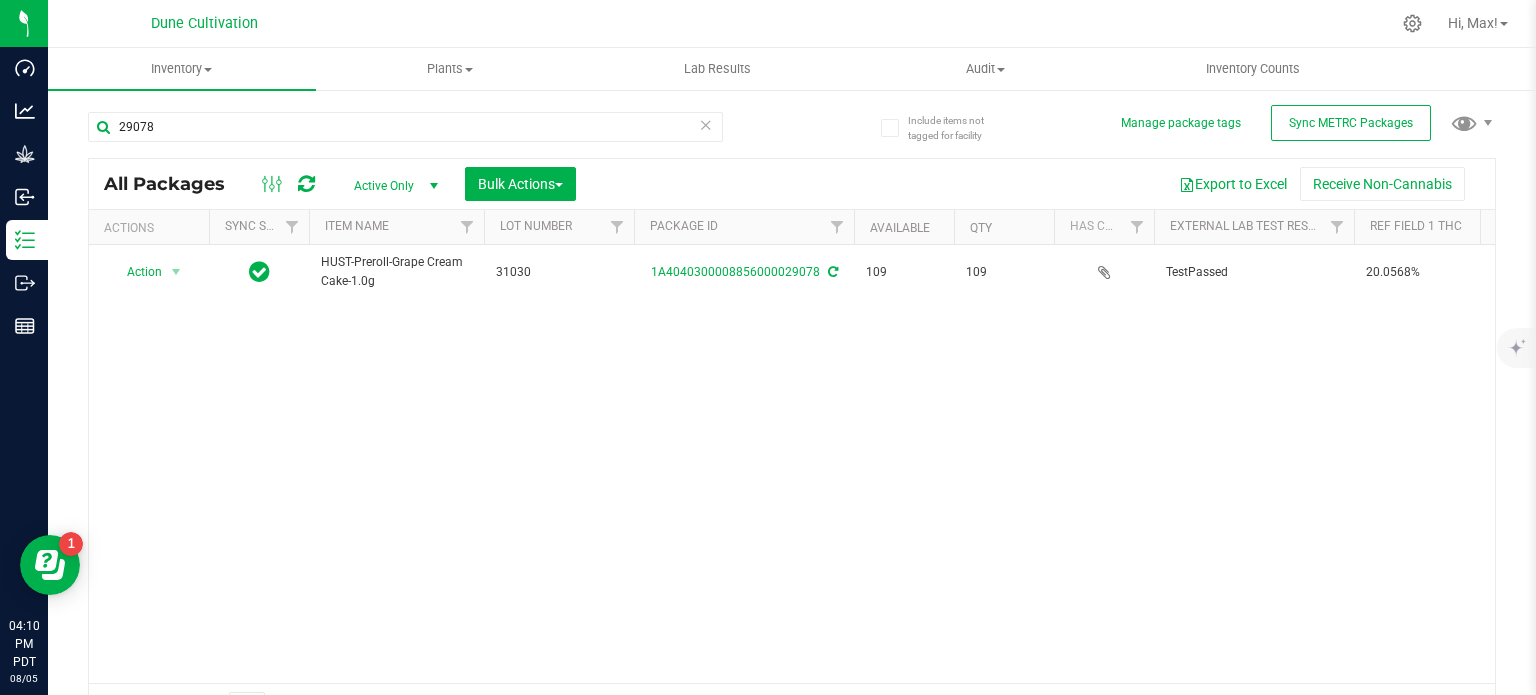 click on "HUST-Preroll-Grape Cream Cake-1.0g" at bounding box center (396, 272) 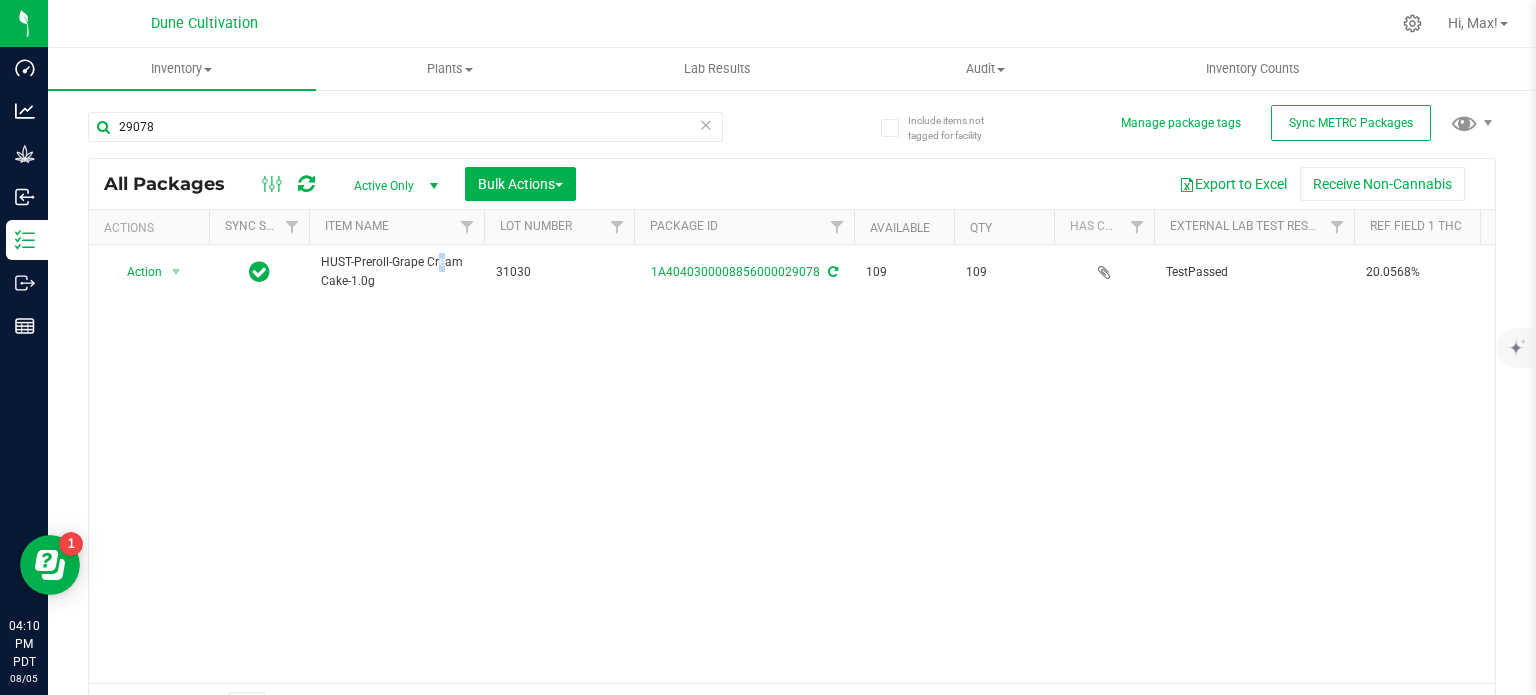 click on "HUST-Preroll-Grape Cream Cake-1.0g" at bounding box center (396, 272) 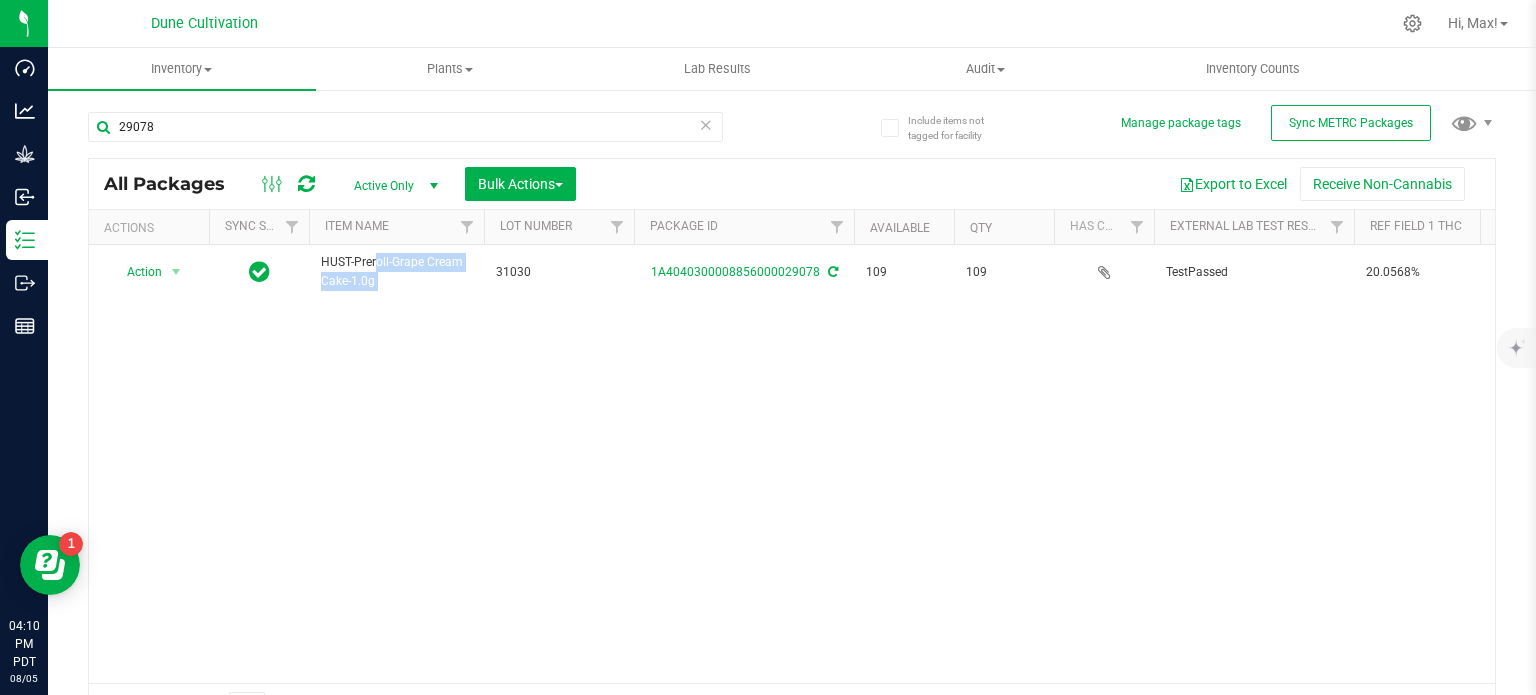 click on "HUST-Preroll-Grape Cream Cake-1.0g" at bounding box center [396, 272] 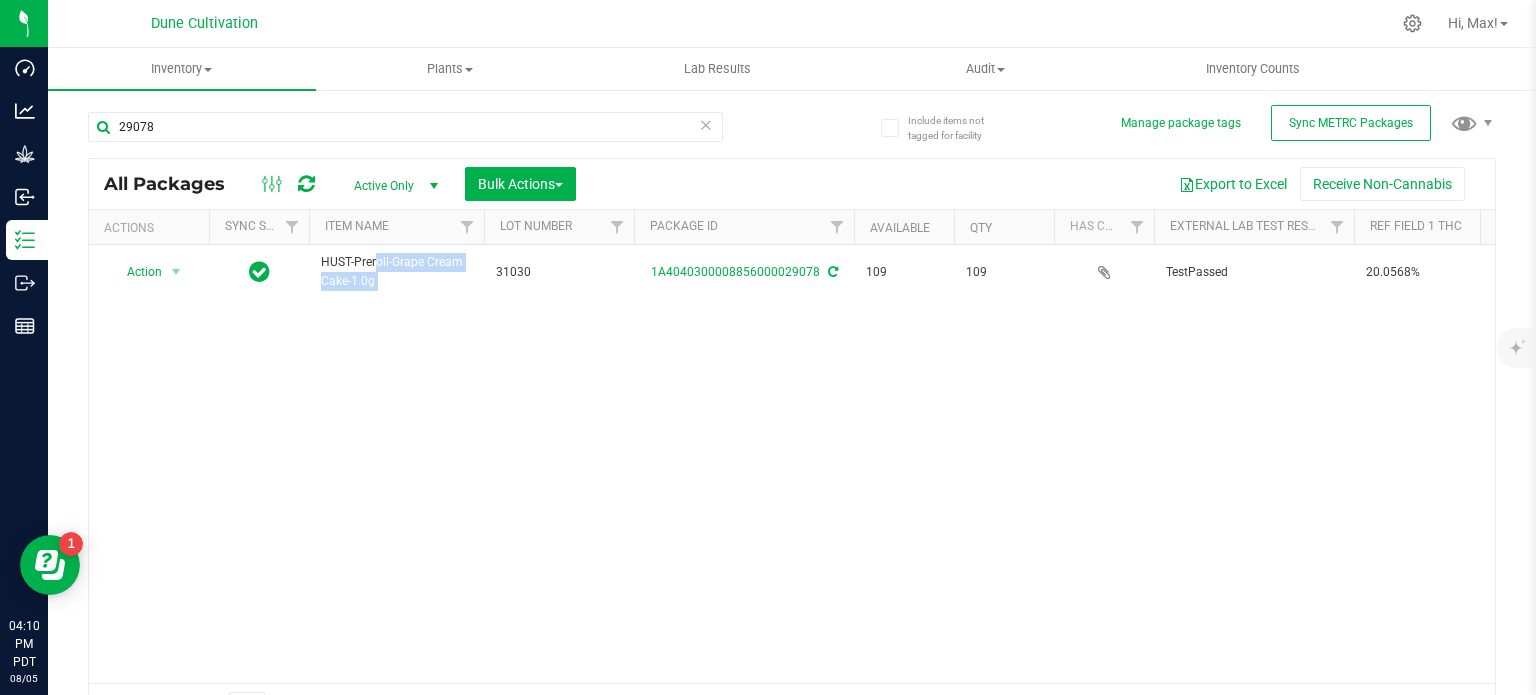 copy on "HUST-Preroll-Grape Cream Cake-1.0g" 